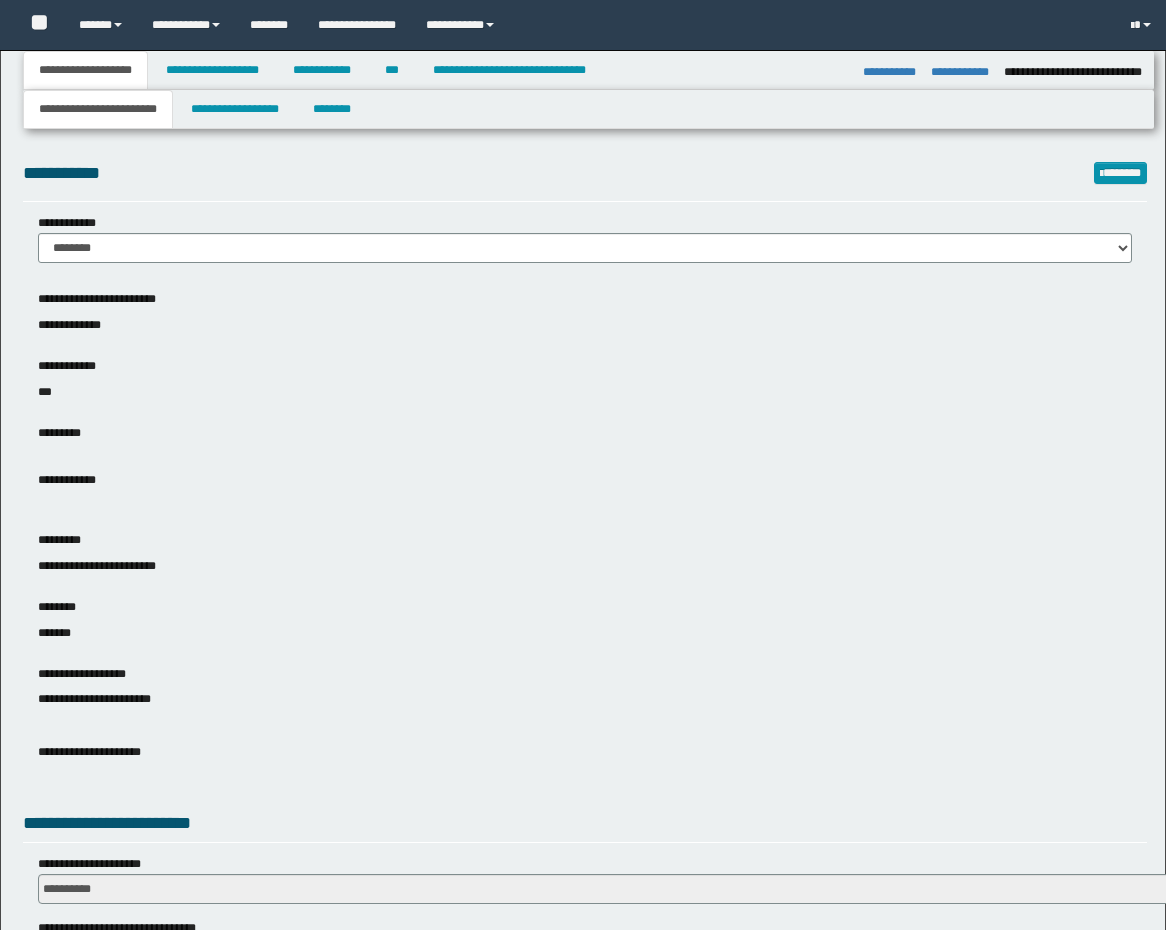 select on "**" 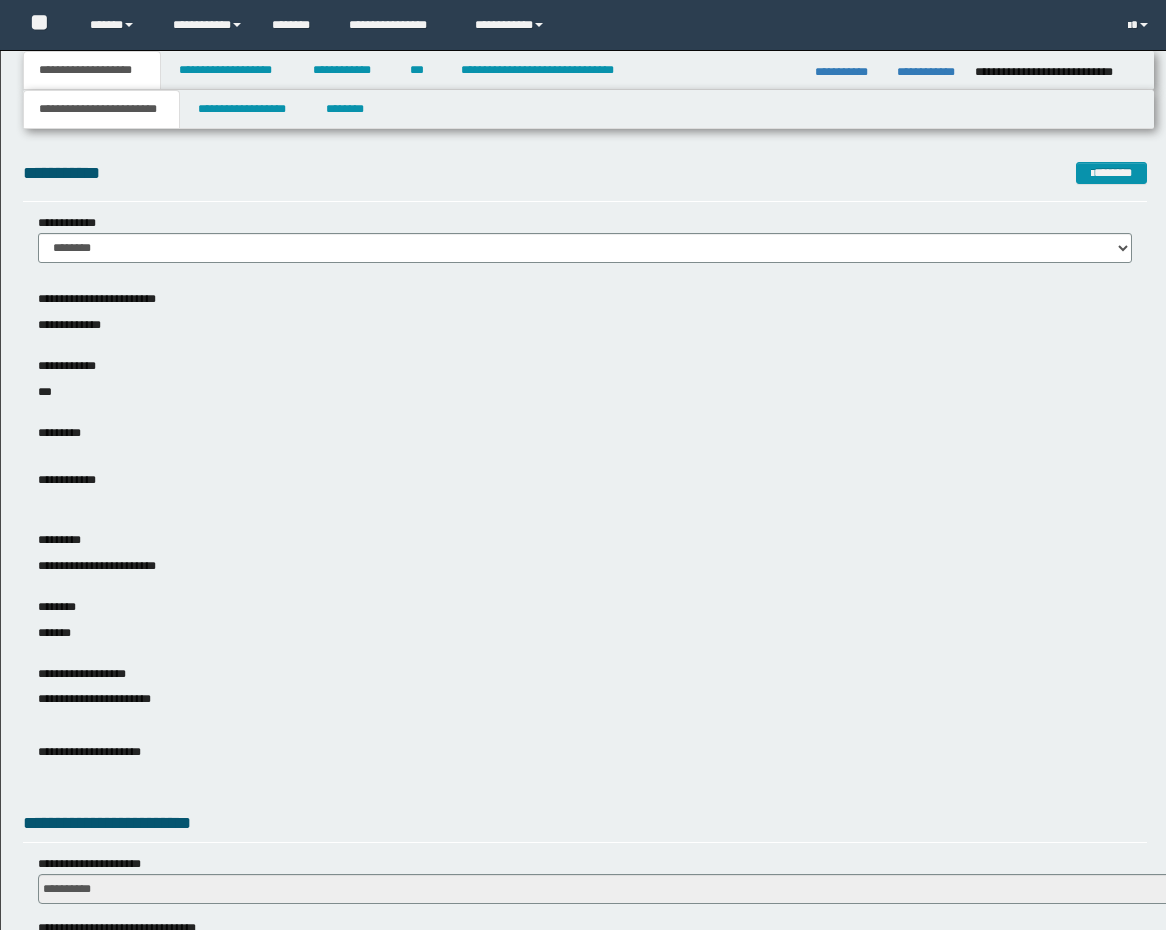 scroll, scrollTop: 0, scrollLeft: 0, axis: both 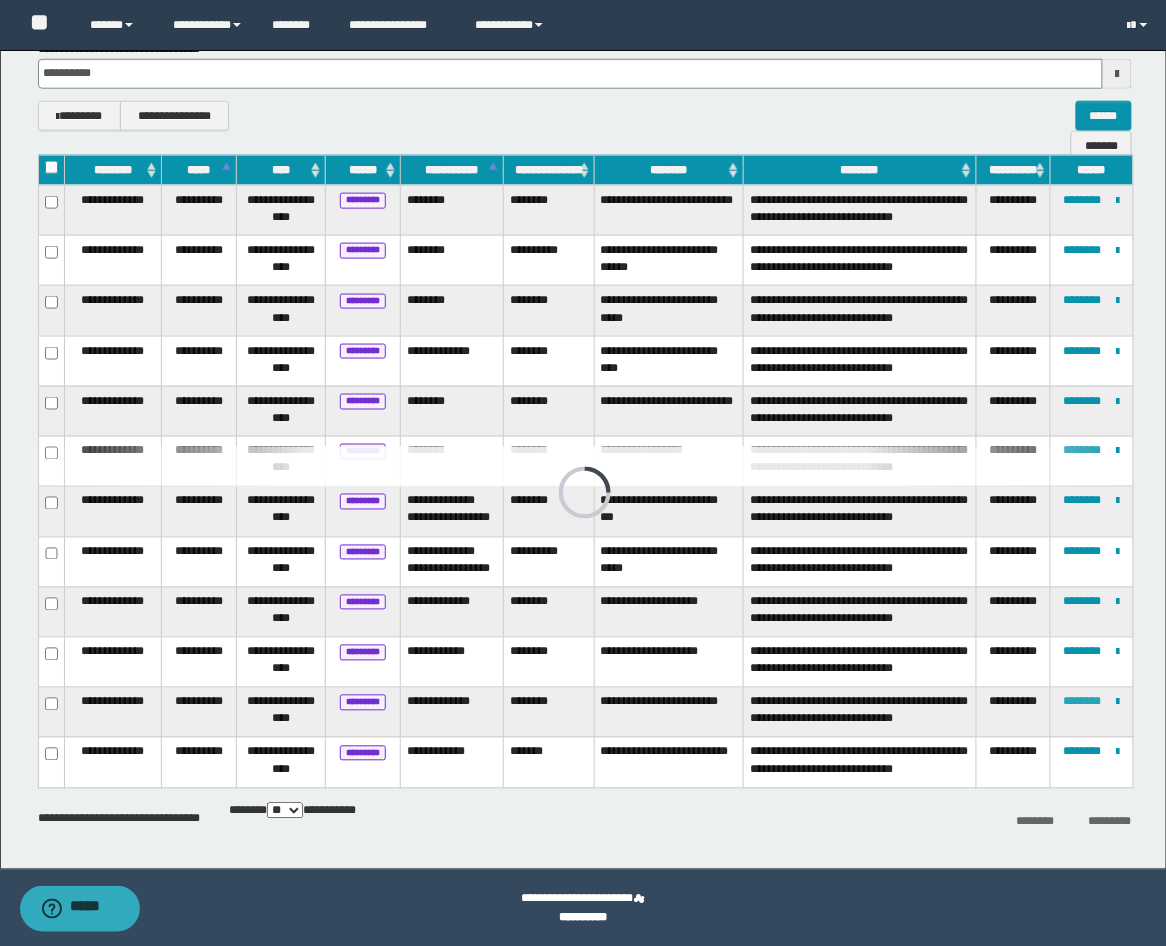 click on "********" at bounding box center (1083, 702) 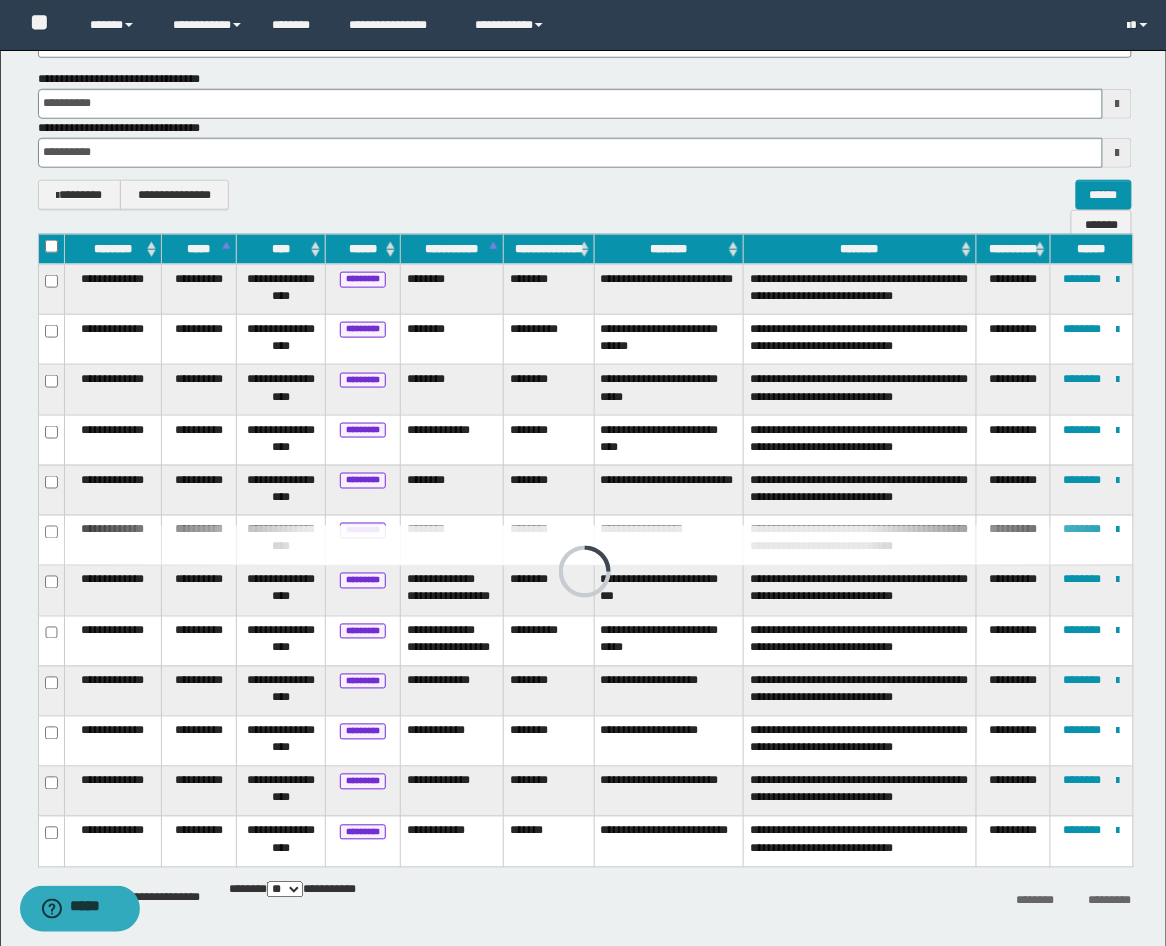 scroll, scrollTop: 446, scrollLeft: 0, axis: vertical 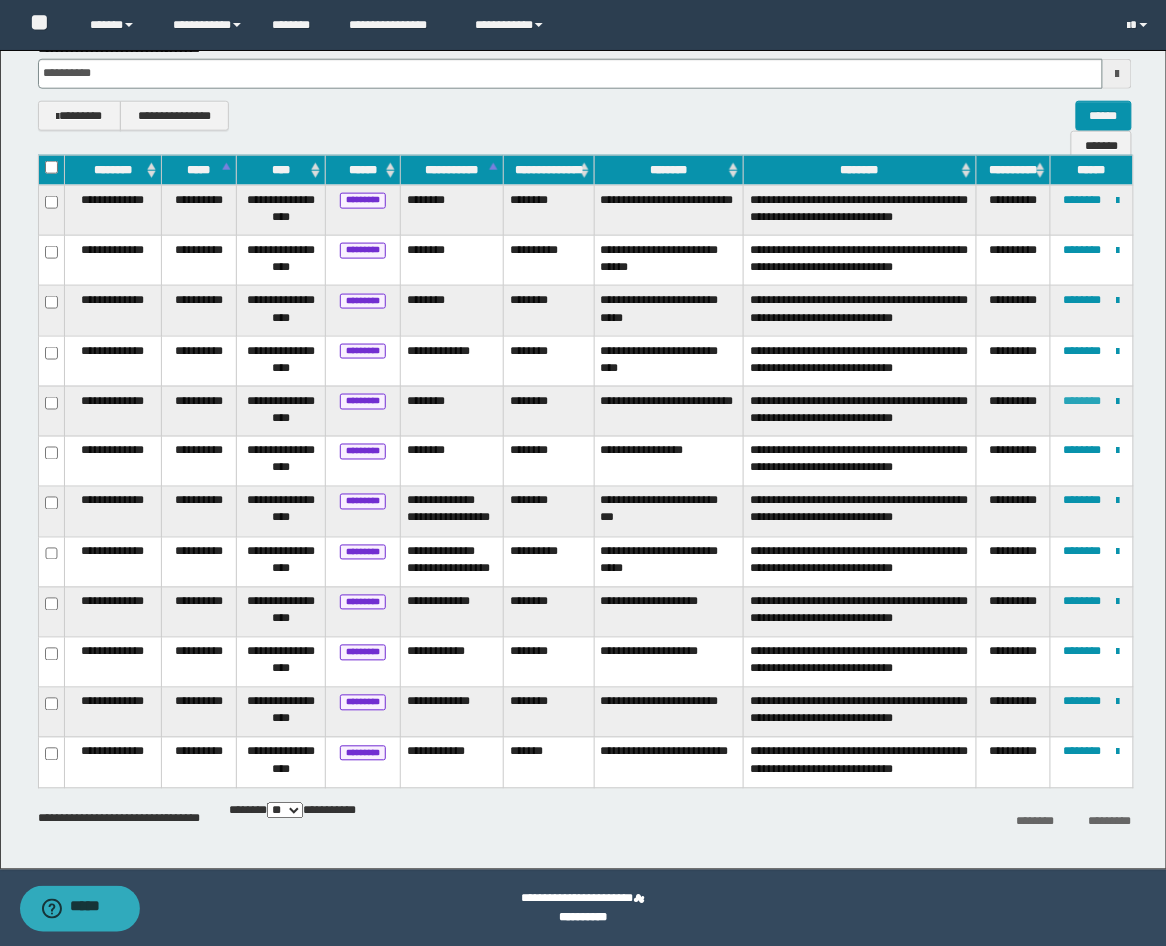 click on "********" at bounding box center [1083, 401] 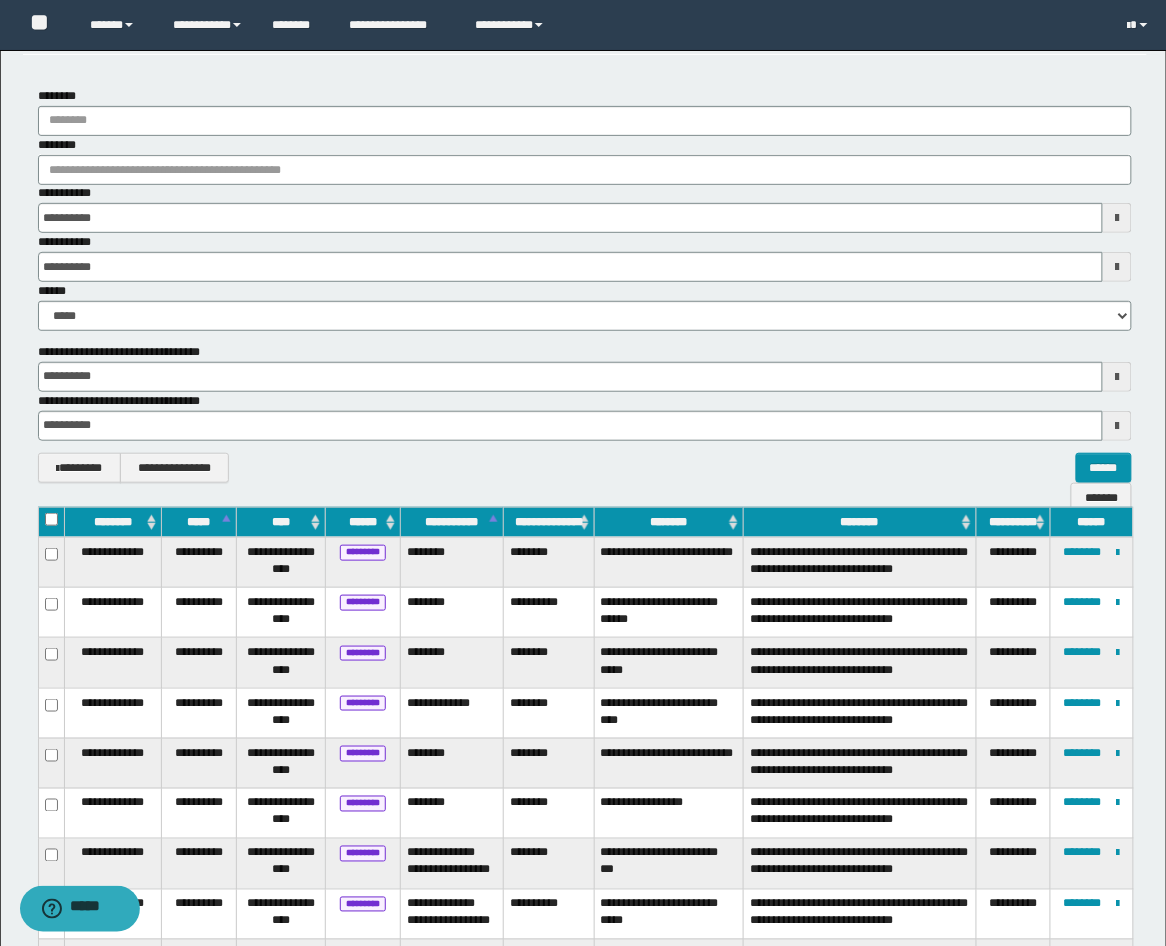scroll, scrollTop: 76, scrollLeft: 0, axis: vertical 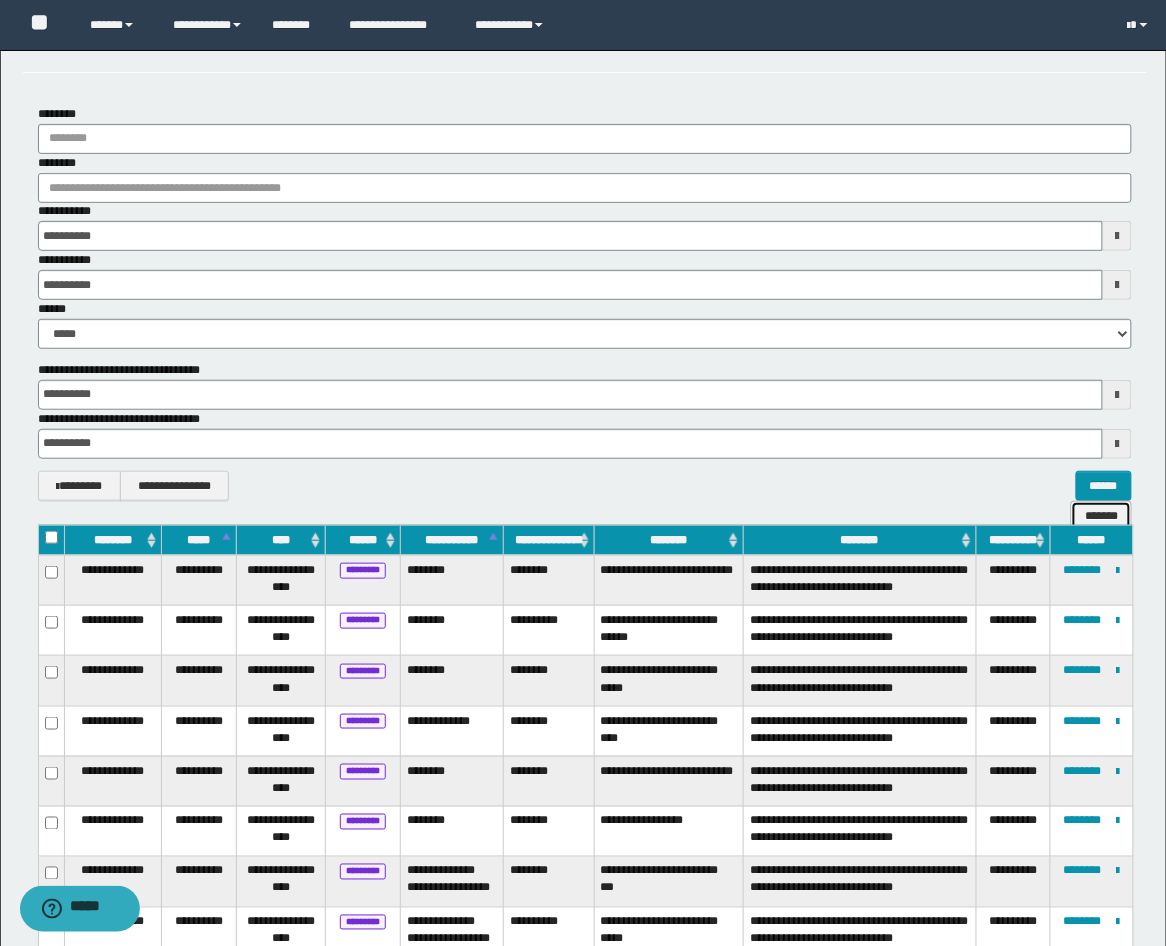 click on "*******" at bounding box center [1101, 516] 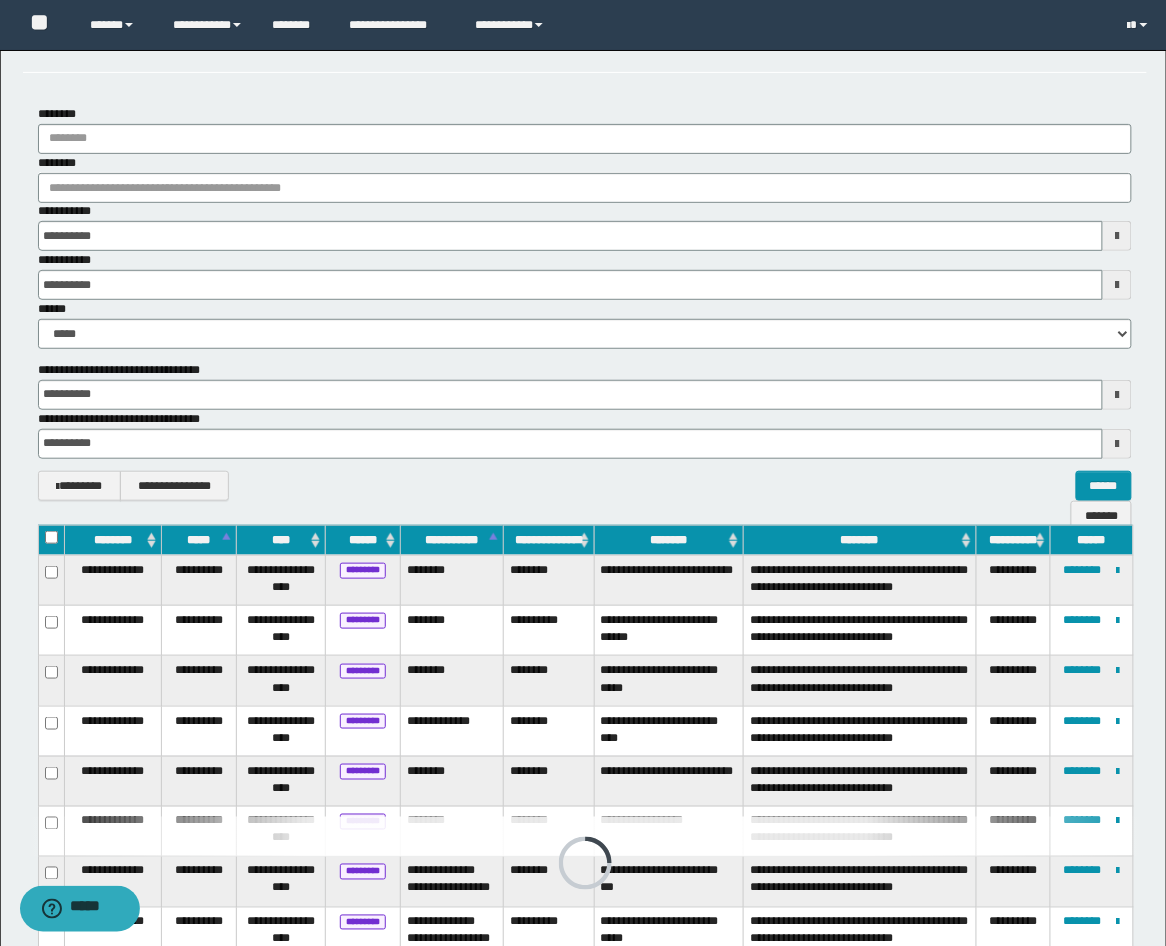 click at bounding box center [1117, 236] 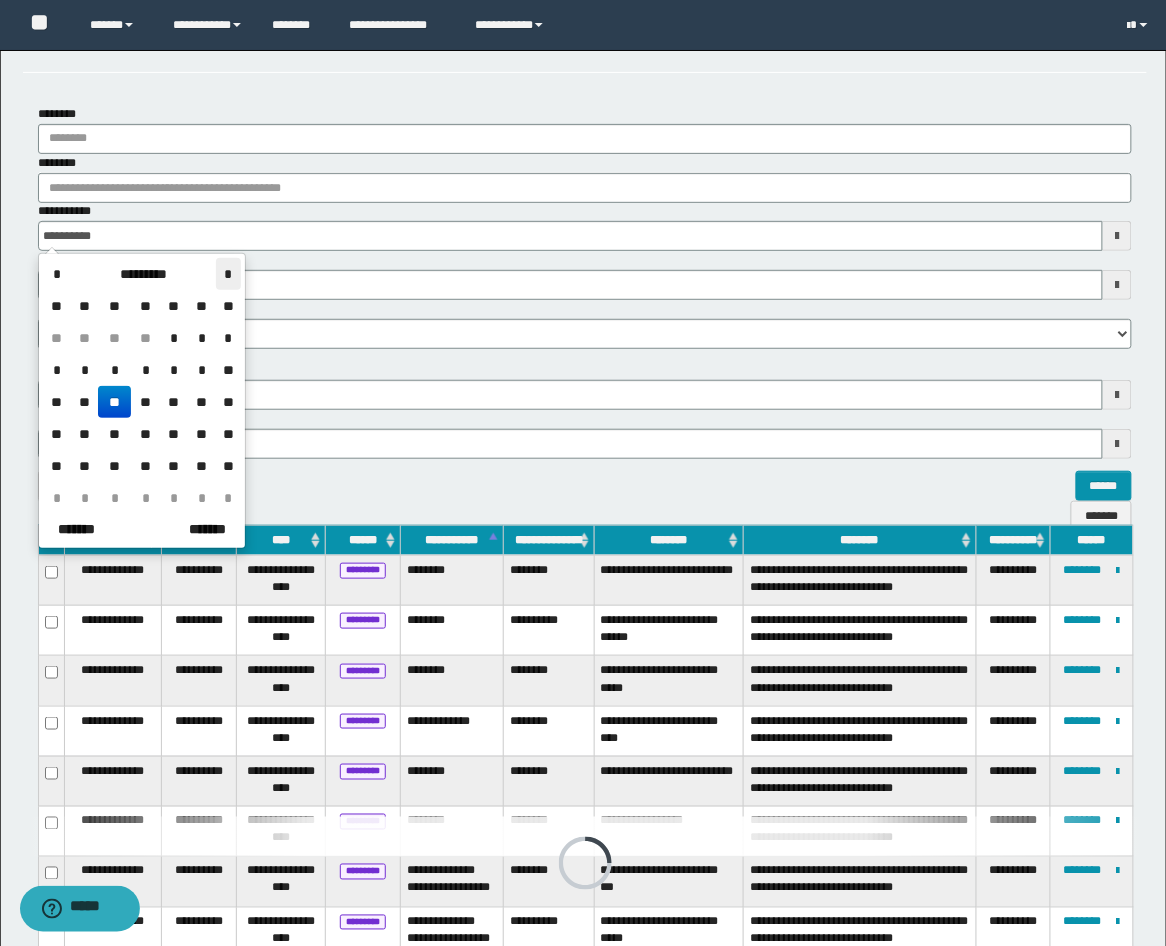 click on "*" at bounding box center (228, 274) 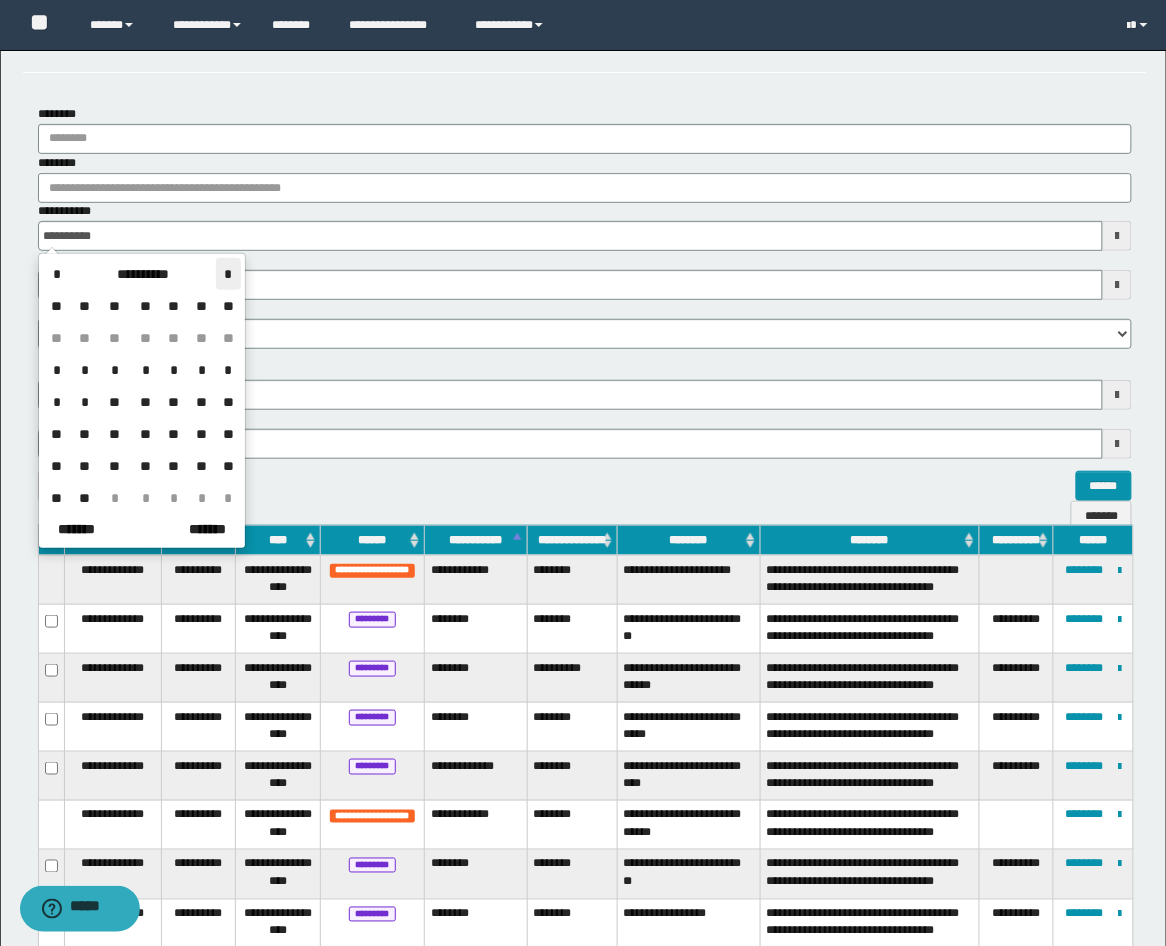 click on "*" at bounding box center [228, 274] 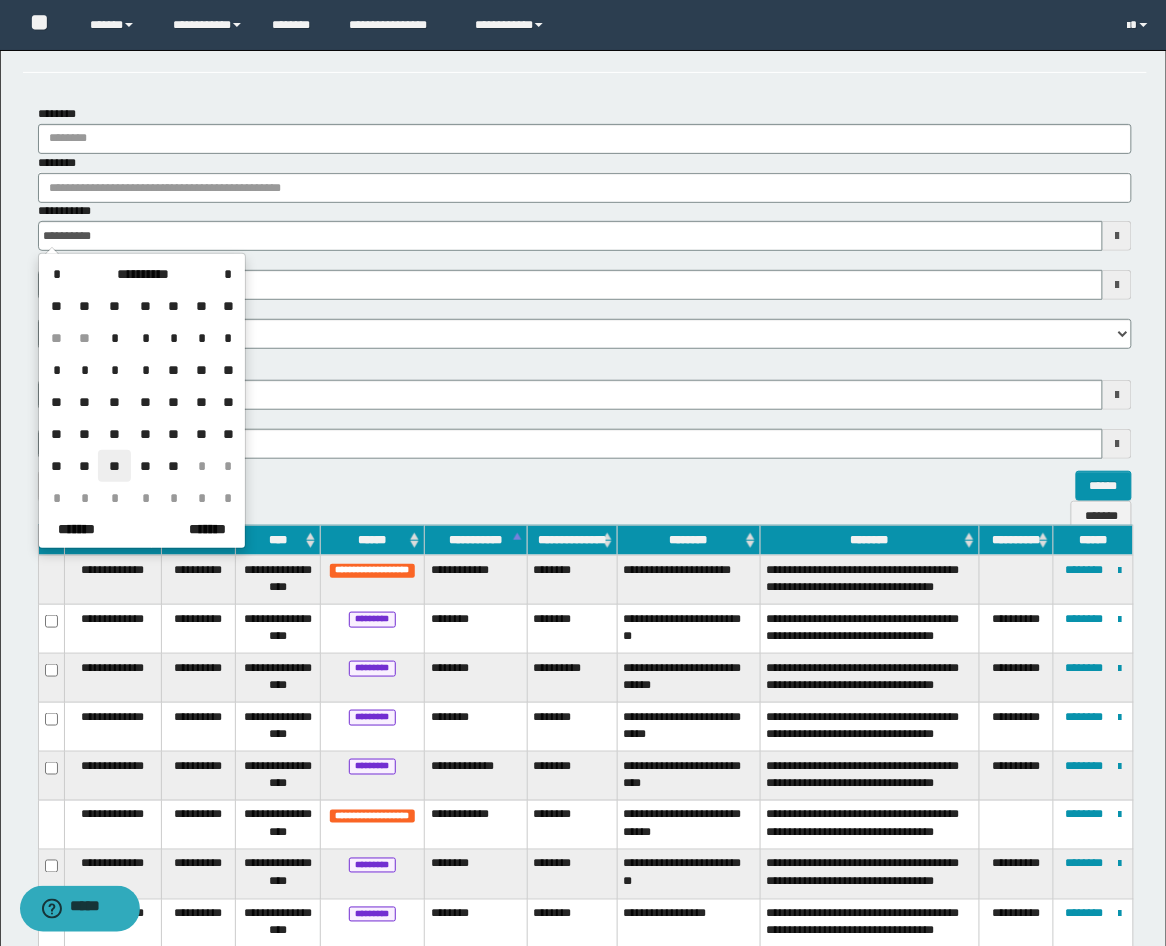 click on "**" at bounding box center [114, 466] 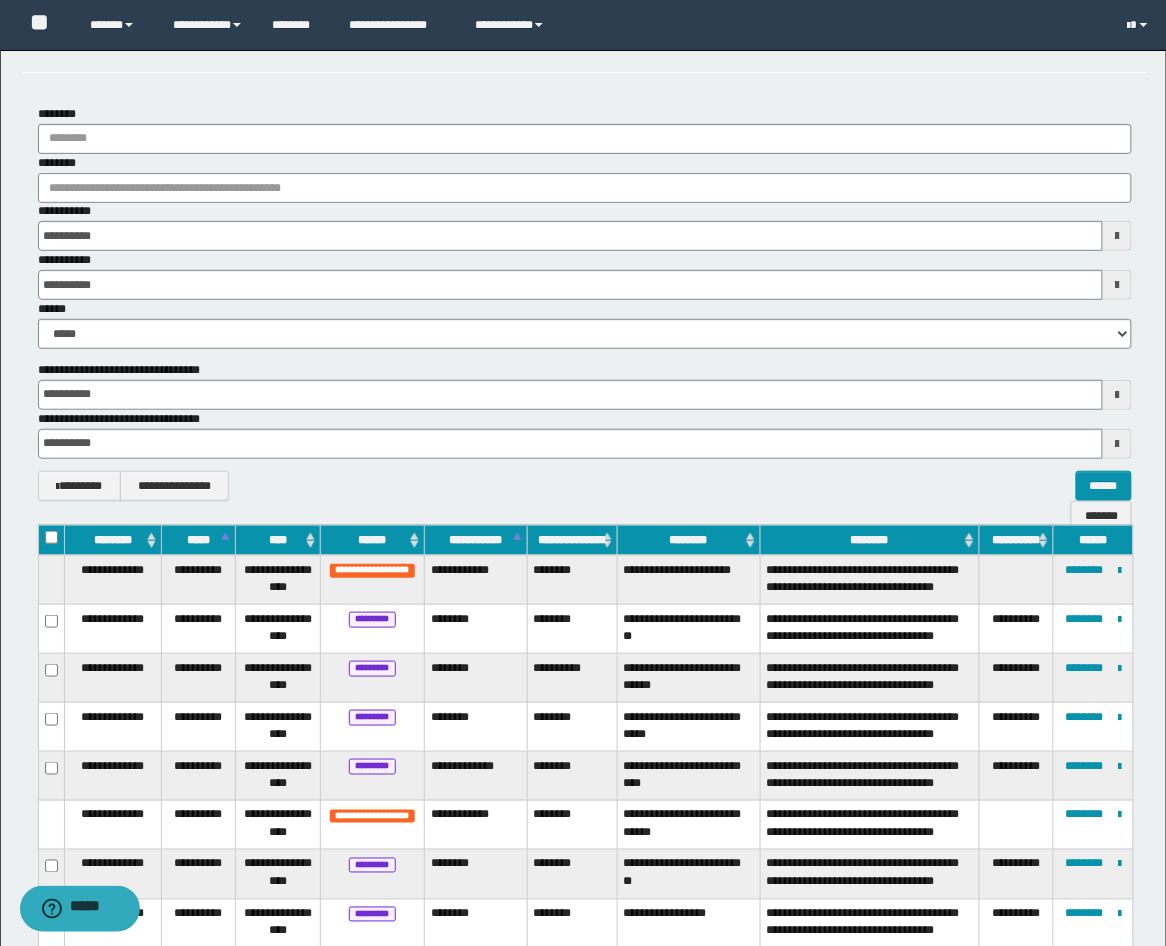 click at bounding box center (1117, 285) 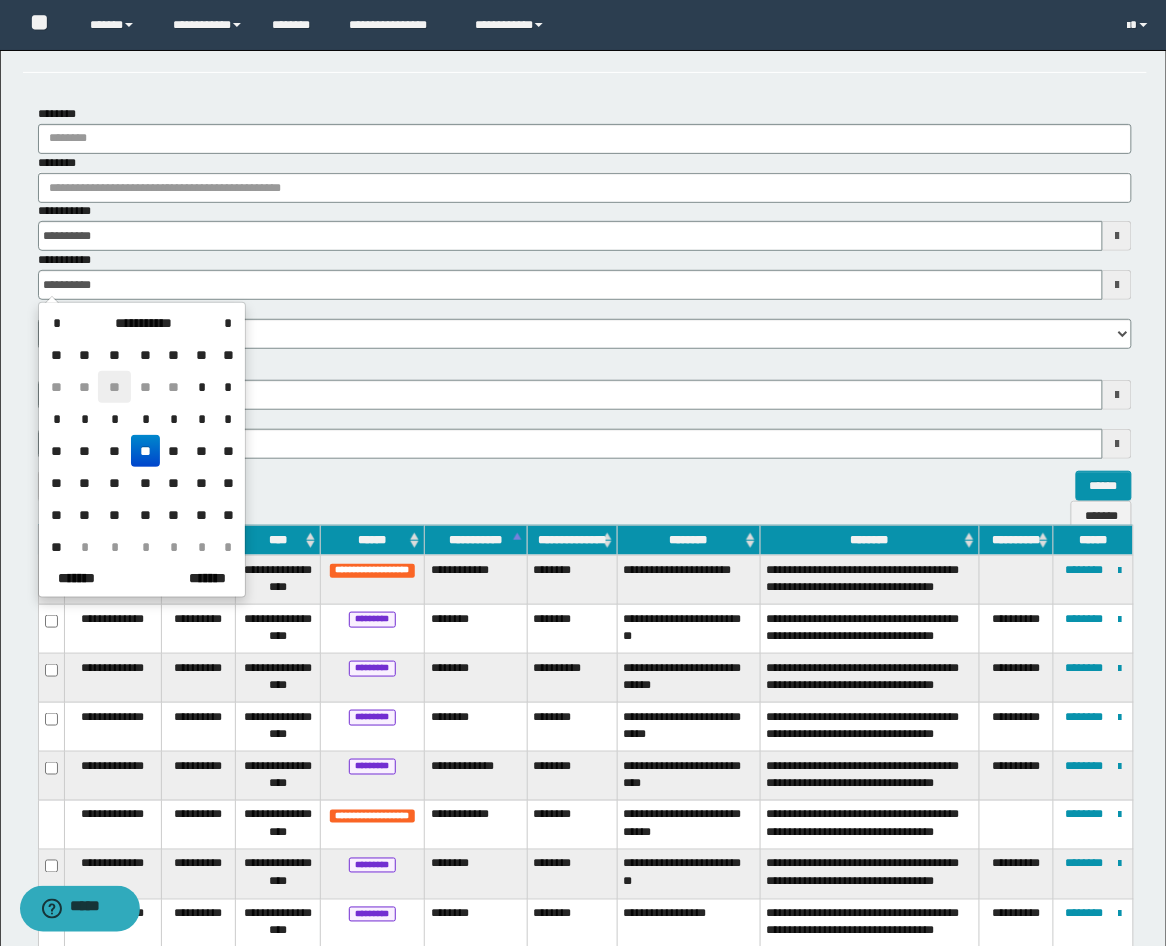 click on "**" at bounding box center [114, 387] 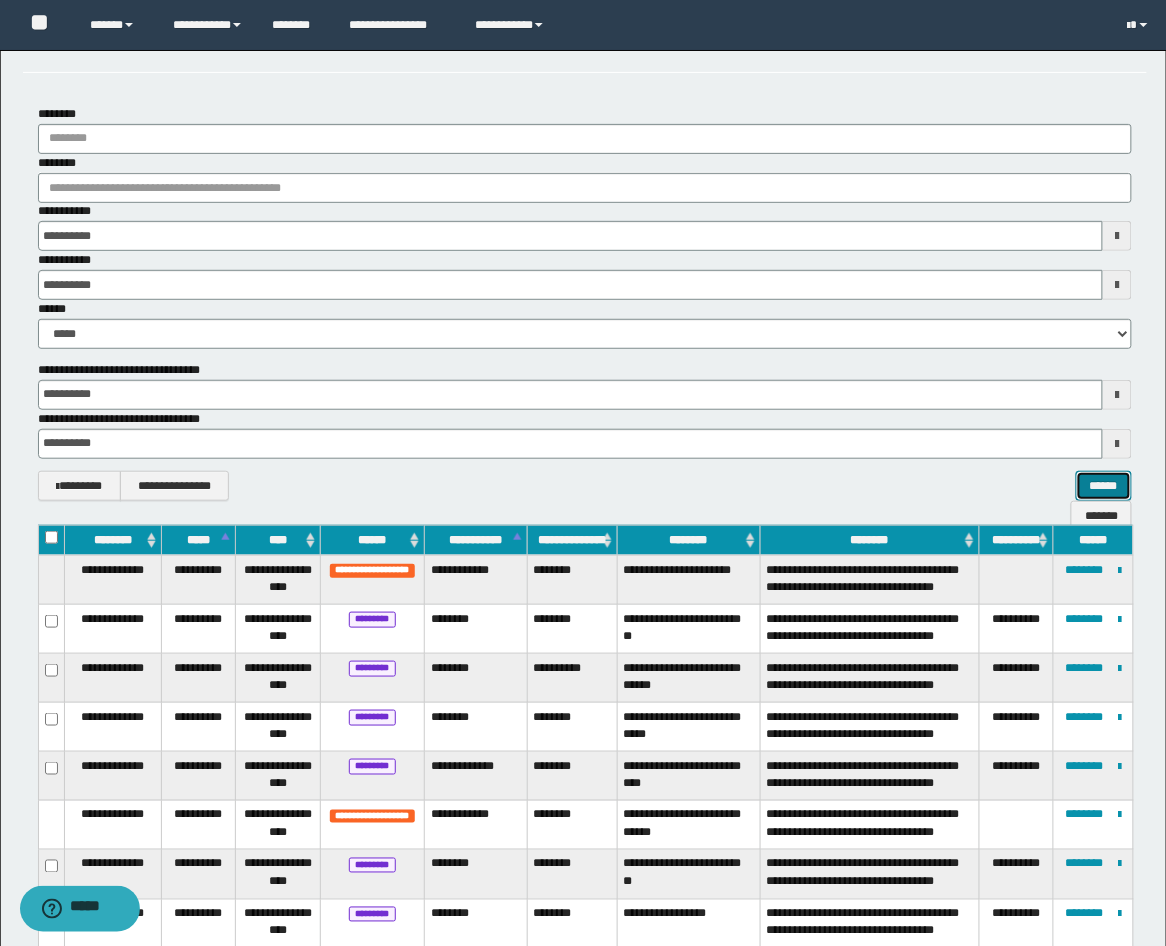click on "******" at bounding box center [1104, 486] 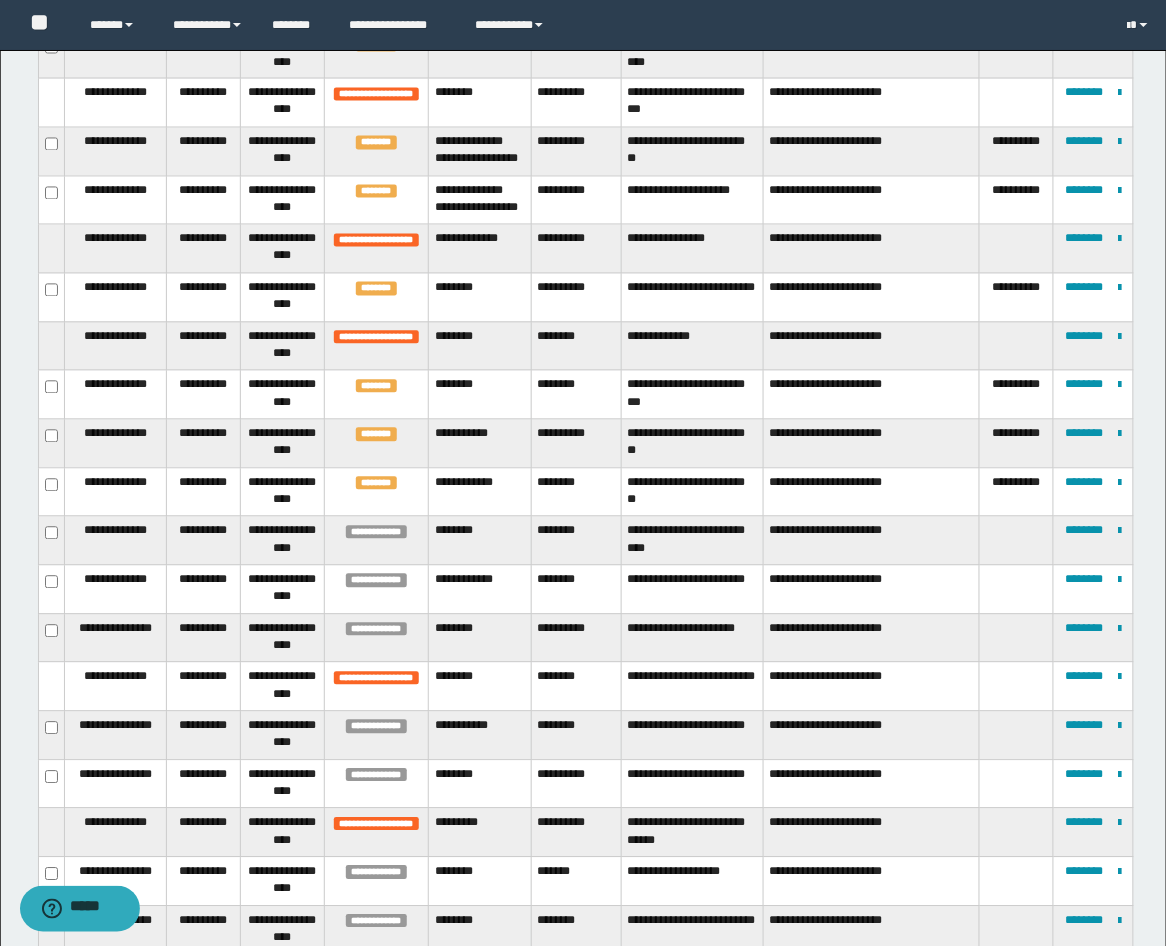 scroll, scrollTop: 816, scrollLeft: 0, axis: vertical 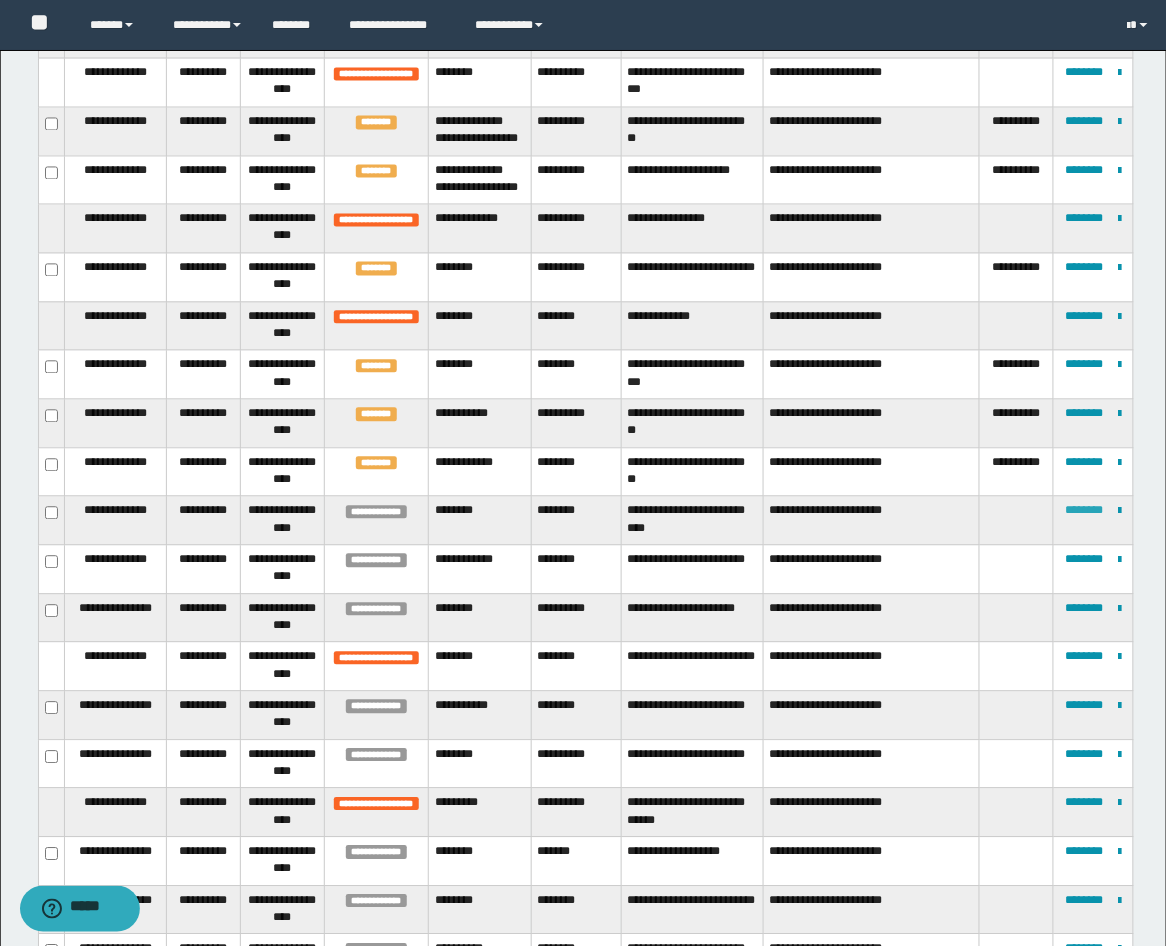 click on "********" at bounding box center (1084, 511) 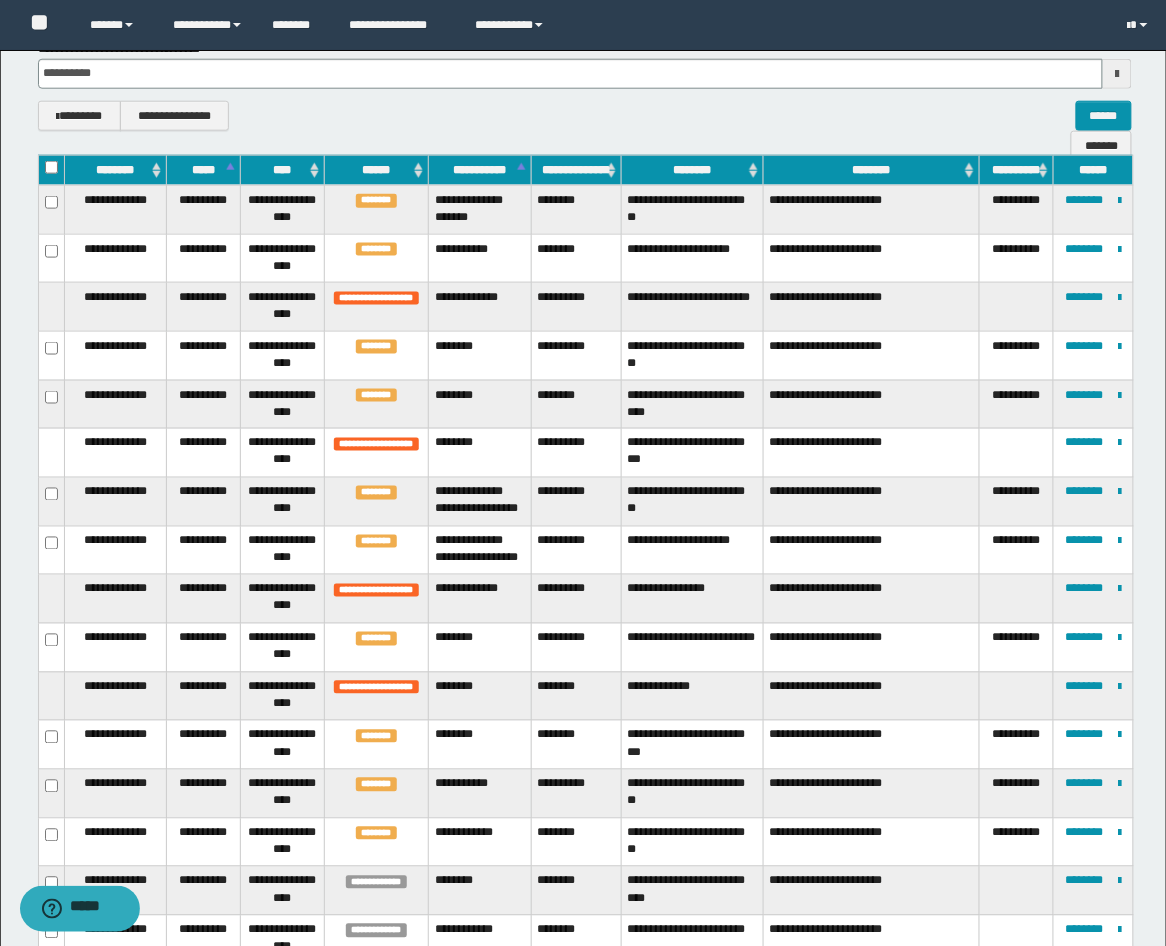 scroll, scrollTop: 0, scrollLeft: 0, axis: both 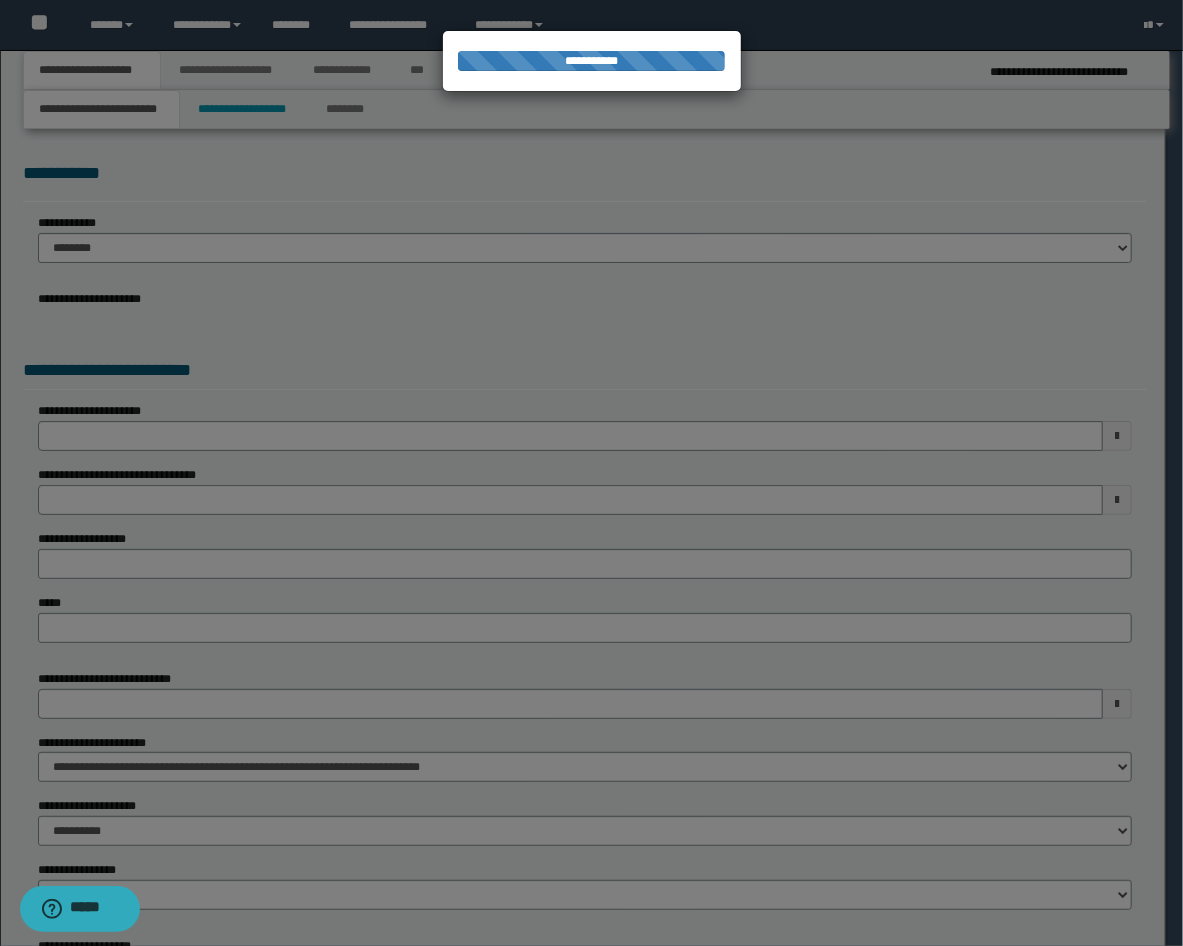 select on "**" 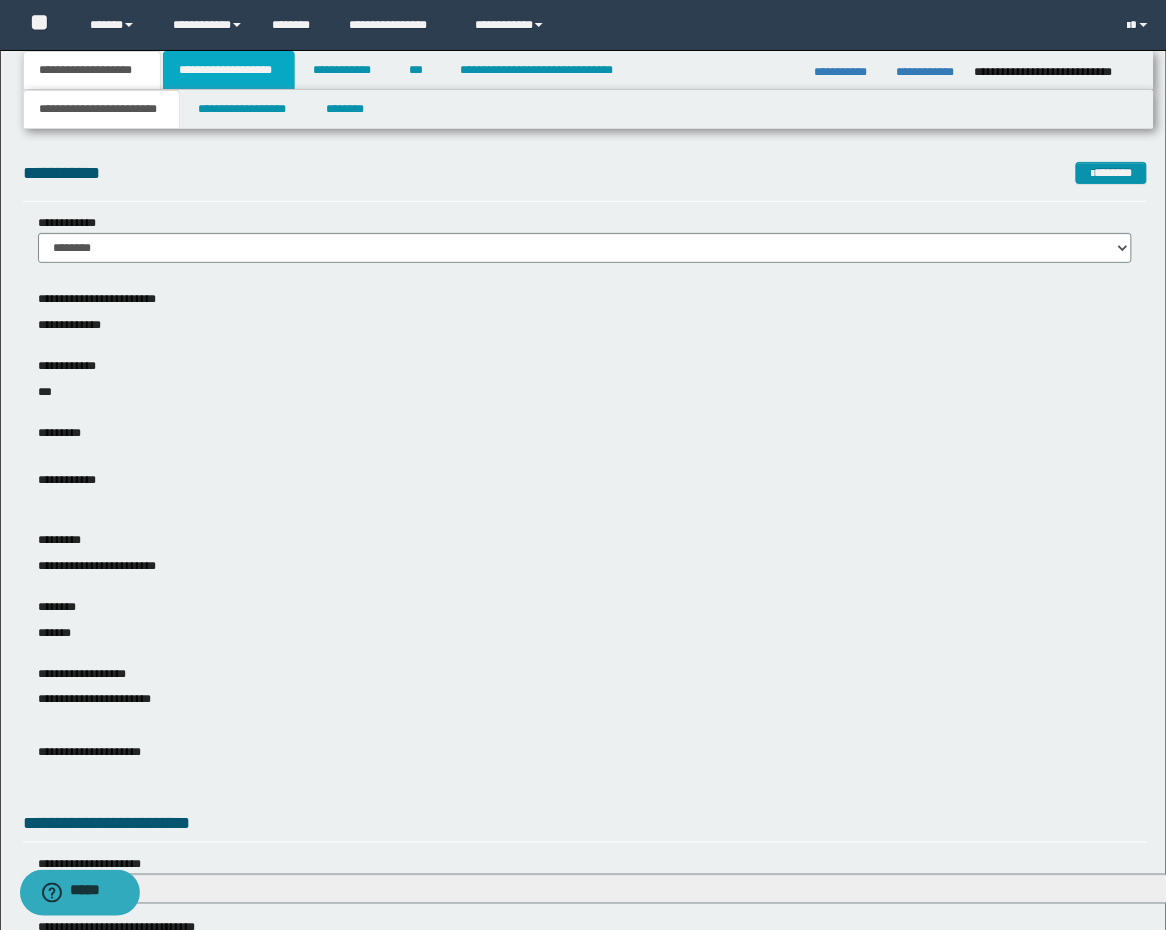 click on "**********" at bounding box center (229, 70) 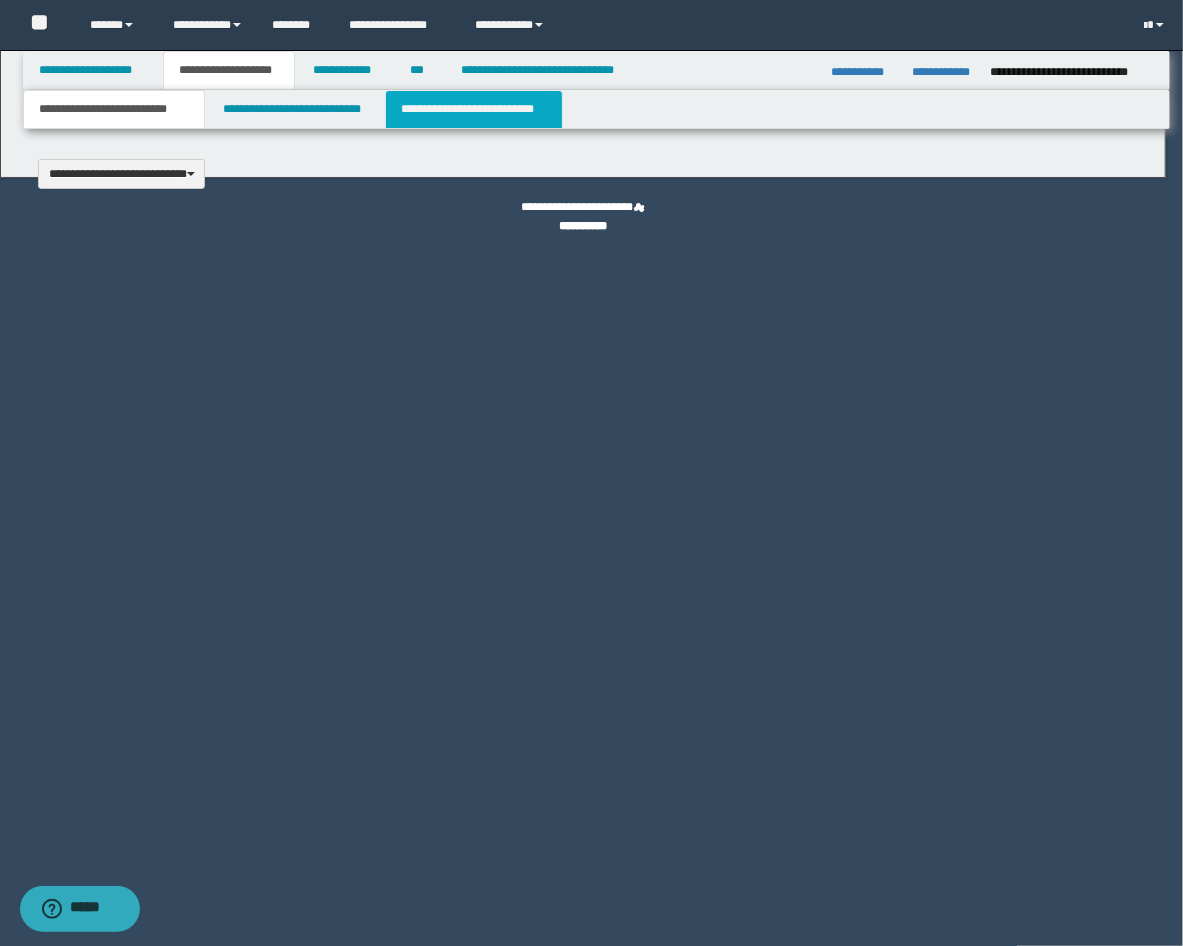 type 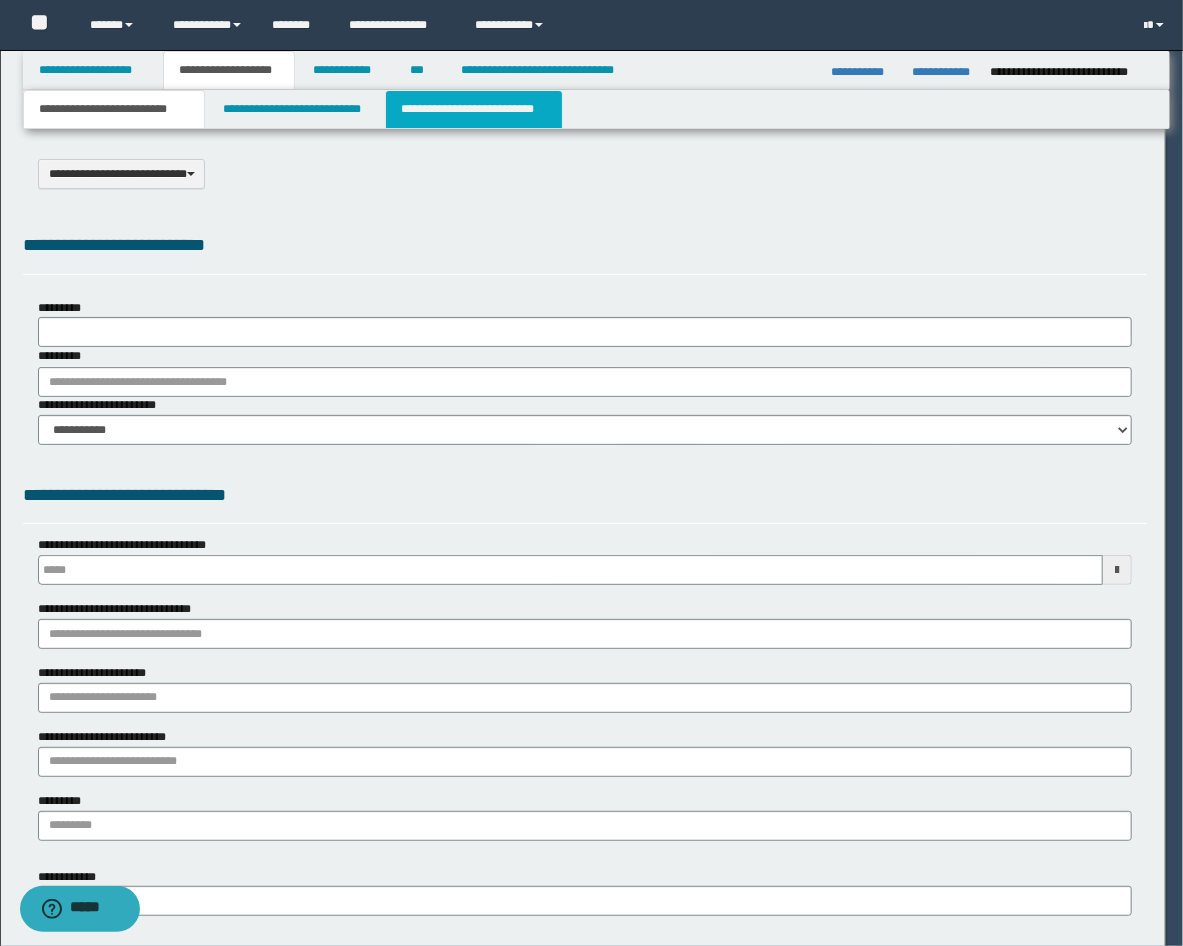 type on "**********" 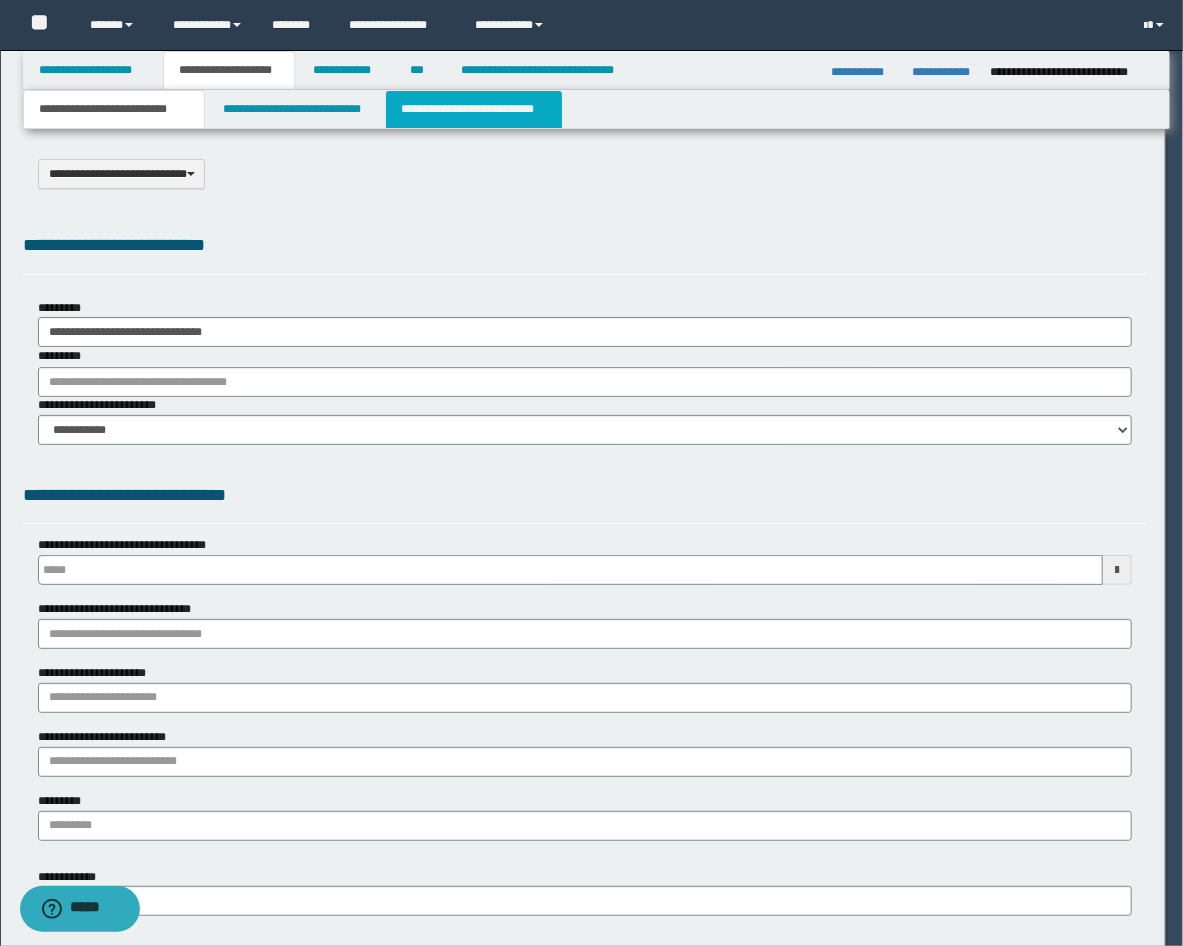 scroll, scrollTop: 0, scrollLeft: 0, axis: both 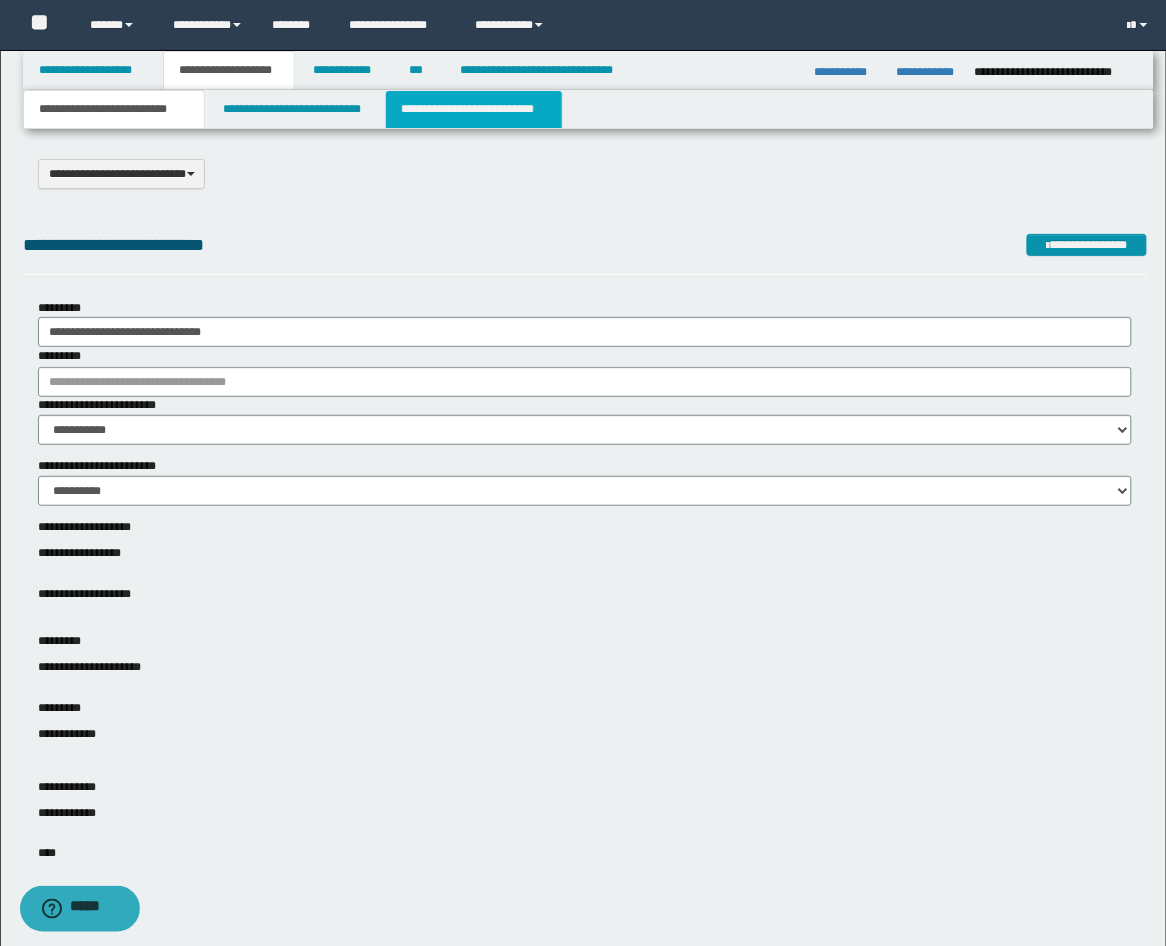click on "**********" at bounding box center [474, 109] 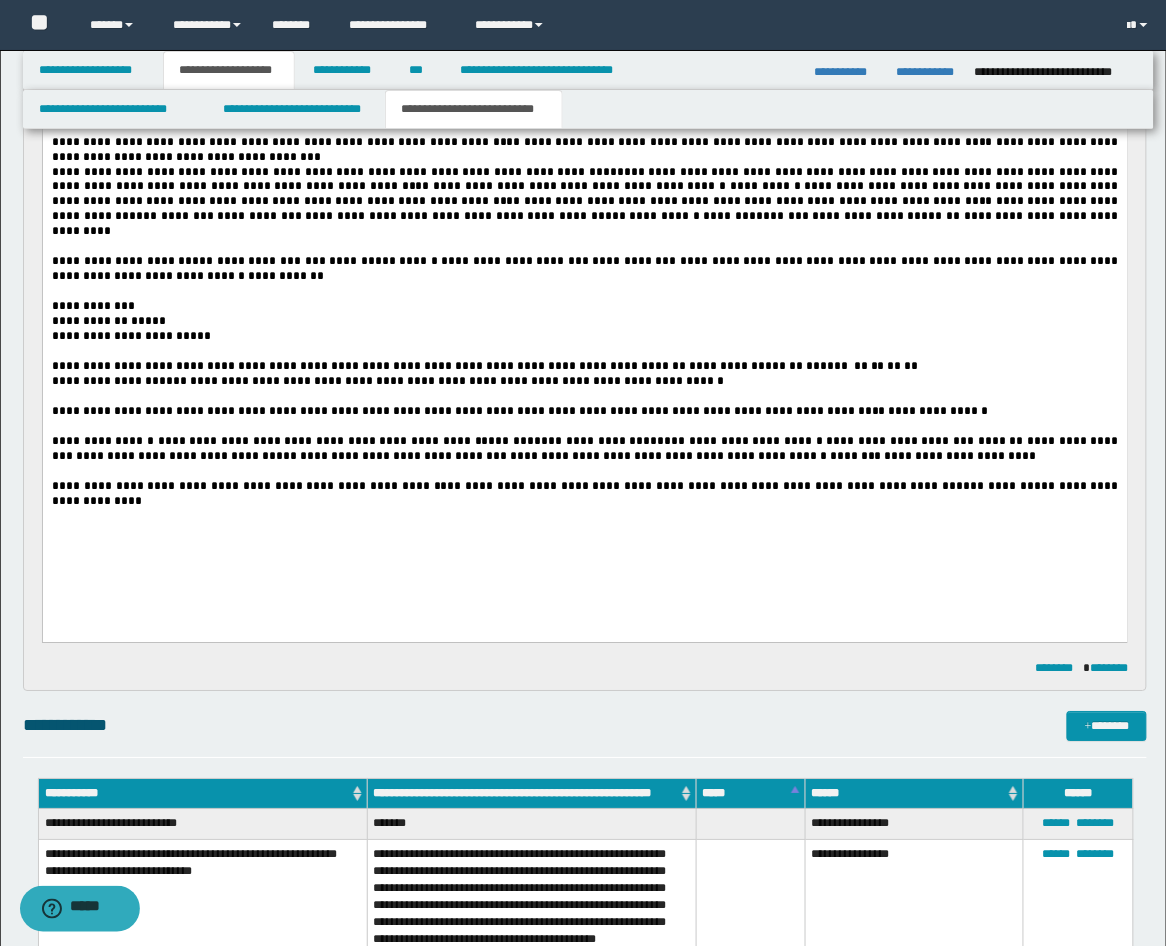 scroll, scrollTop: 741, scrollLeft: 0, axis: vertical 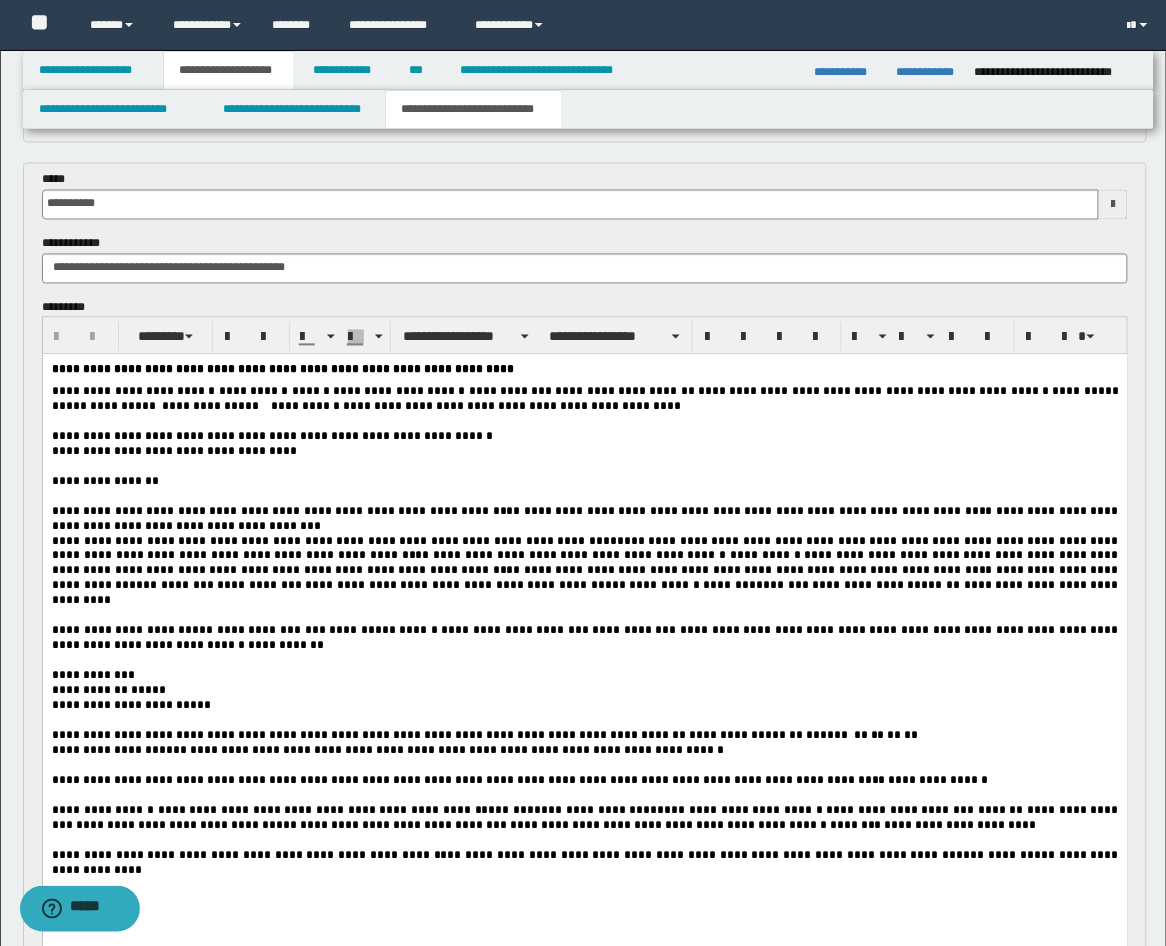 click on "**********" at bounding box center [586, 638] 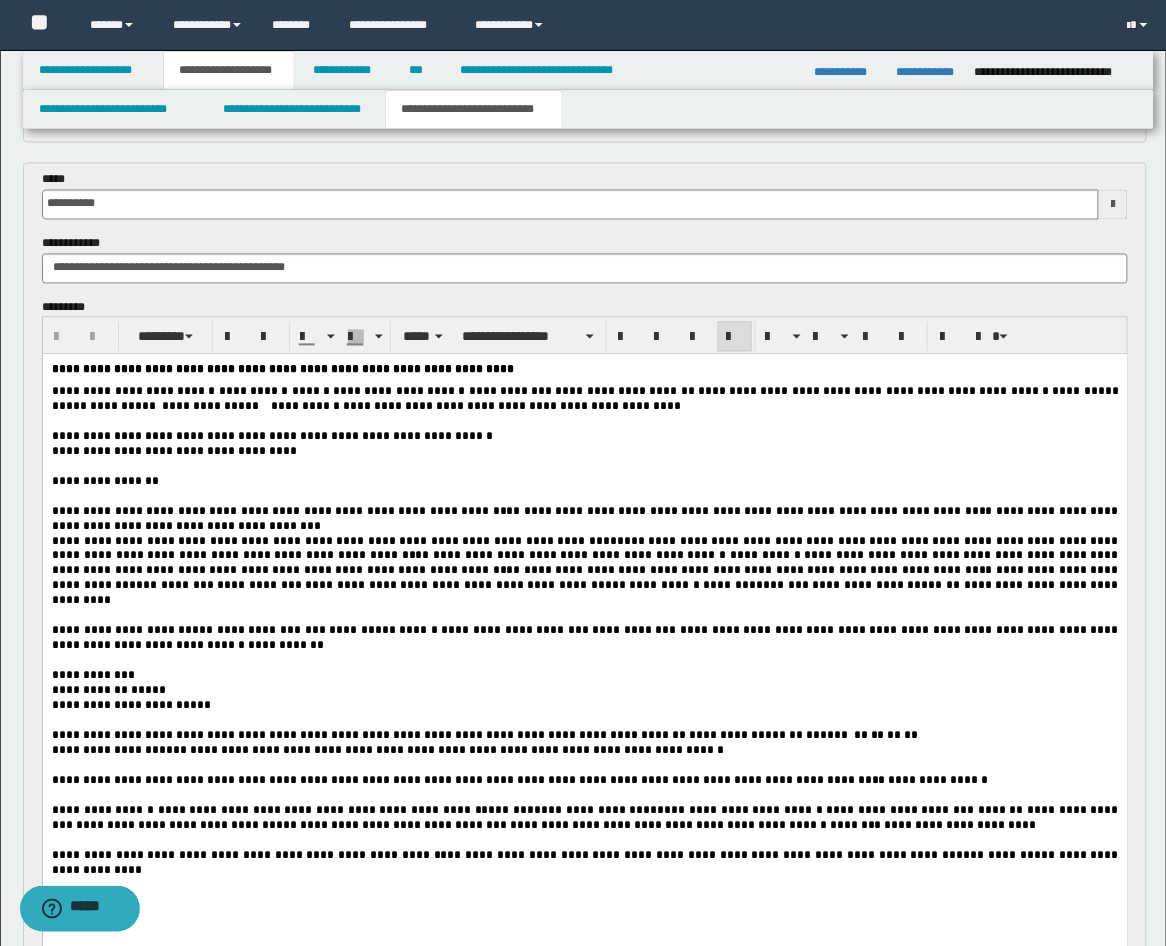 type 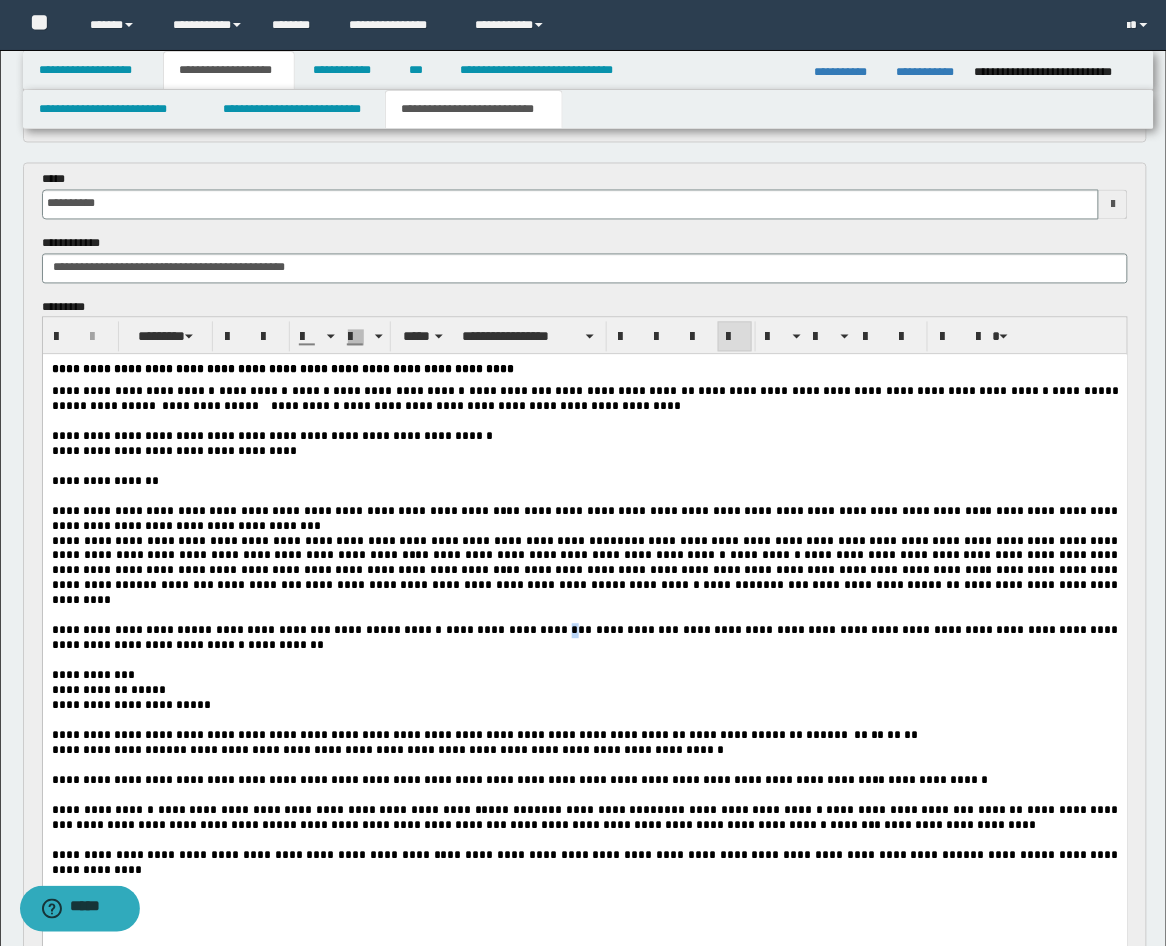 drag, startPoint x: 512, startPoint y: 644, endPoint x: 525, endPoint y: 645, distance: 13.038404 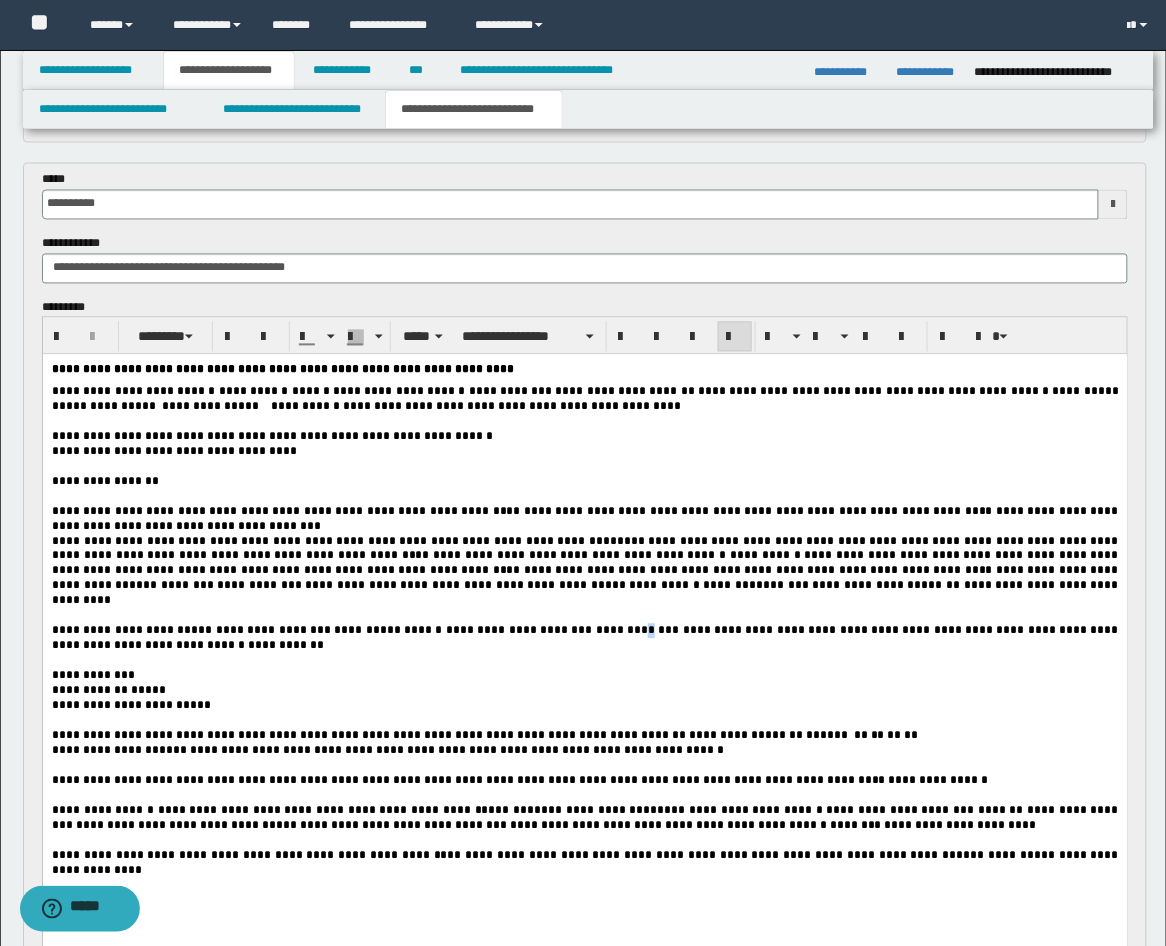 click on "**********" at bounding box center [637, 631] 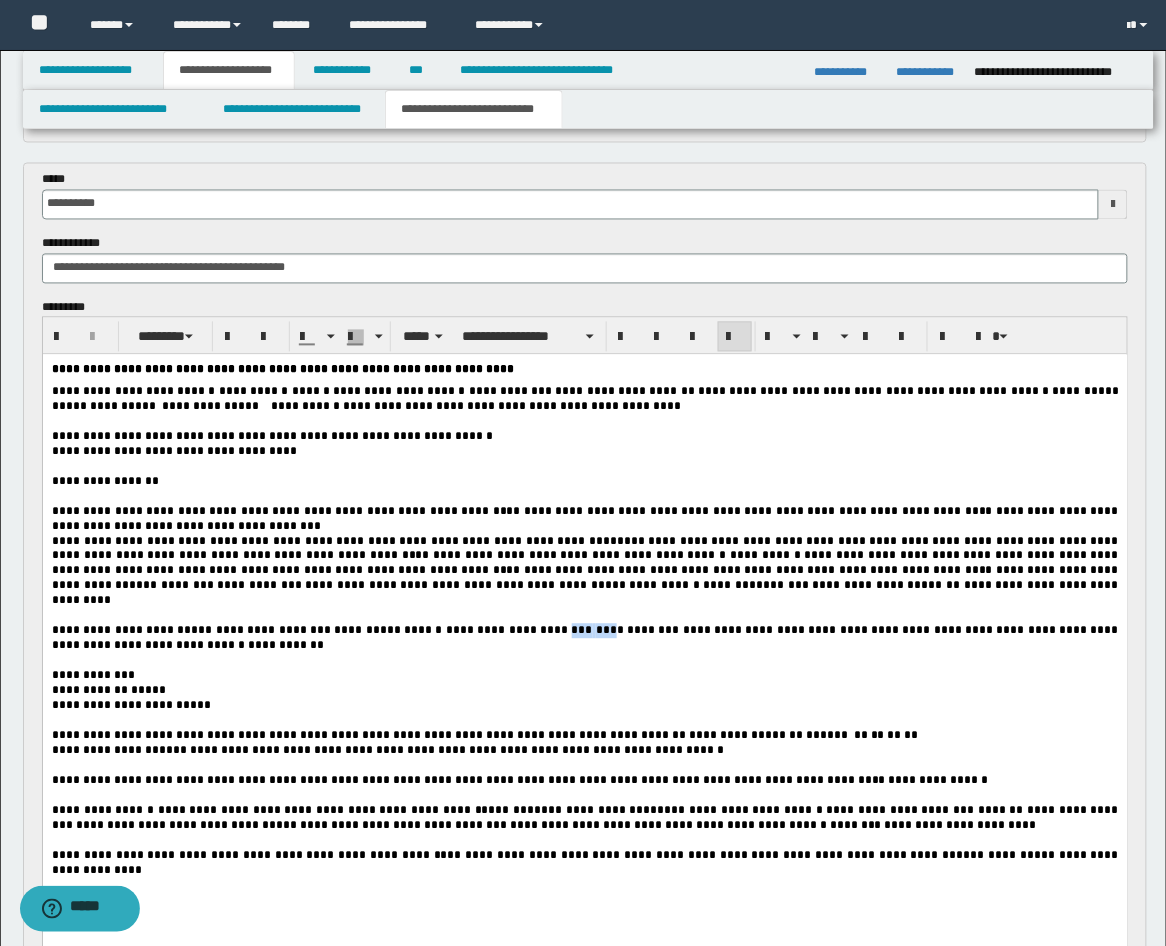 drag, startPoint x: 551, startPoint y: 641, endPoint x: 509, endPoint y: 640, distance: 42.0119 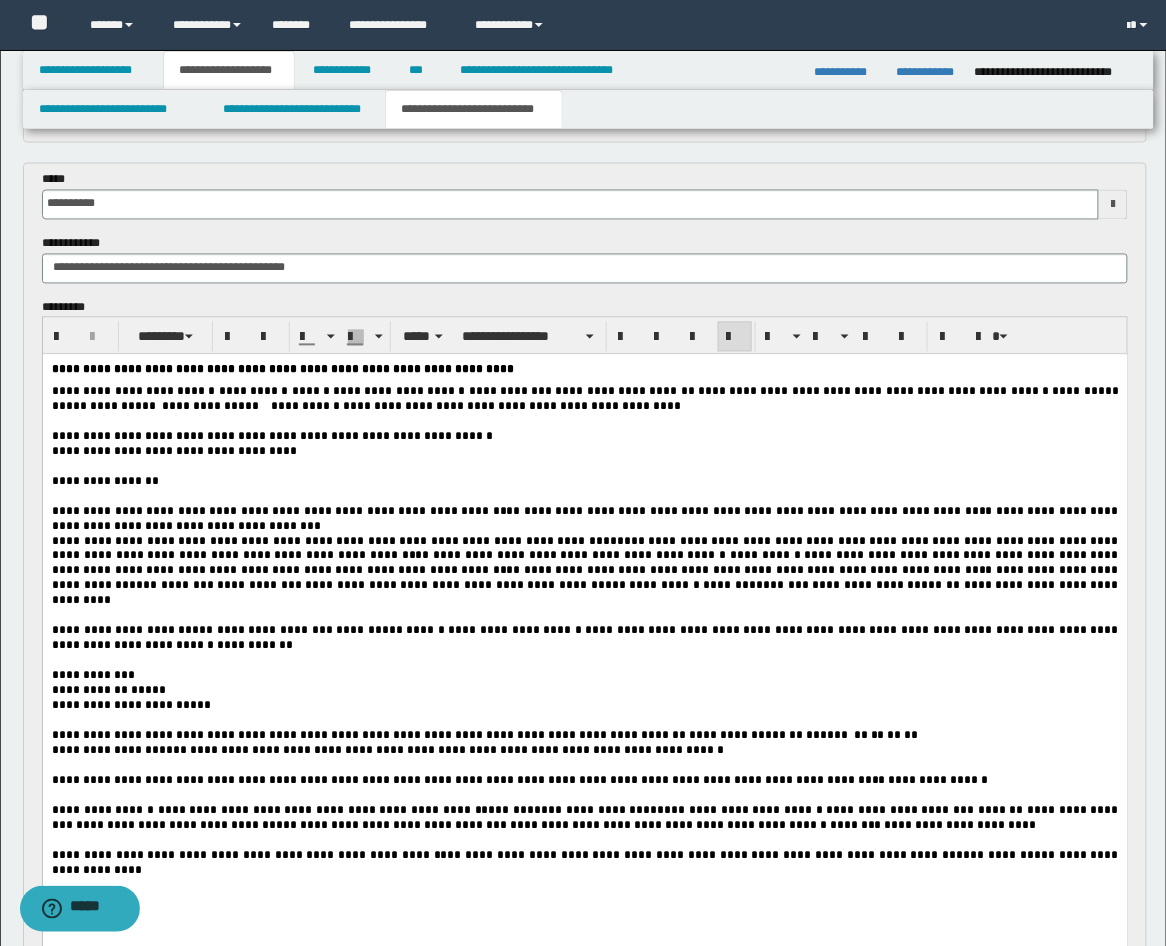 click on "**********" at bounding box center [586, 638] 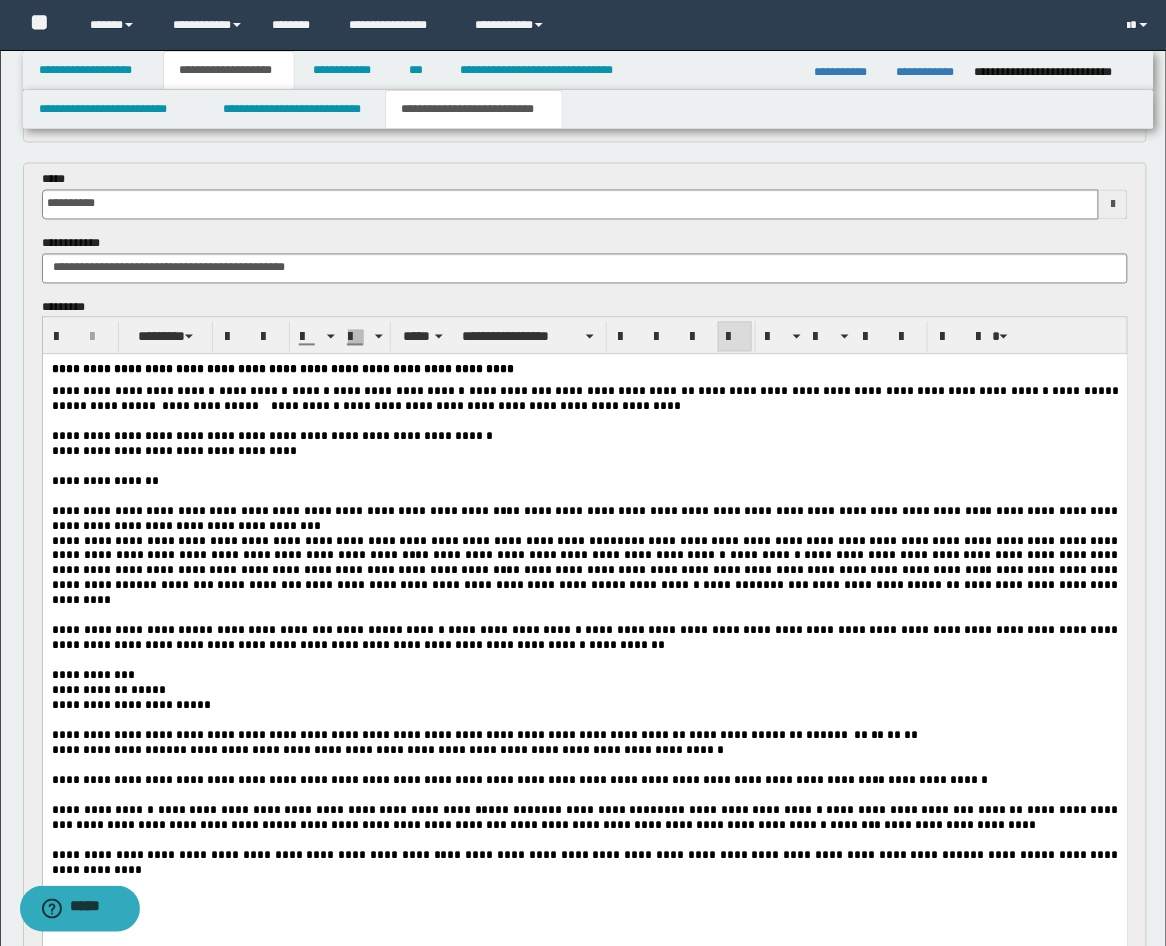 click on "*" at bounding box center [662, 646] 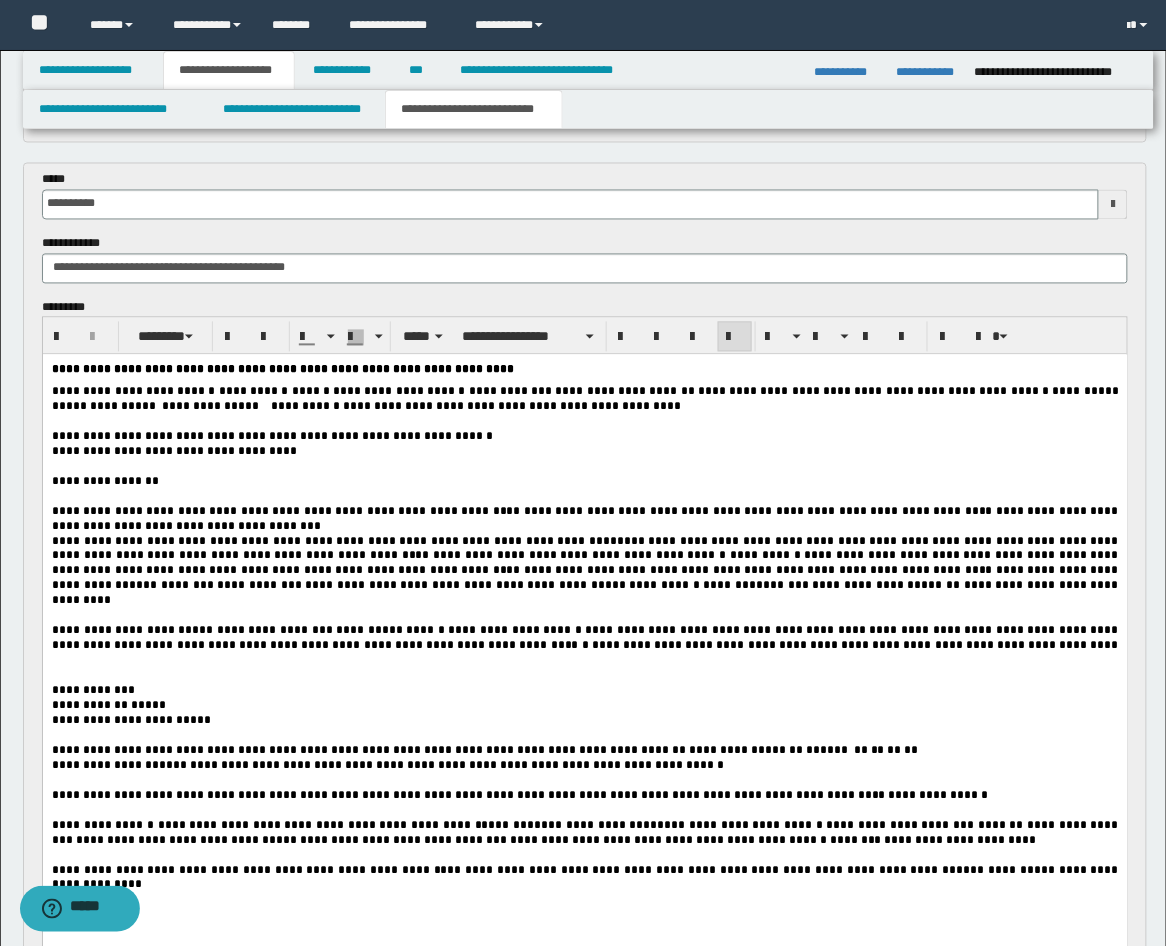 click on "**********" at bounding box center [586, 638] 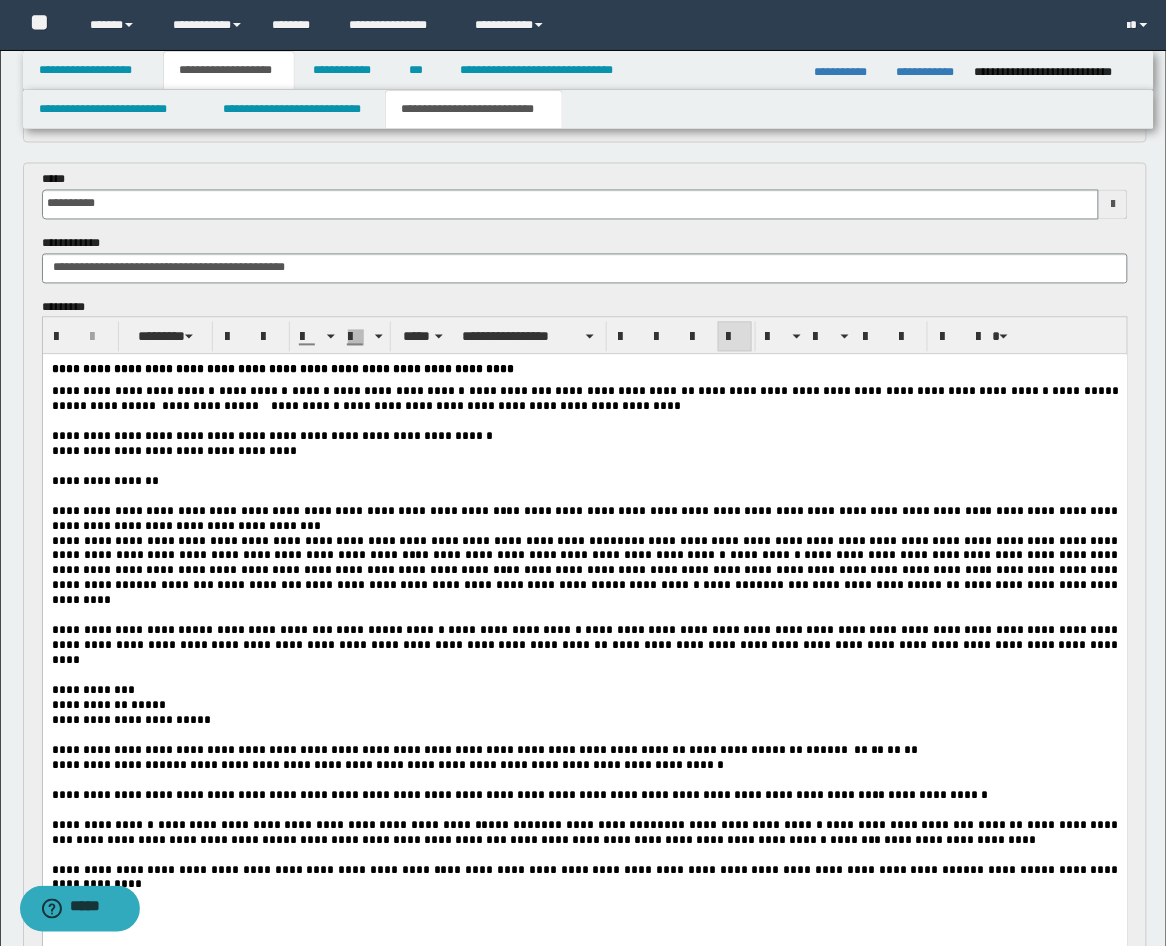 click on "**********" at bounding box center (586, 653) 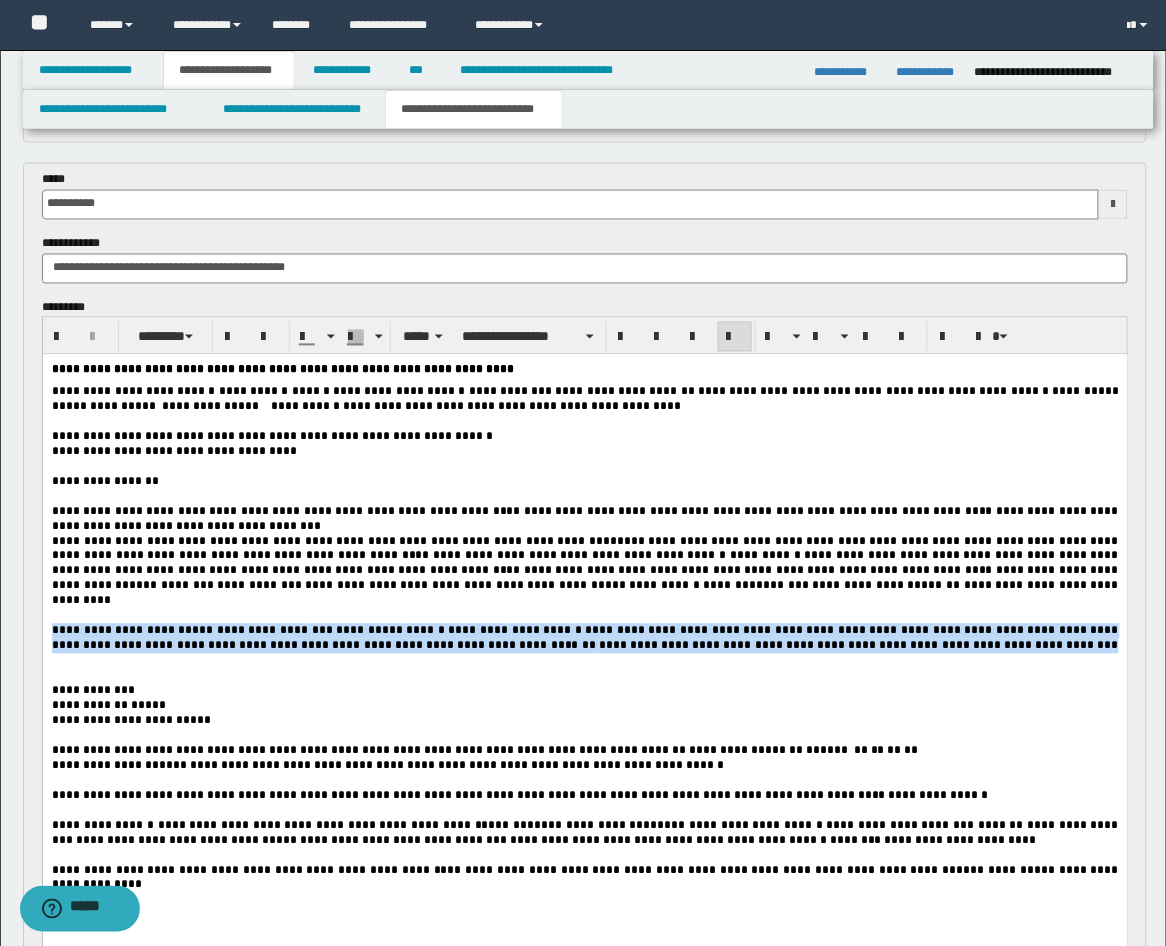 drag, startPoint x: 870, startPoint y: 663, endPoint x: 70, endPoint y: 993, distance: 865.3901 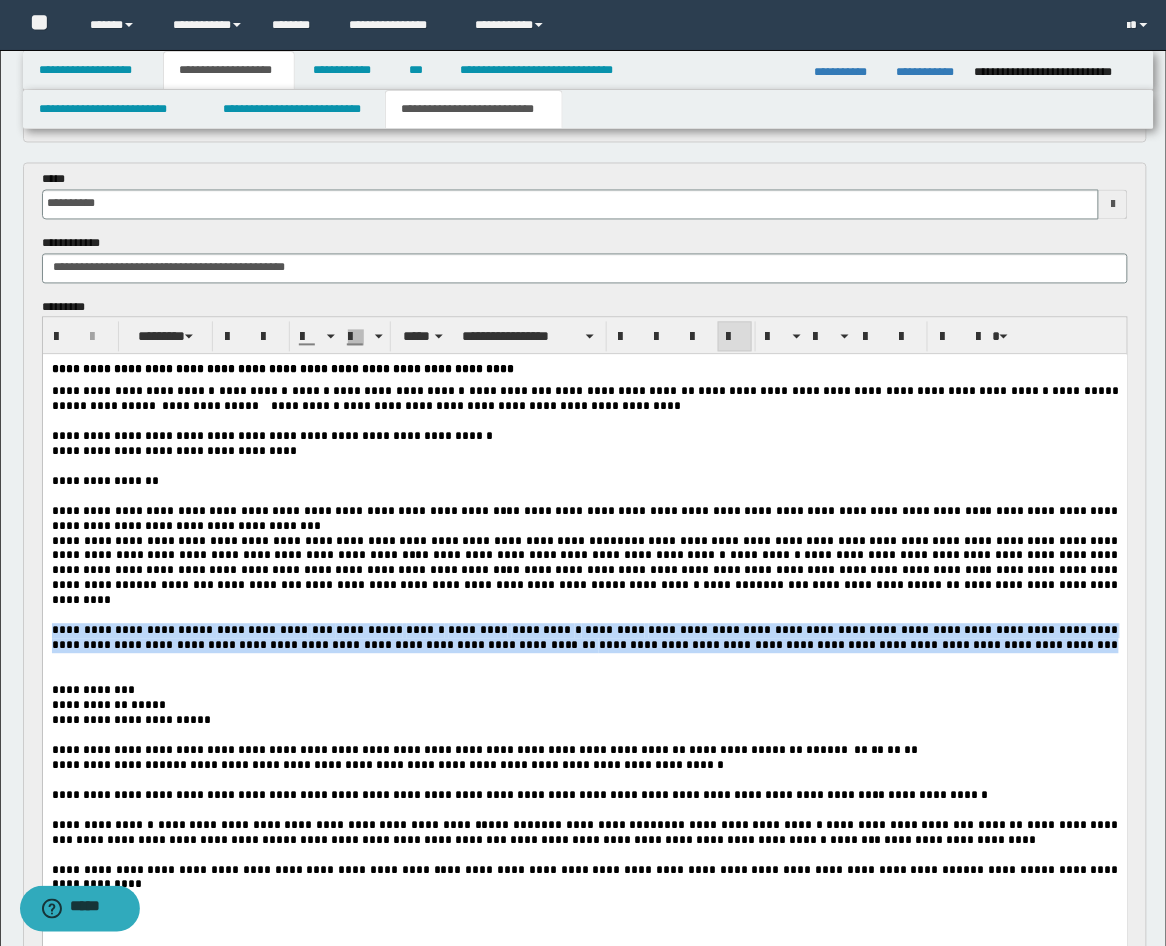 click on "**********" at bounding box center [584, 653] 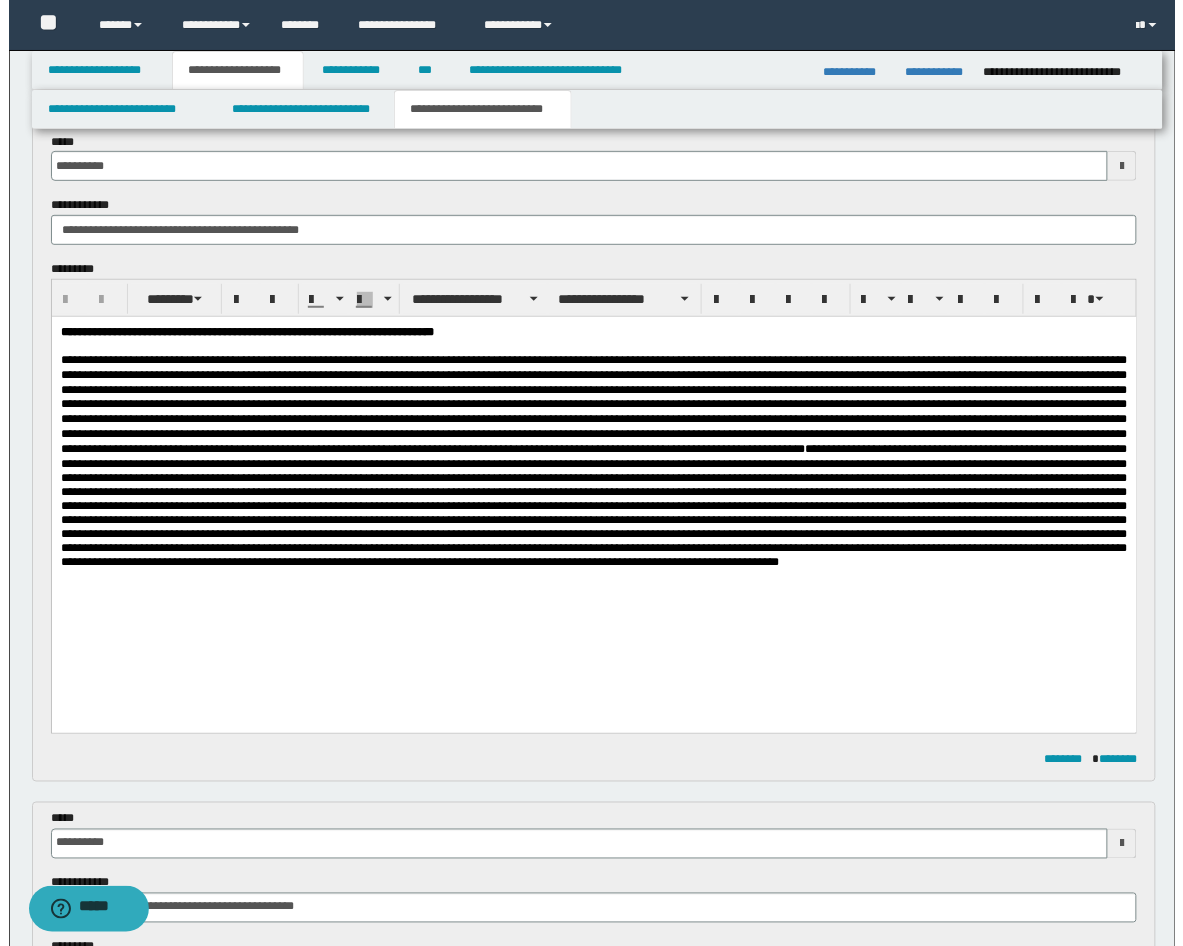scroll, scrollTop: 0, scrollLeft: 0, axis: both 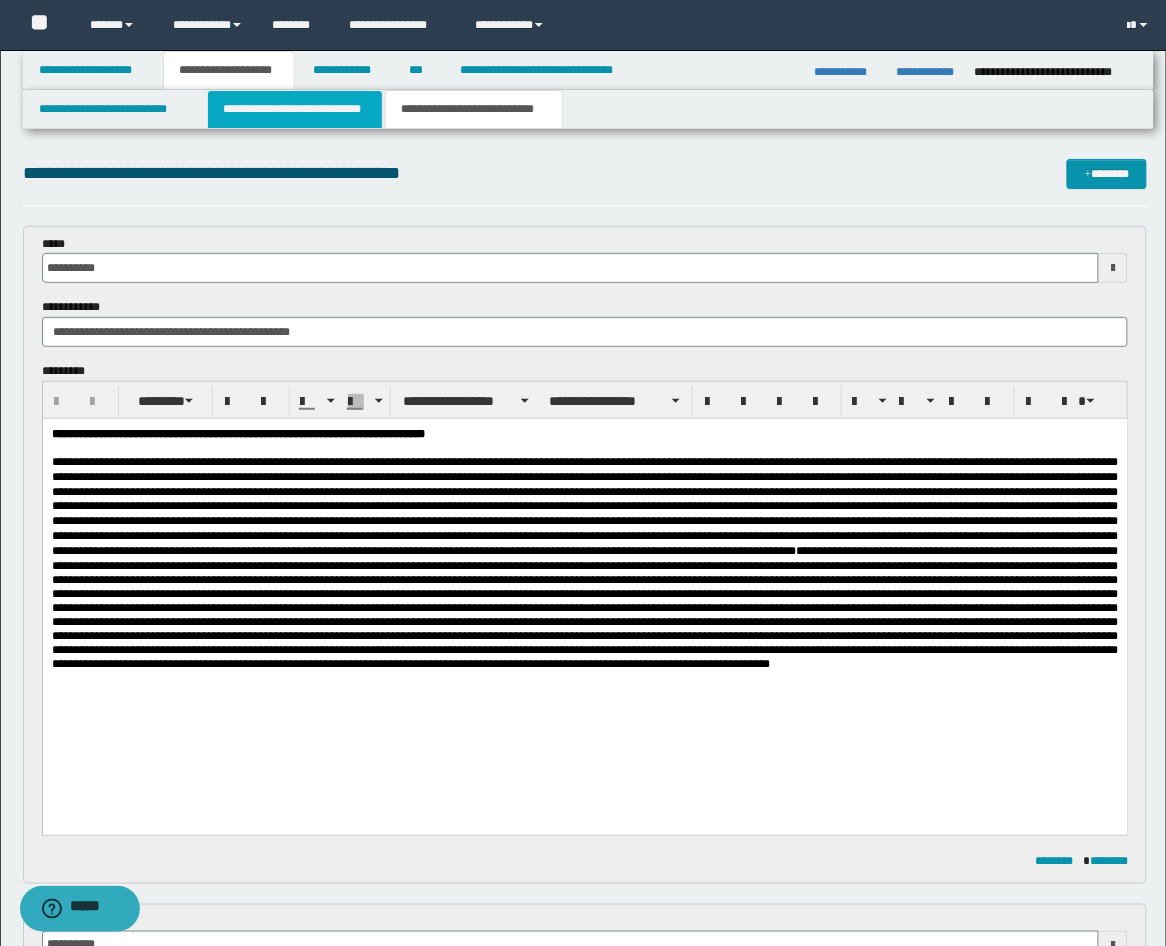 click on "**********" at bounding box center (295, 109) 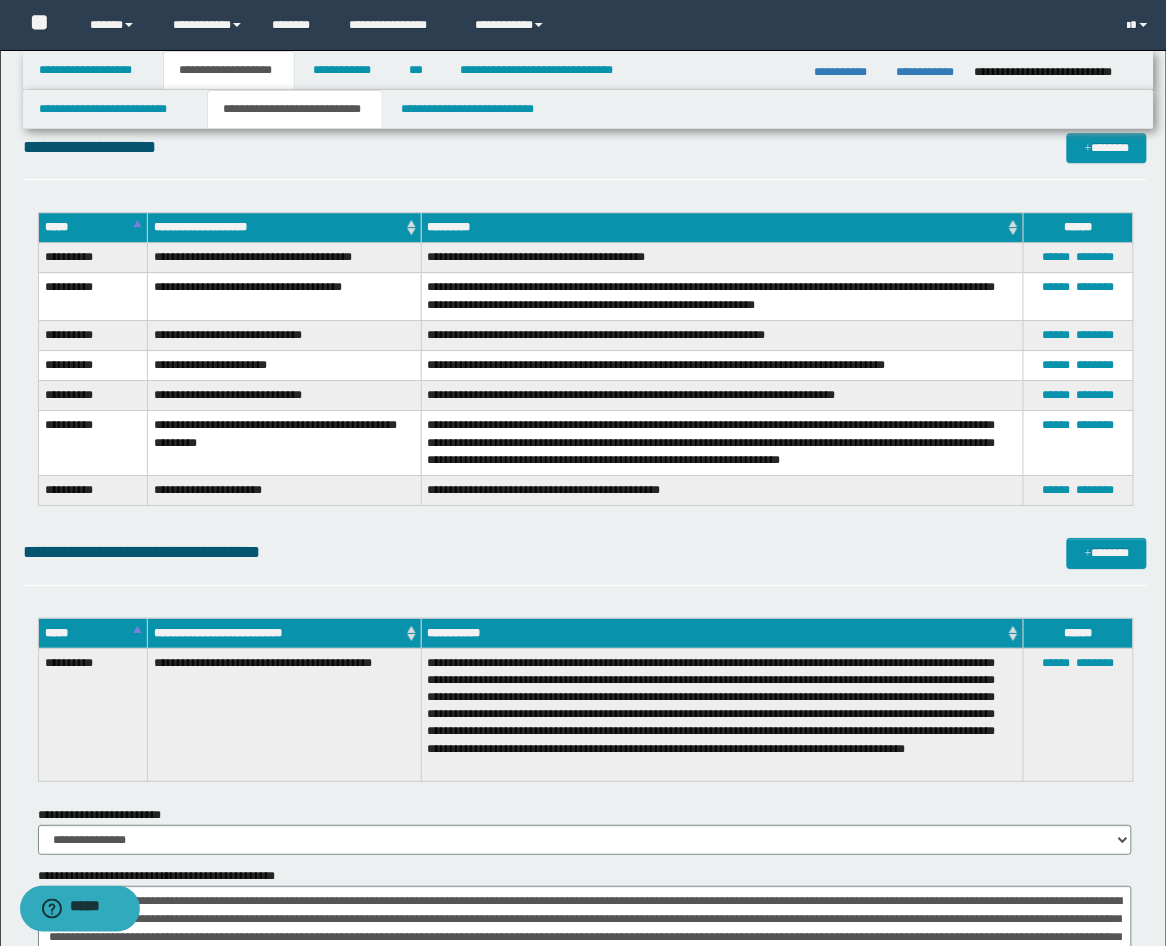 scroll, scrollTop: 5150, scrollLeft: 0, axis: vertical 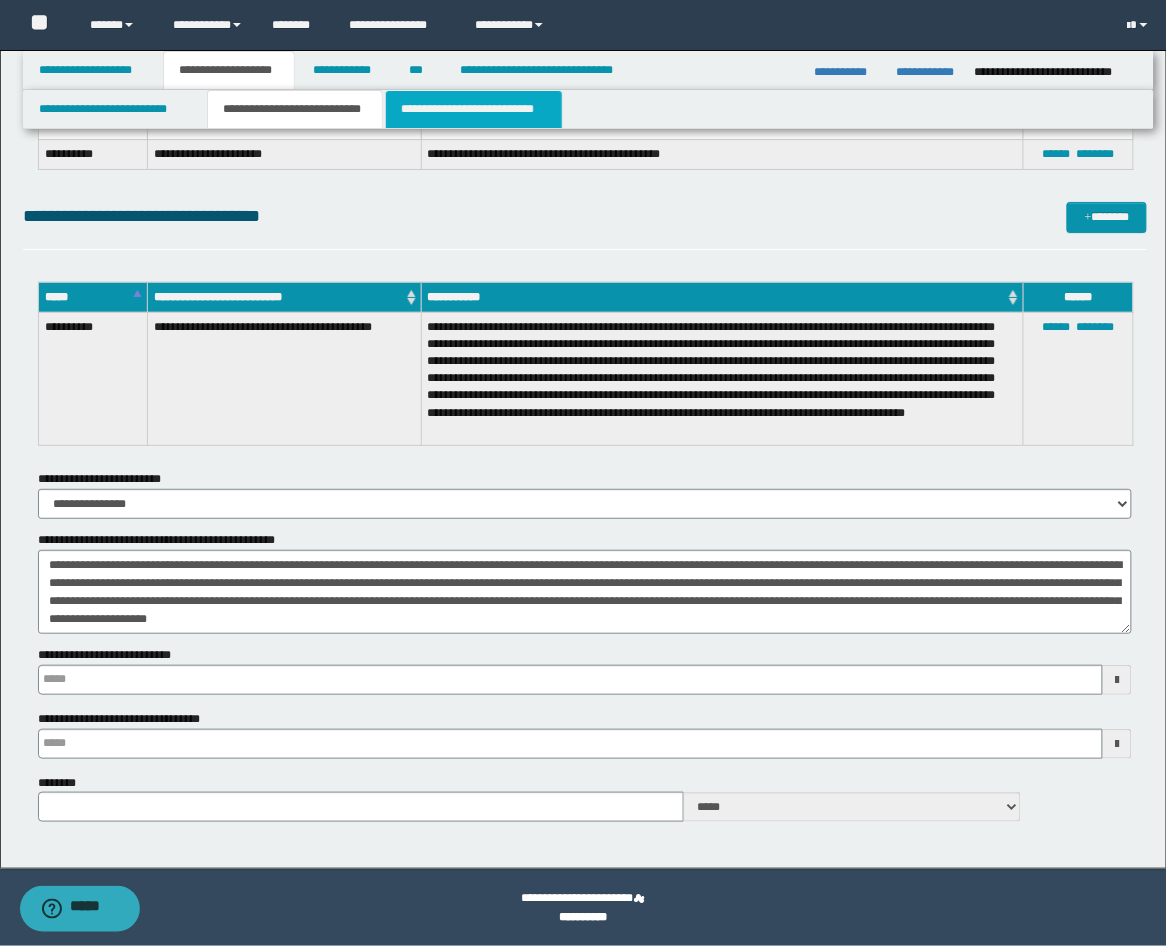 click on "**********" at bounding box center (474, 109) 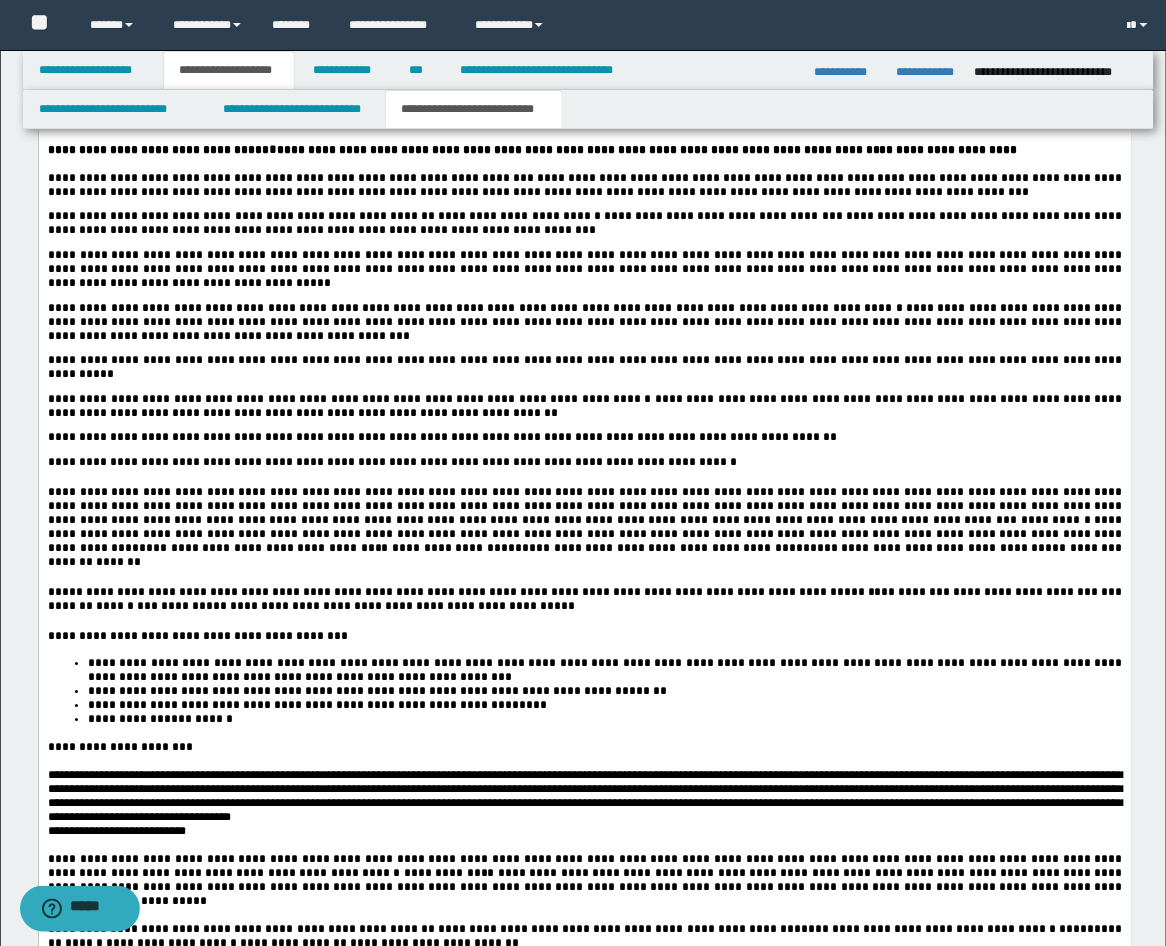 scroll, scrollTop: 2963, scrollLeft: 0, axis: vertical 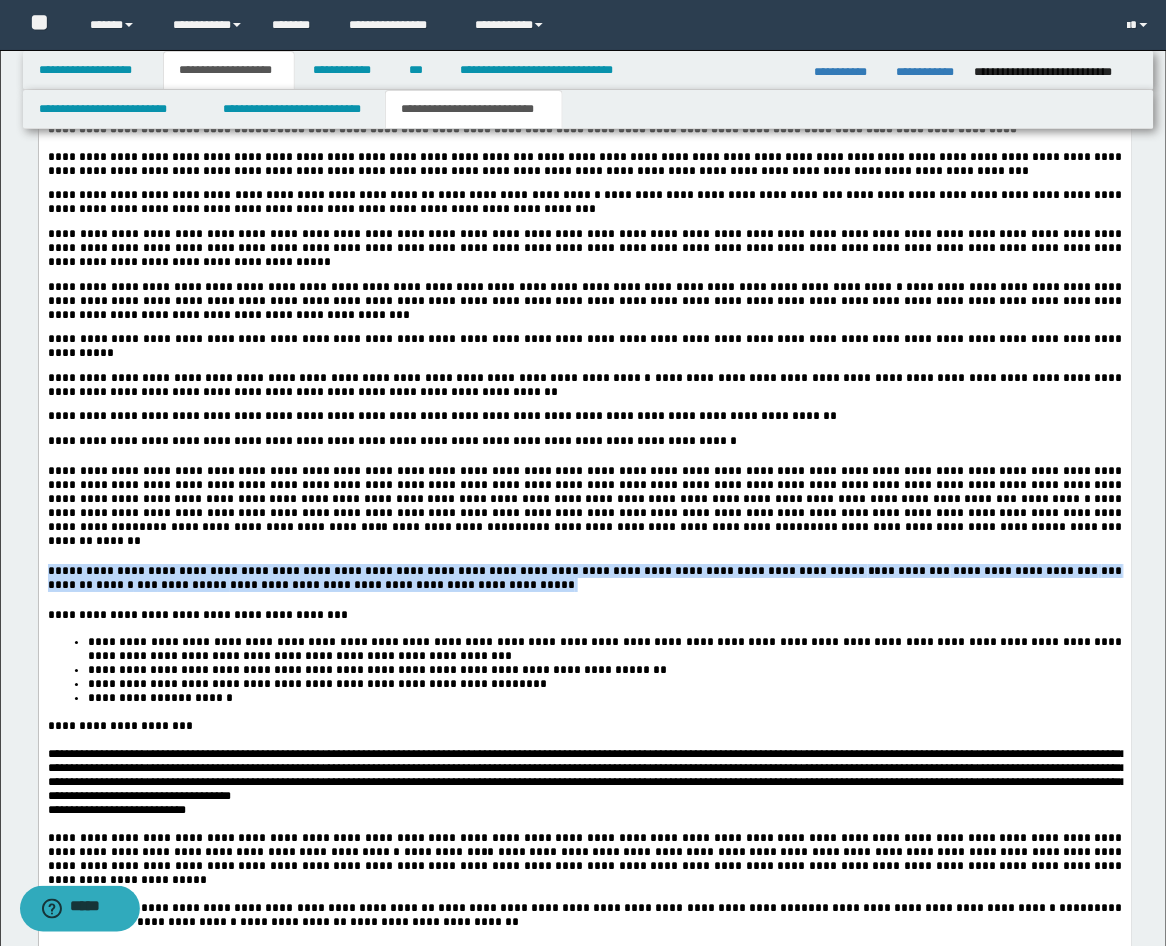 drag, startPoint x: 392, startPoint y: 717, endPoint x: 71, endPoint y: -70, distance: 849.9471 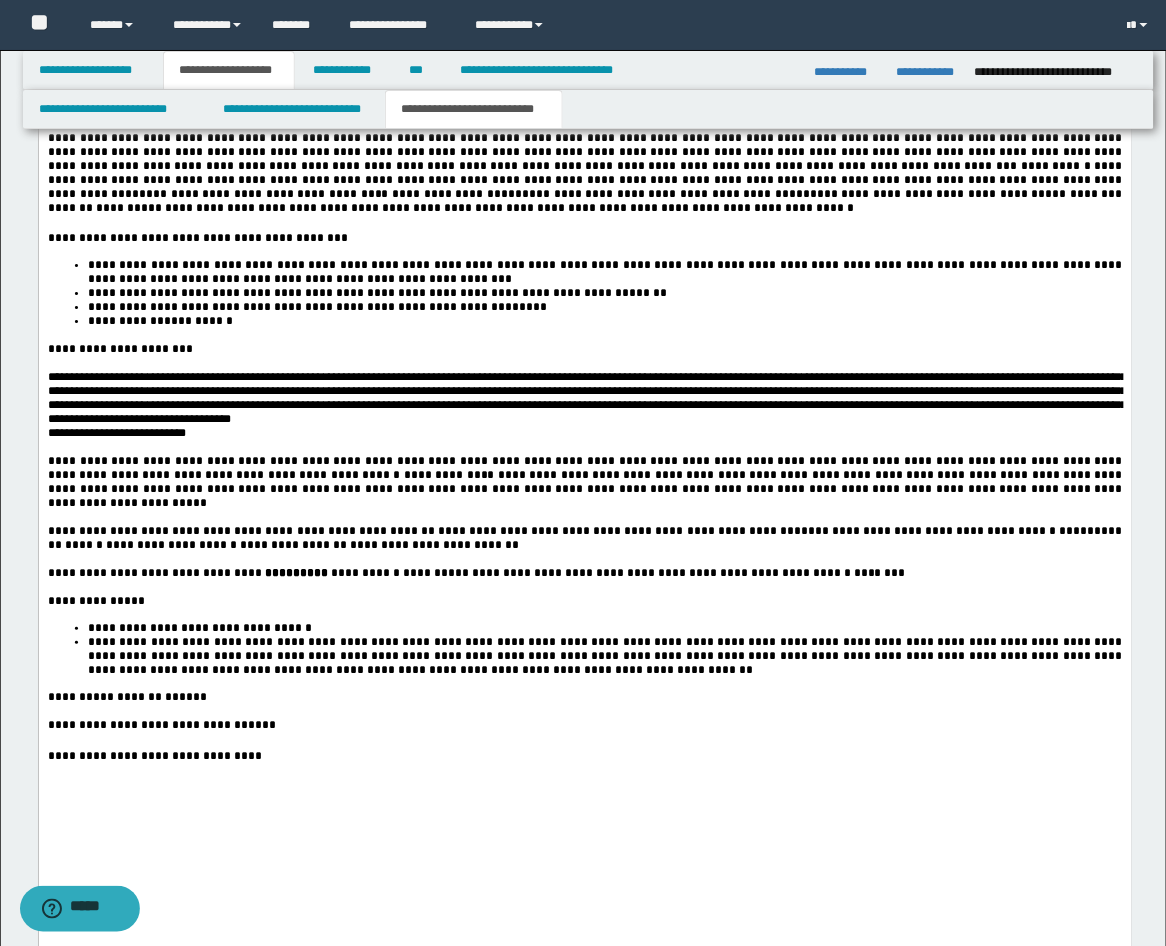 scroll, scrollTop: 3333, scrollLeft: 0, axis: vertical 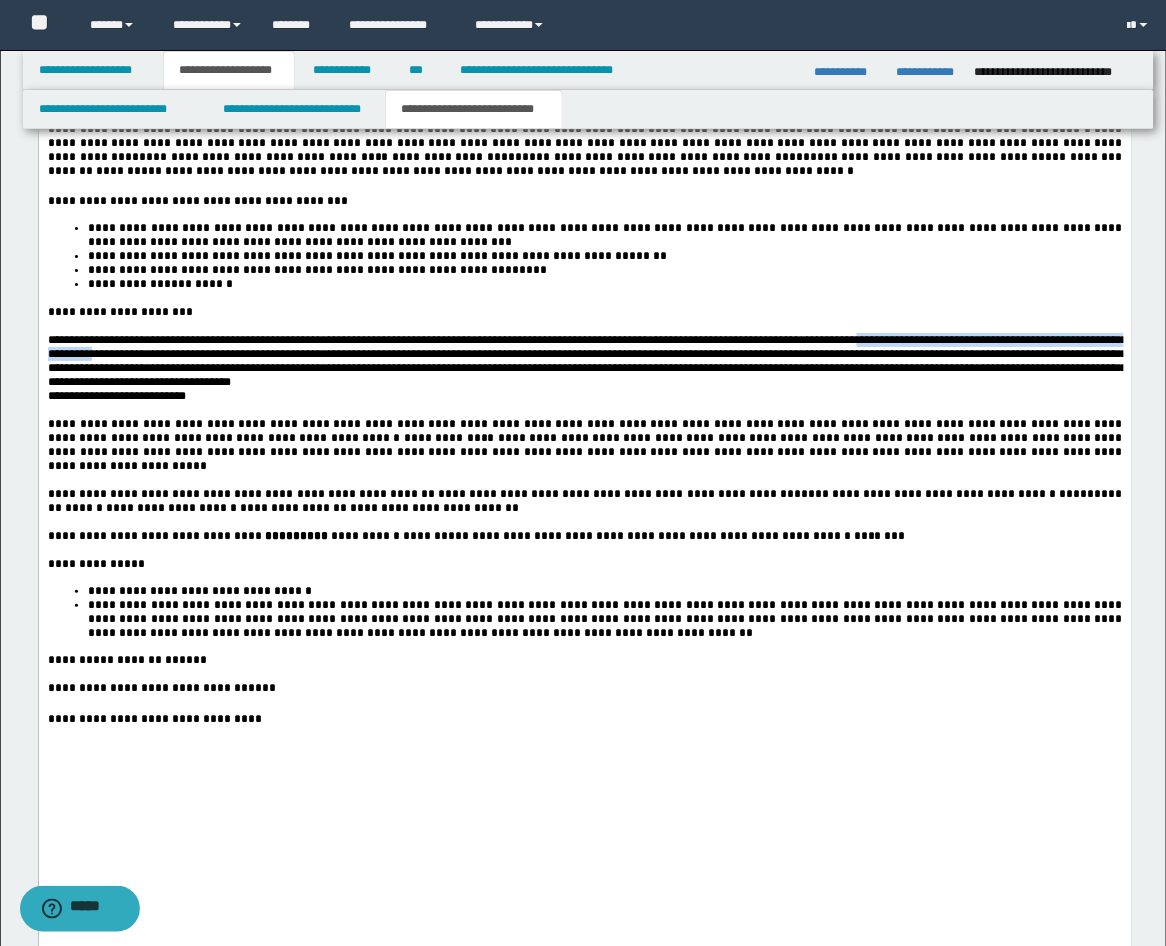 drag, startPoint x: 925, startPoint y: 505, endPoint x: 181, endPoint y: 526, distance: 744.2963 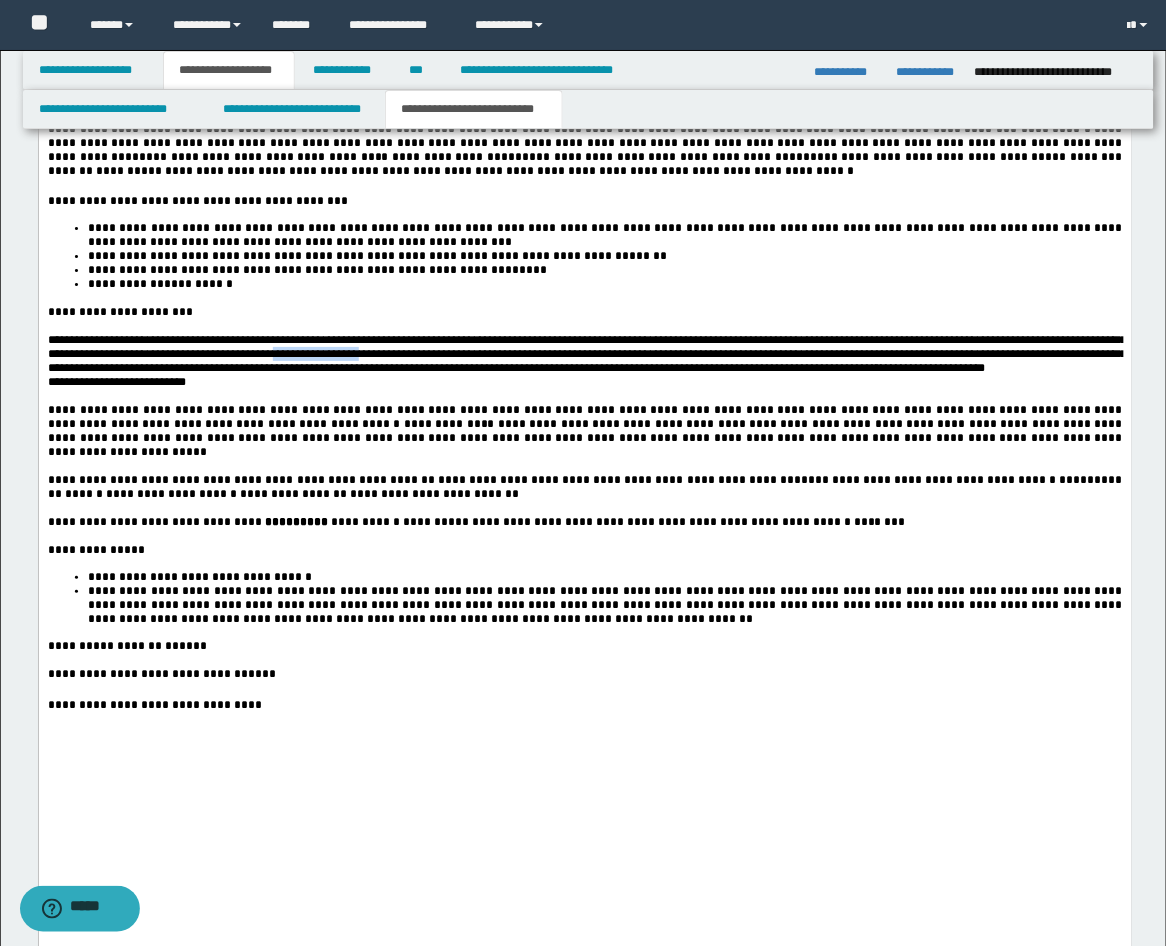 drag, startPoint x: 421, startPoint y: 529, endPoint x: 511, endPoint y: 529, distance: 90 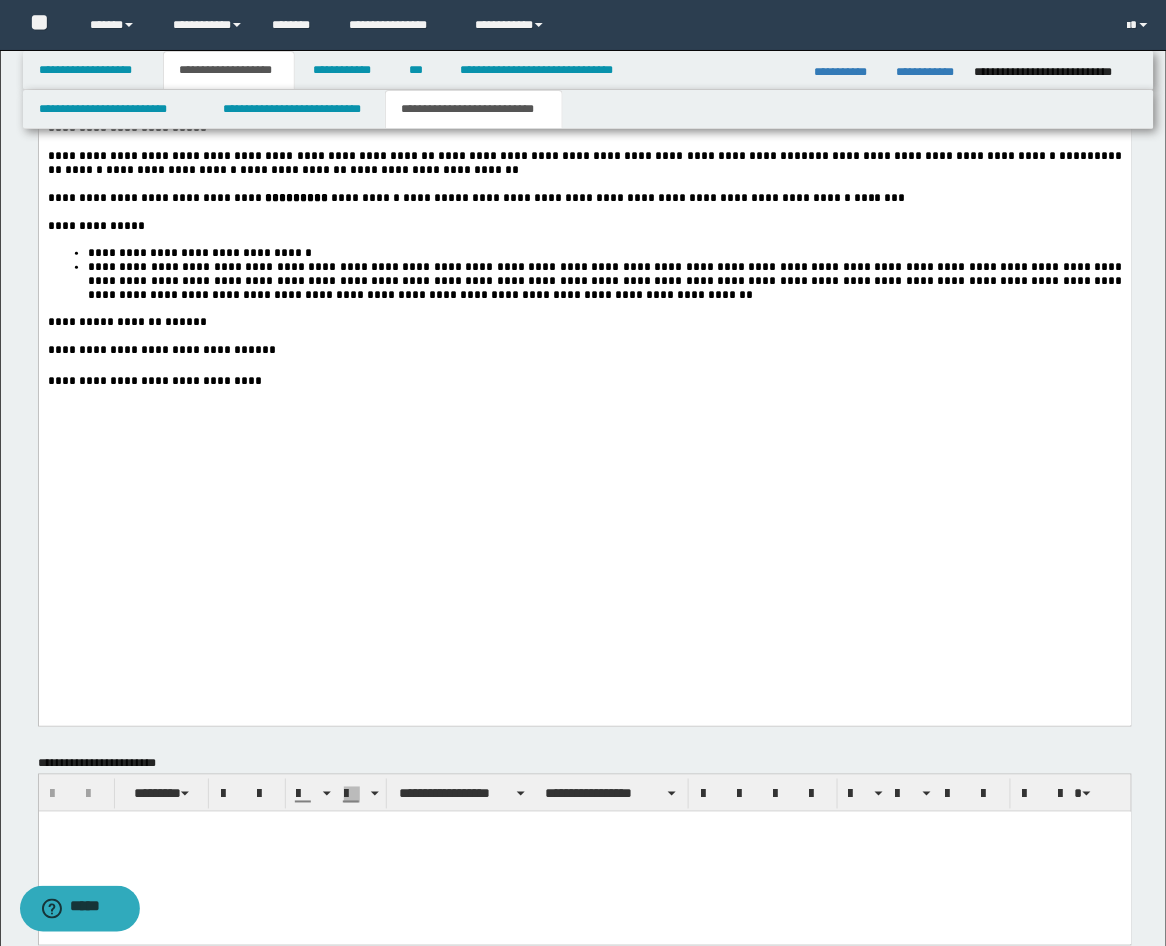 scroll, scrollTop: 3703, scrollLeft: 0, axis: vertical 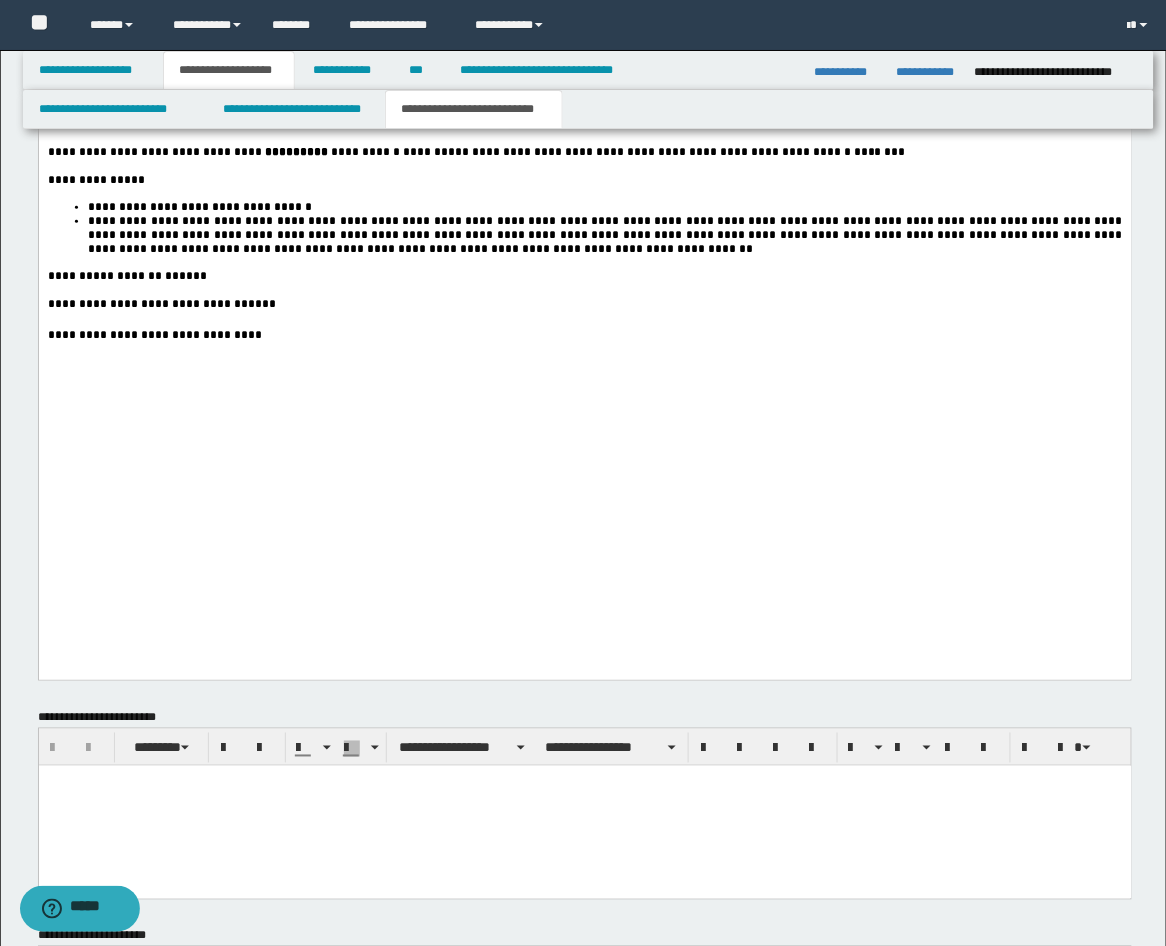 click at bounding box center (584, 321) 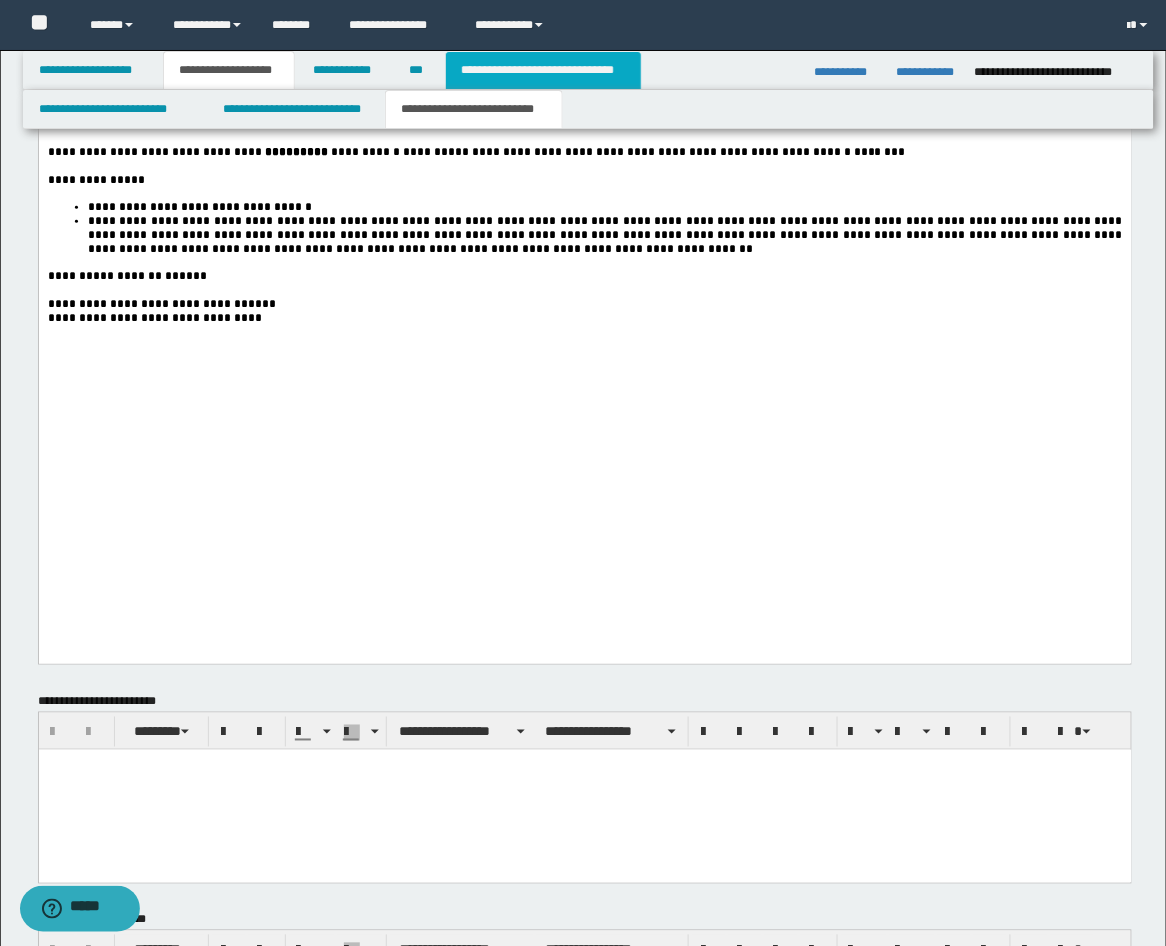click on "**********" at bounding box center [543, 70] 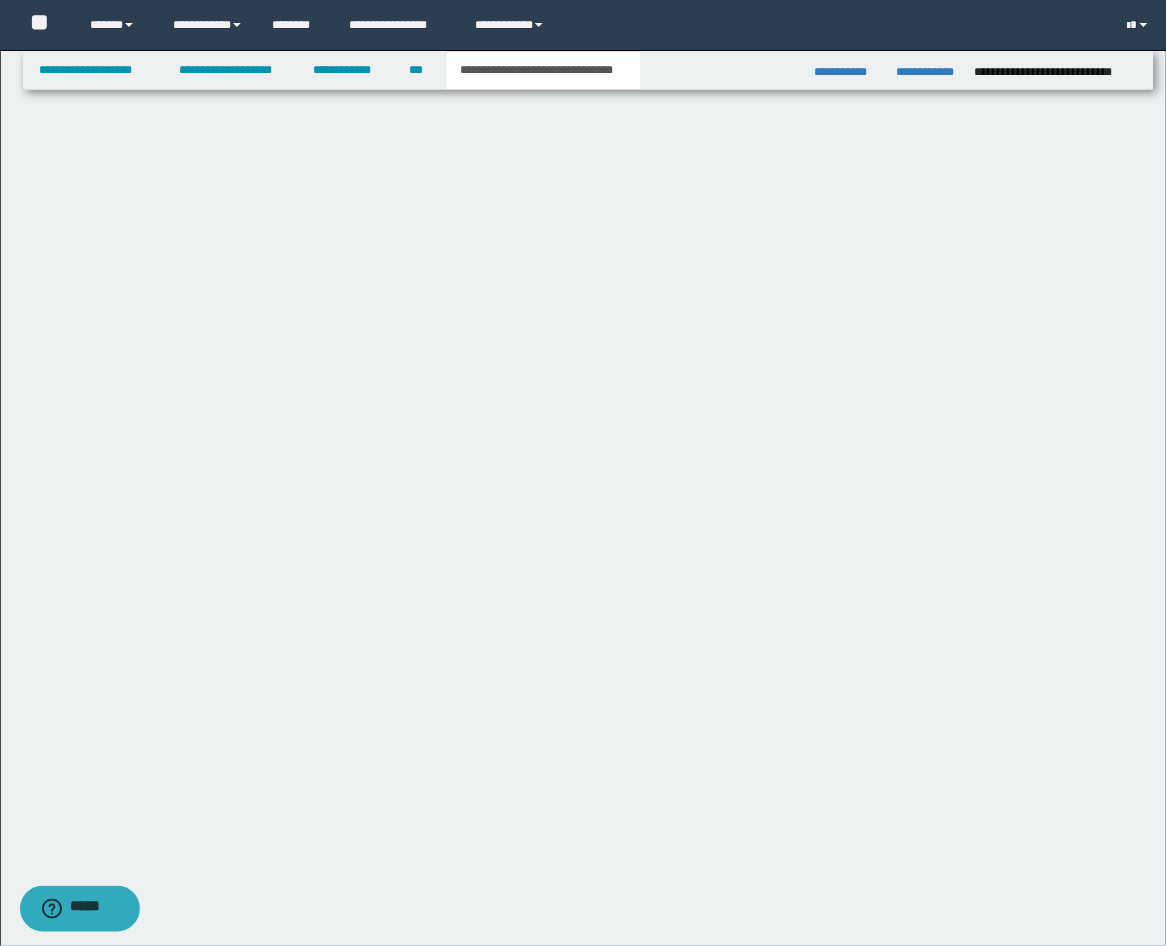 scroll, scrollTop: 0, scrollLeft: 0, axis: both 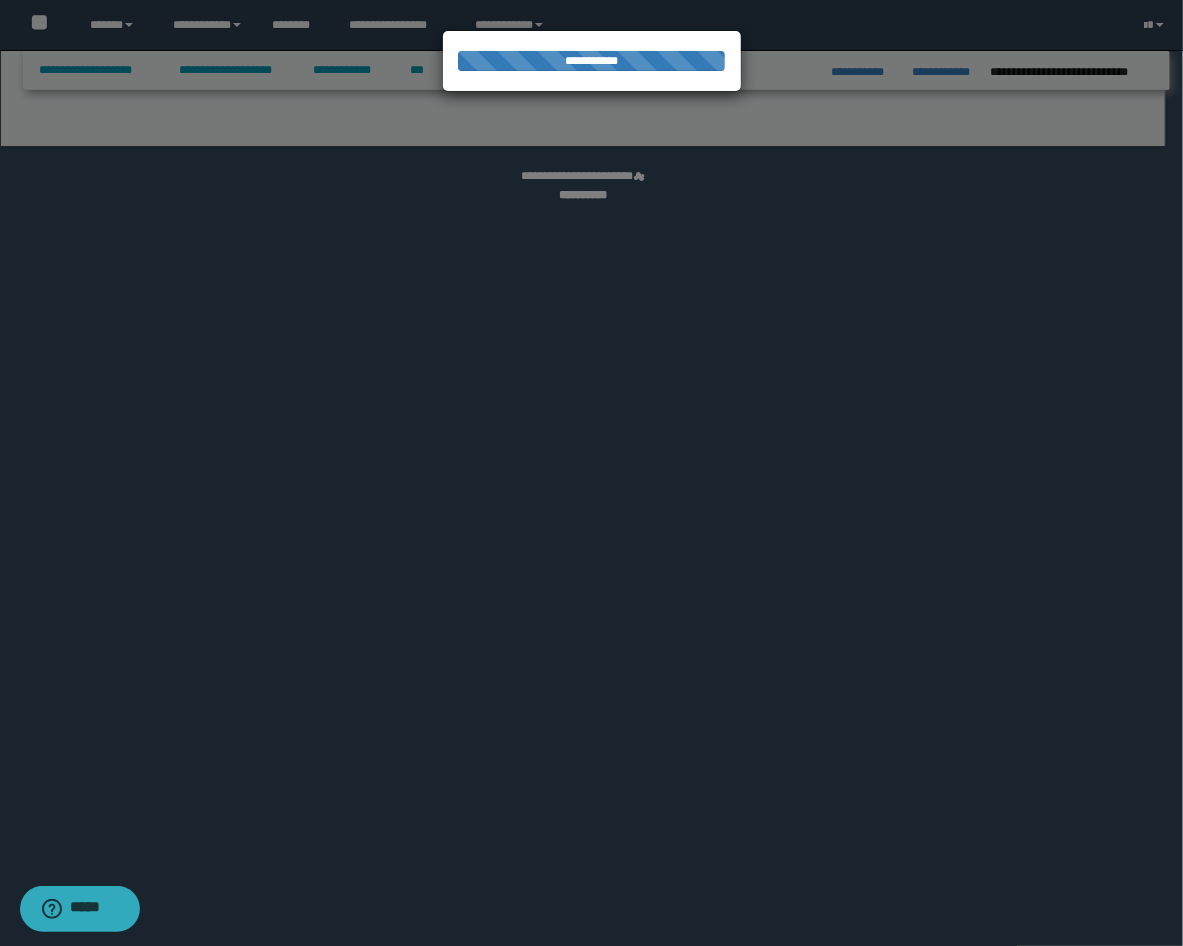 select on "*" 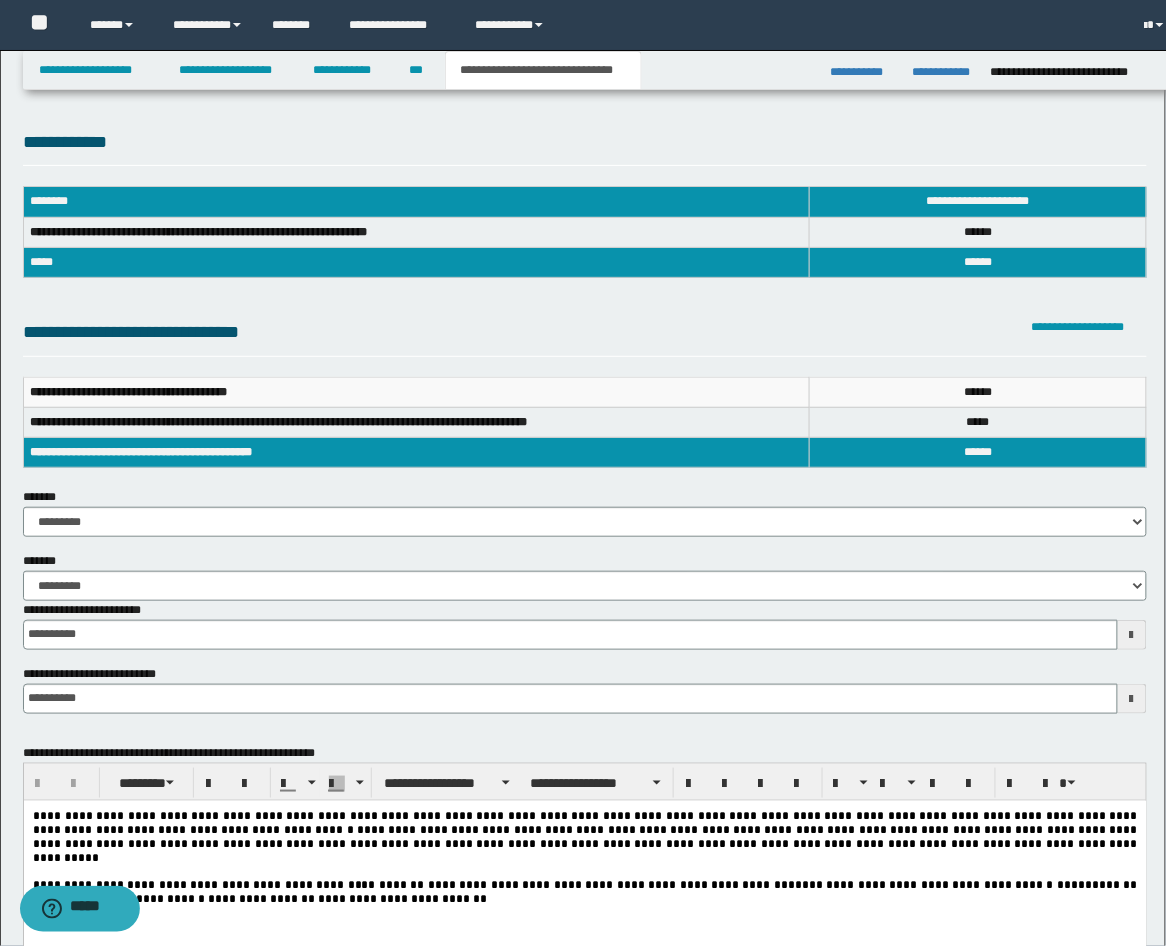 scroll, scrollTop: 0, scrollLeft: 0, axis: both 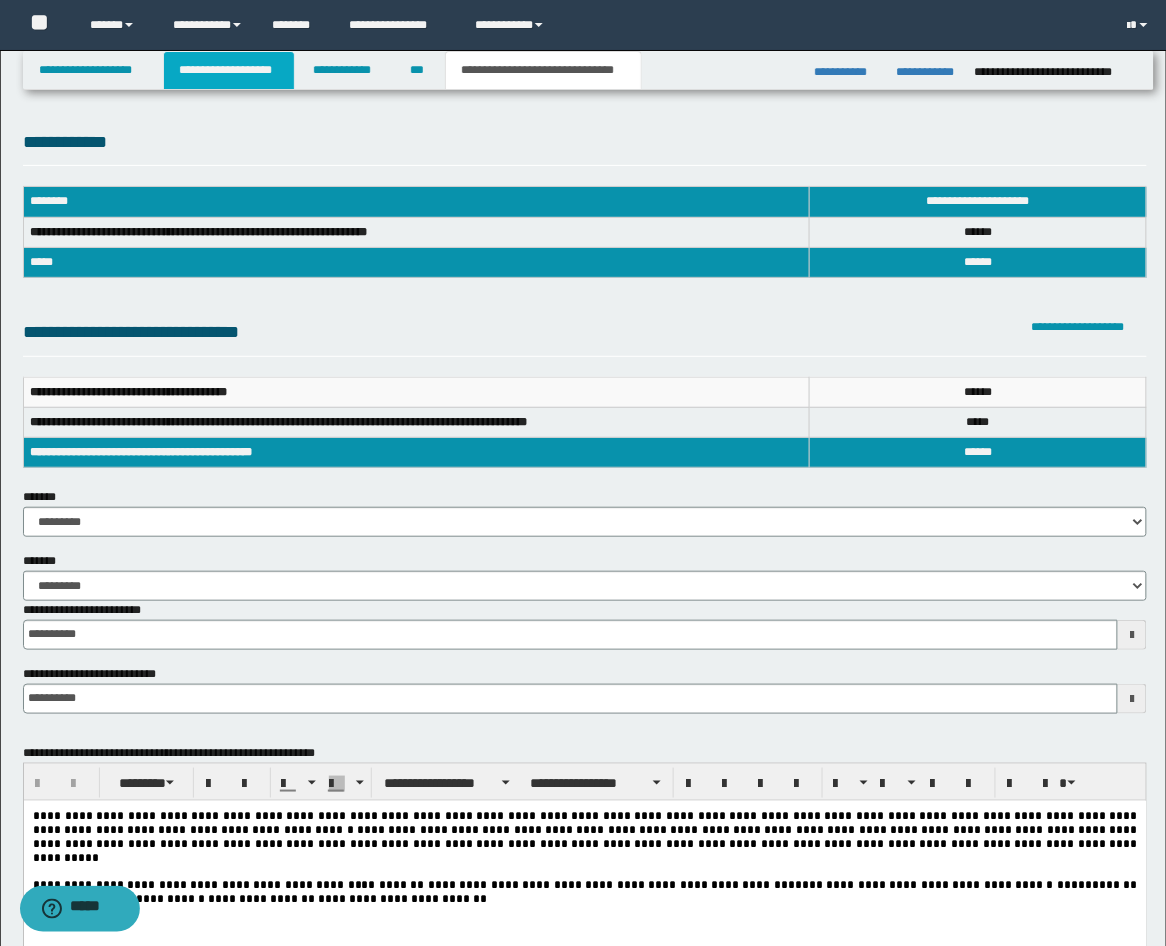 click on "**********" at bounding box center (229, 70) 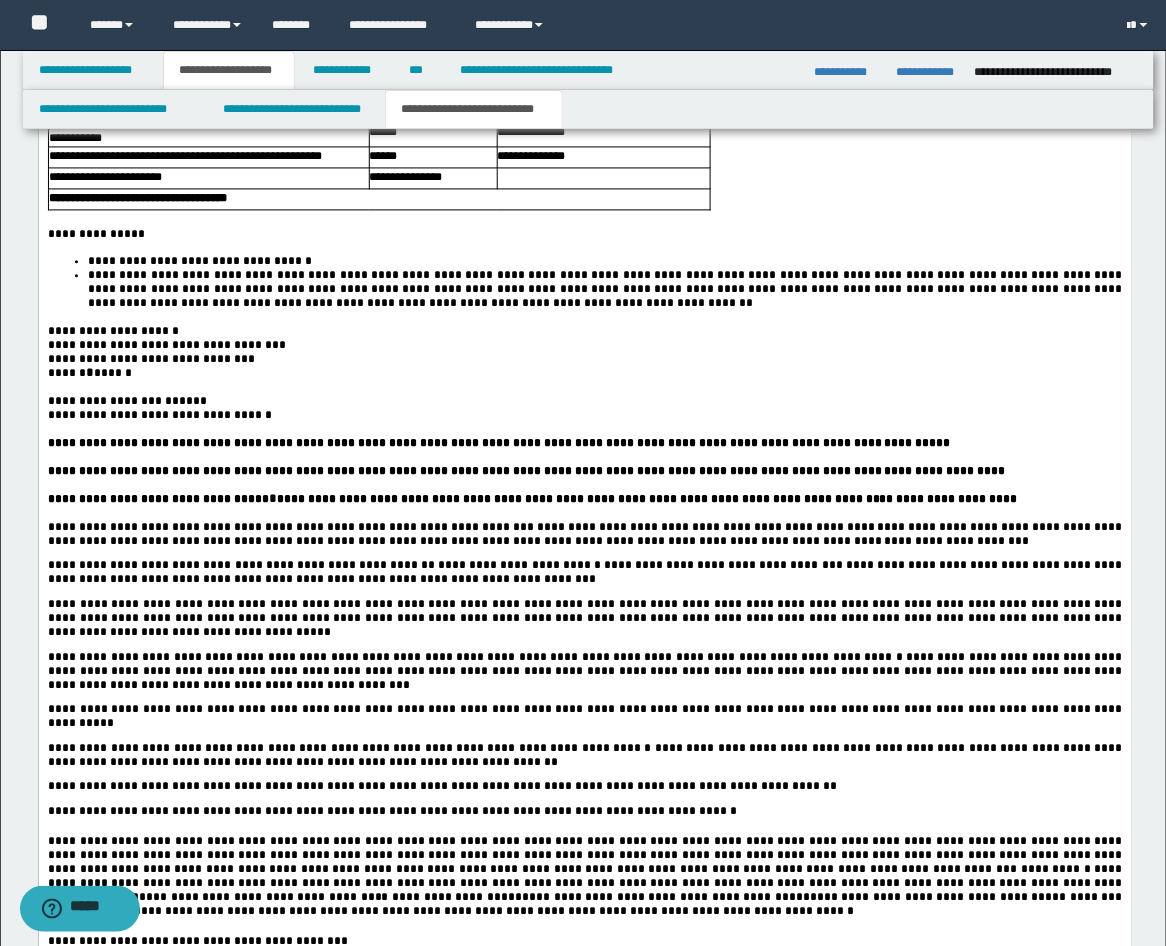 scroll, scrollTop: 3333, scrollLeft: 0, axis: vertical 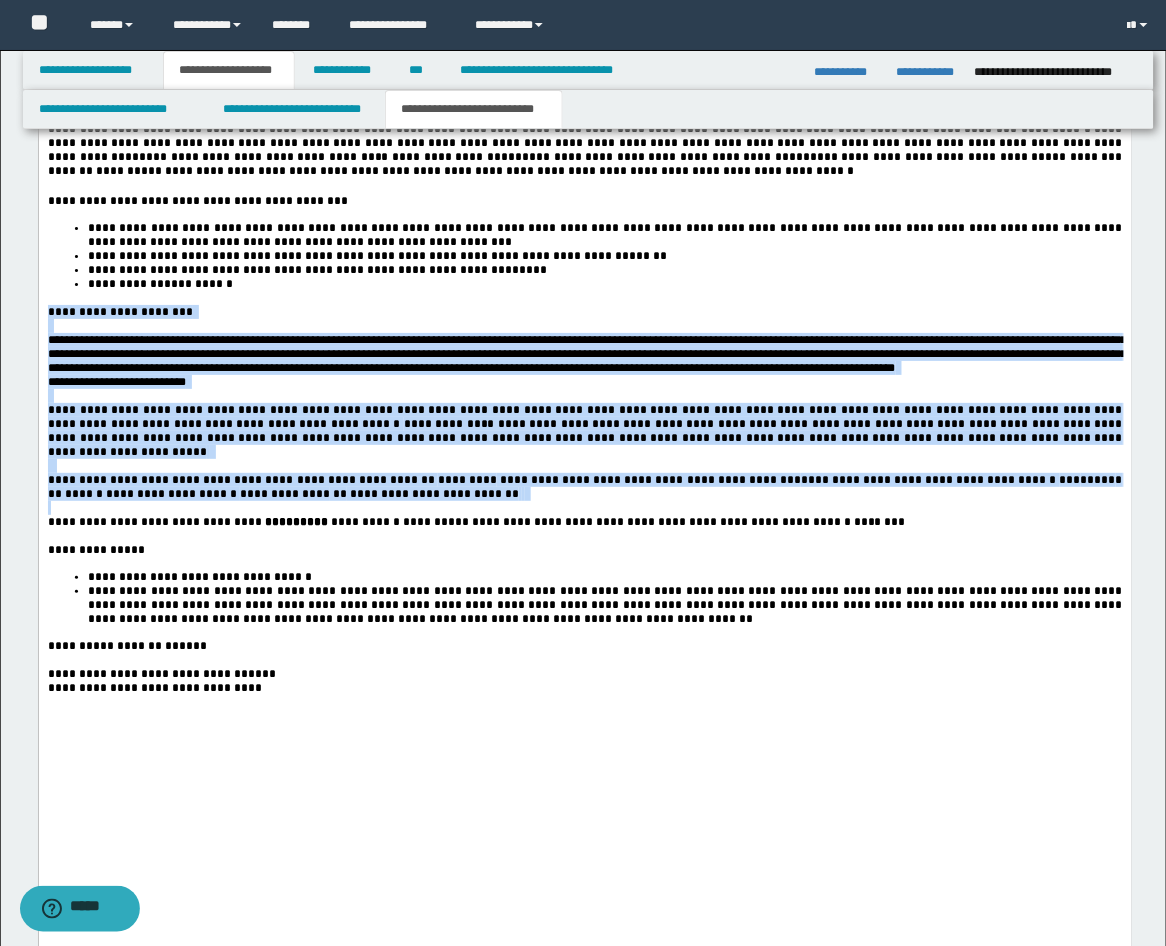 drag, startPoint x: 382, startPoint y: 701, endPoint x: 45, endPoint y: 476, distance: 405.2086 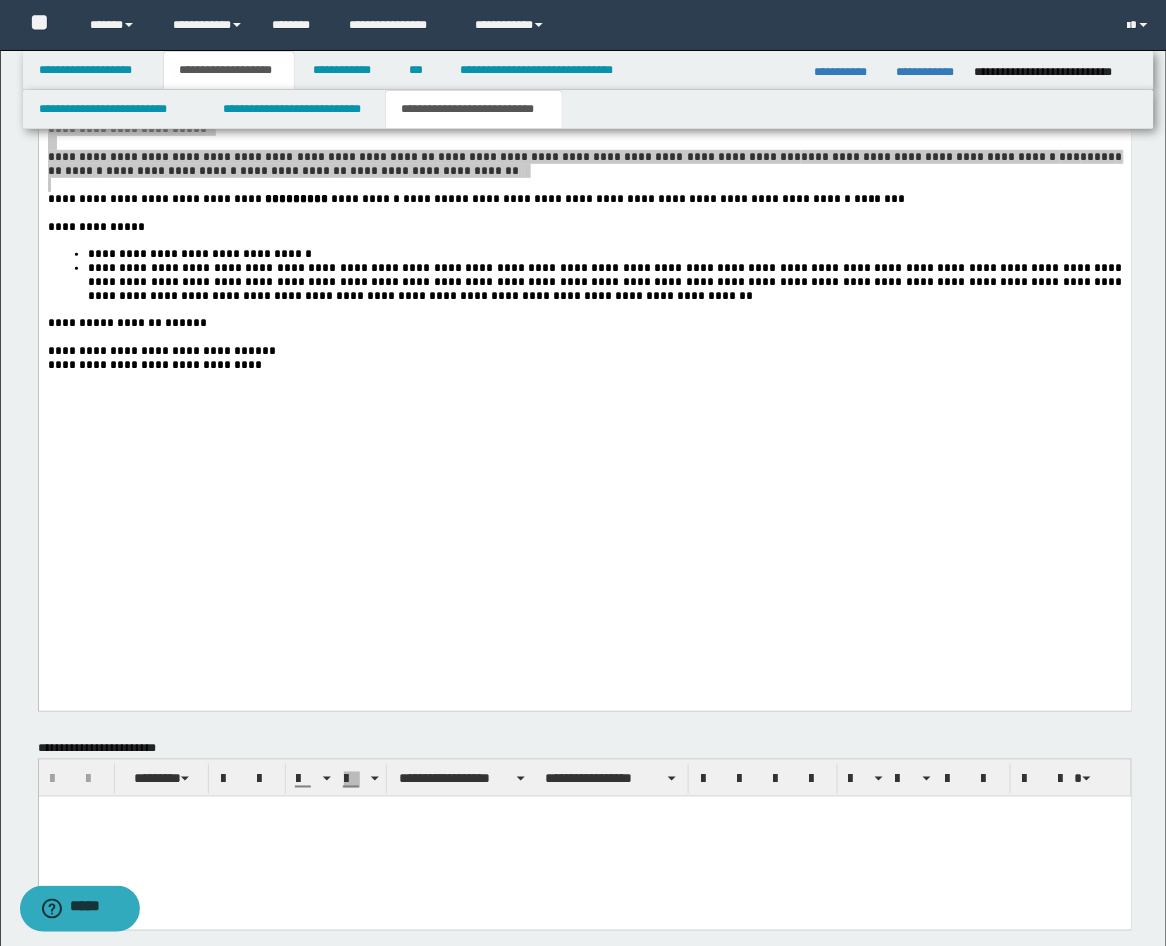 scroll, scrollTop: 3703, scrollLeft: 0, axis: vertical 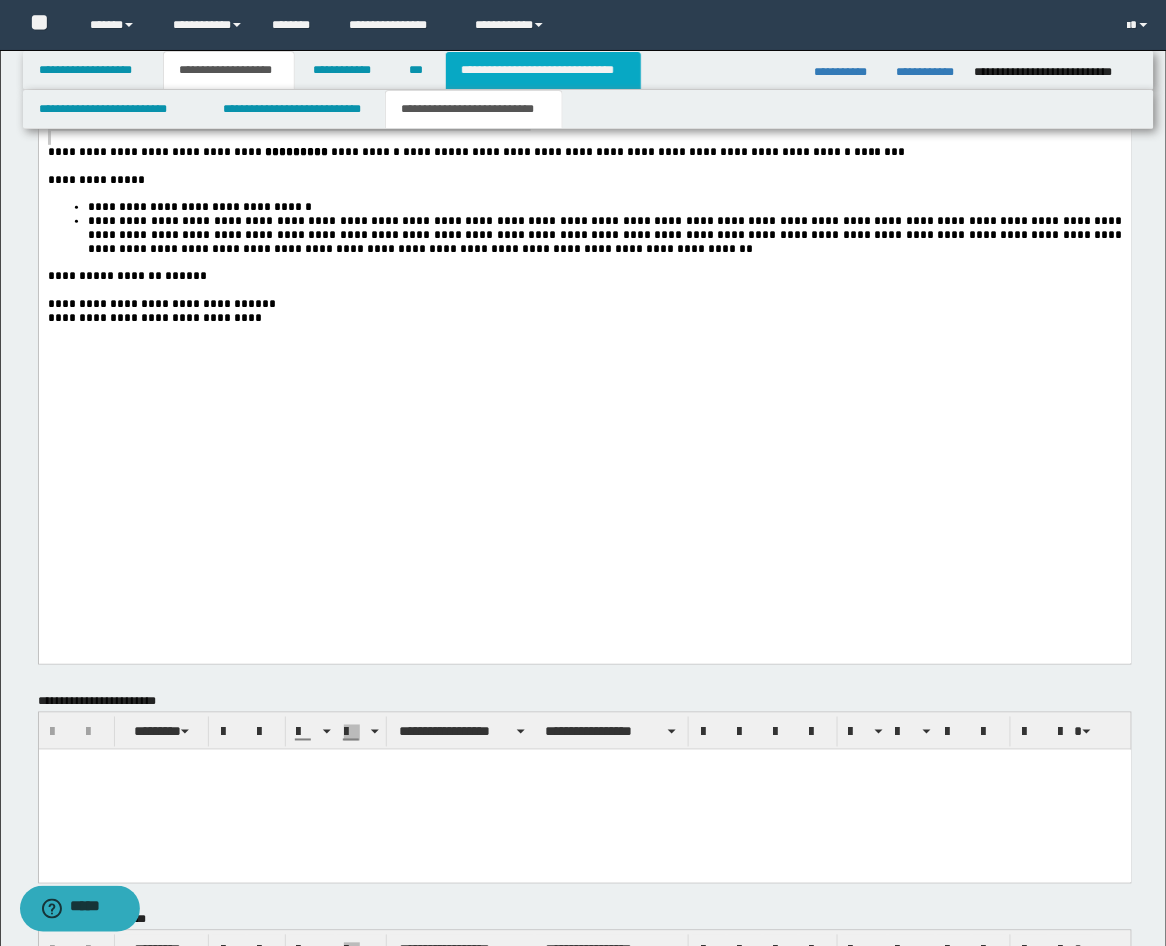 click on "**********" at bounding box center (543, 70) 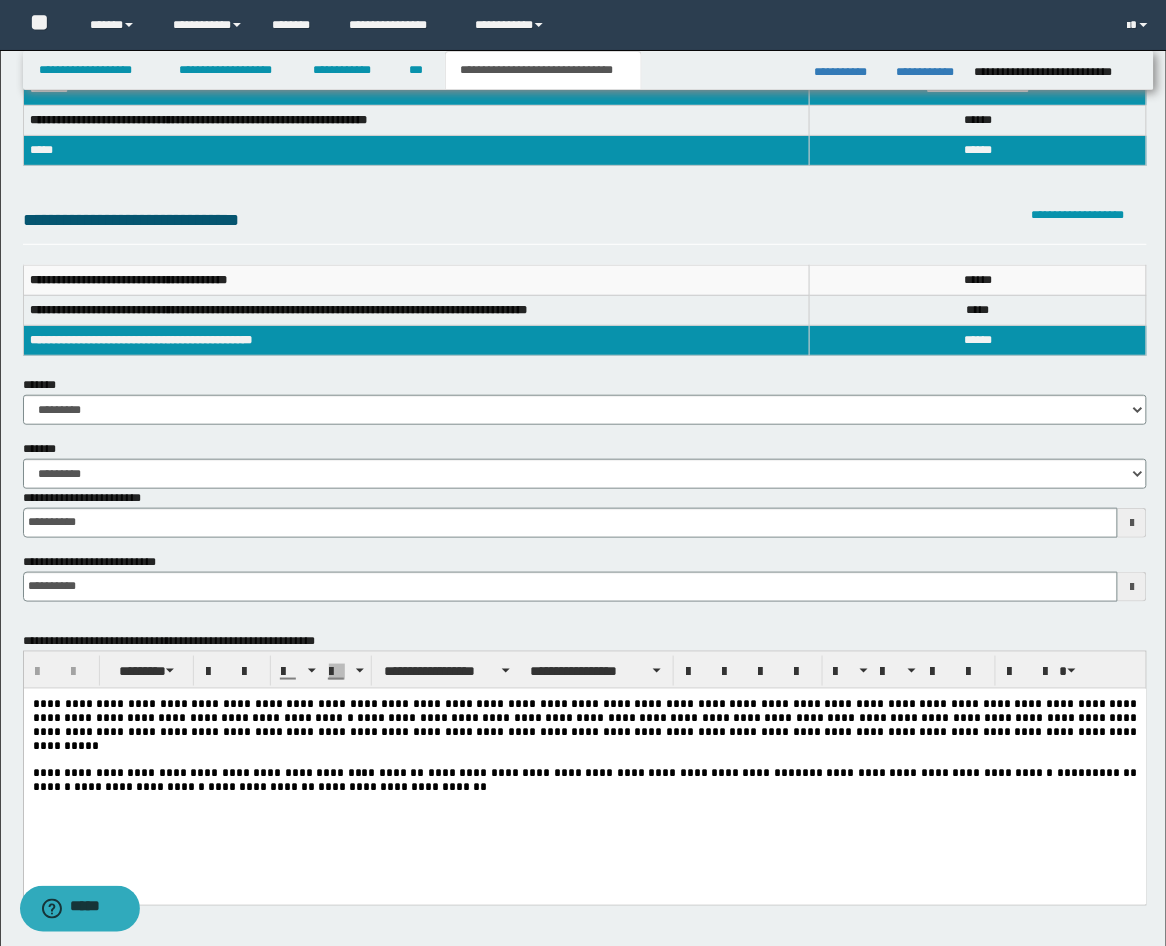 scroll, scrollTop: 482, scrollLeft: 0, axis: vertical 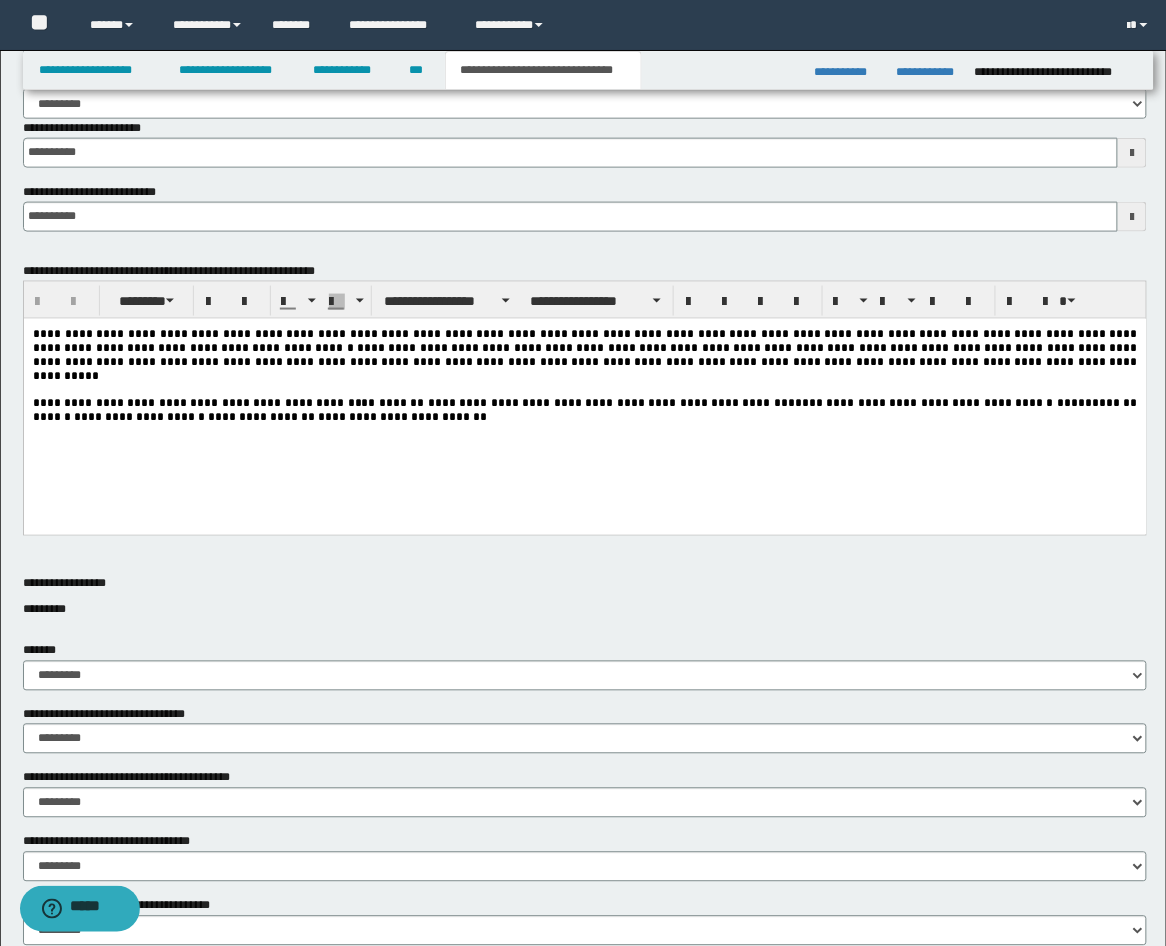 click on "**********" at bounding box center (584, 400) 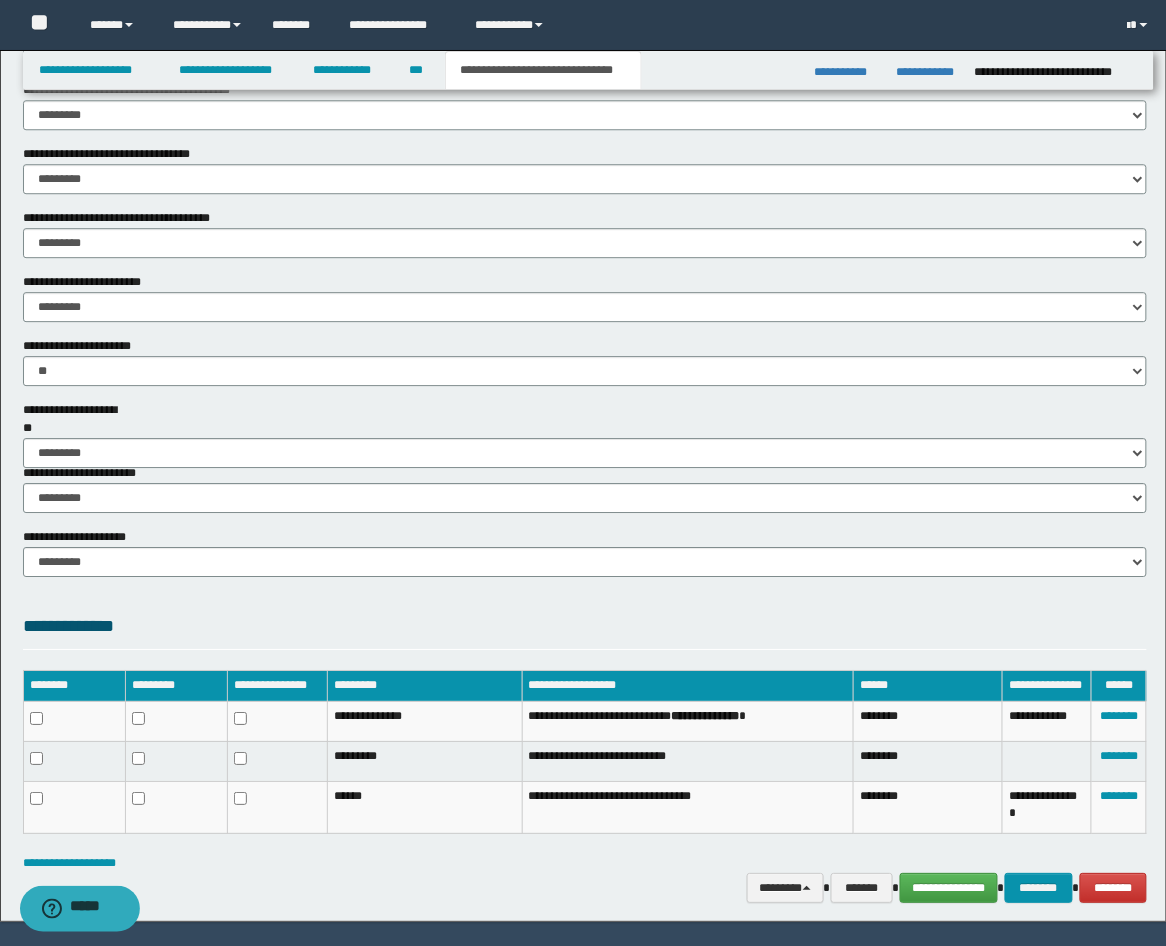 scroll, scrollTop: 1223, scrollLeft: 0, axis: vertical 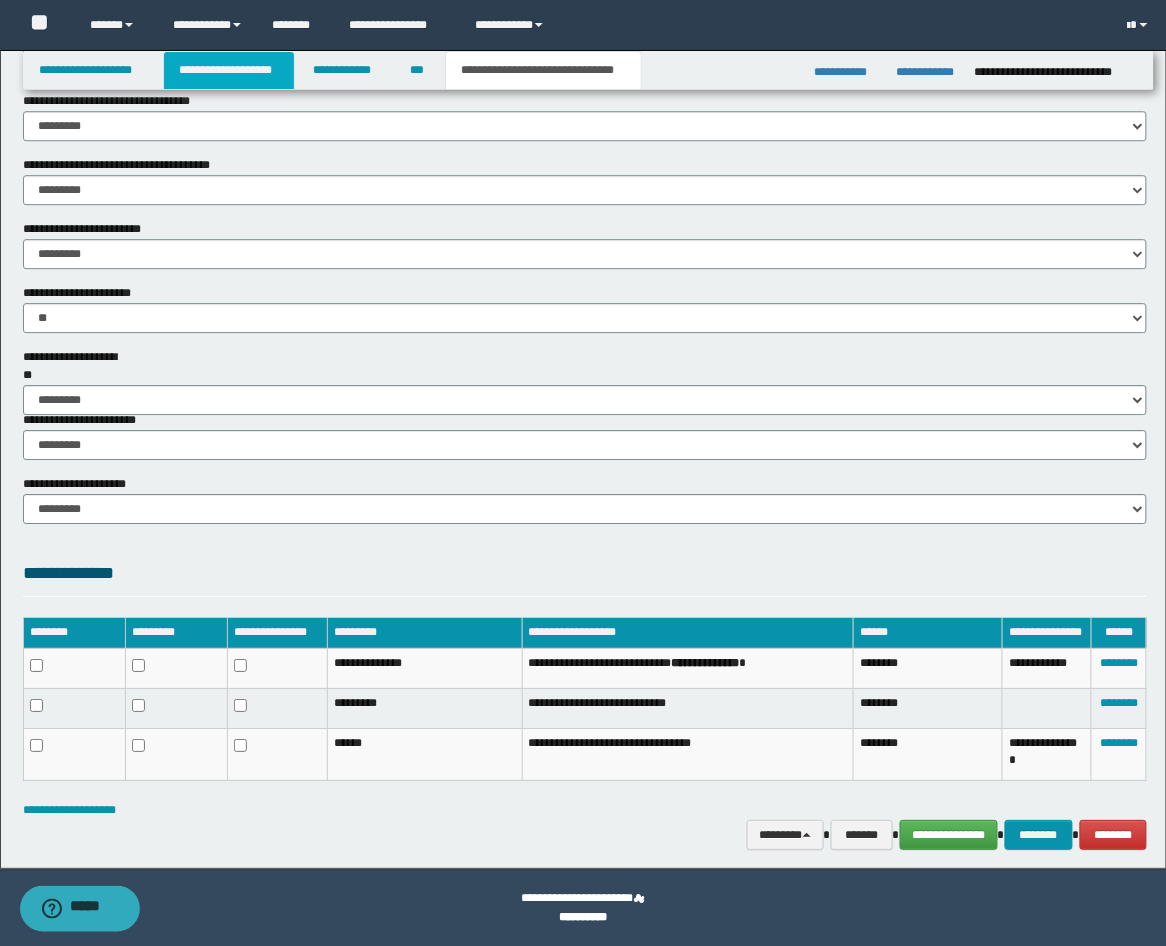 click on "**********" at bounding box center [229, 70] 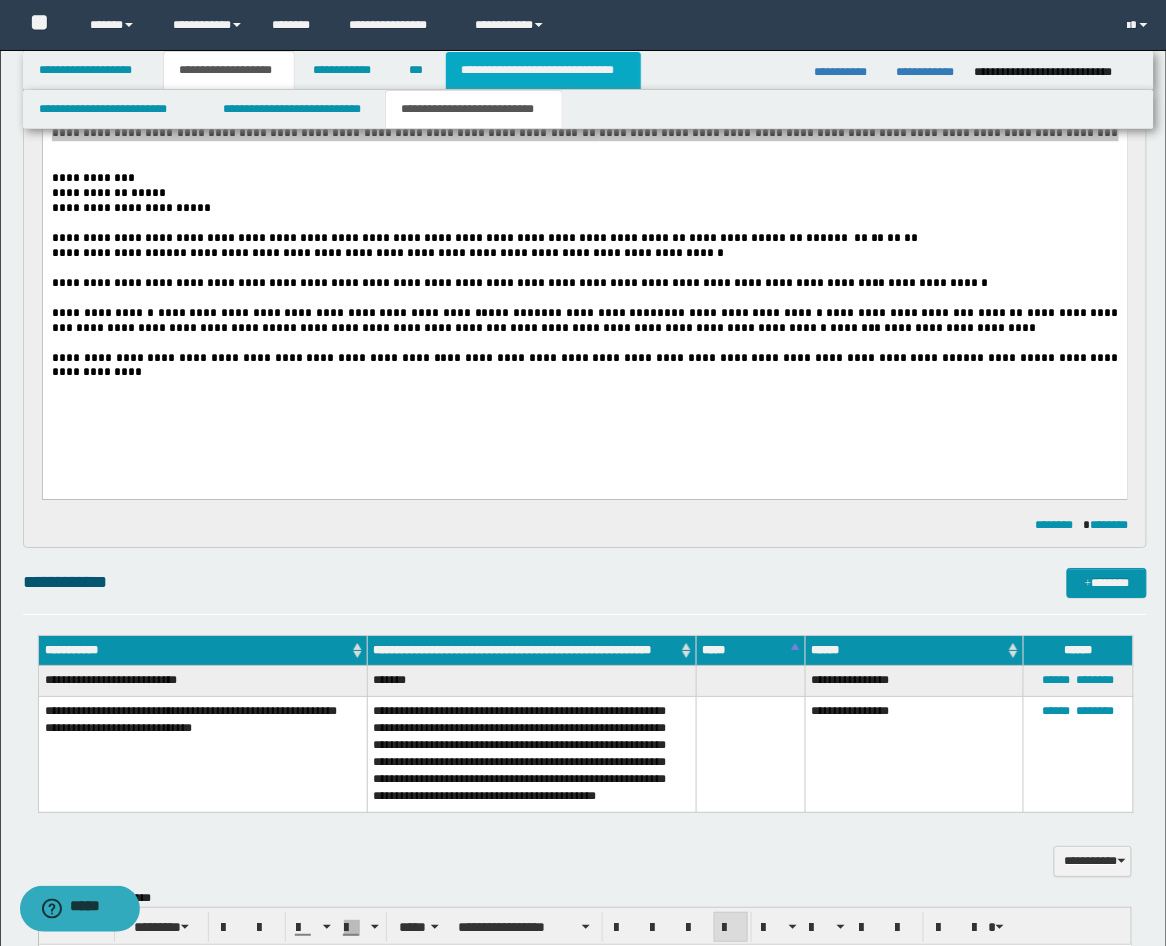 click on "**********" at bounding box center [543, 70] 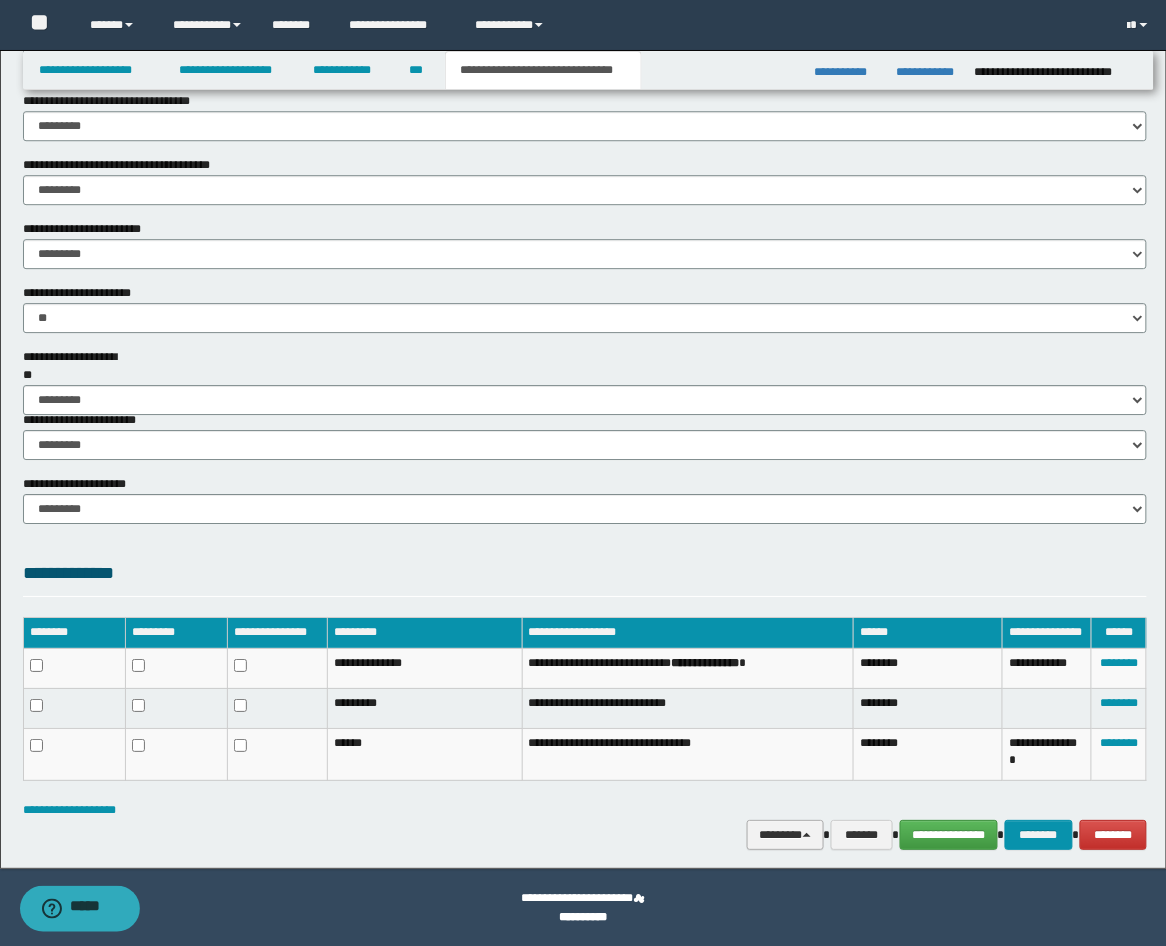click on "********" at bounding box center [785, 835] 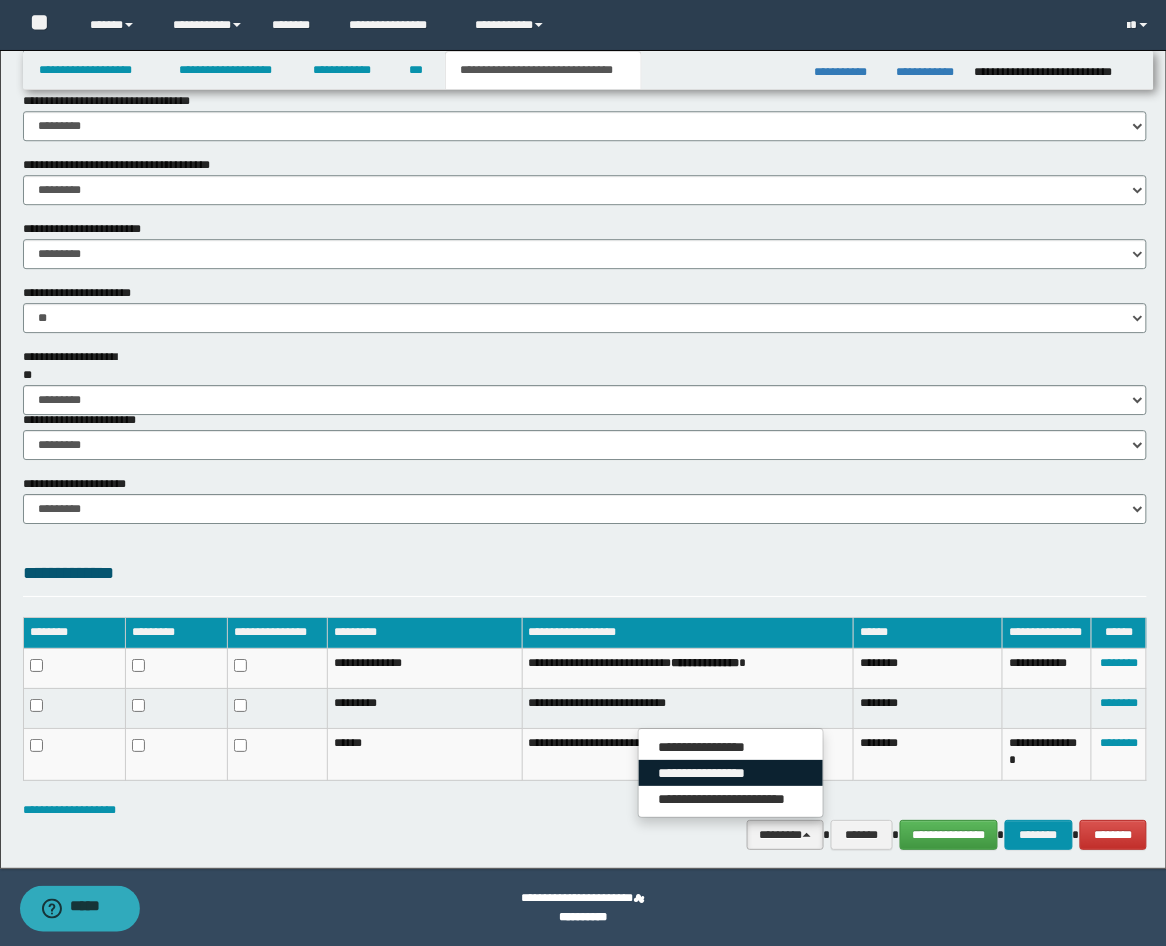 click on "**********" at bounding box center (731, 773) 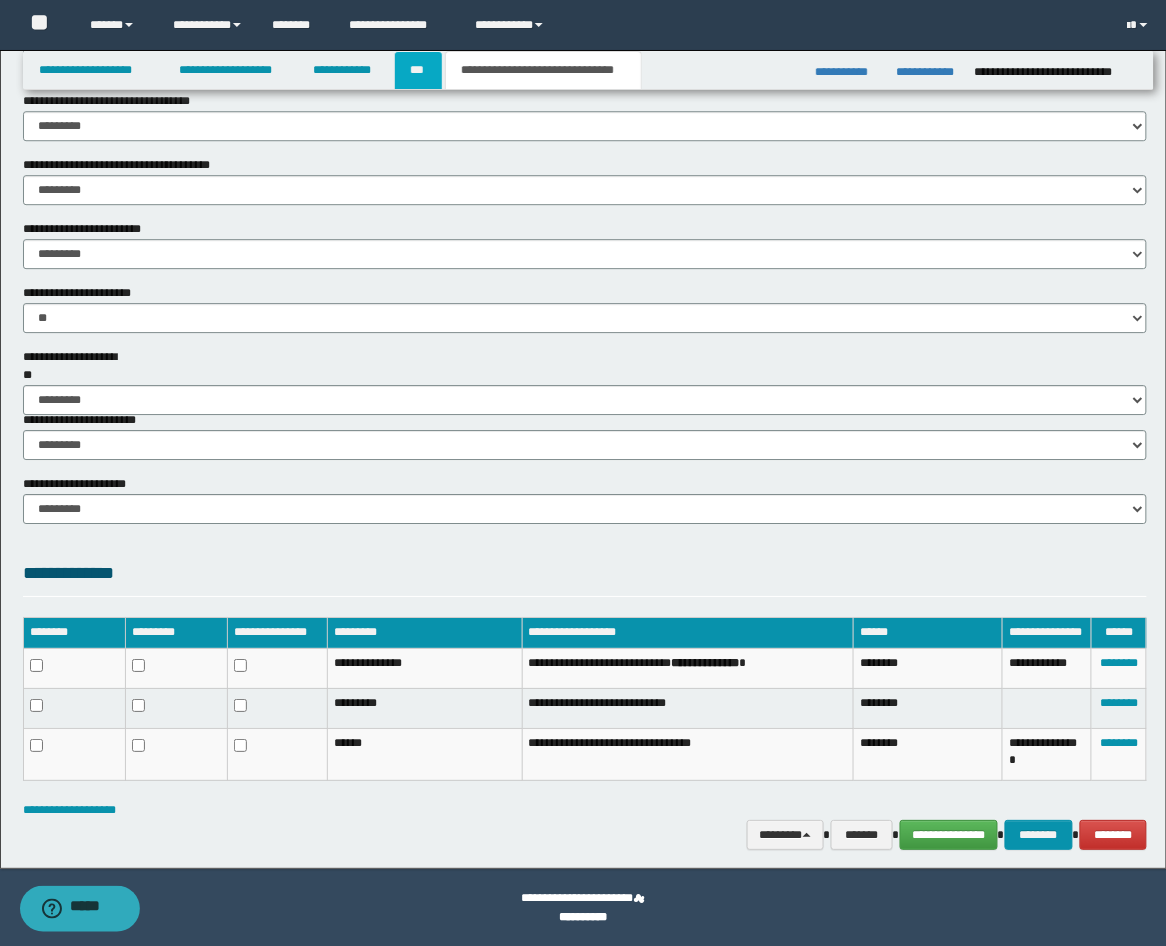 click on "***" at bounding box center (418, 70) 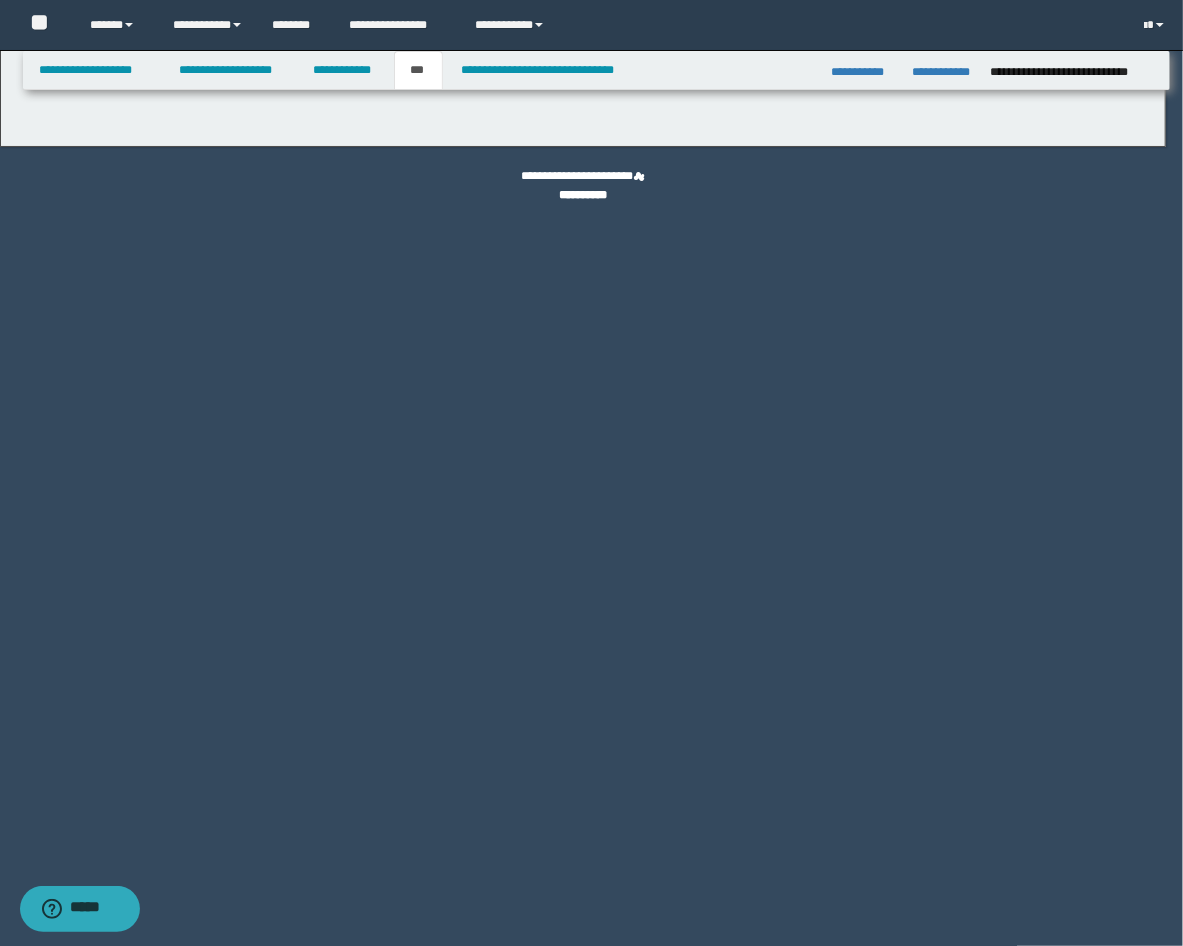 select on "**" 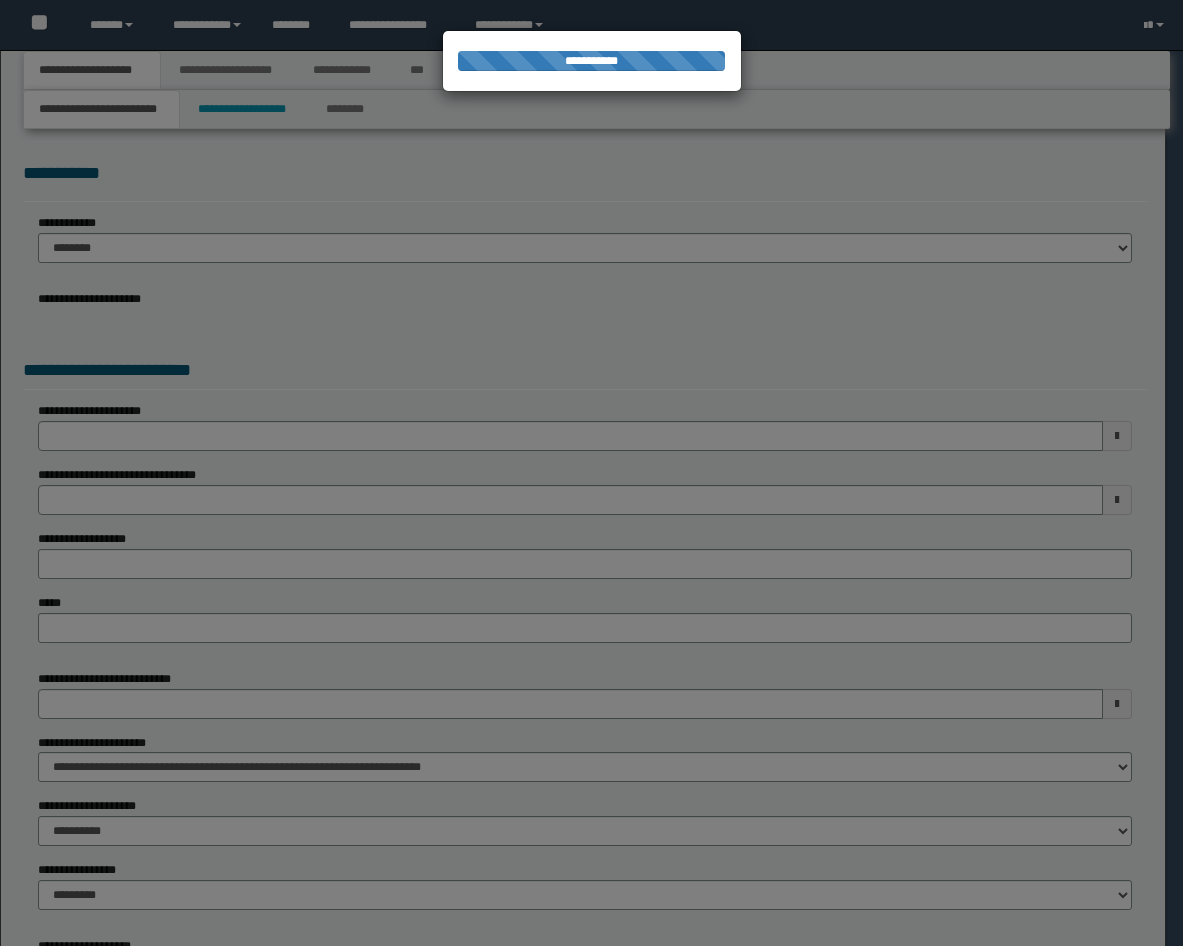 scroll, scrollTop: 0, scrollLeft: 0, axis: both 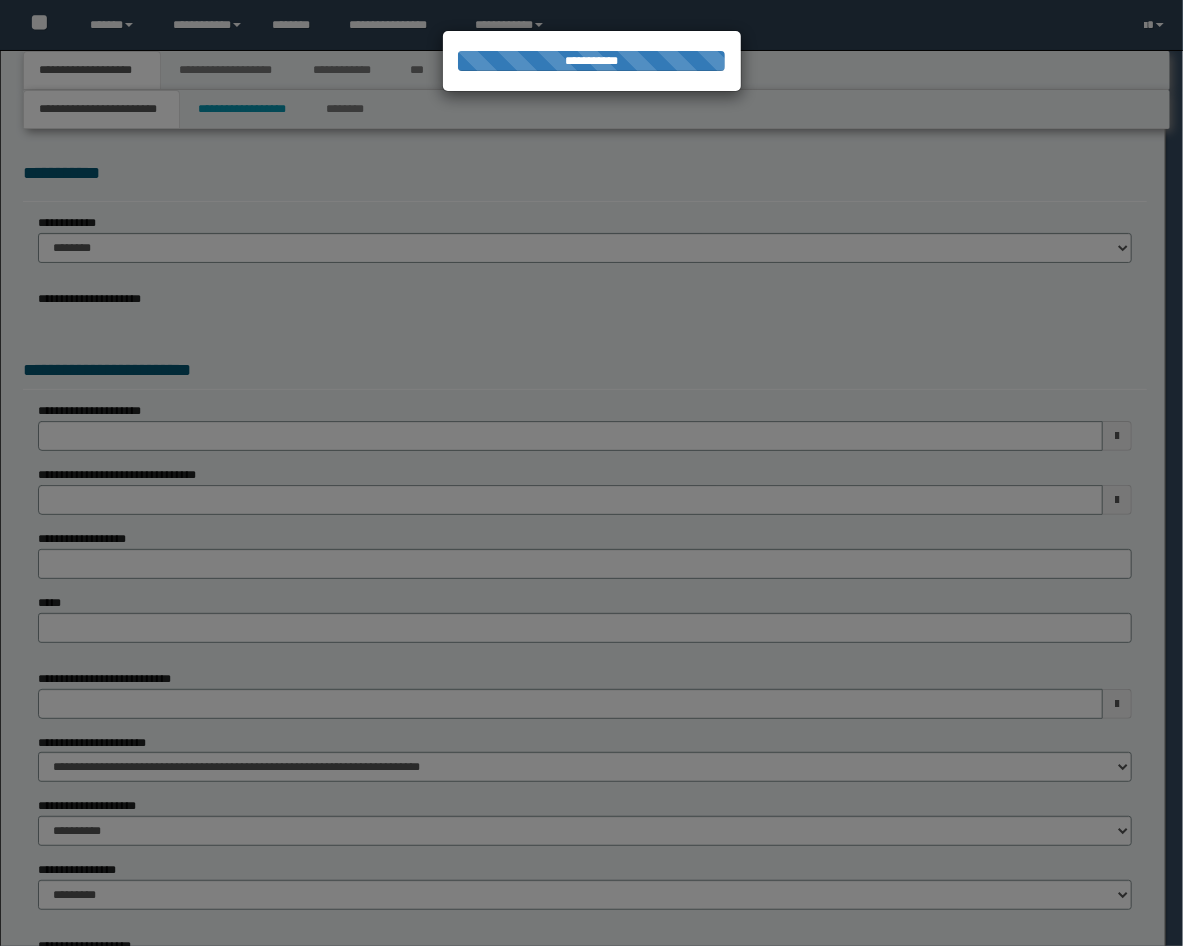 select on "**" 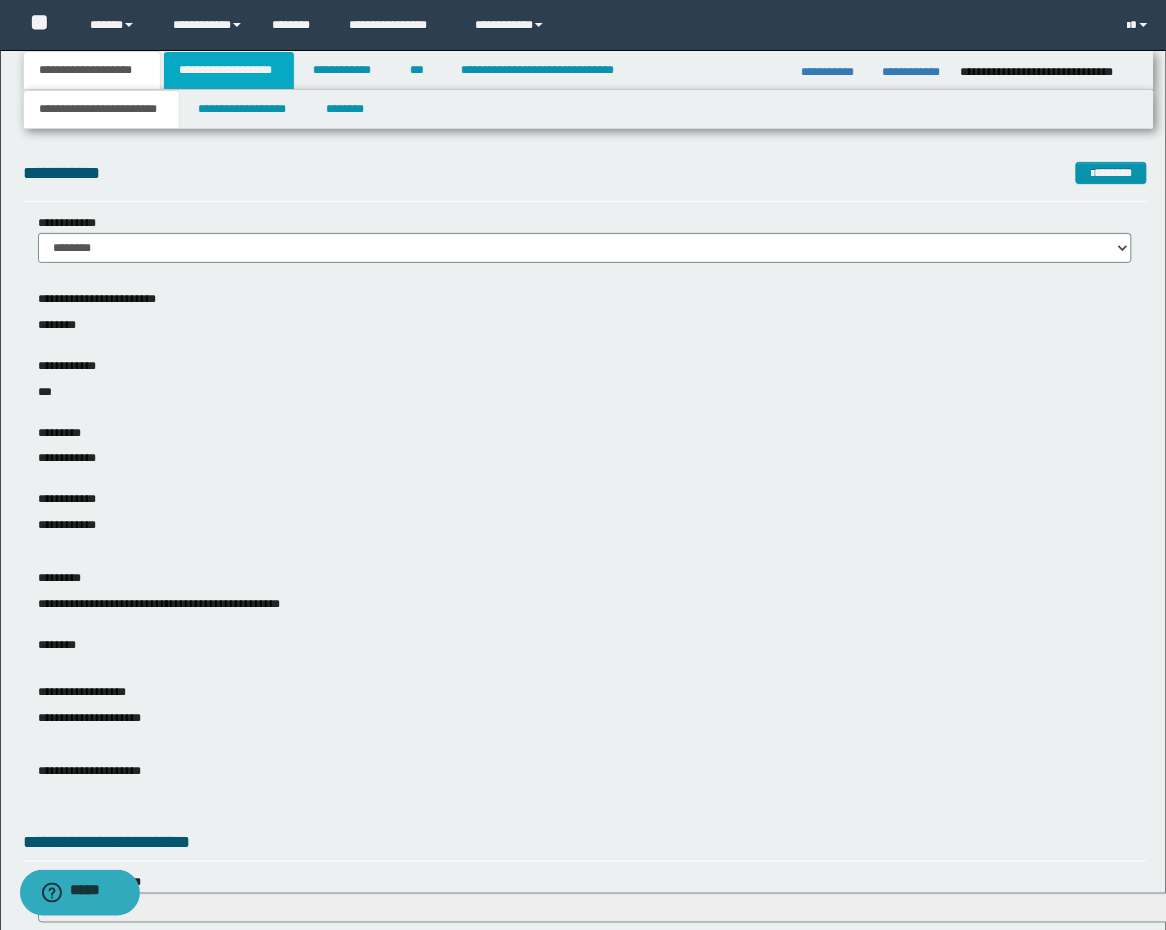 click on "**********" at bounding box center [229, 70] 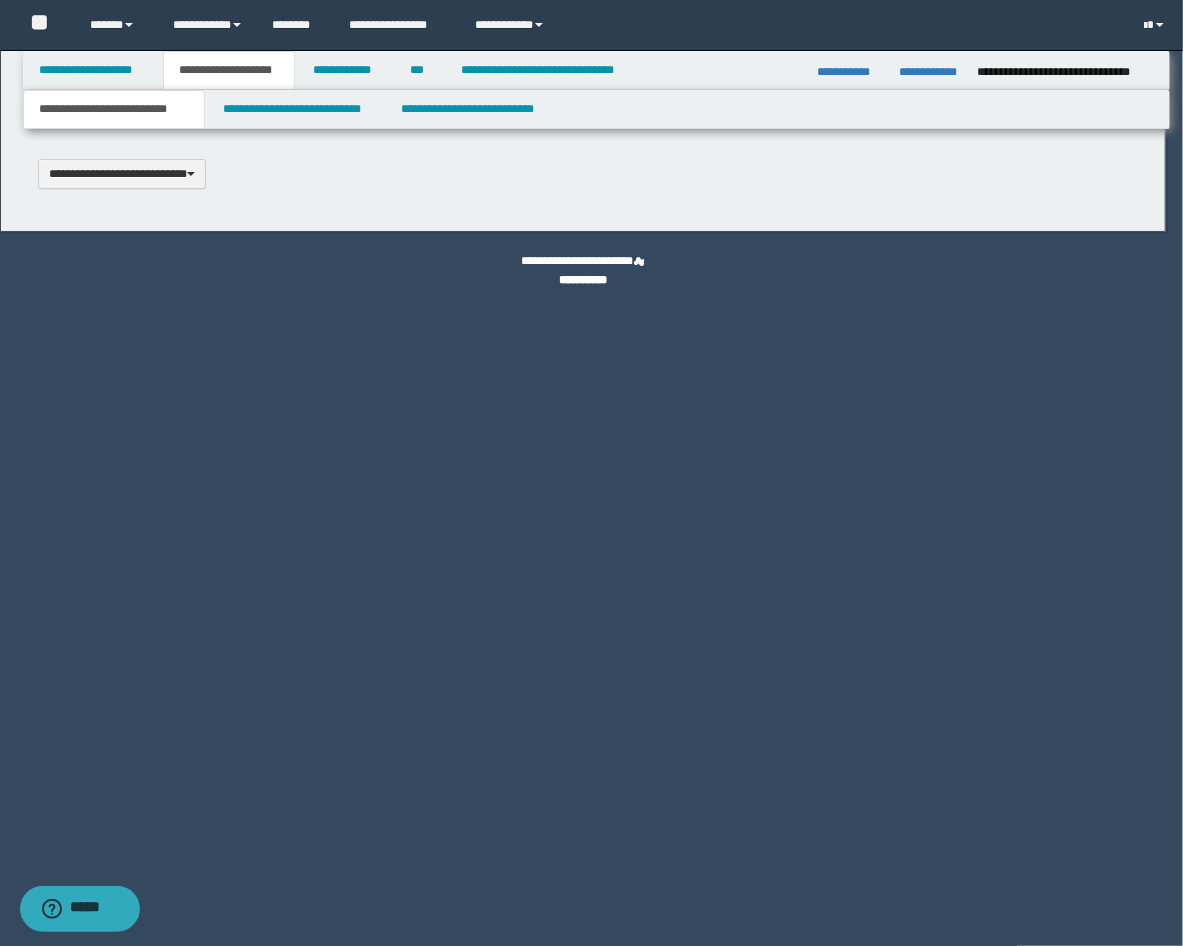type 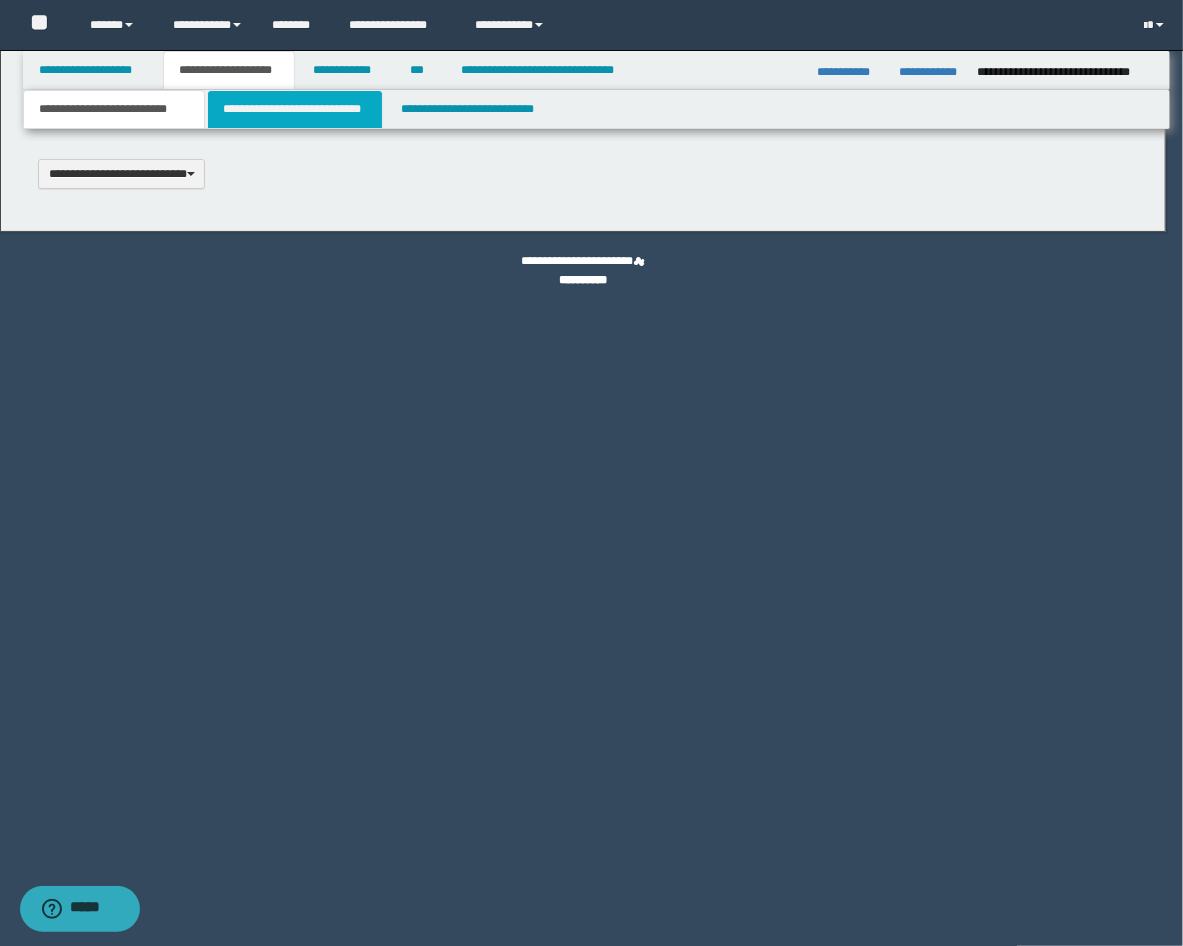scroll, scrollTop: 0, scrollLeft: 0, axis: both 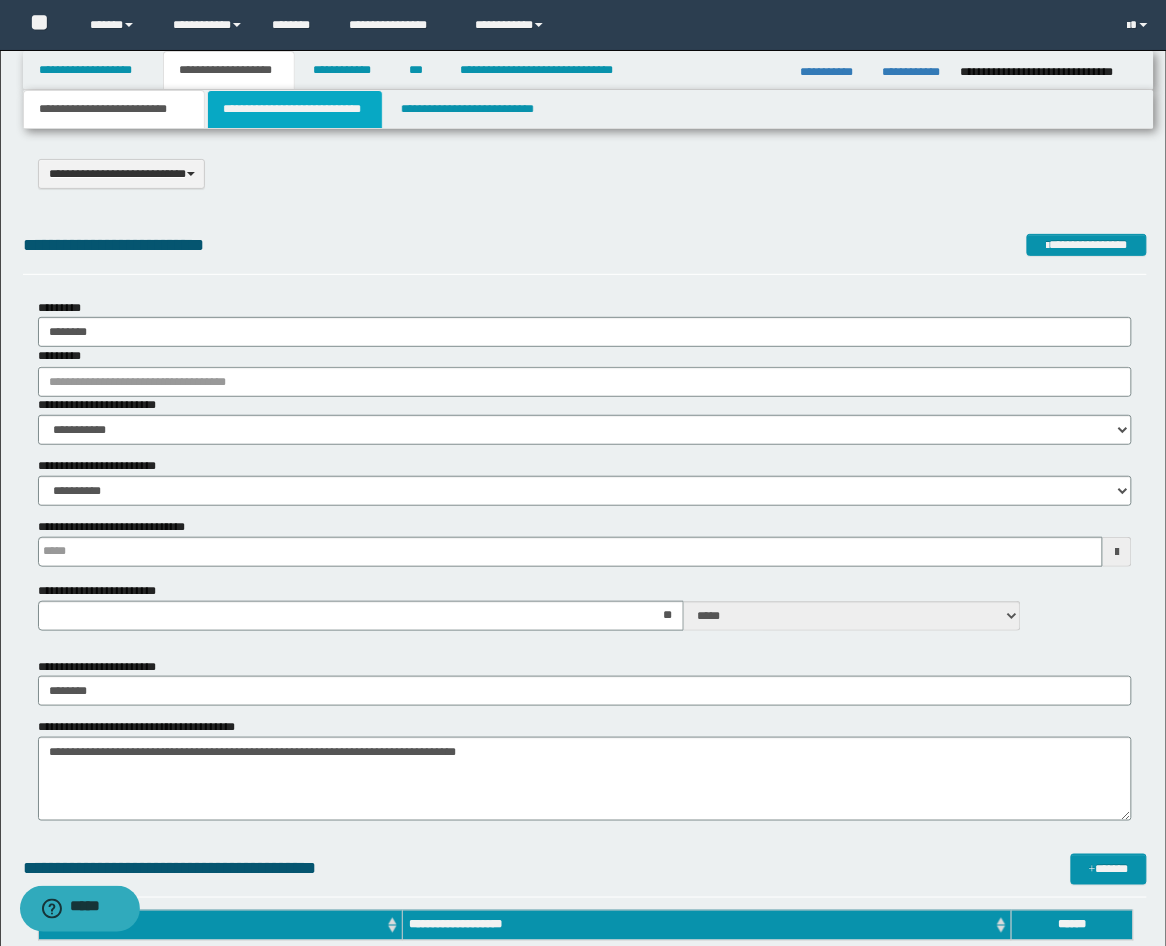 click on "**********" at bounding box center (295, 109) 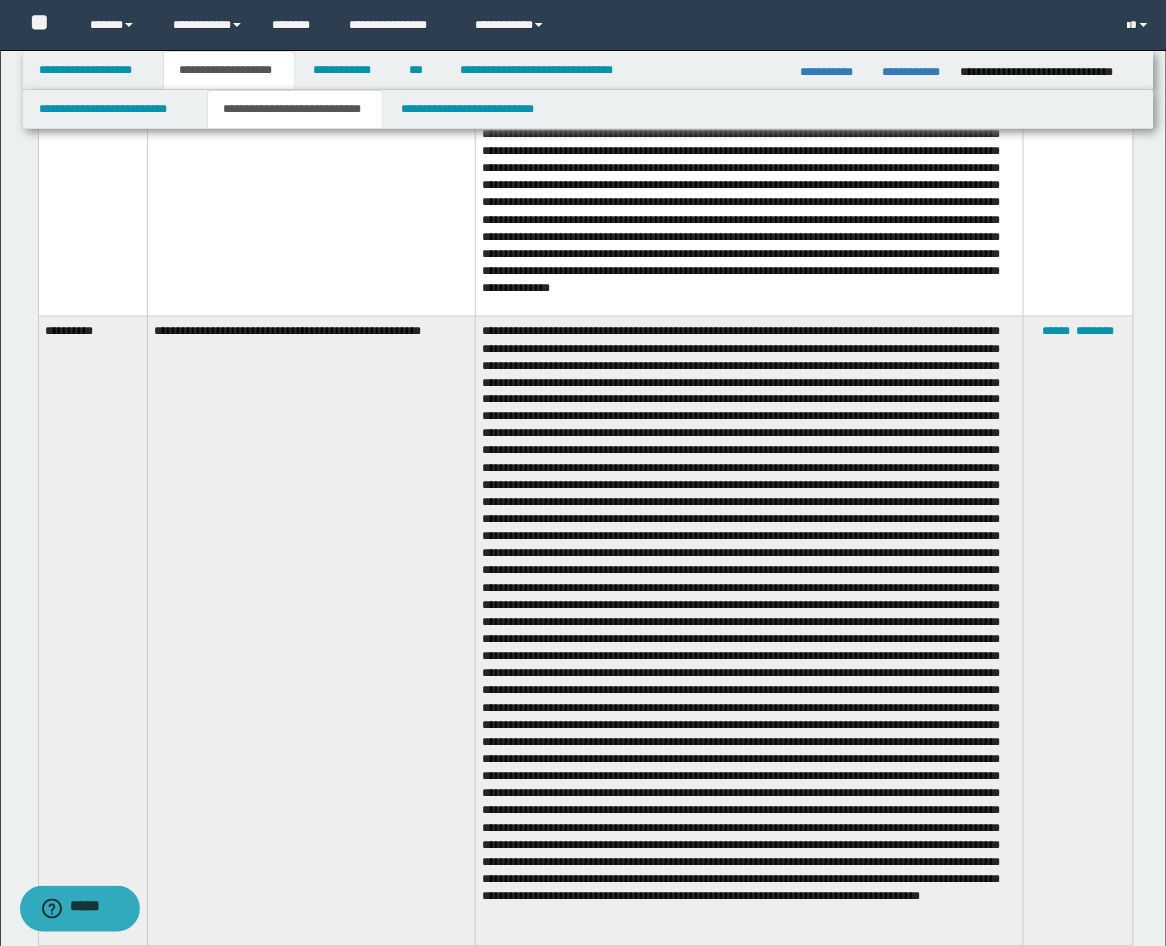 scroll, scrollTop: 1852, scrollLeft: 0, axis: vertical 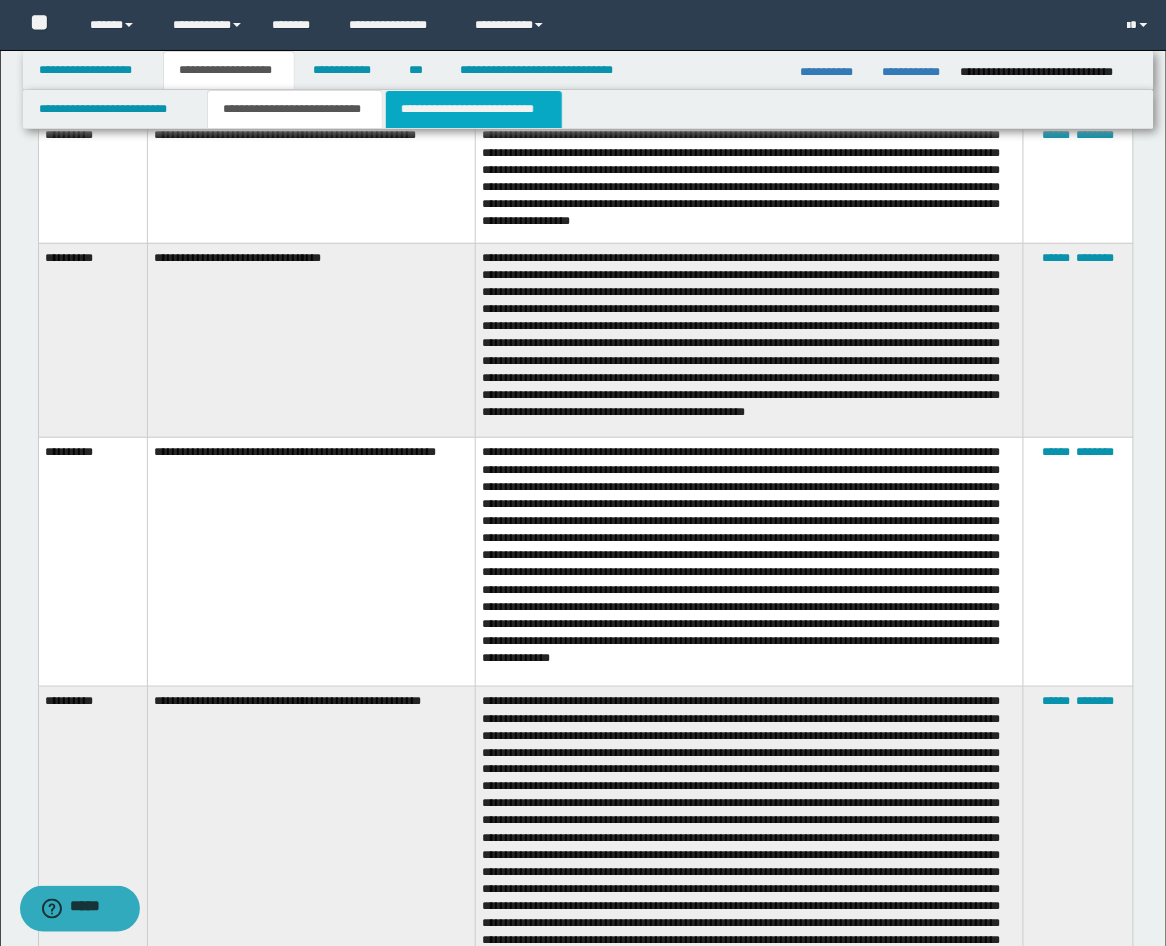 click on "**********" at bounding box center (474, 109) 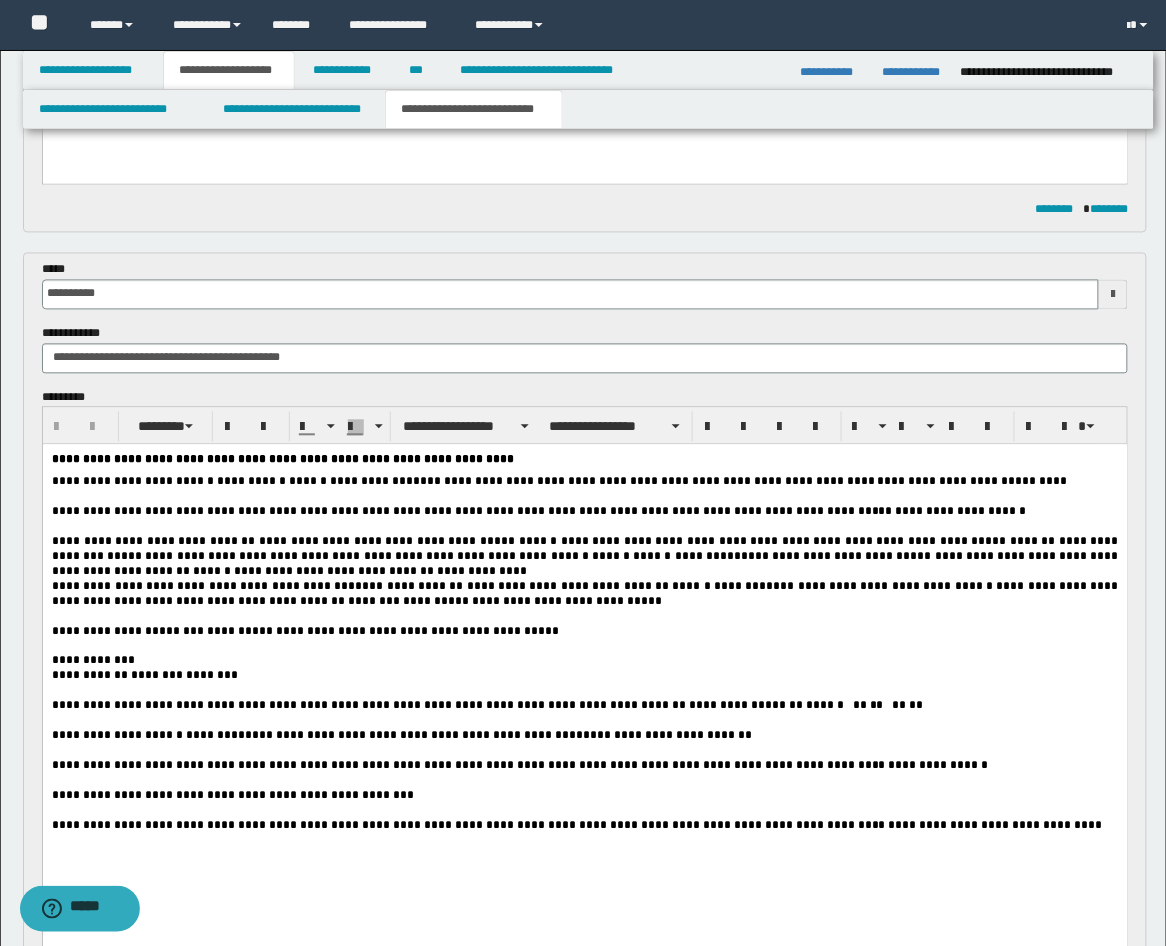 scroll, scrollTop: 741, scrollLeft: 0, axis: vertical 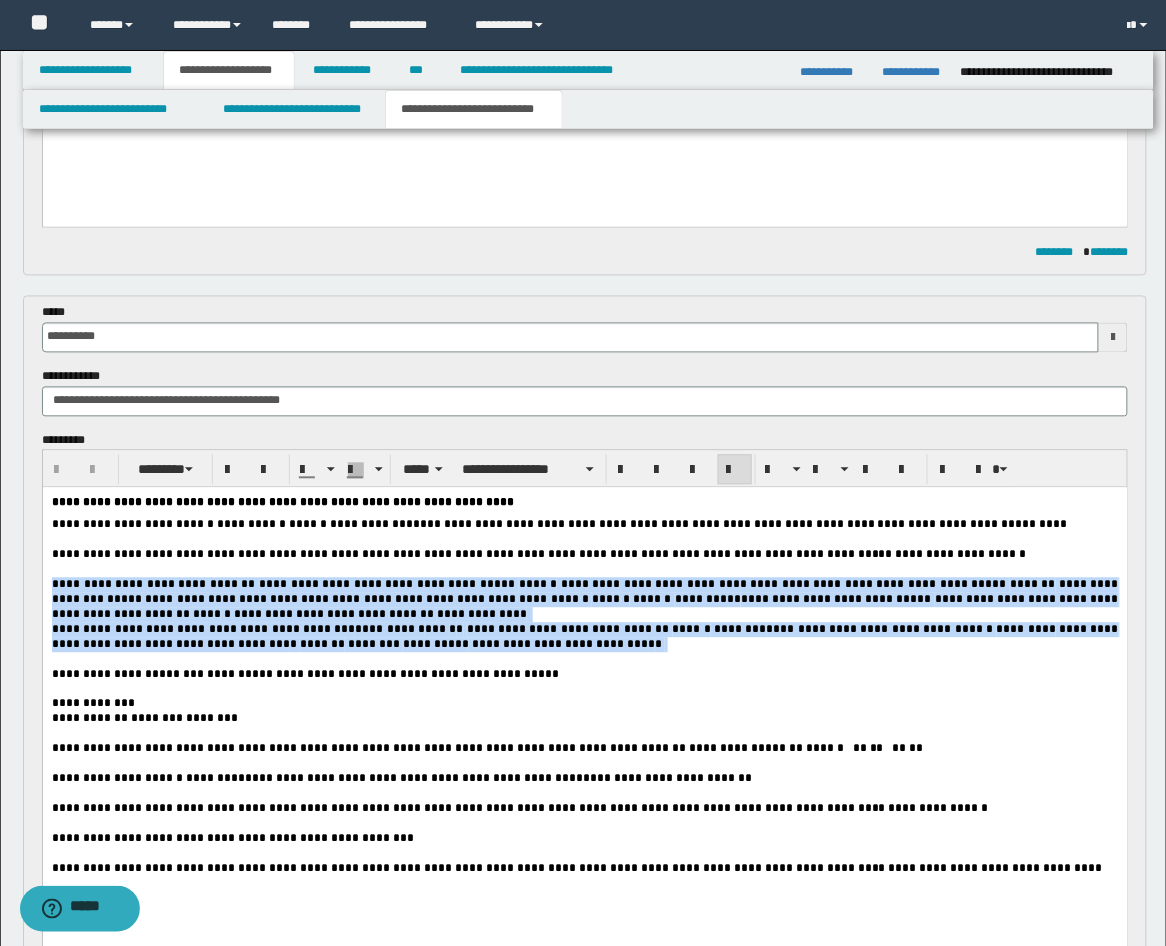 drag, startPoint x: 502, startPoint y: 663, endPoint x: 43, endPoint y: 595, distance: 464.0097 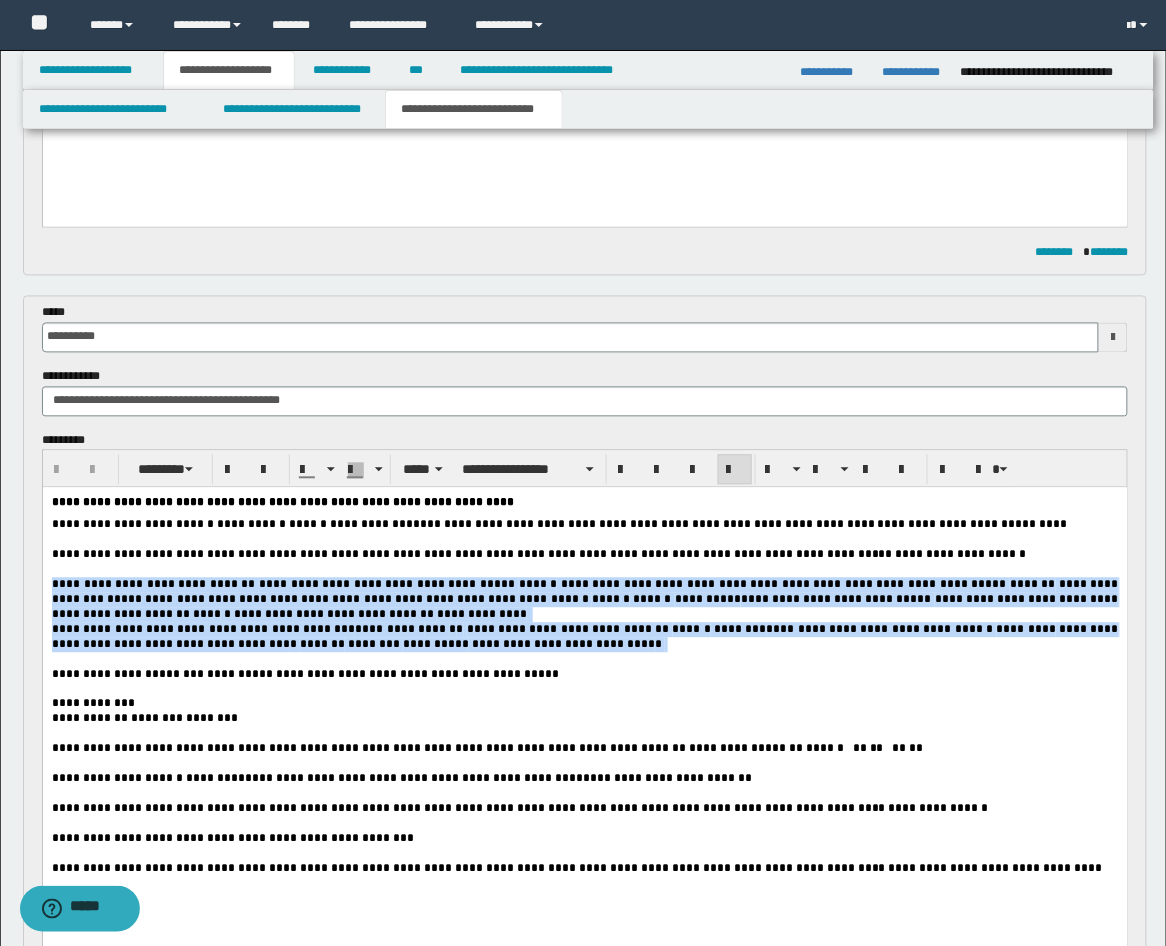 paste 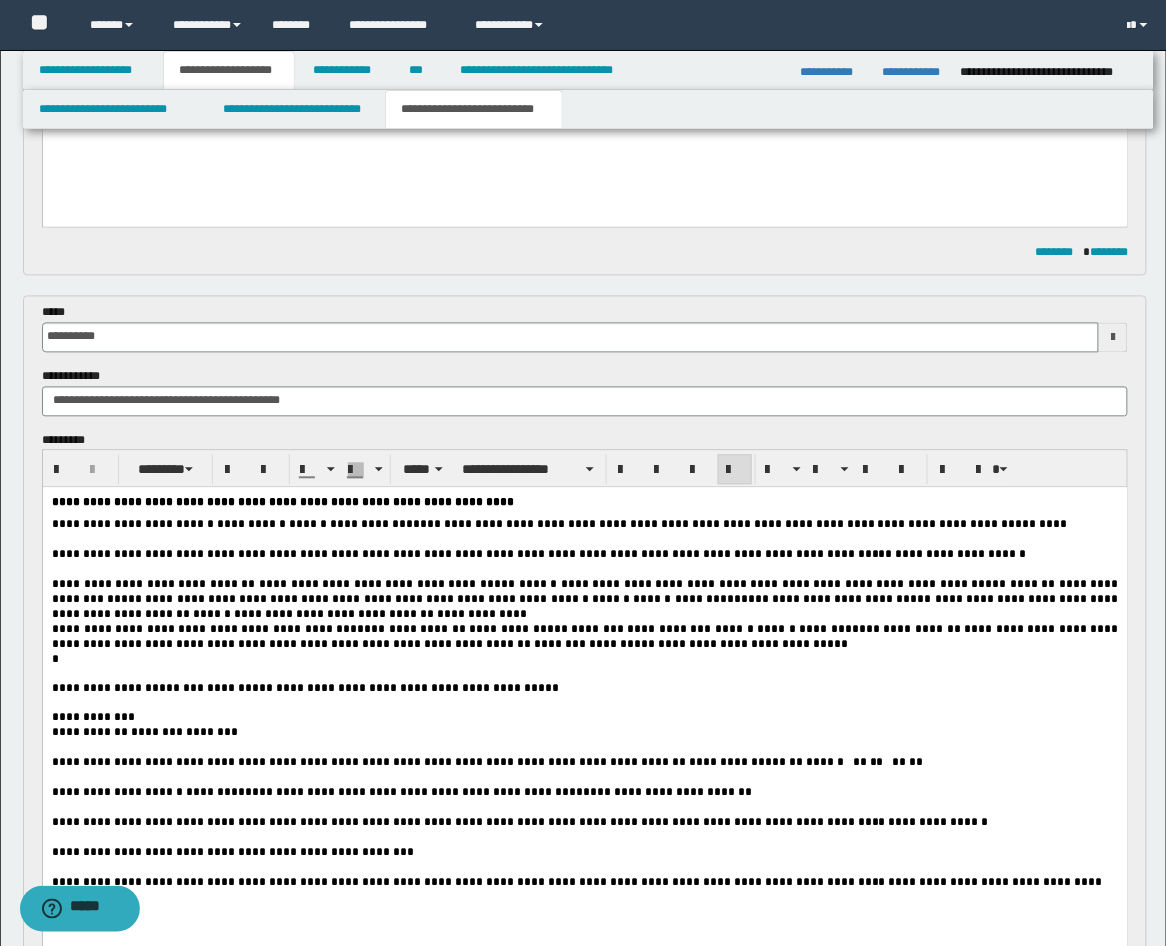 click on "**********" at bounding box center [584, 600] 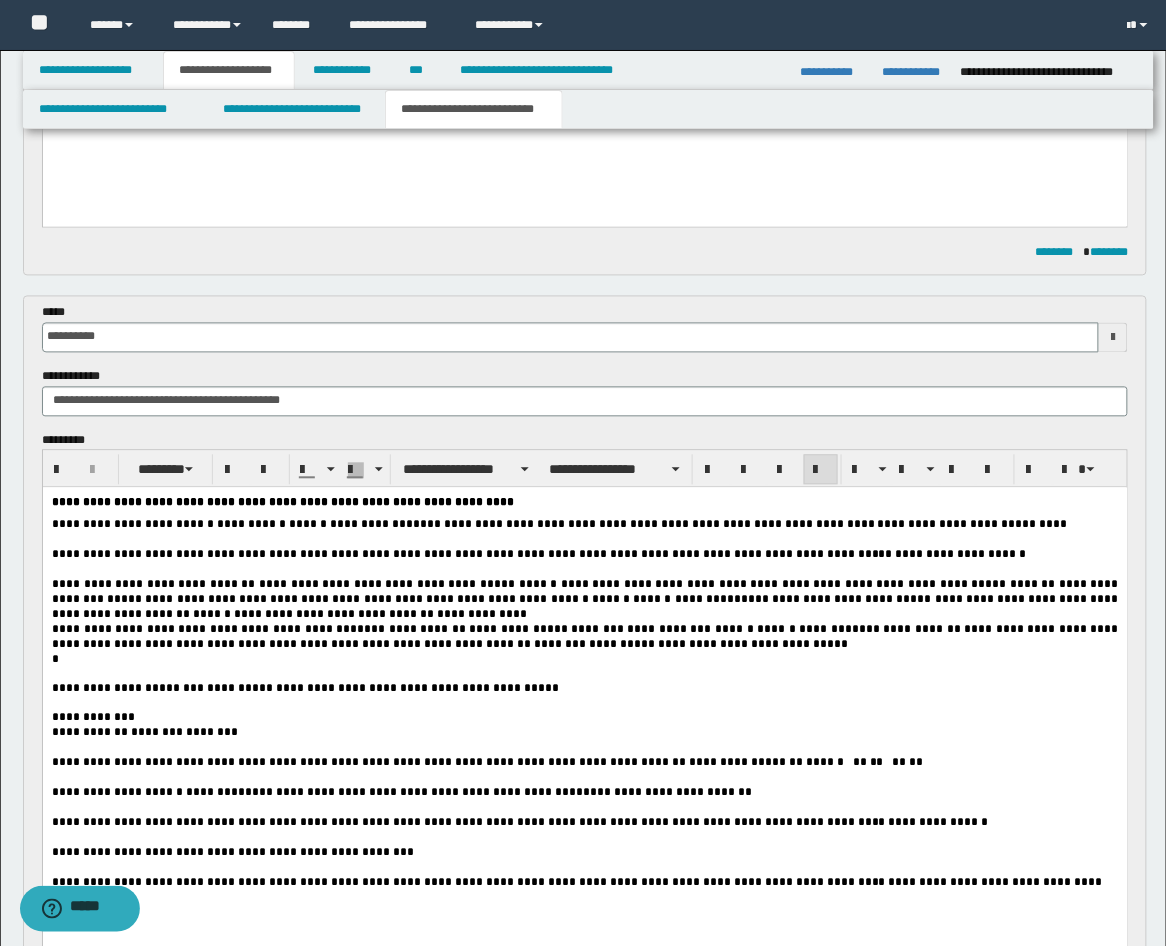 click at bounding box center [584, 674] 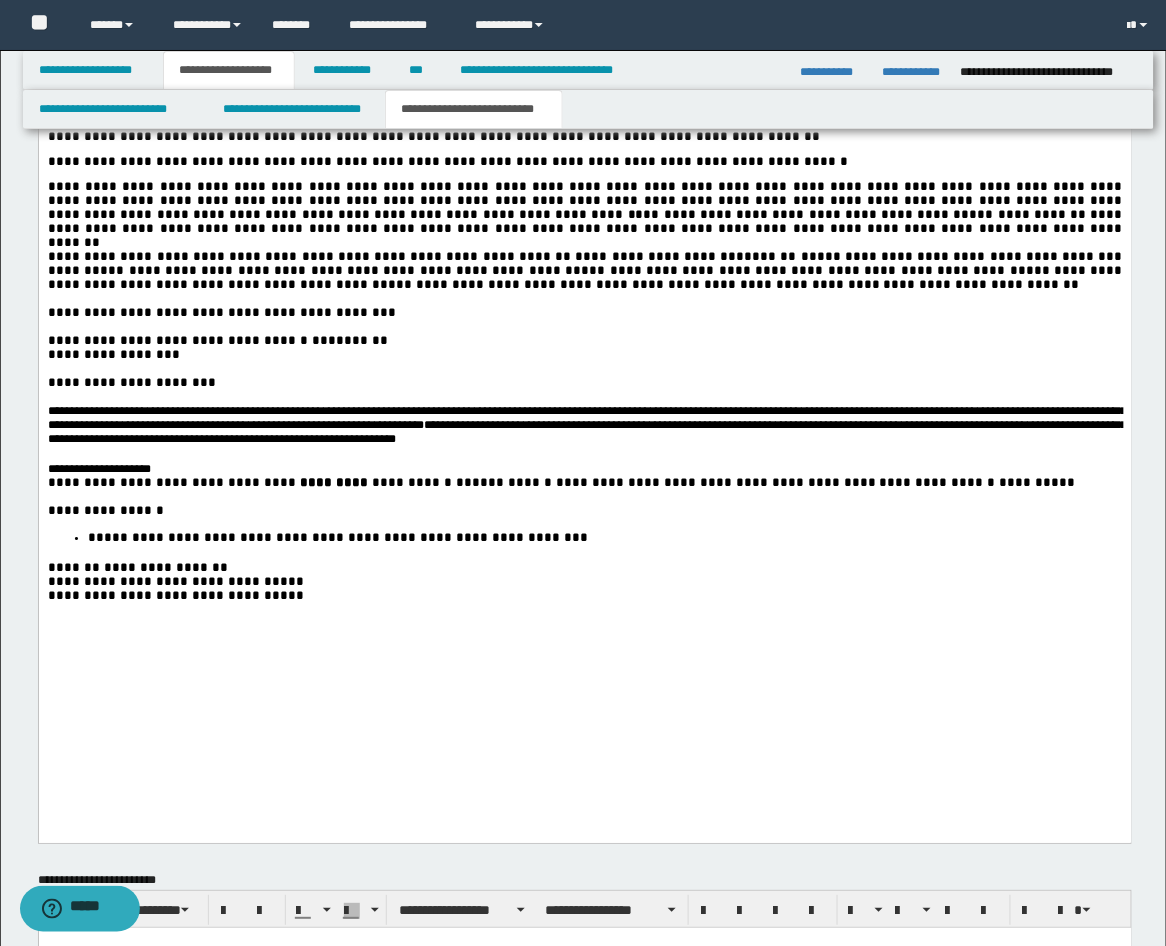 scroll, scrollTop: 2963, scrollLeft: 0, axis: vertical 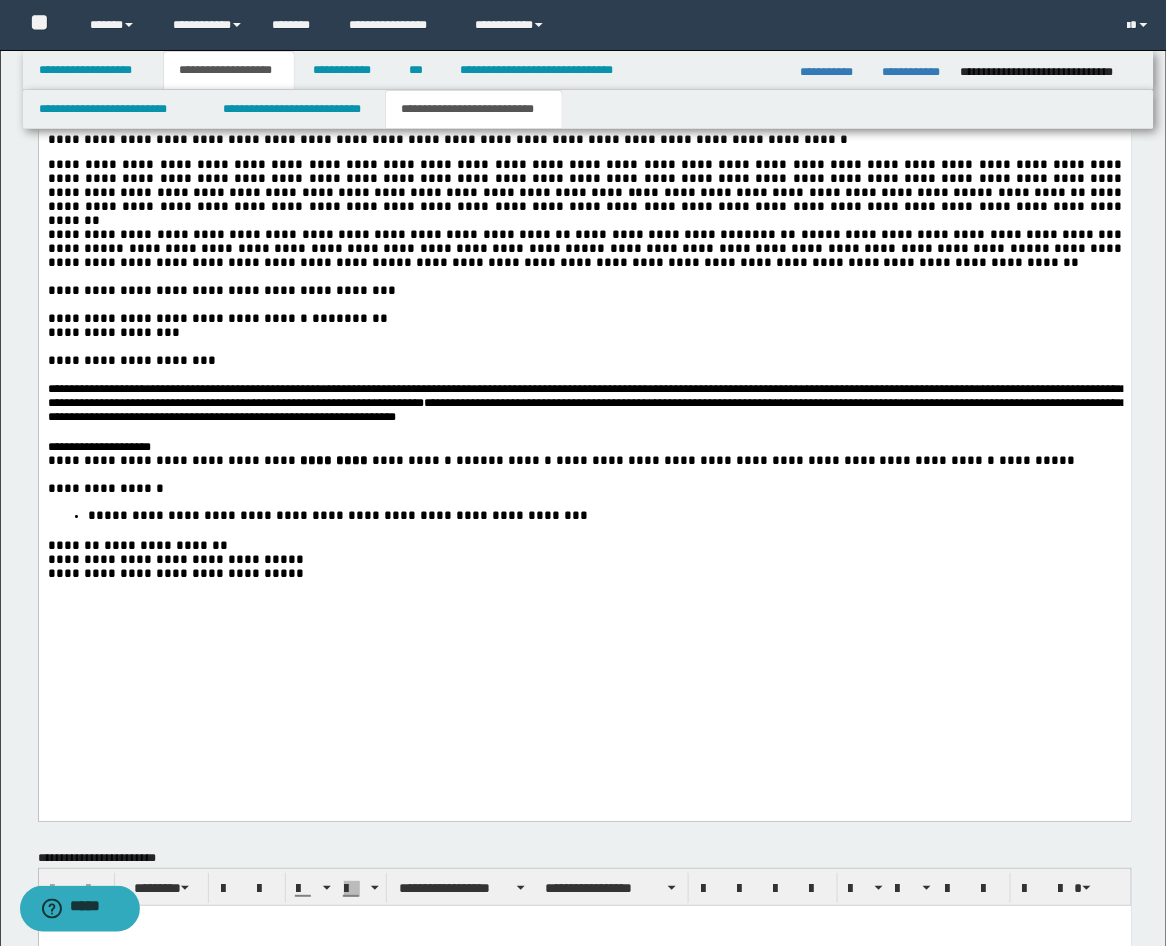 click on "**********" at bounding box center (729, 263) 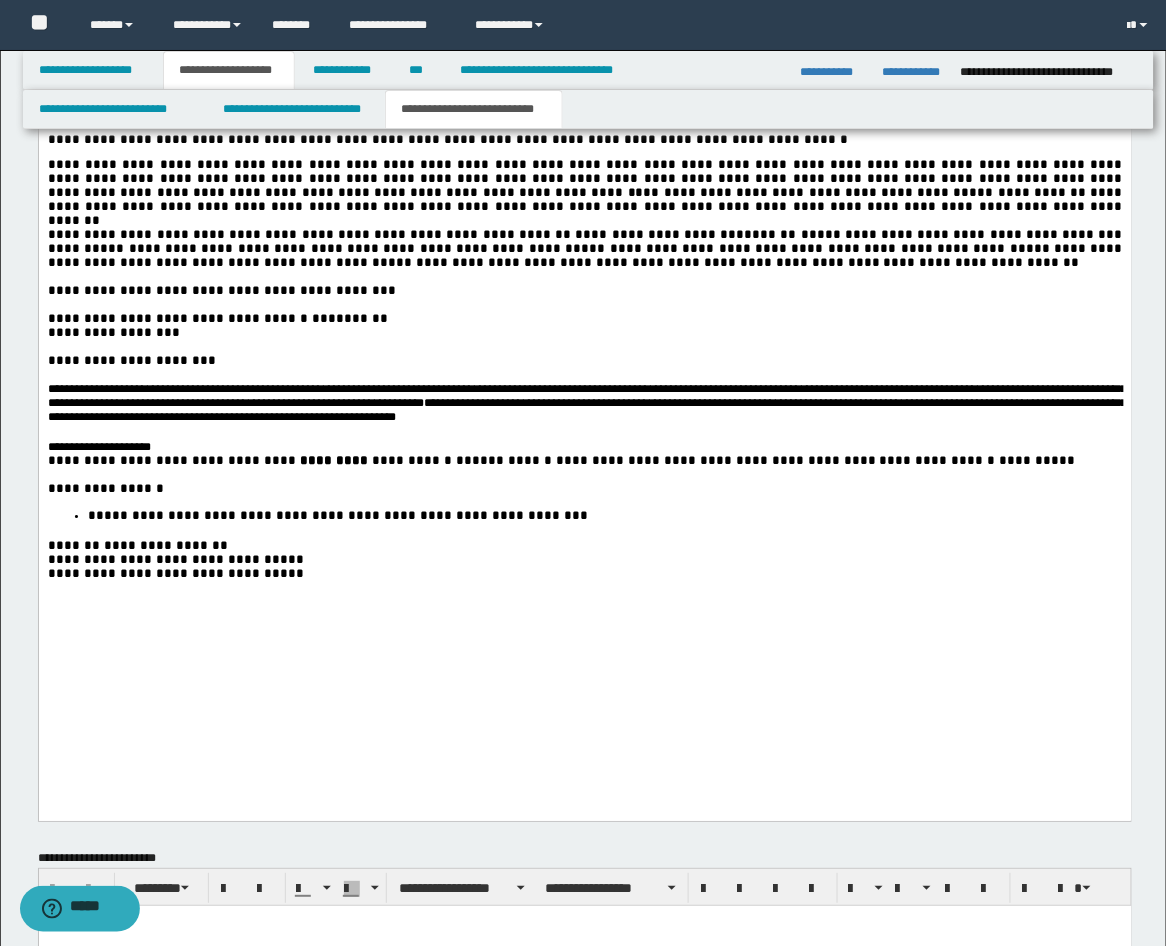 type 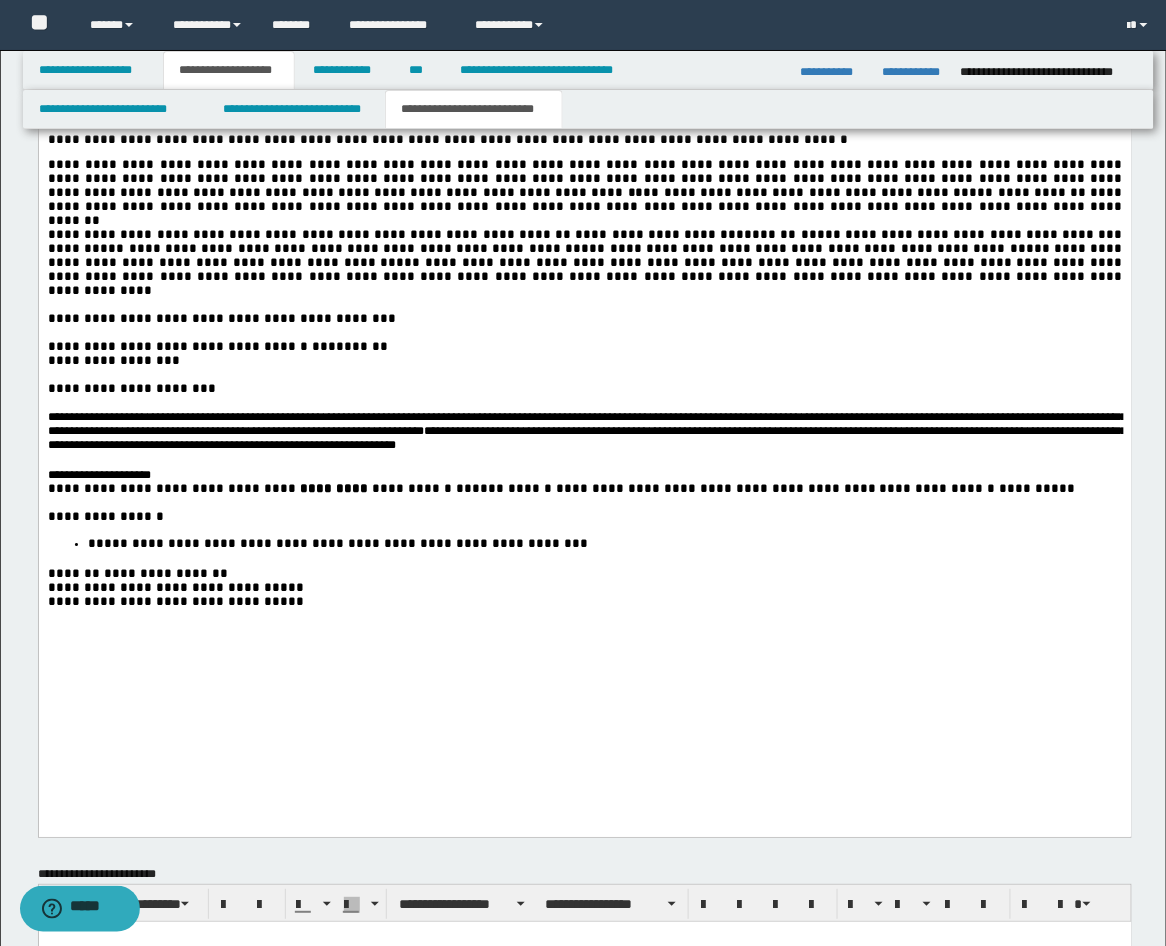 click on "**********" at bounding box center [586, 277] 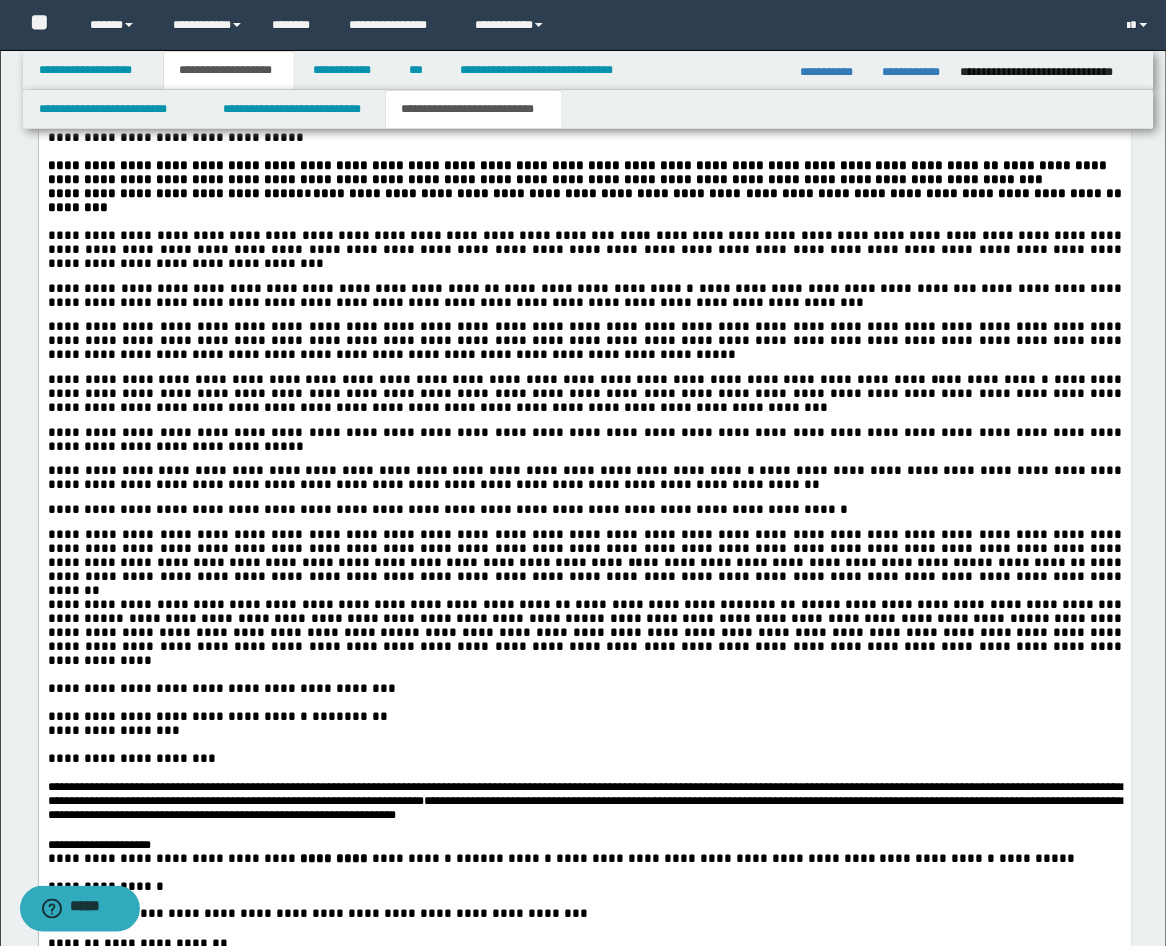 scroll, scrollTop: 2963, scrollLeft: 0, axis: vertical 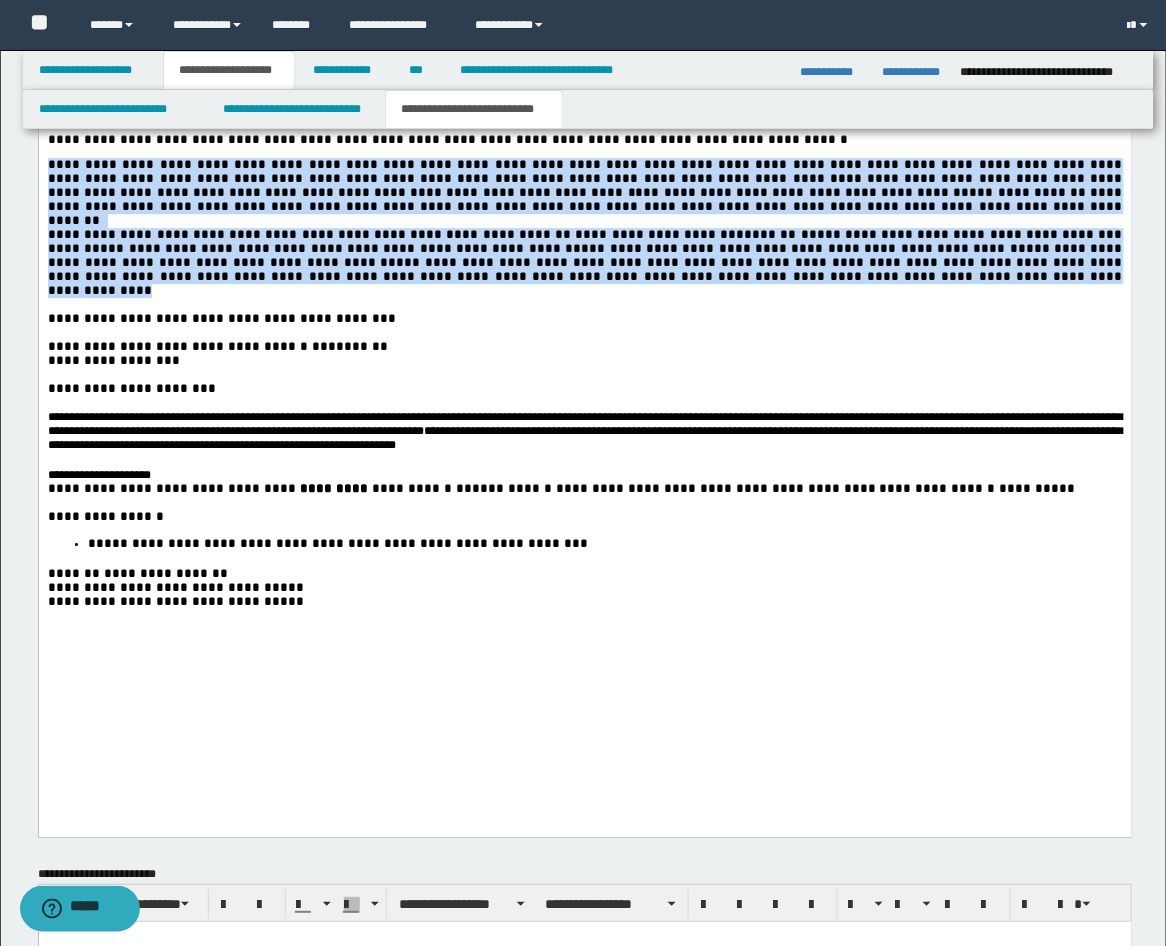 drag, startPoint x: 476, startPoint y: 360, endPoint x: 40, endPoint y: 246, distance: 450.6573 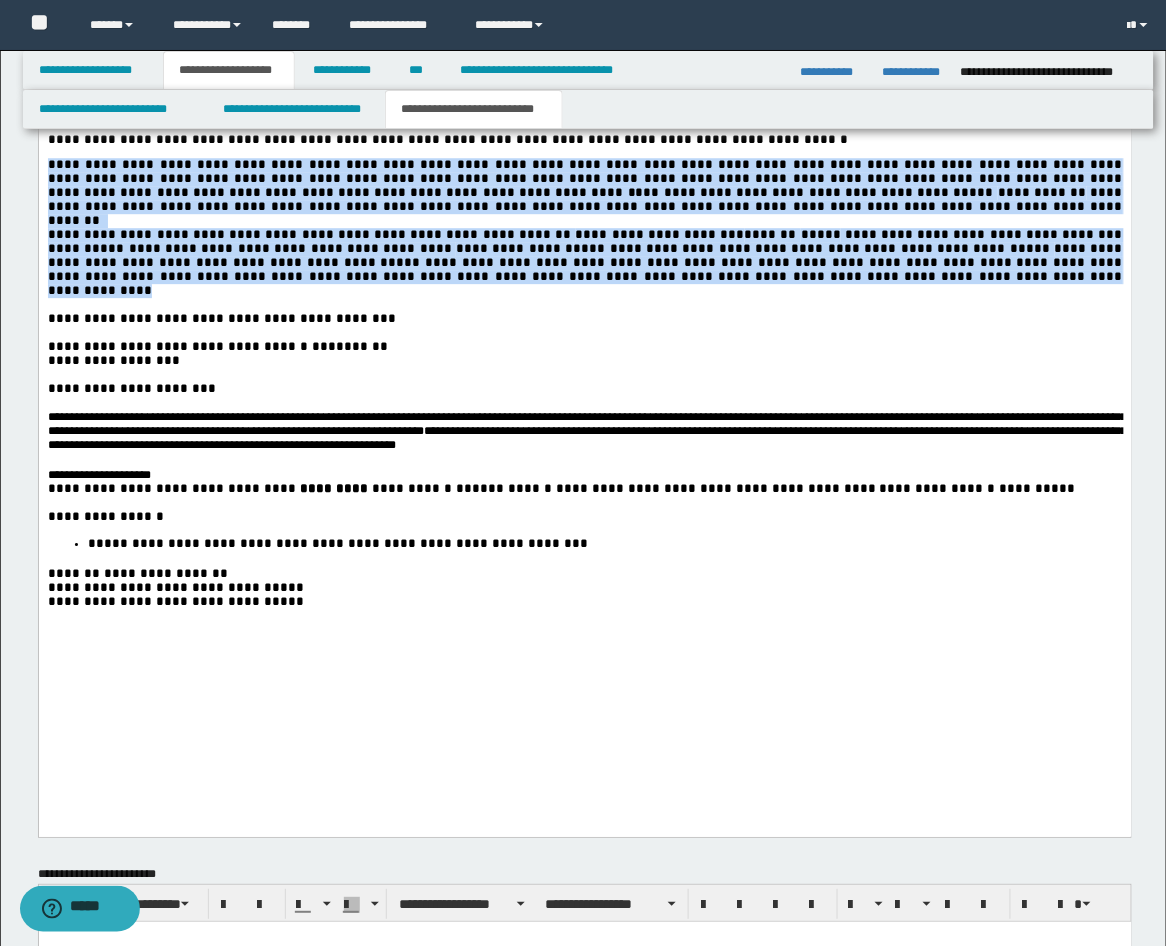 click on "**********" at bounding box center (584, -97) 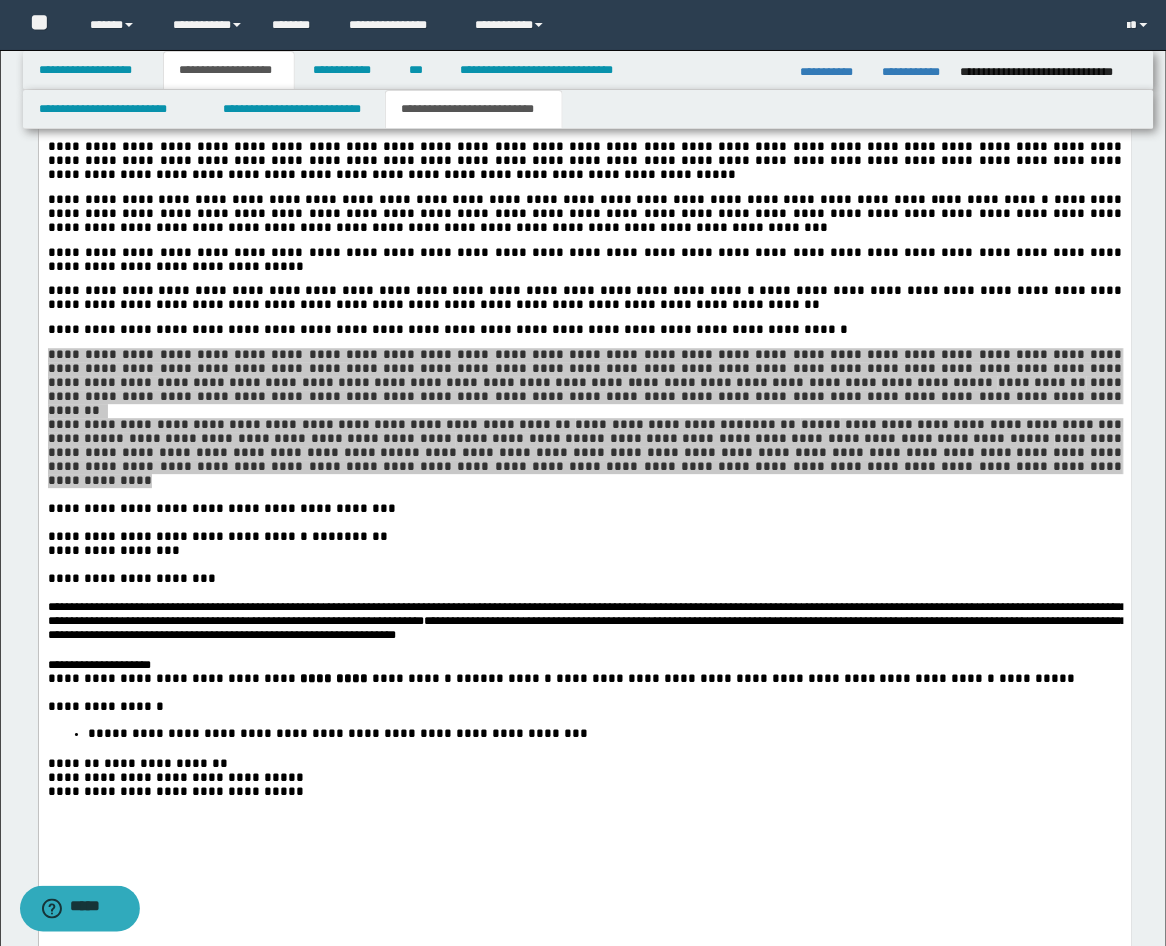 scroll, scrollTop: 2963, scrollLeft: 0, axis: vertical 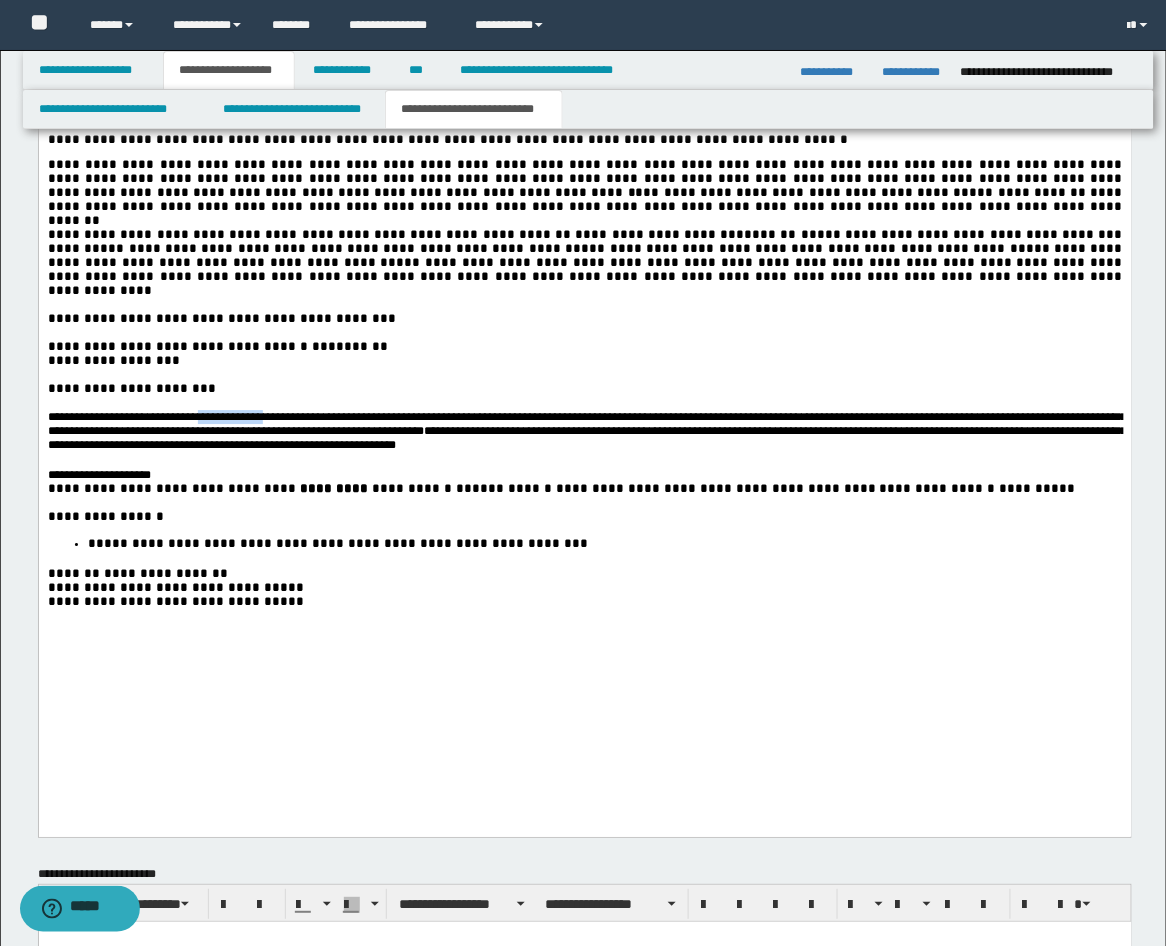 drag, startPoint x: 215, startPoint y: 507, endPoint x: 284, endPoint y: 511, distance: 69.115845 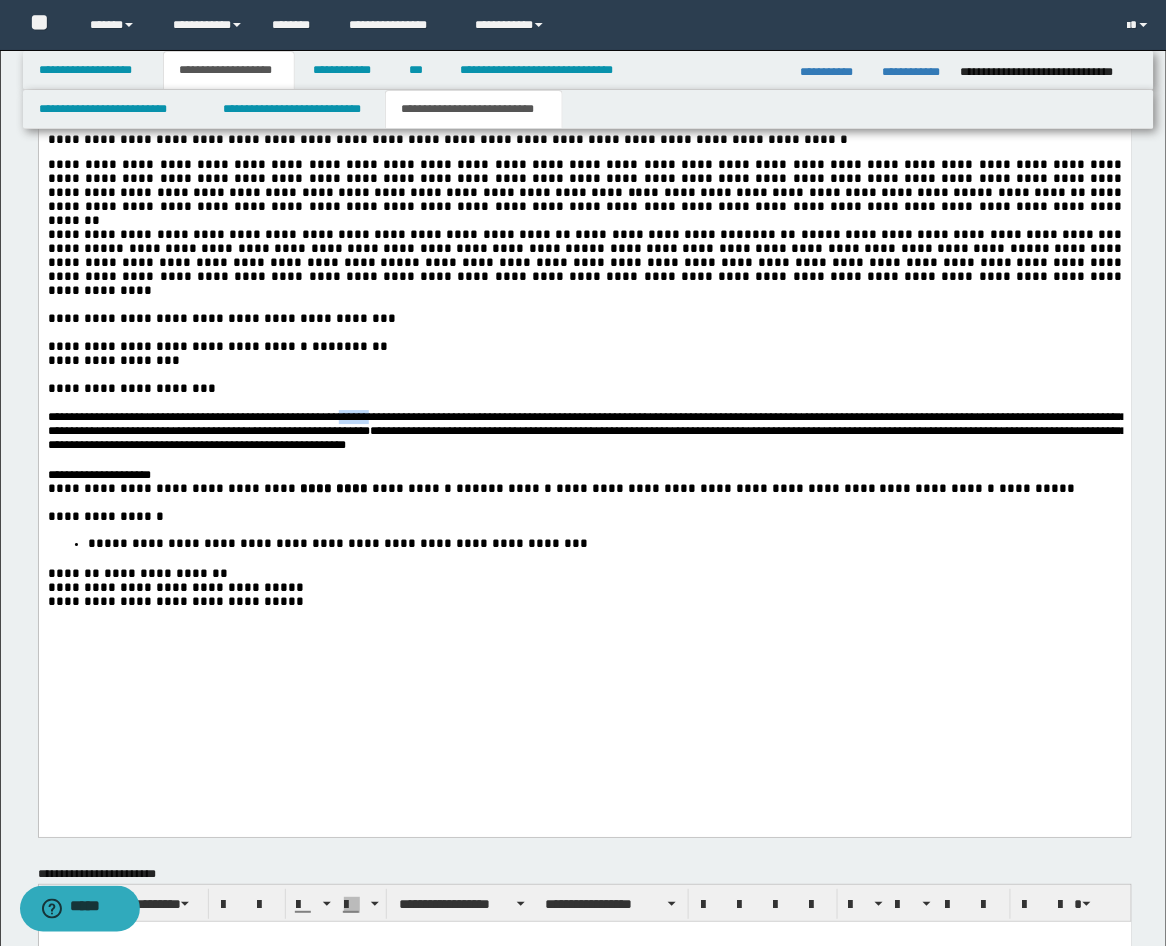 drag, startPoint x: 352, startPoint y: 511, endPoint x: 446, endPoint y: 511, distance: 94 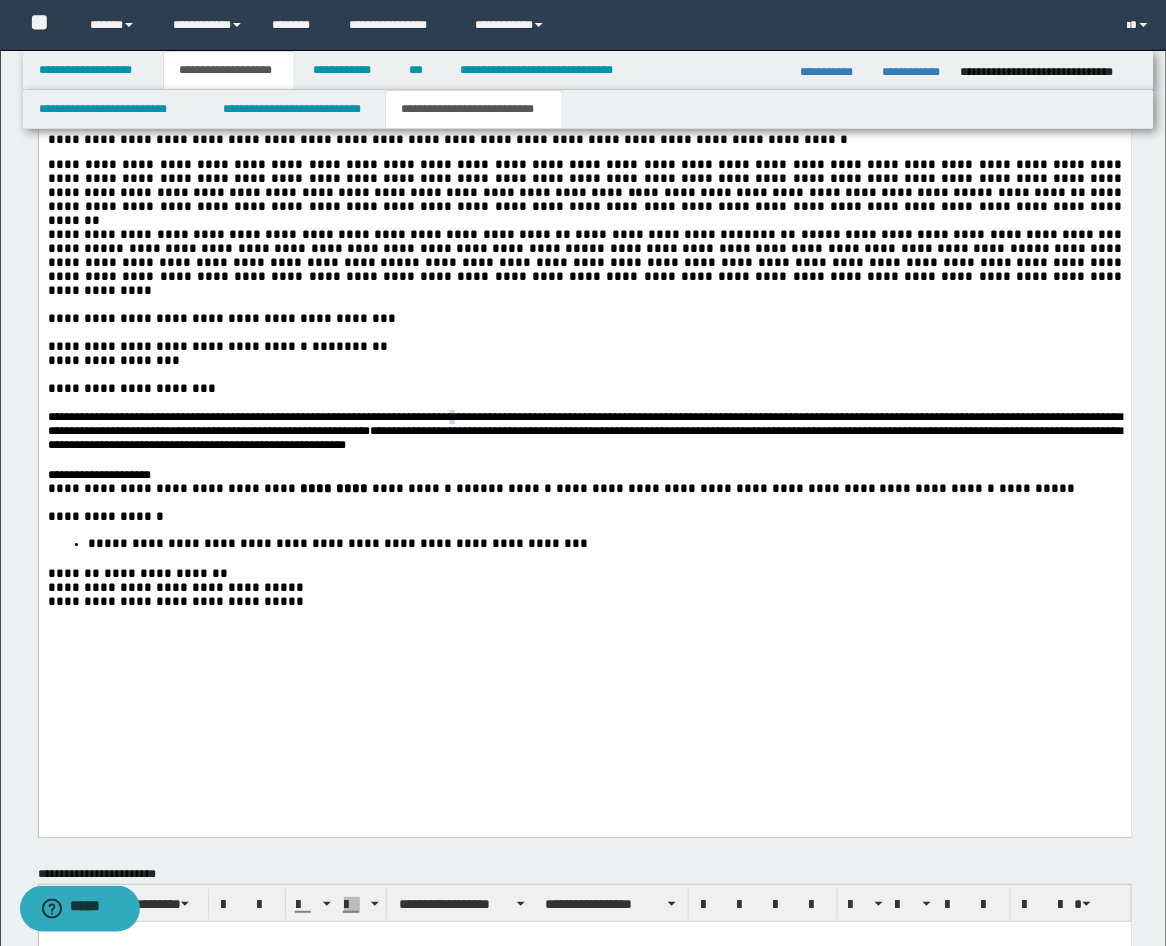 click on "**********" at bounding box center (587, 425) 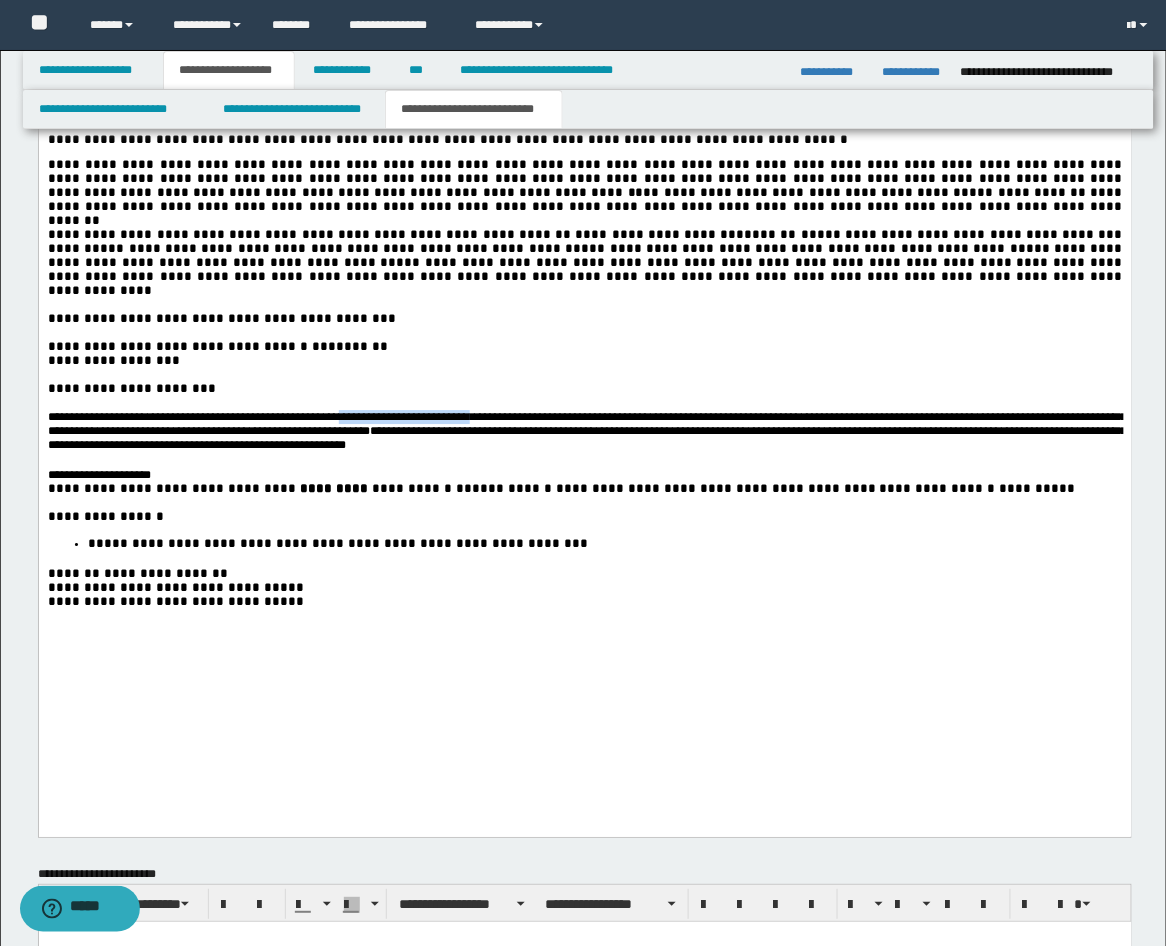 drag, startPoint x: 492, startPoint y: 512, endPoint x: 353, endPoint y: 511, distance: 139.0036 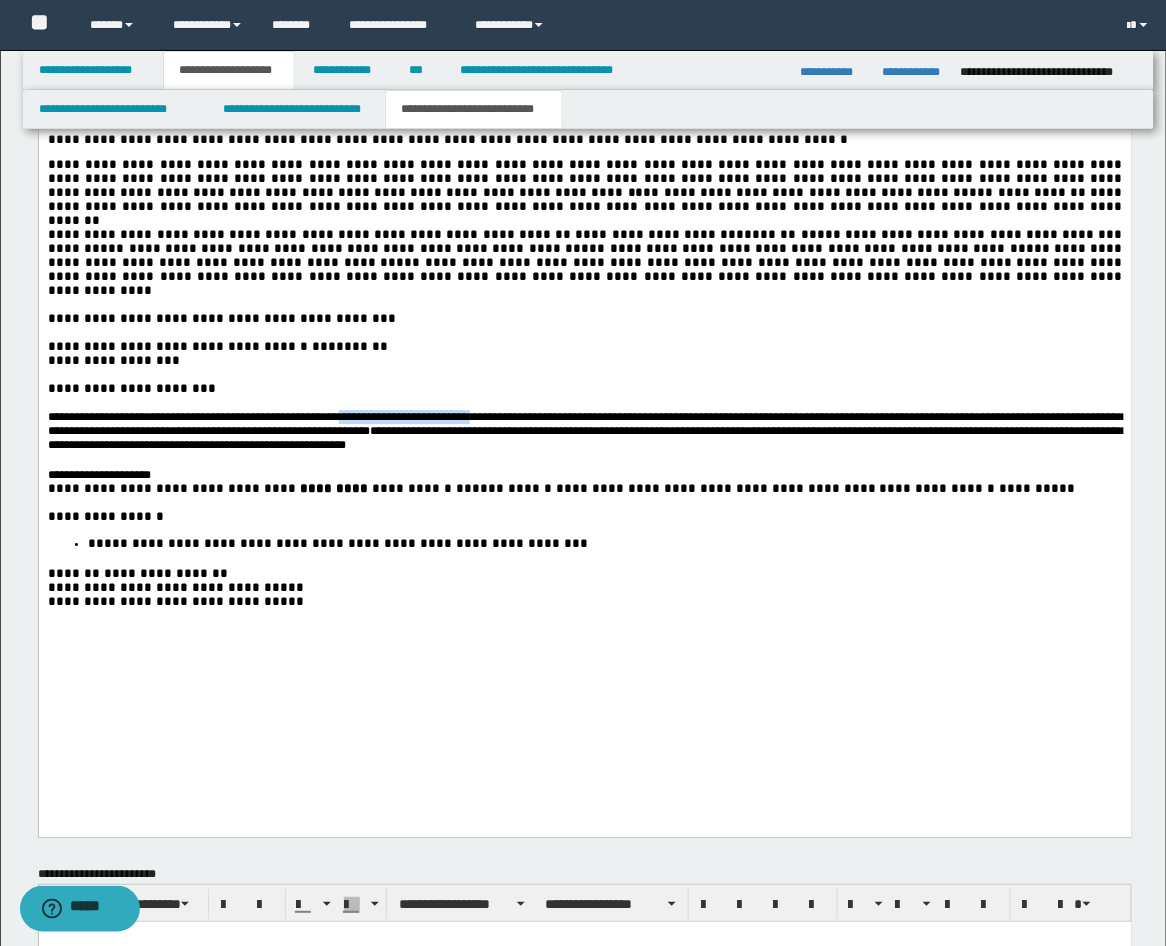 click on "**********" at bounding box center [587, 425] 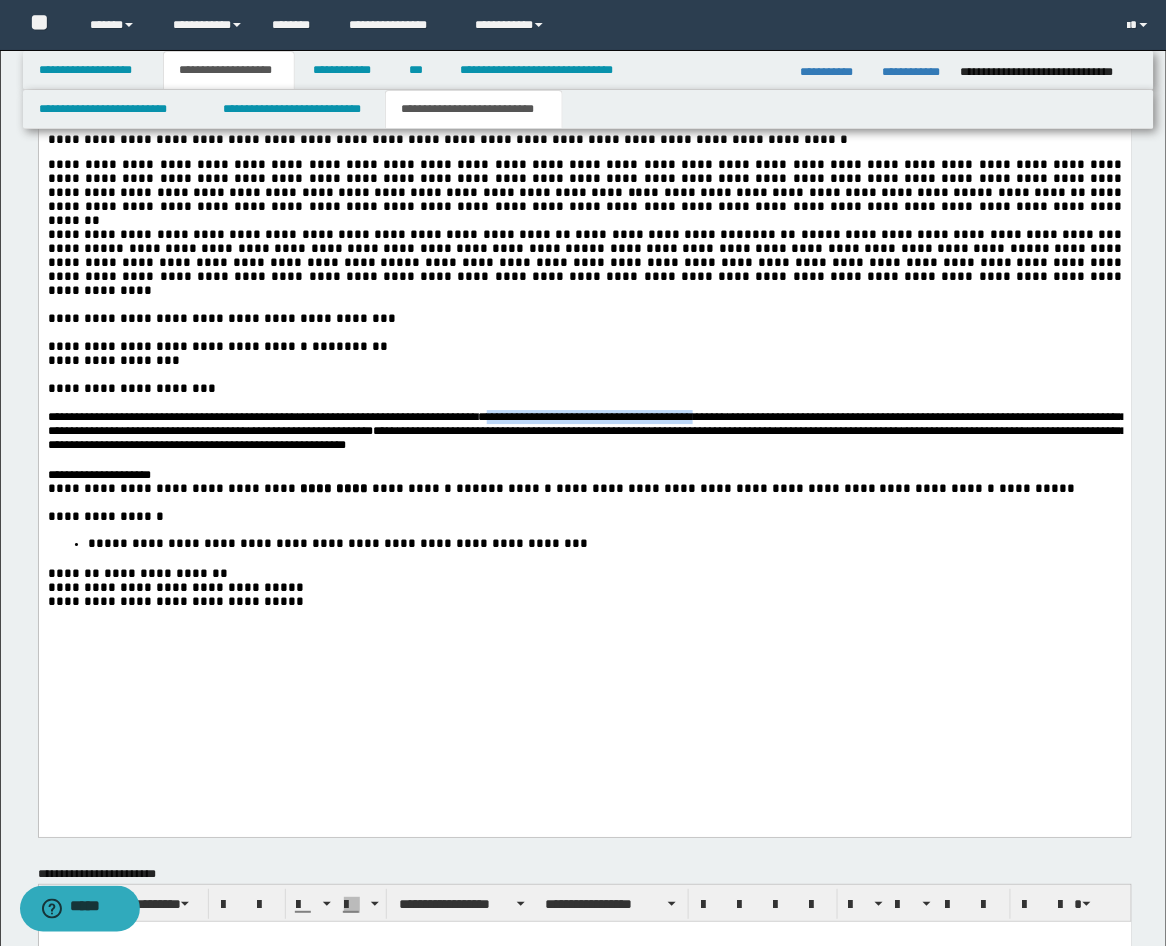drag, startPoint x: 532, startPoint y: 507, endPoint x: 759, endPoint y: 507, distance: 227 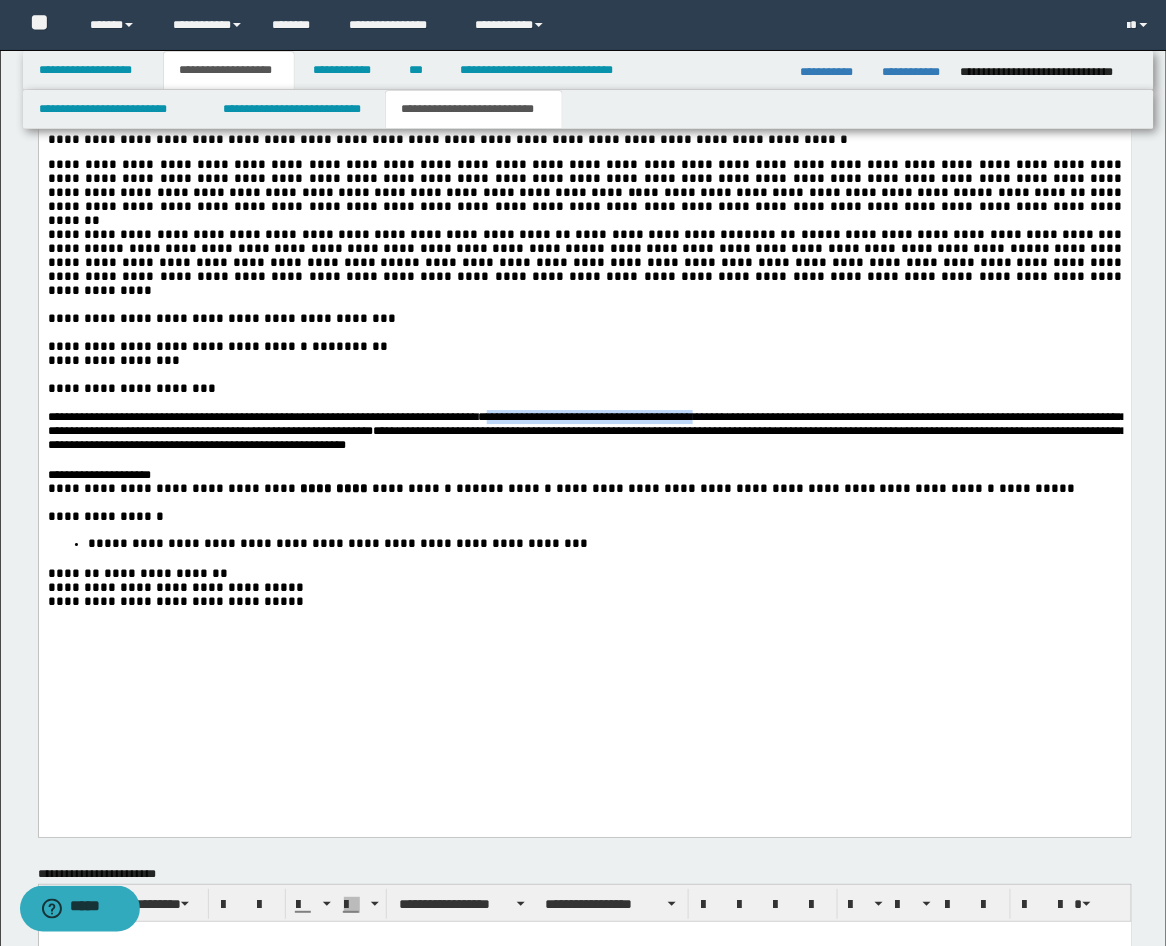 click on "**********" at bounding box center [587, 425] 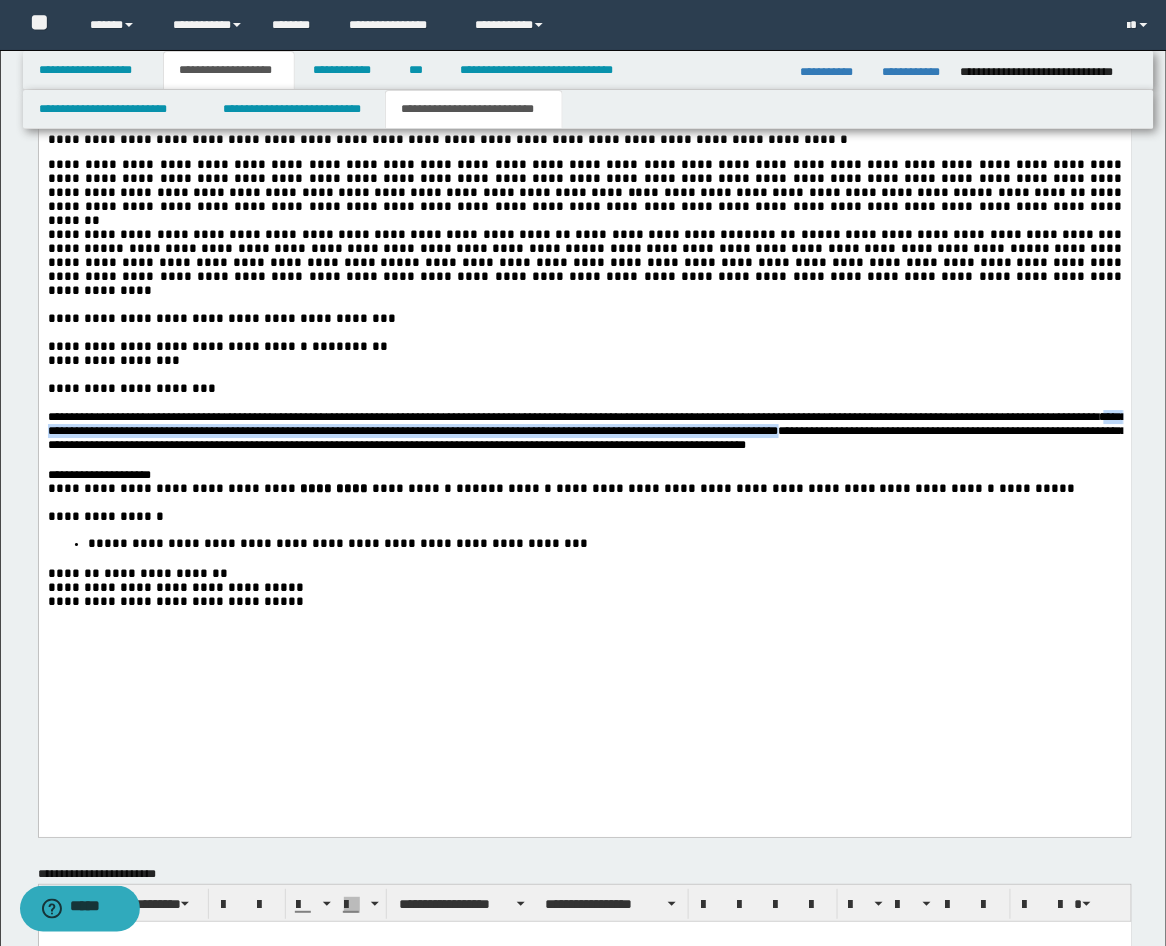 drag, startPoint x: 105, startPoint y: 524, endPoint x: 936, endPoint y: 530, distance: 831.02167 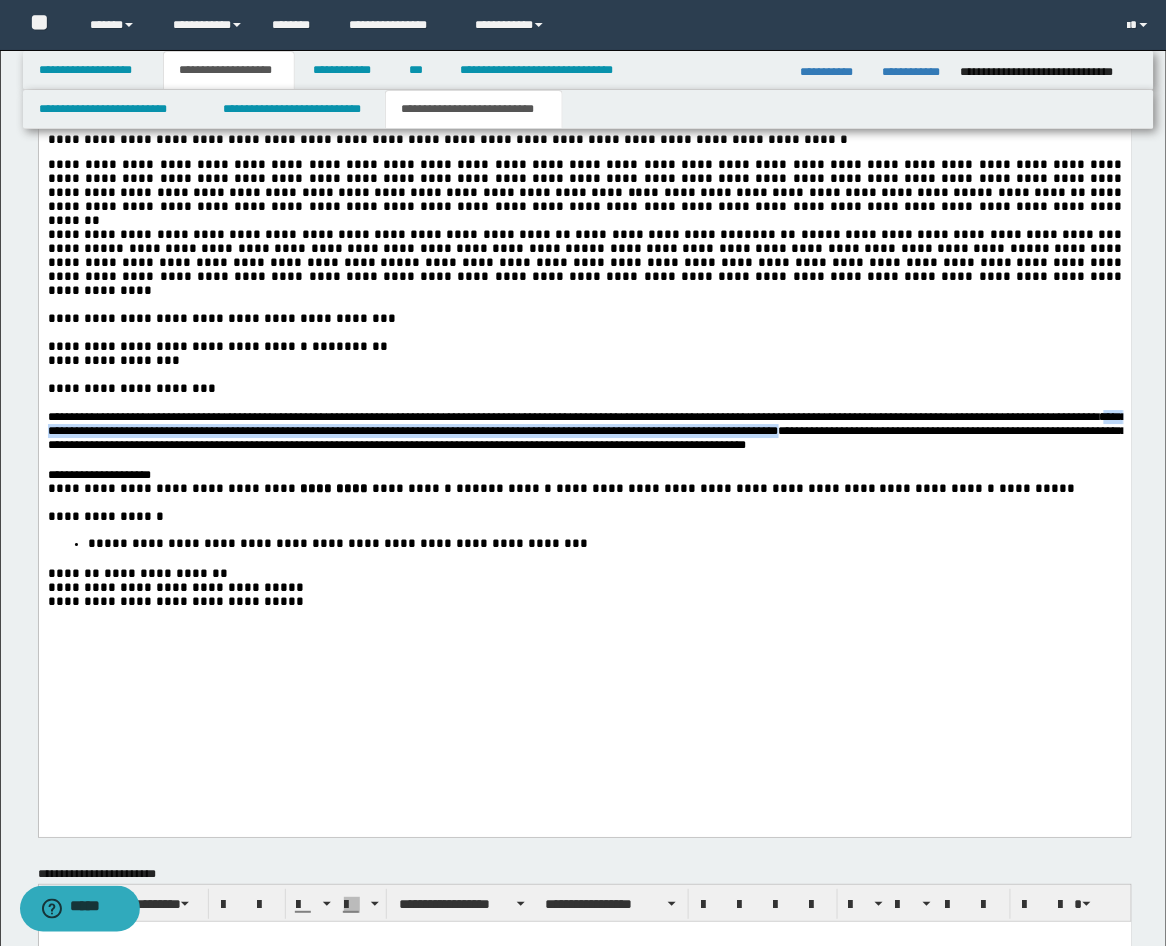 click on "**********" at bounding box center [584, 432] 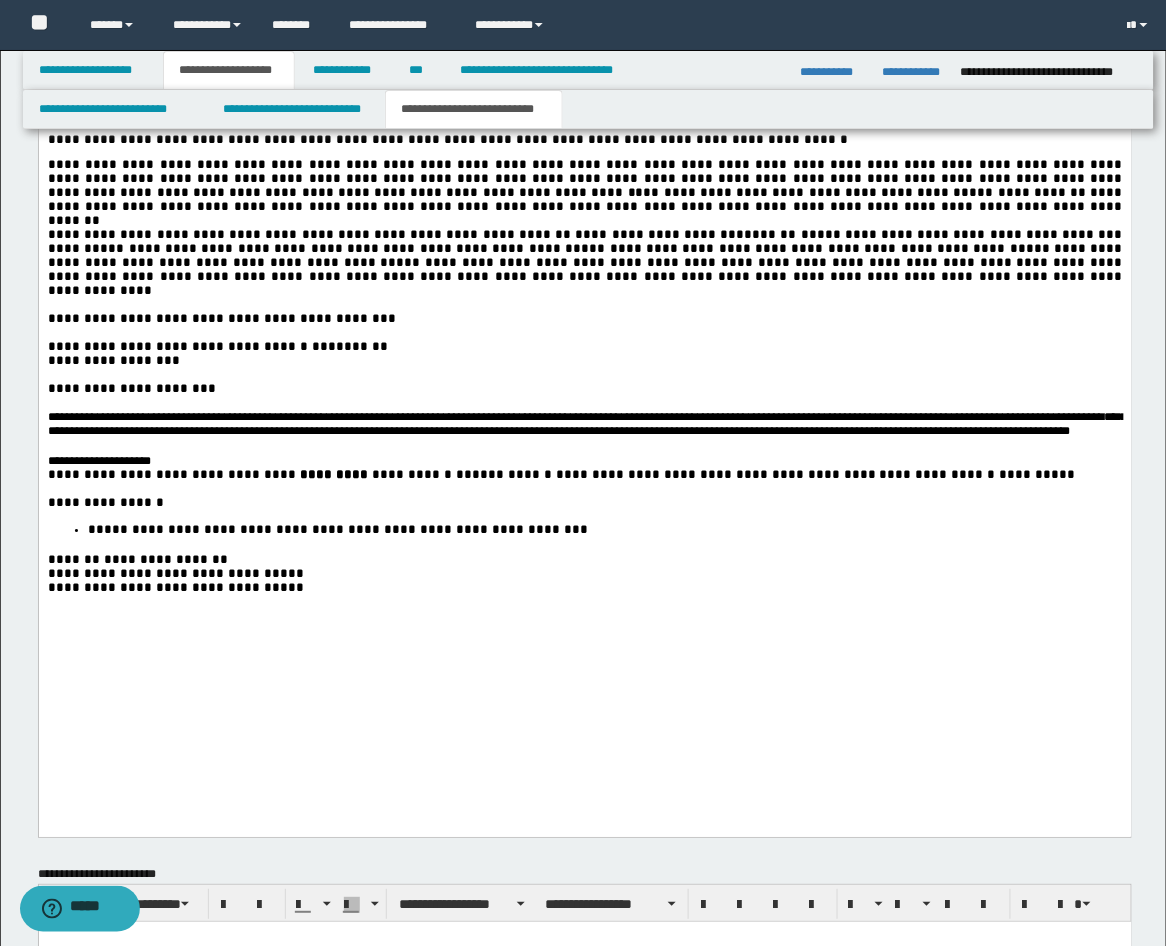 click on "**********" at bounding box center (575, 418) 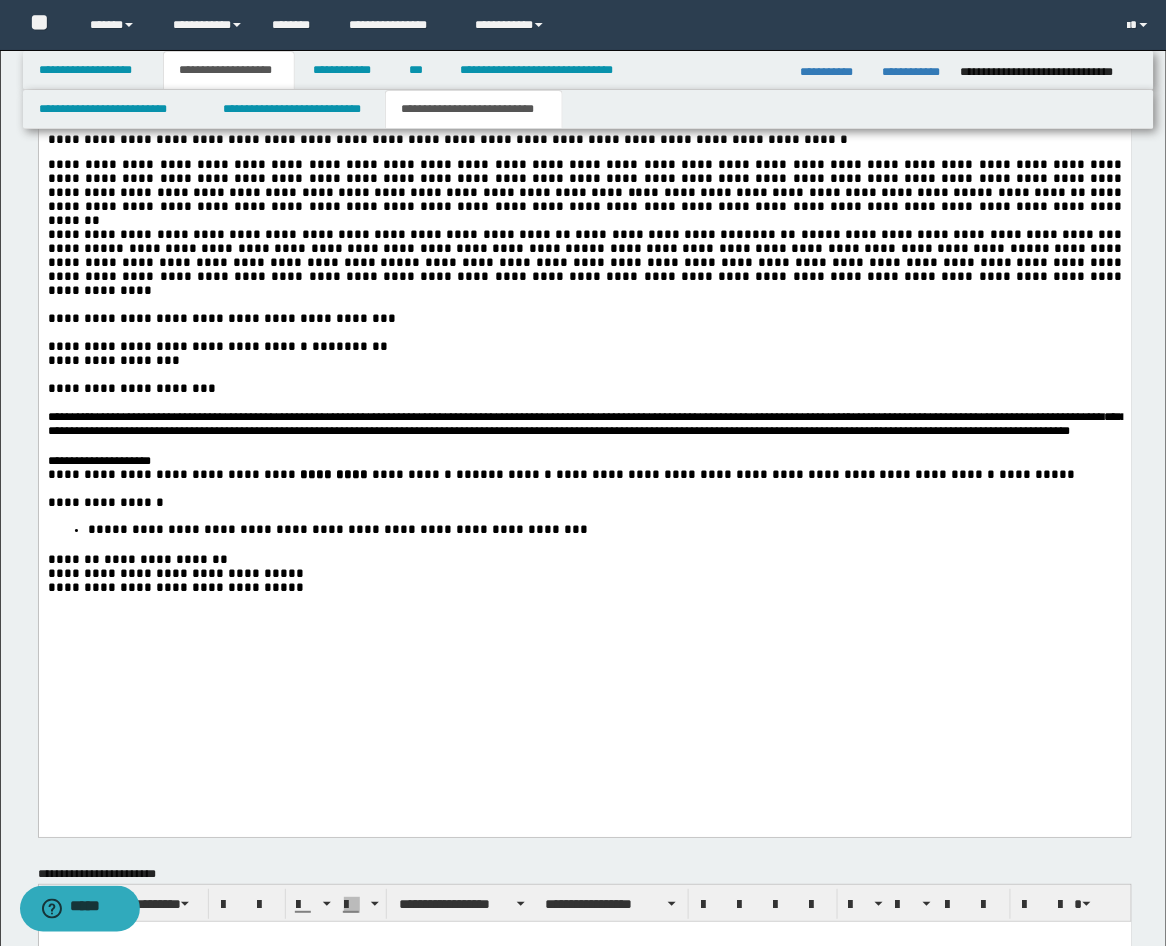 click on "**********" at bounding box center [575, 418] 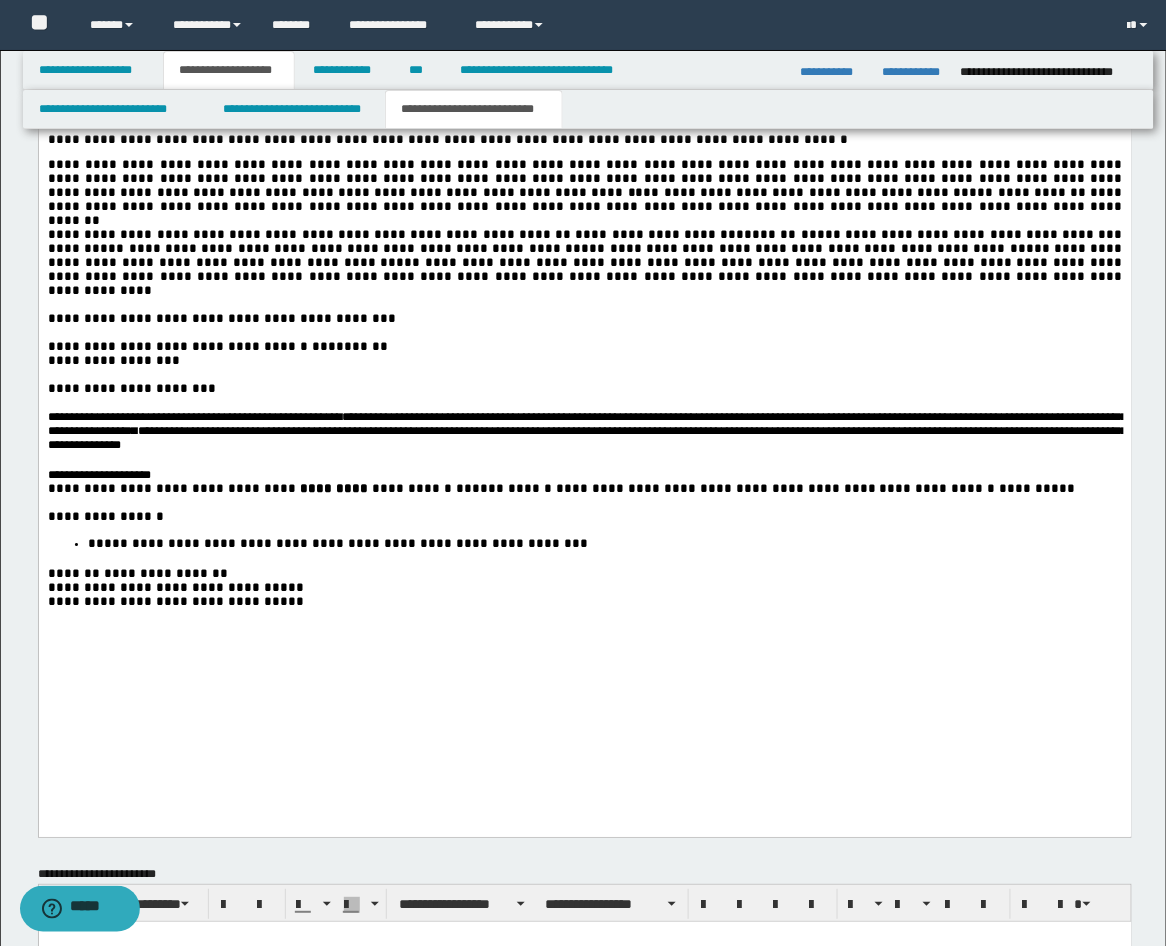 click at bounding box center (584, 461) 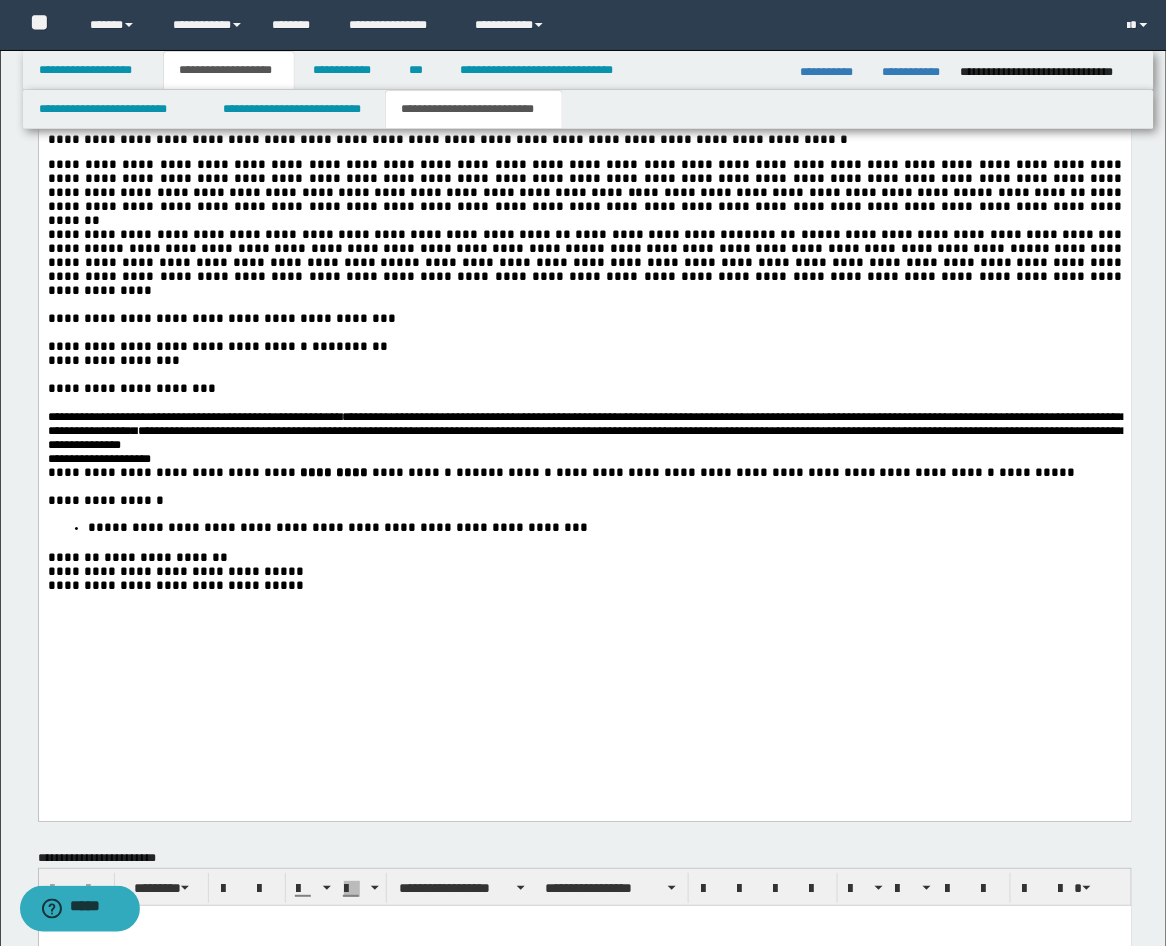 click on "**********" at bounding box center (584, 460) 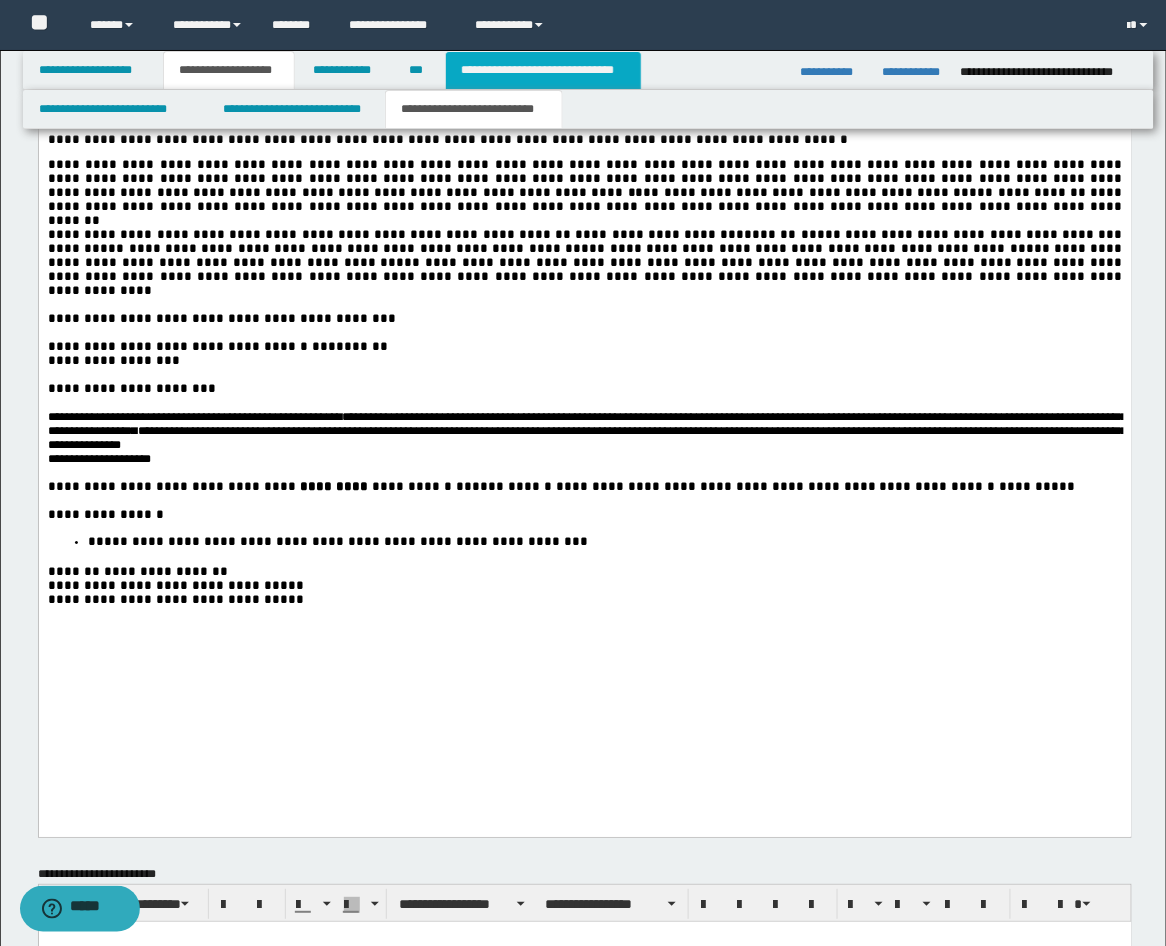 click on "**********" at bounding box center (543, 70) 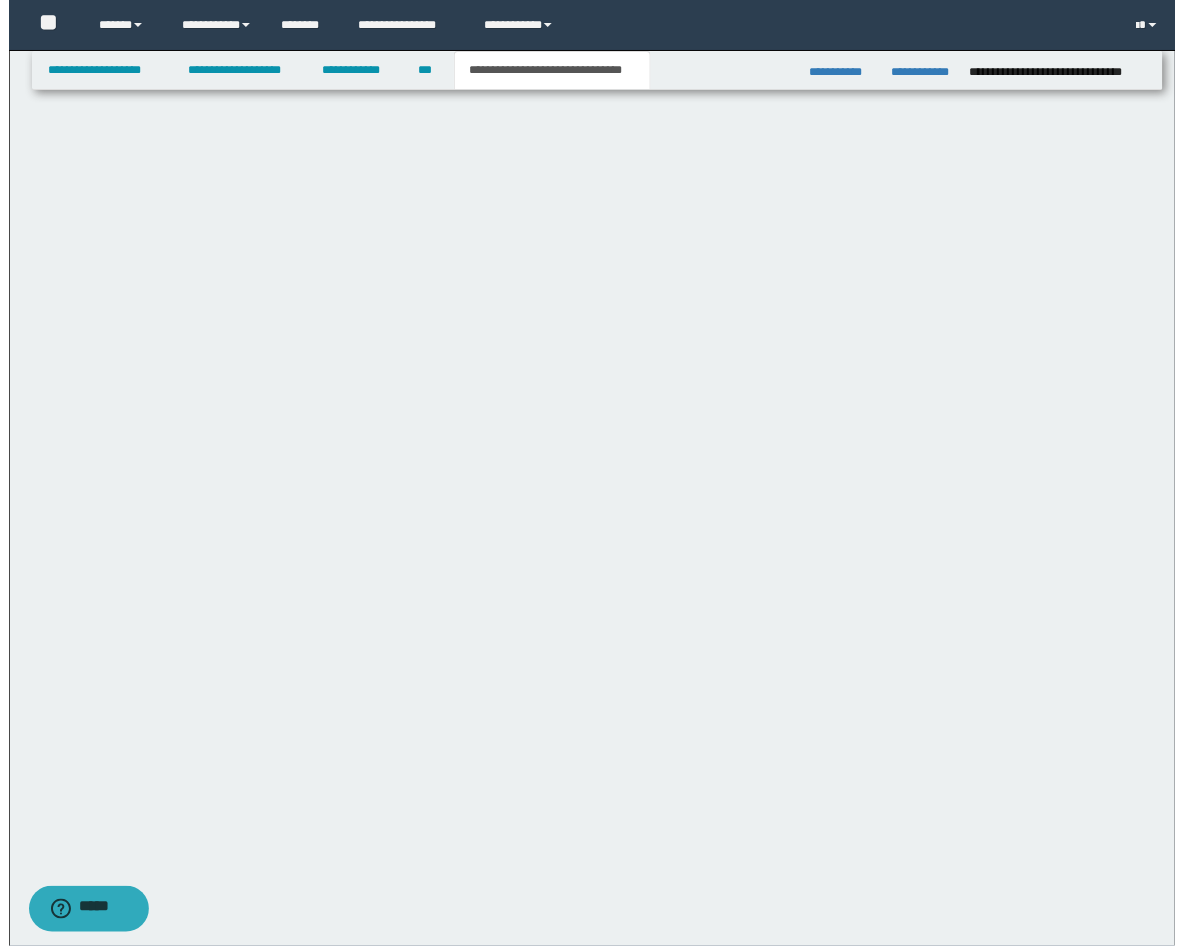 scroll, scrollTop: 0, scrollLeft: 0, axis: both 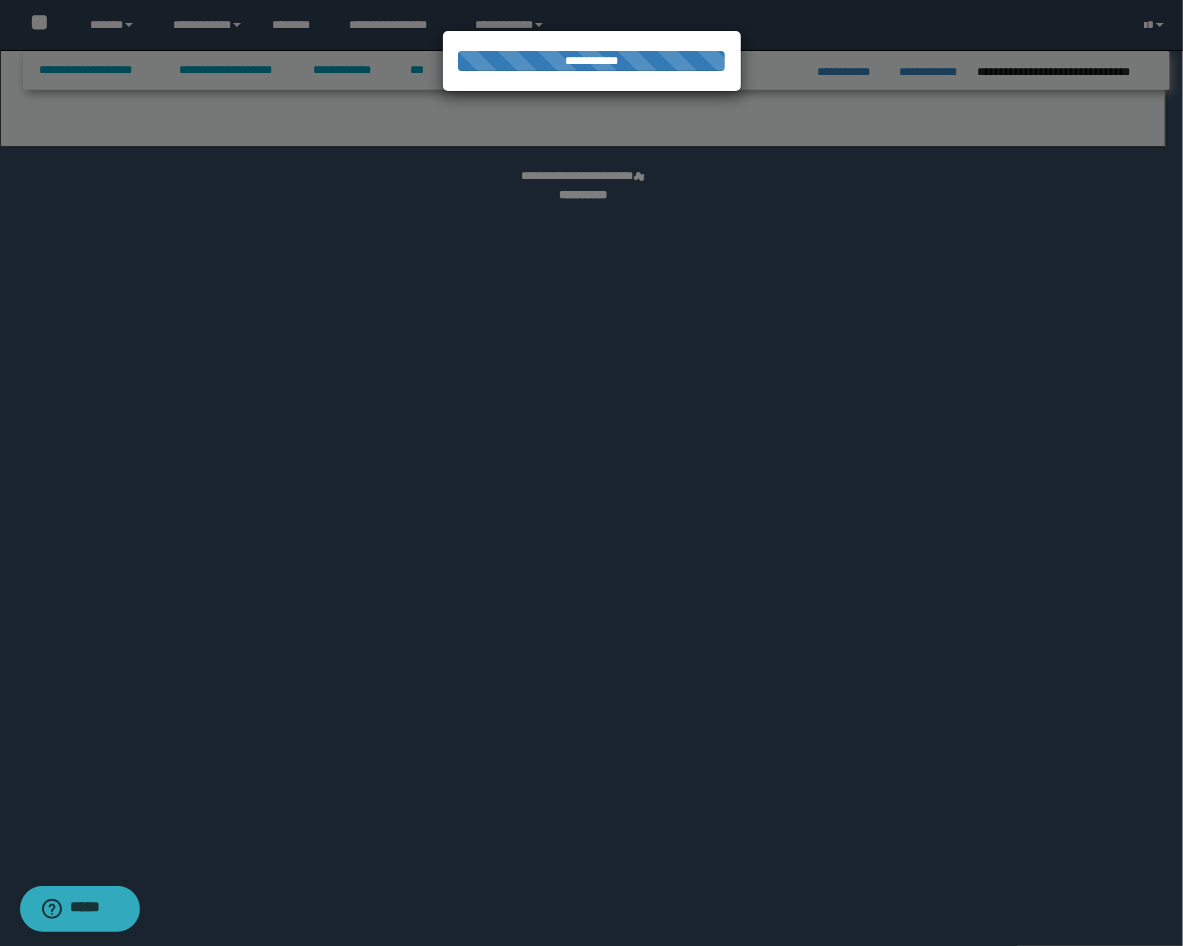 select on "*" 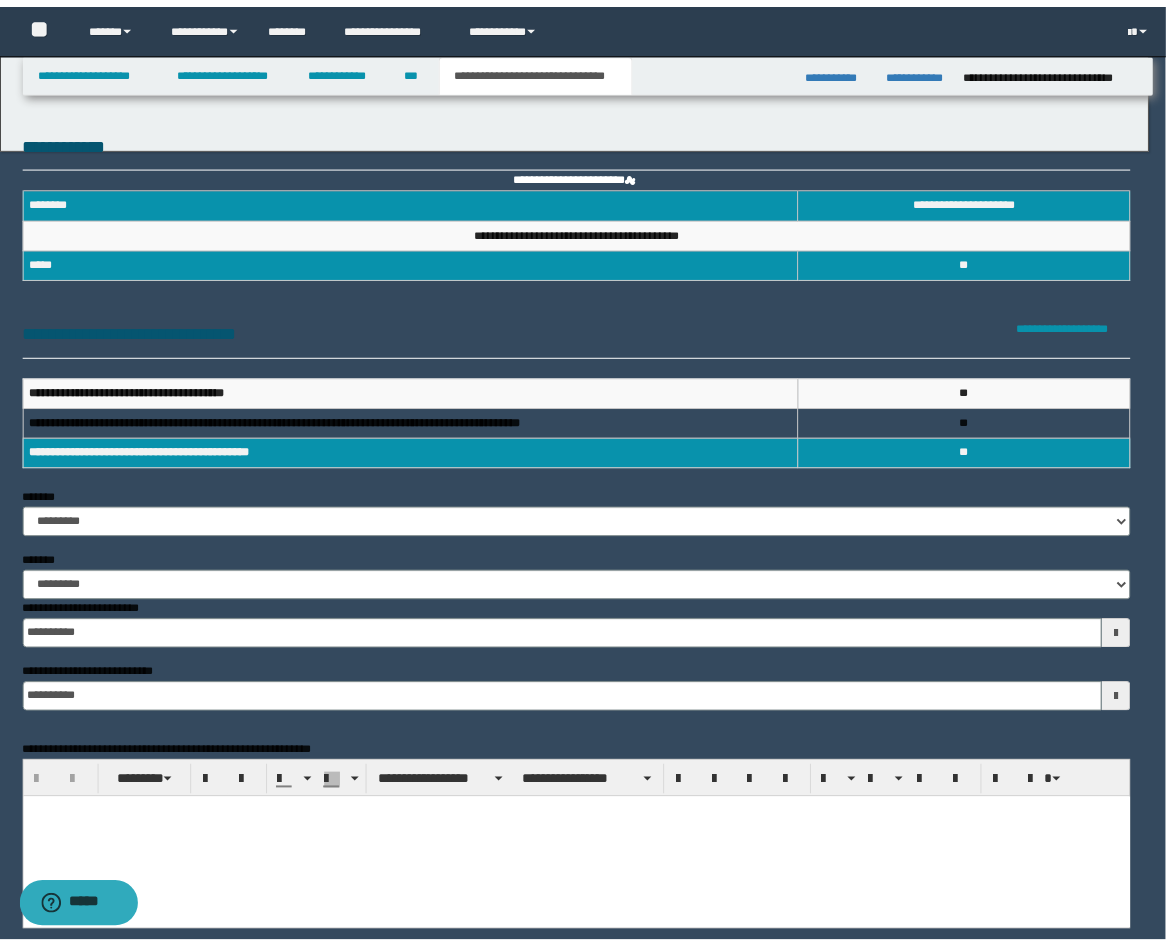 scroll, scrollTop: 0, scrollLeft: 0, axis: both 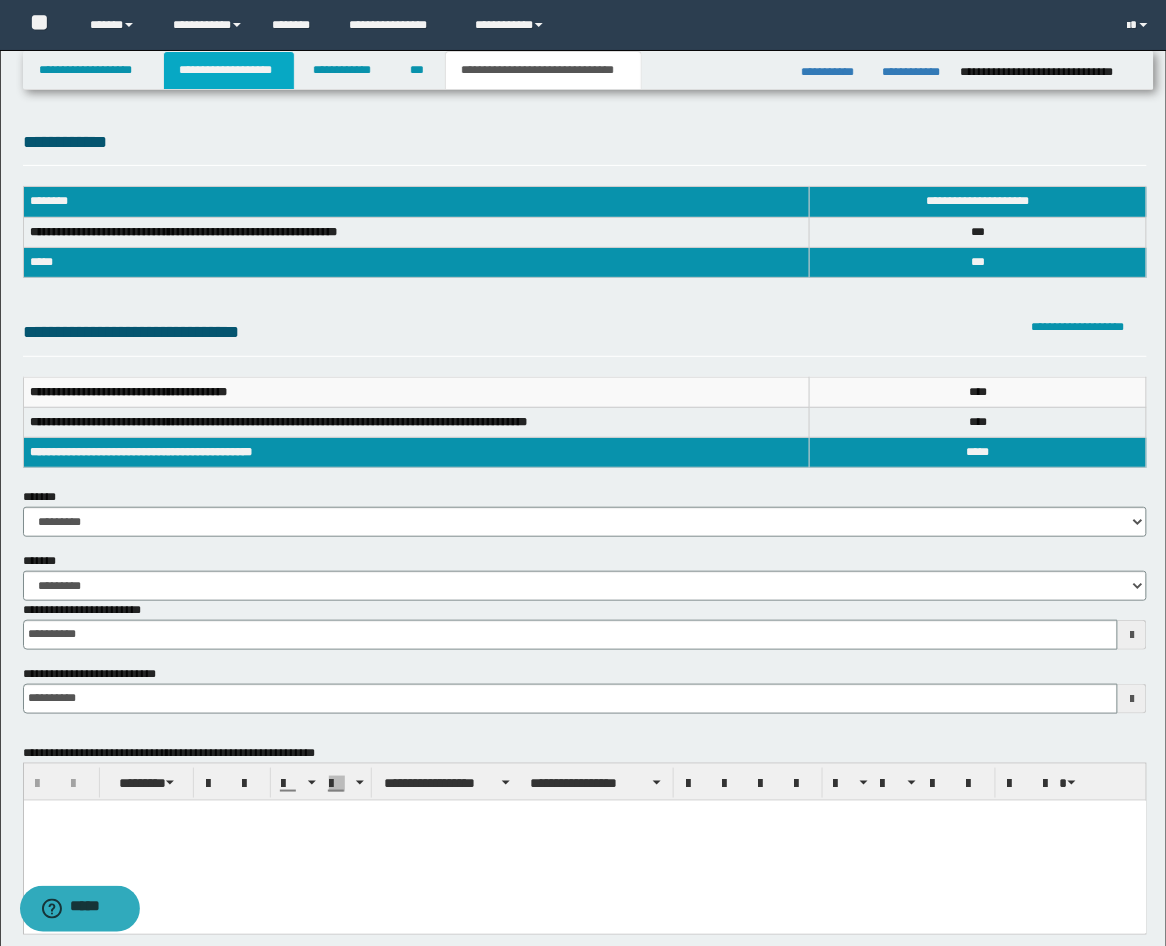 click on "**********" at bounding box center [229, 70] 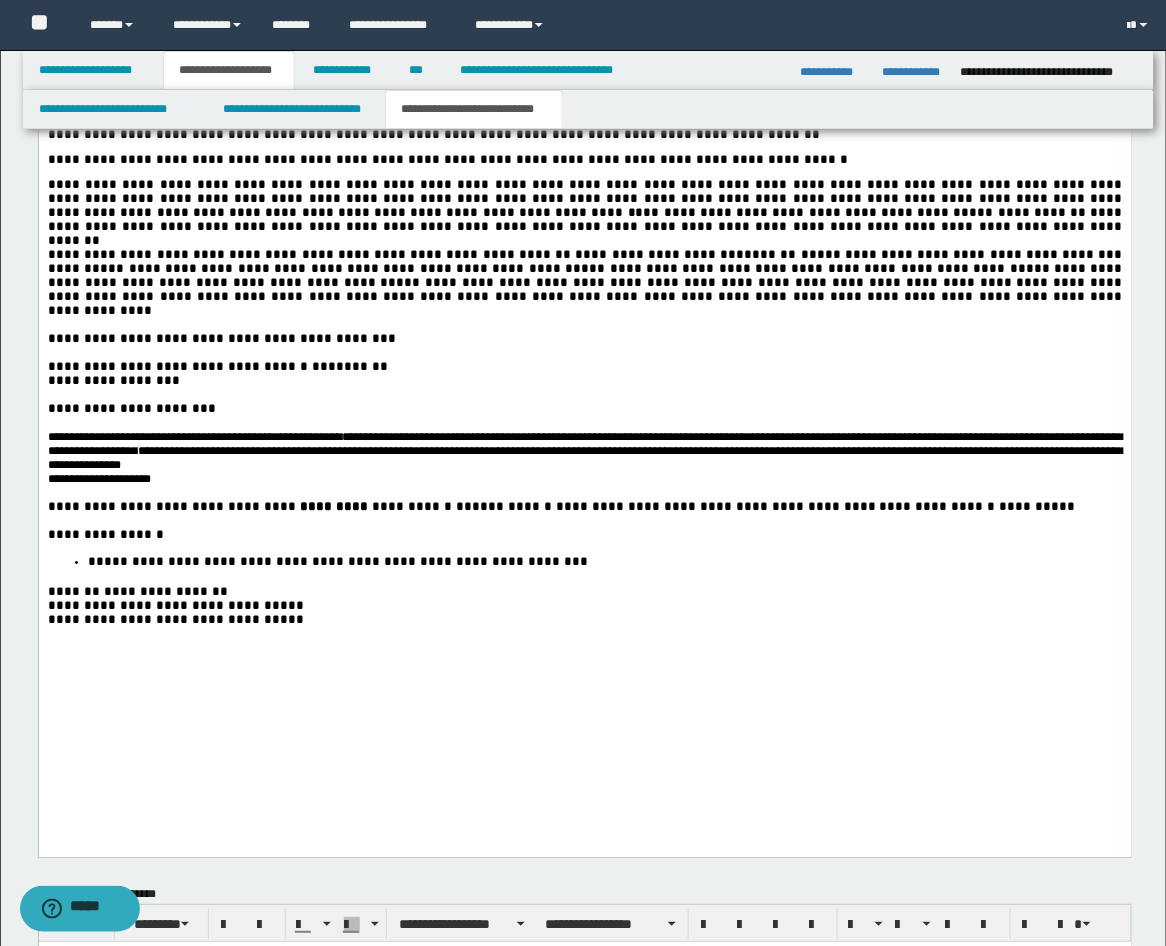scroll, scrollTop: 2963, scrollLeft: 0, axis: vertical 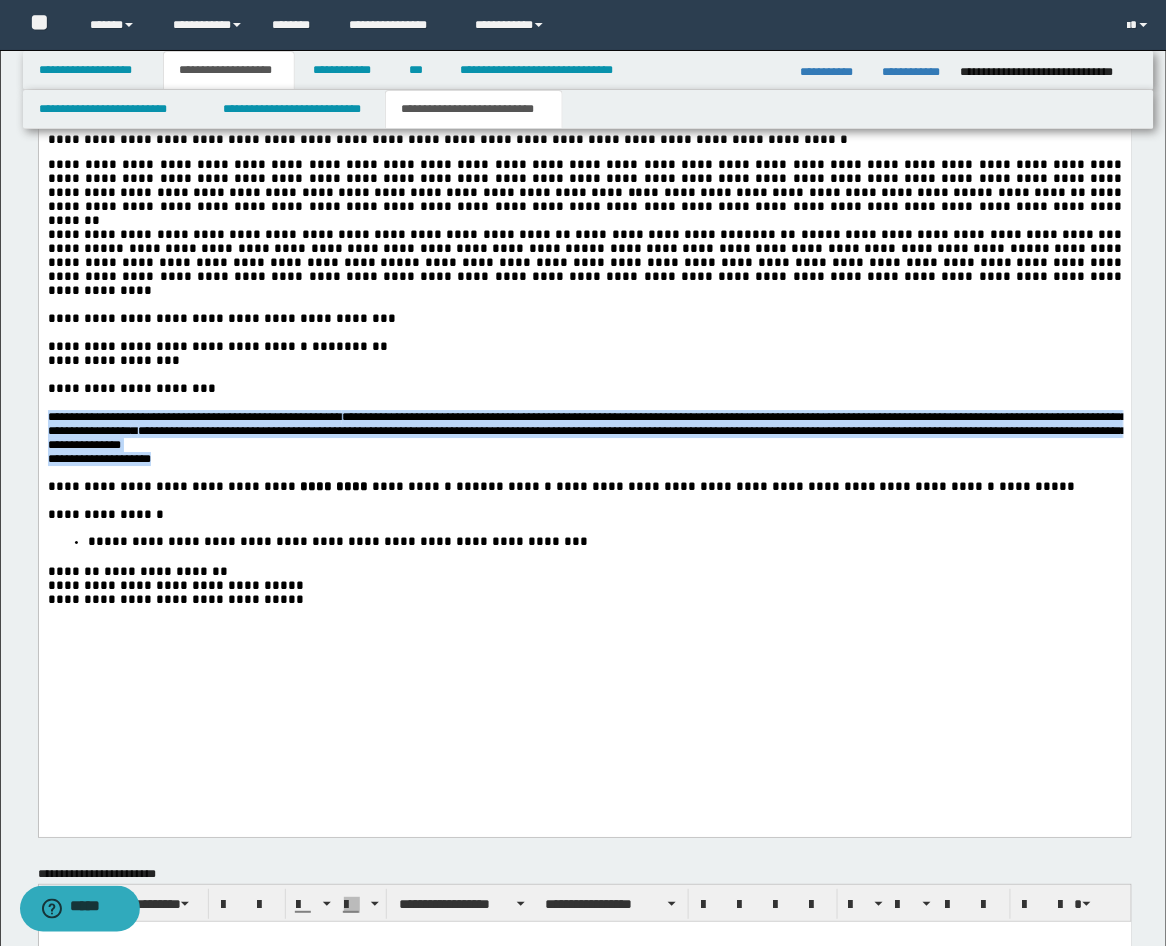 drag, startPoint x: 182, startPoint y: 560, endPoint x: 38, endPoint y: 508, distance: 153.10127 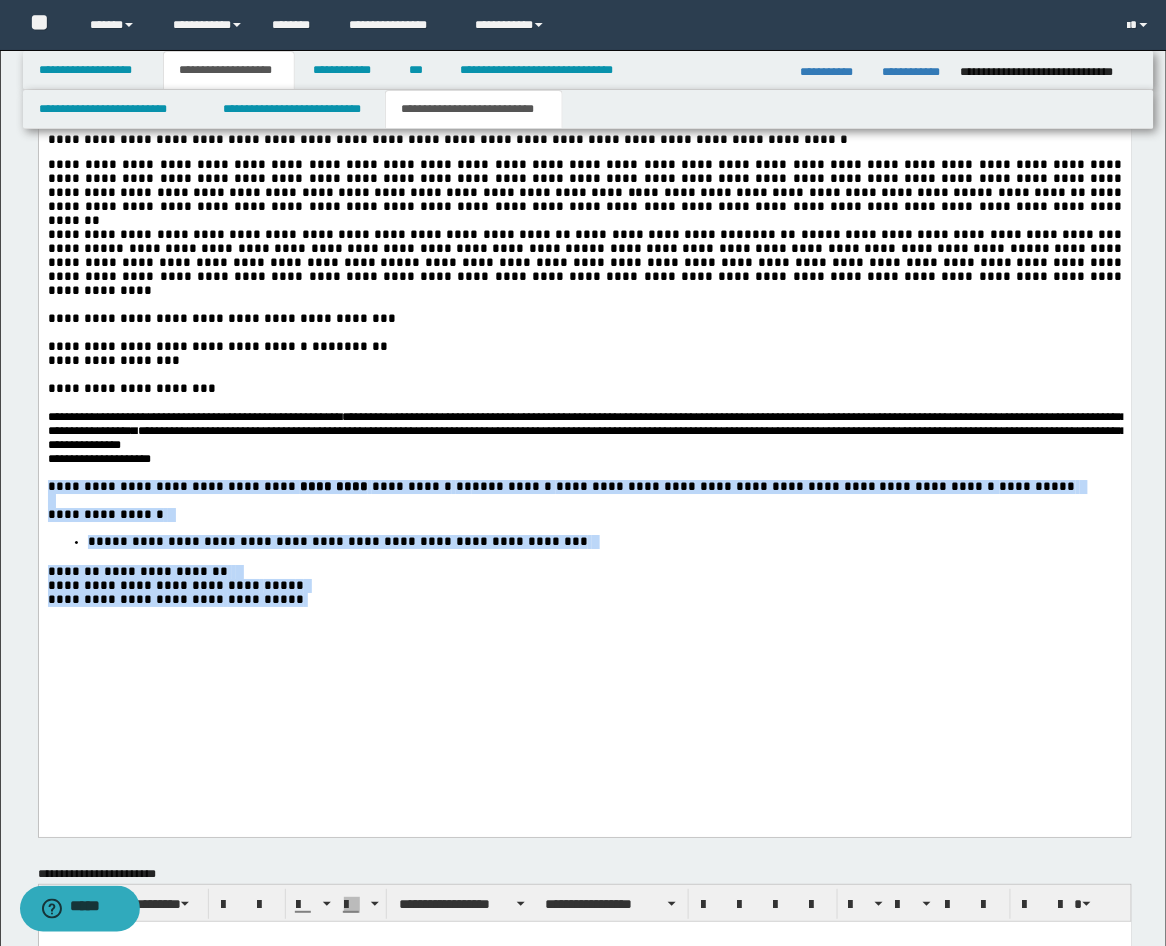 drag, startPoint x: 310, startPoint y: 731, endPoint x: 198, endPoint y: 558, distance: 206.08978 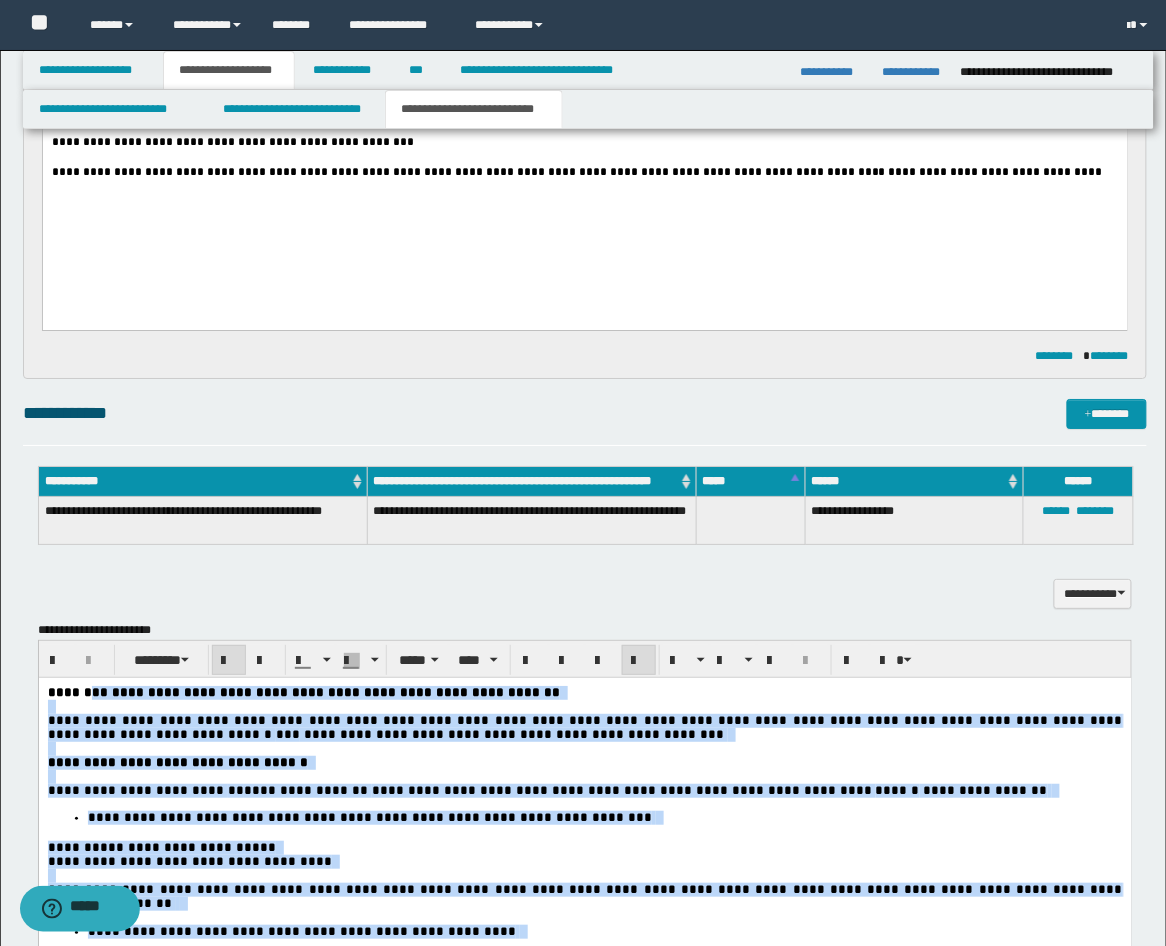 scroll, scrollTop: 1481, scrollLeft: 0, axis: vertical 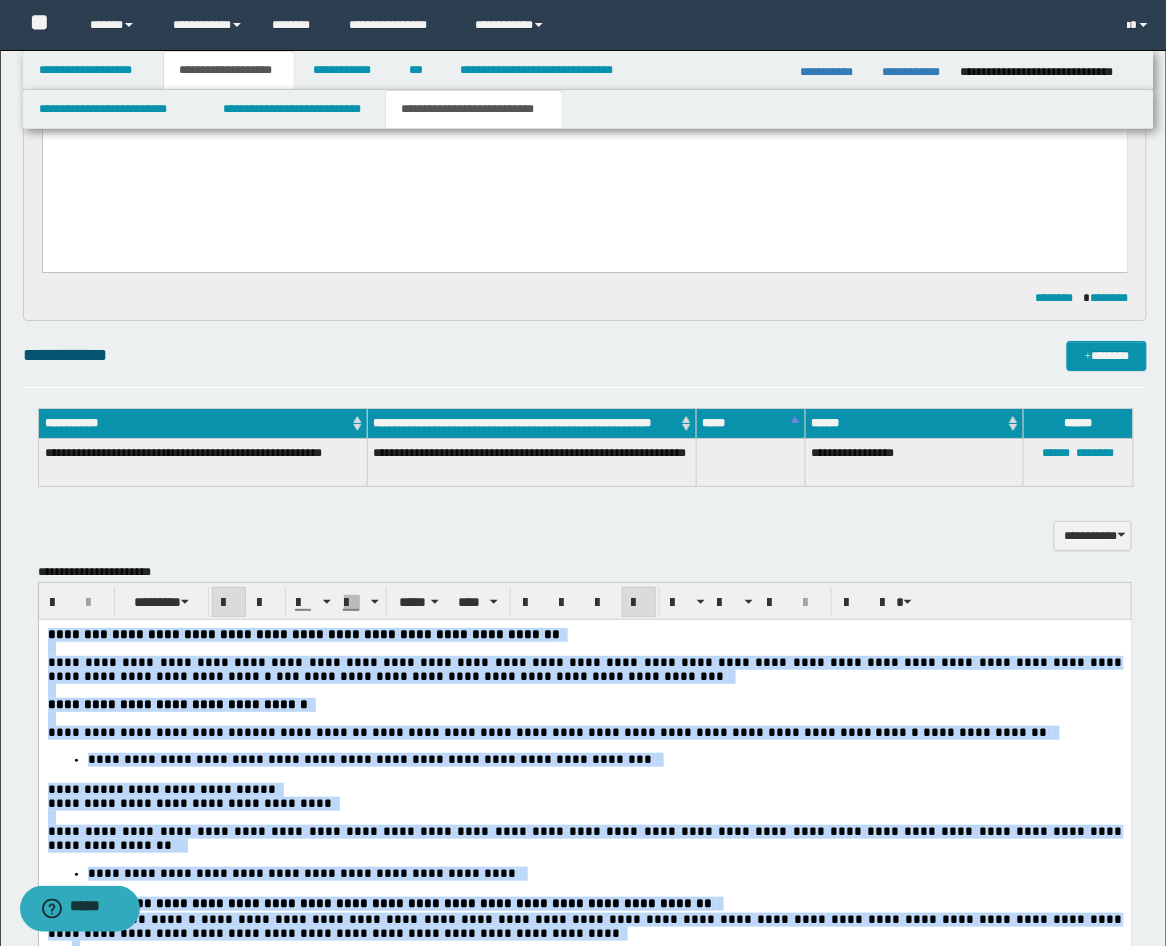 drag, startPoint x: 348, startPoint y: 2228, endPoint x: 44, endPoint y: 636, distance: 1620.7653 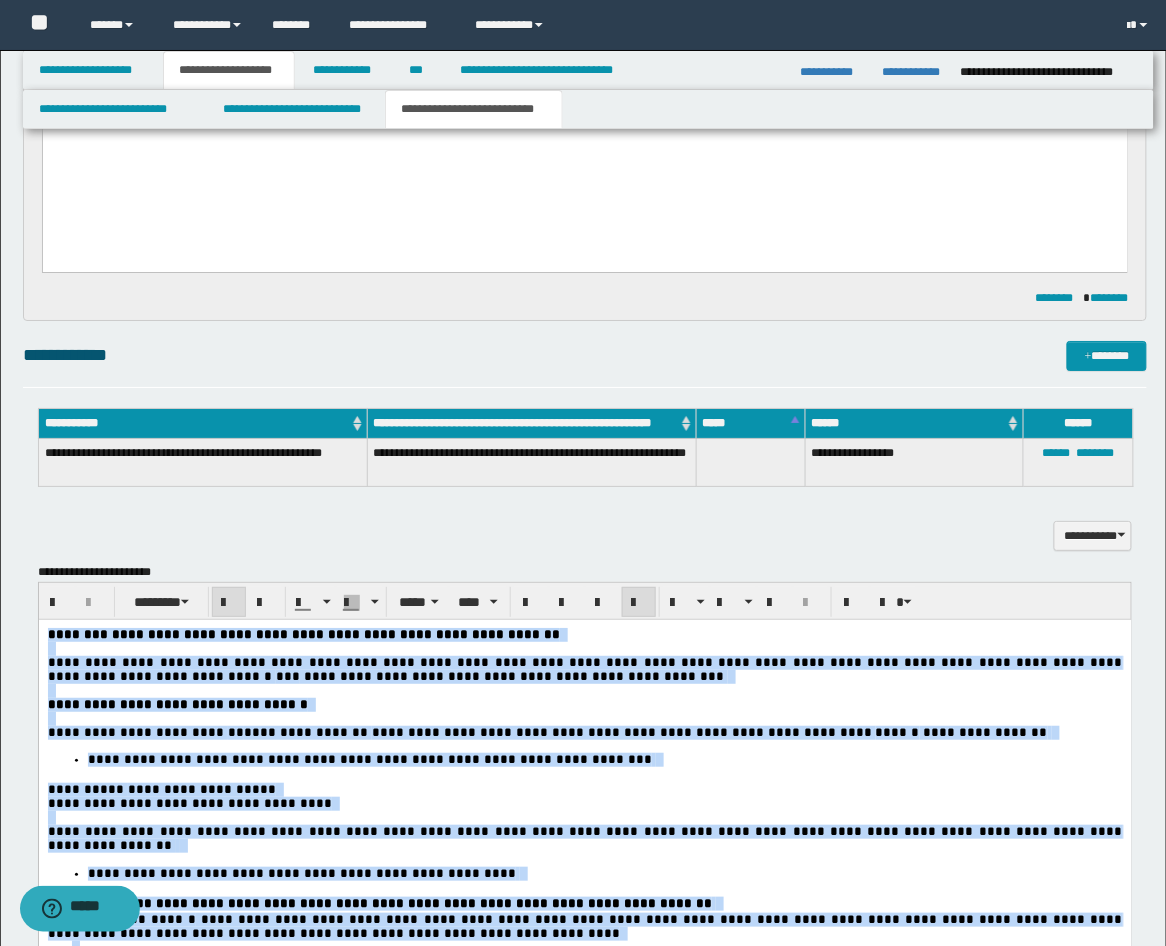 click on "**********" at bounding box center [584, 1382] 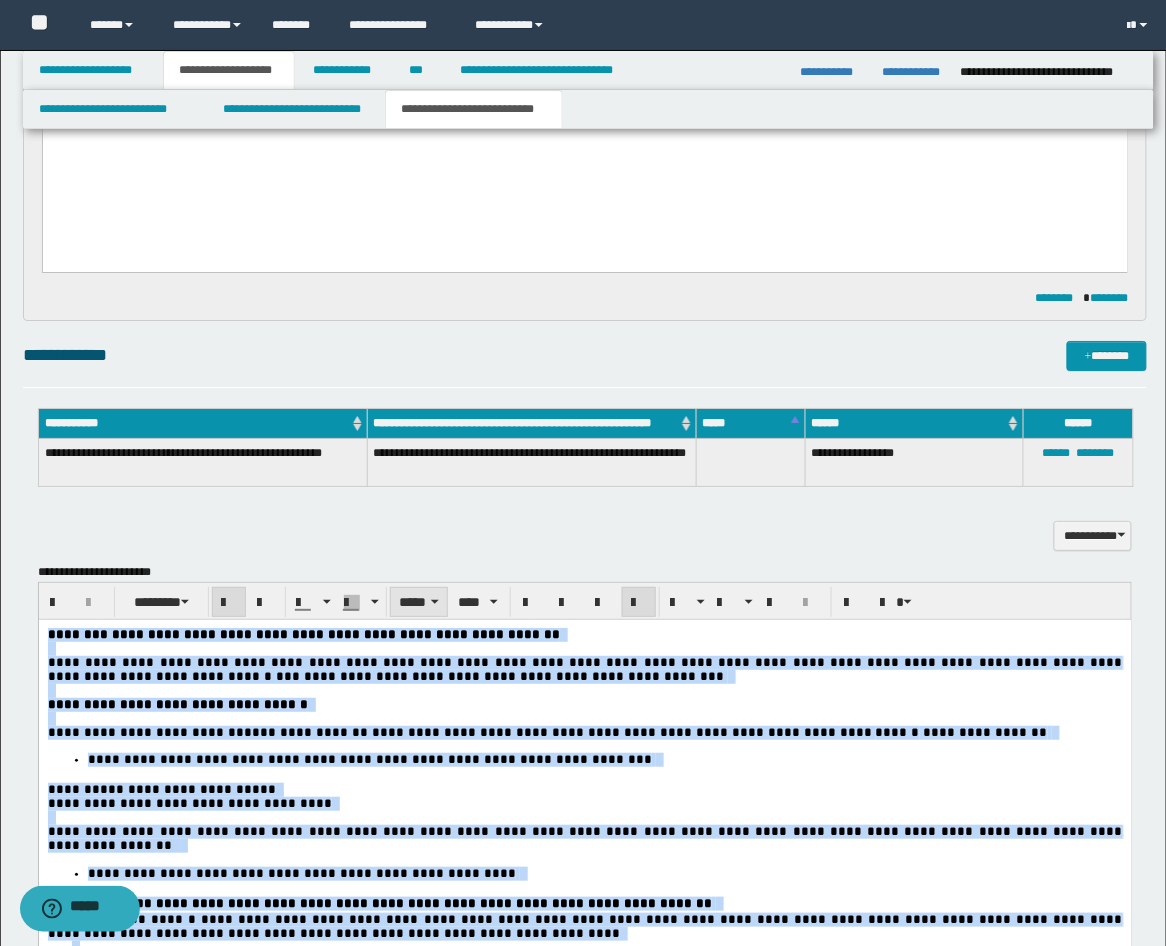 click on "*****" at bounding box center (419, 602) 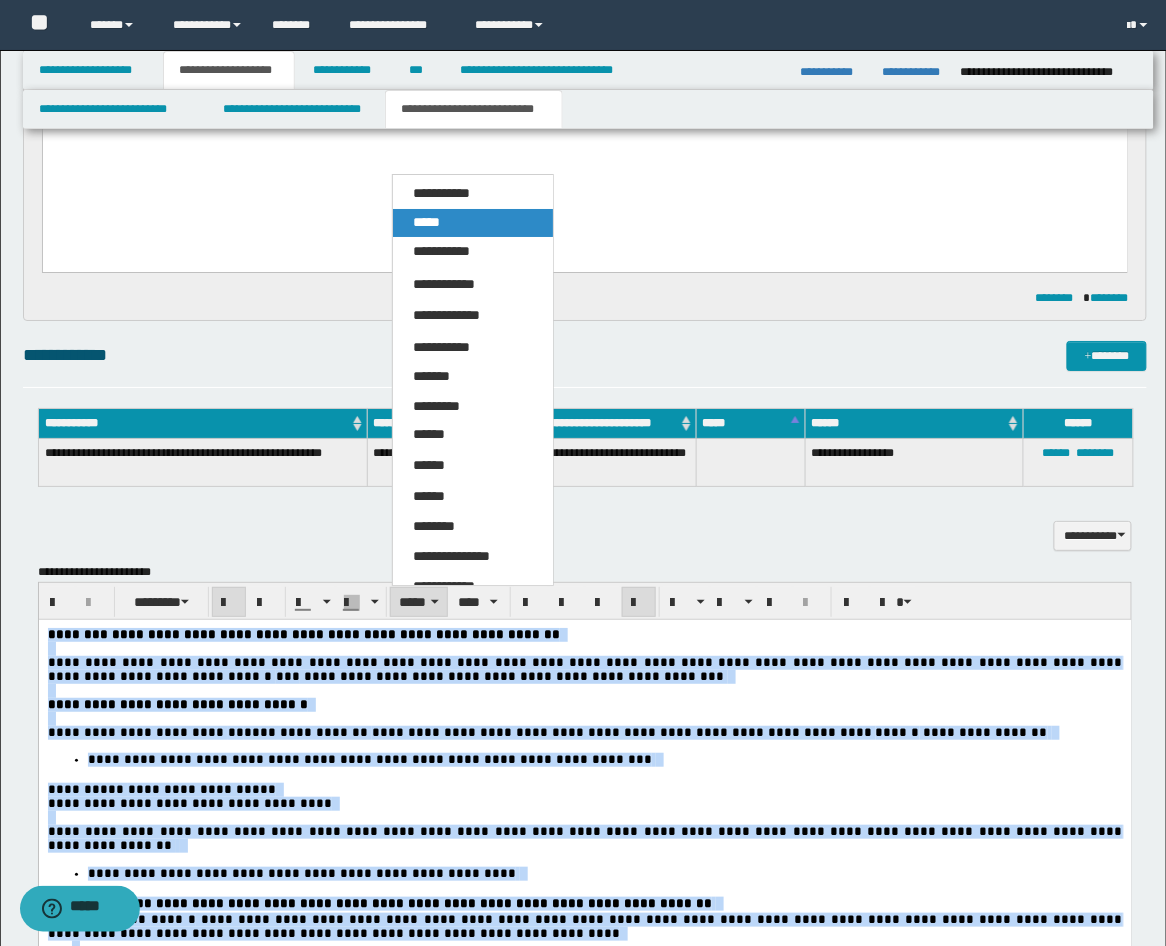 click on "*****" at bounding box center (473, 223) 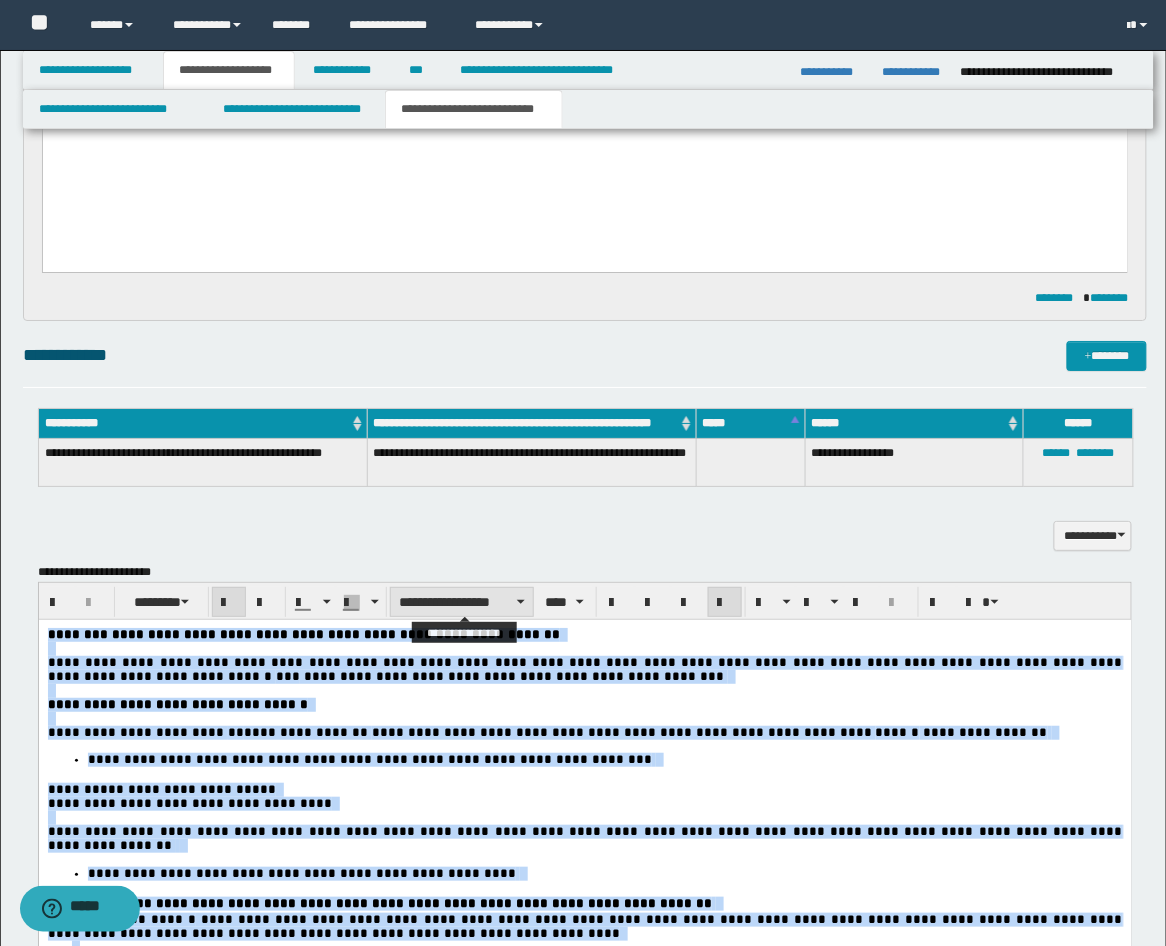 click on "**********" at bounding box center [462, 602] 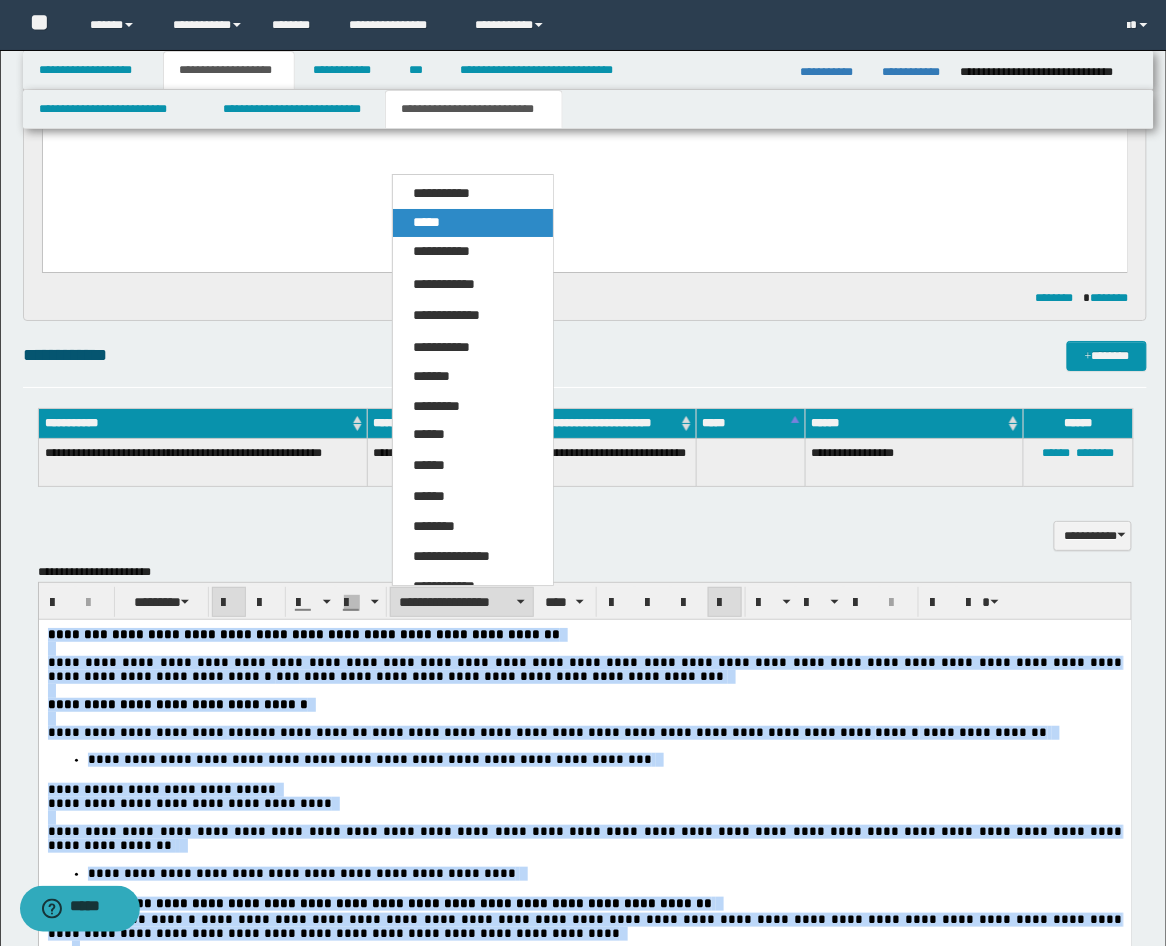 click on "*****" at bounding box center [473, 223] 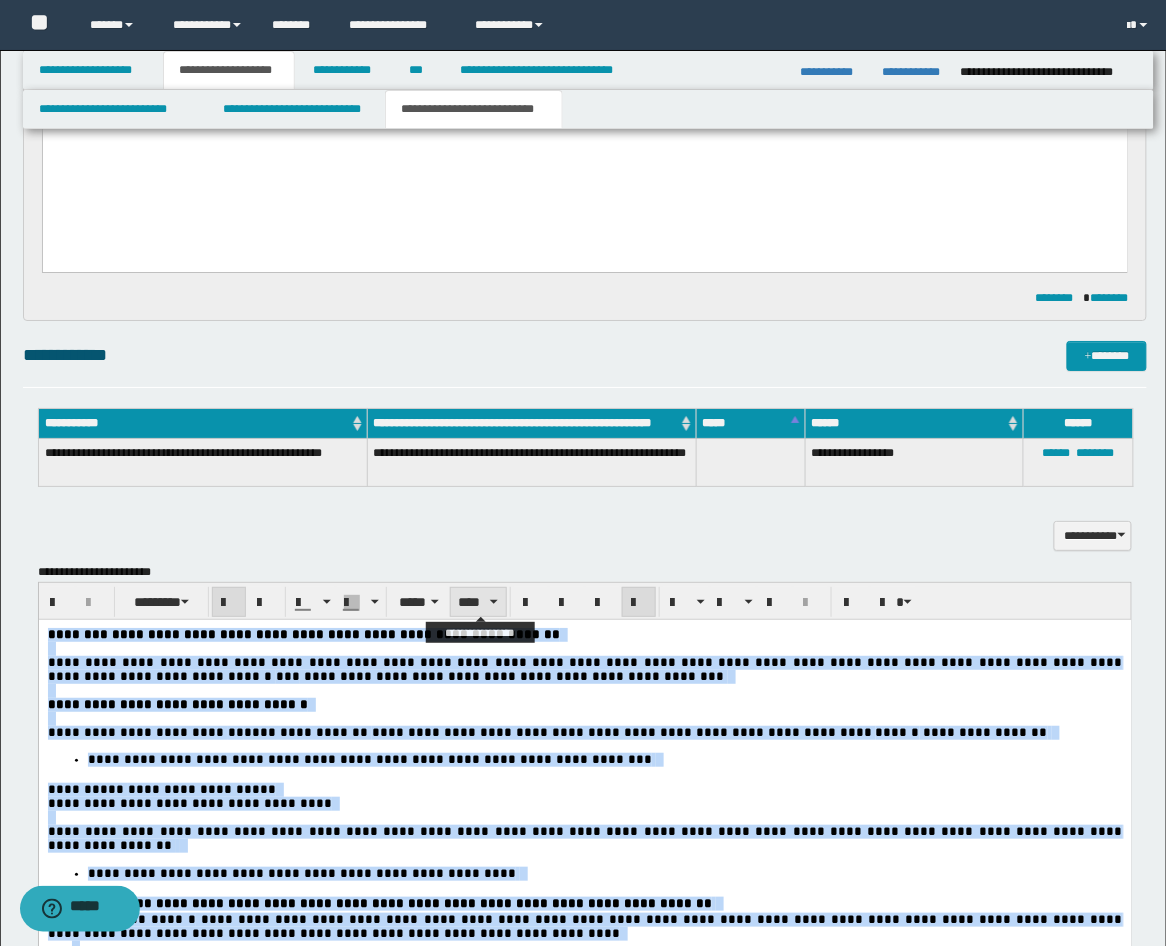 click on "****" at bounding box center (478, 602) 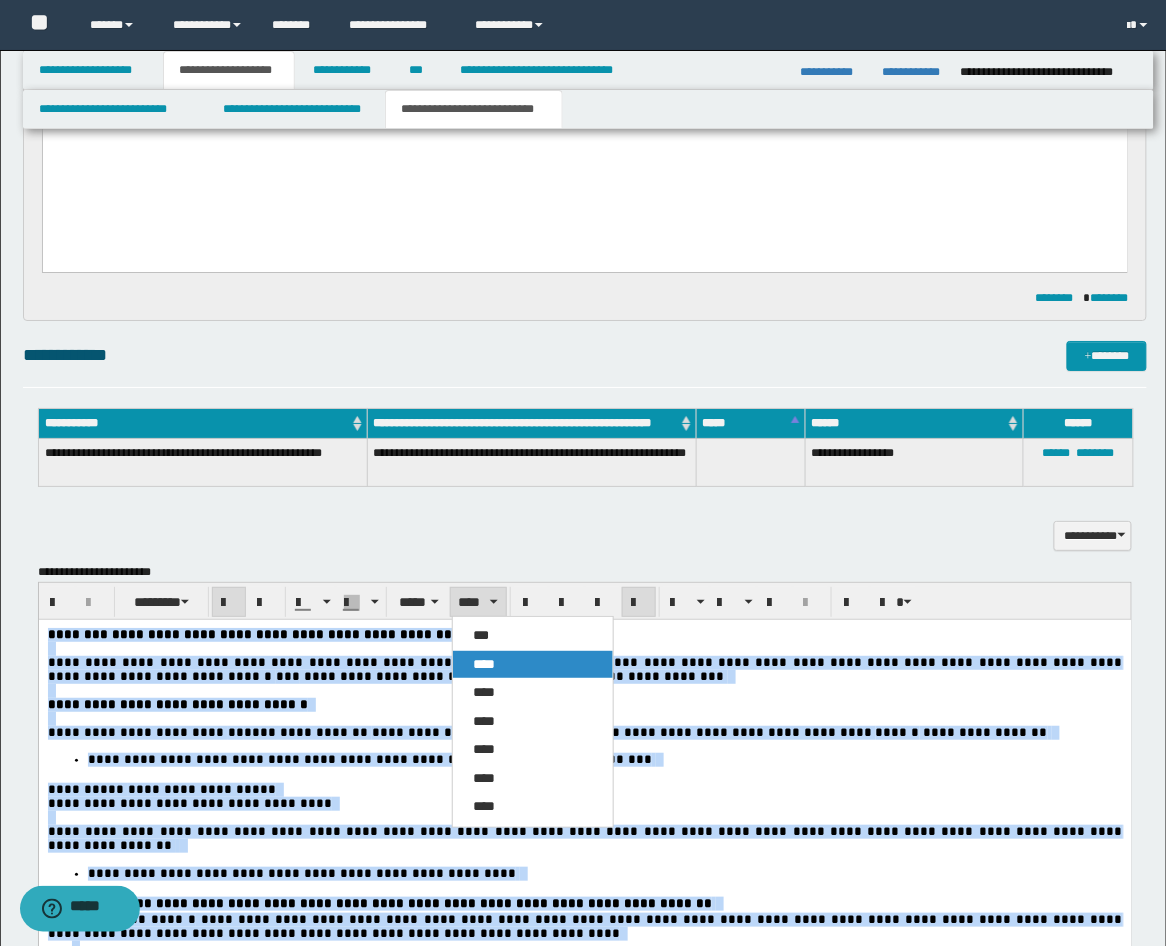 click on "****" at bounding box center [484, 664] 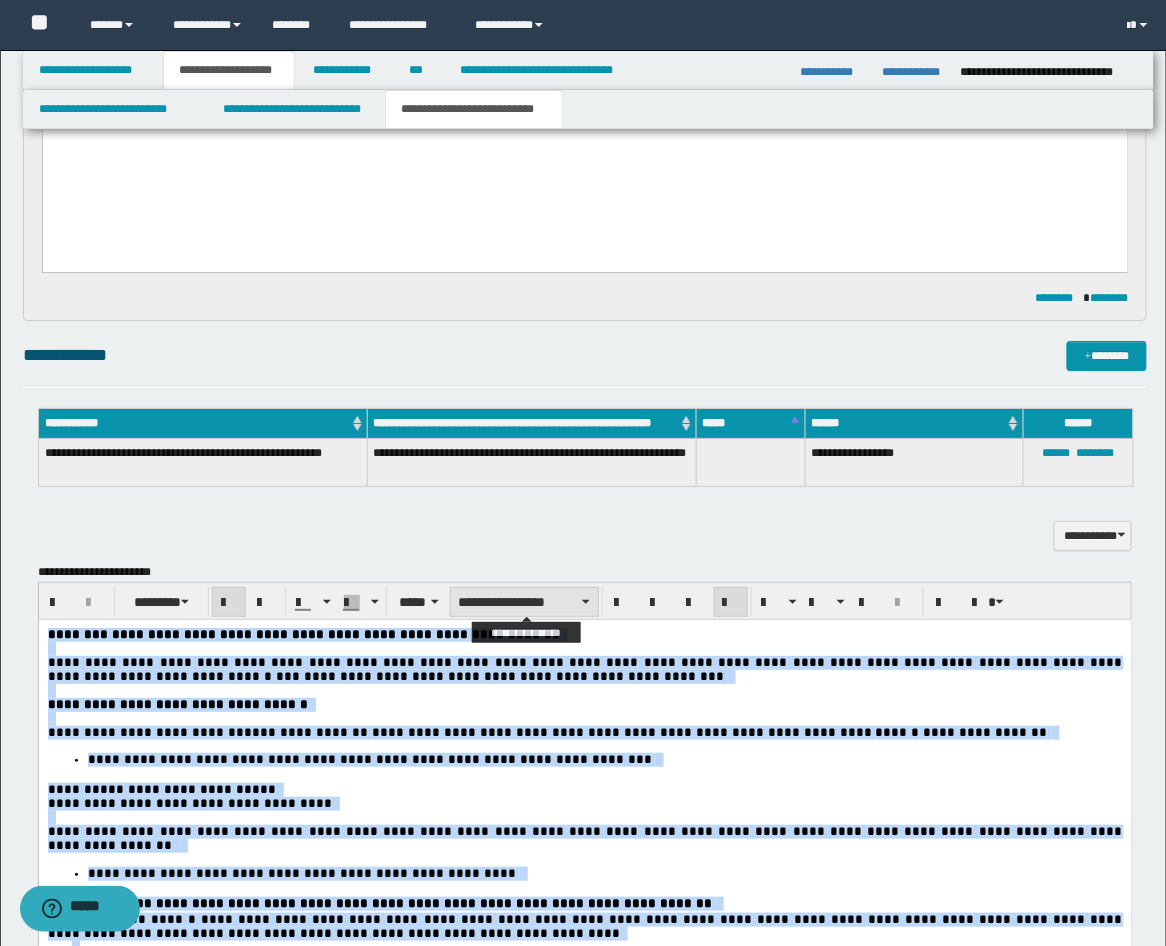 click on "**********" at bounding box center (524, 602) 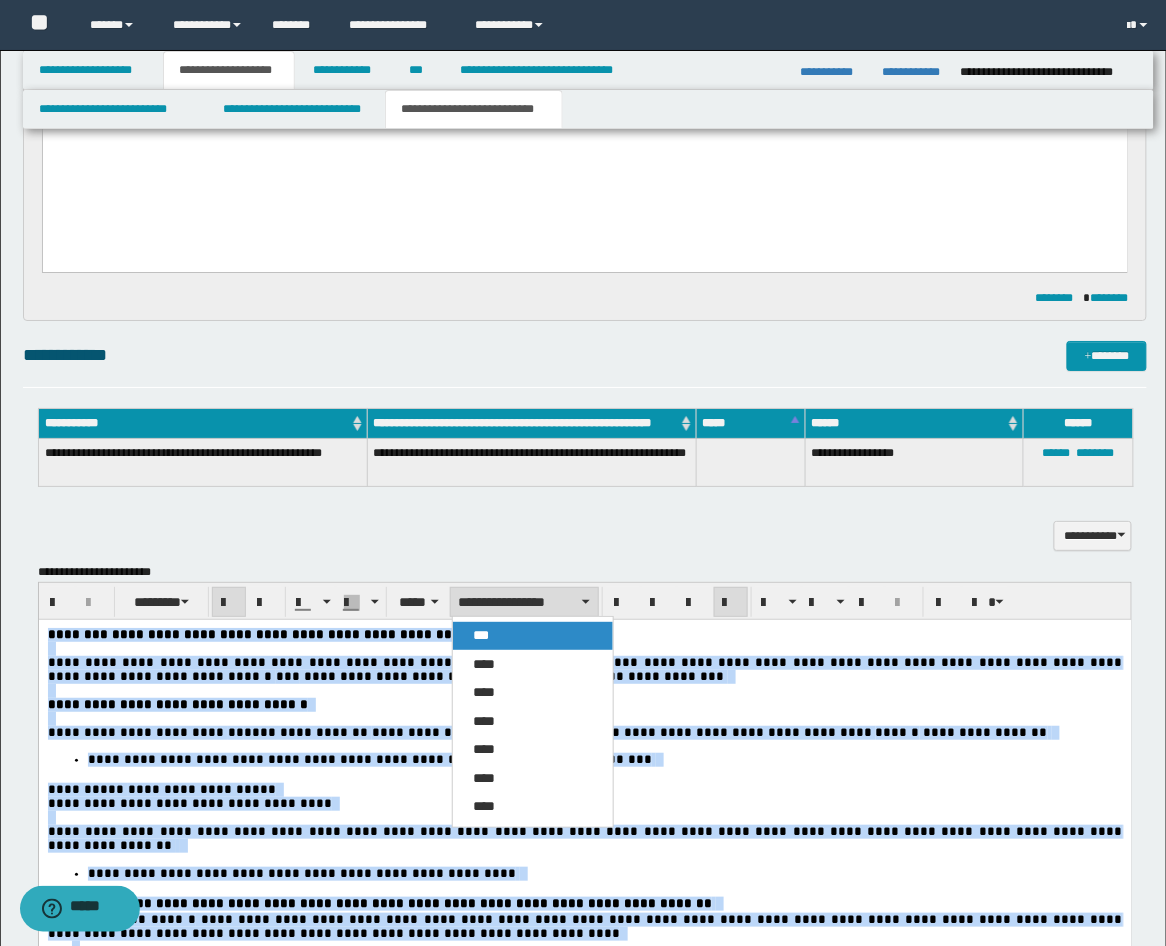 click on "***" at bounding box center (533, 636) 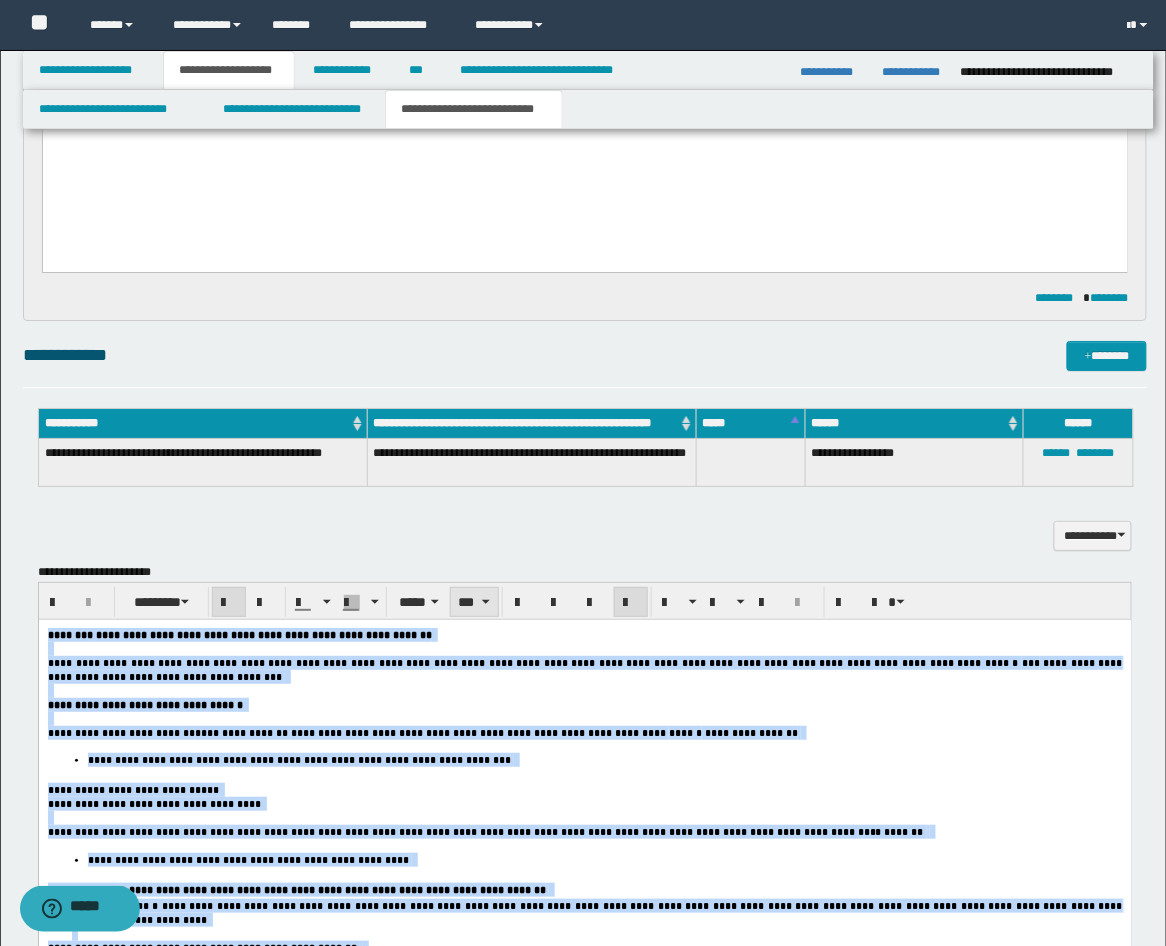 click on "***" at bounding box center (474, 602) 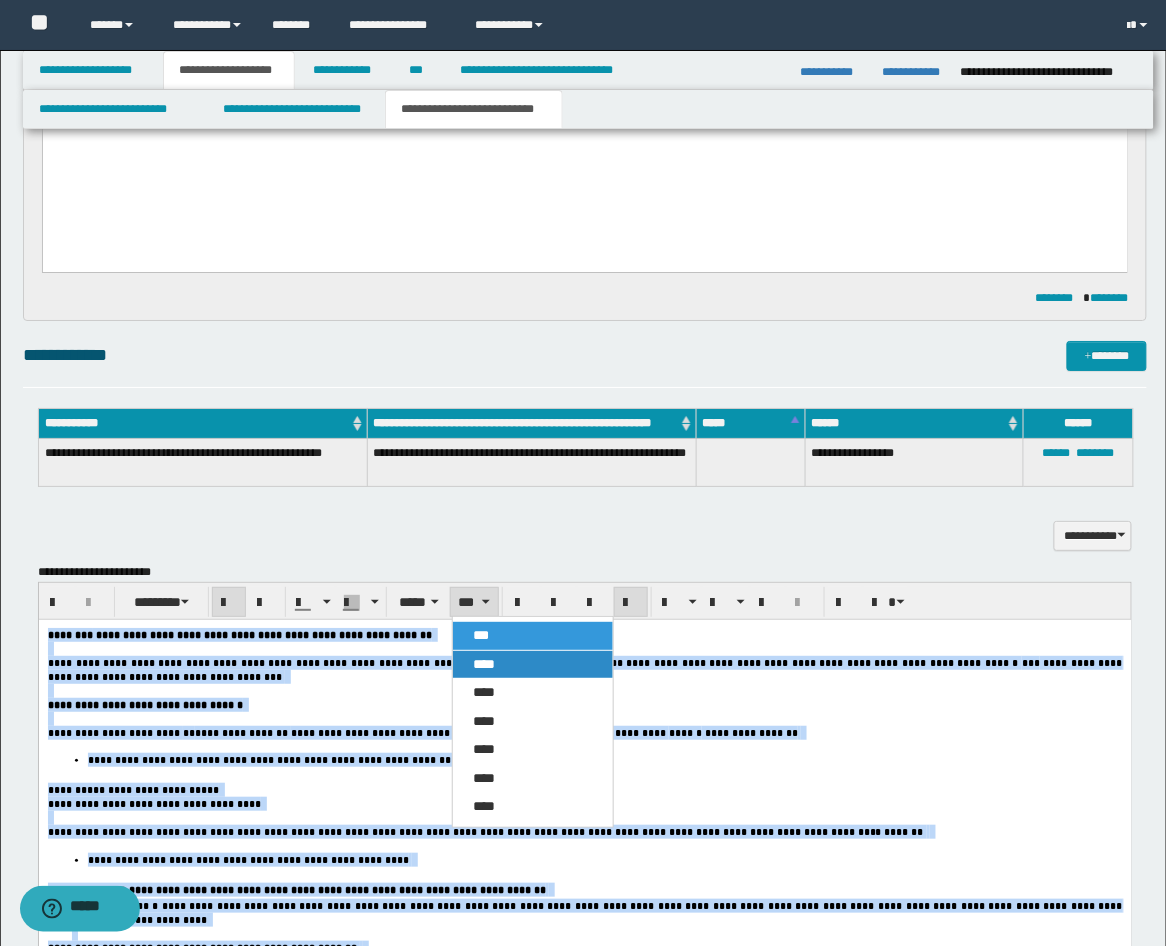 click on "****" at bounding box center [484, 664] 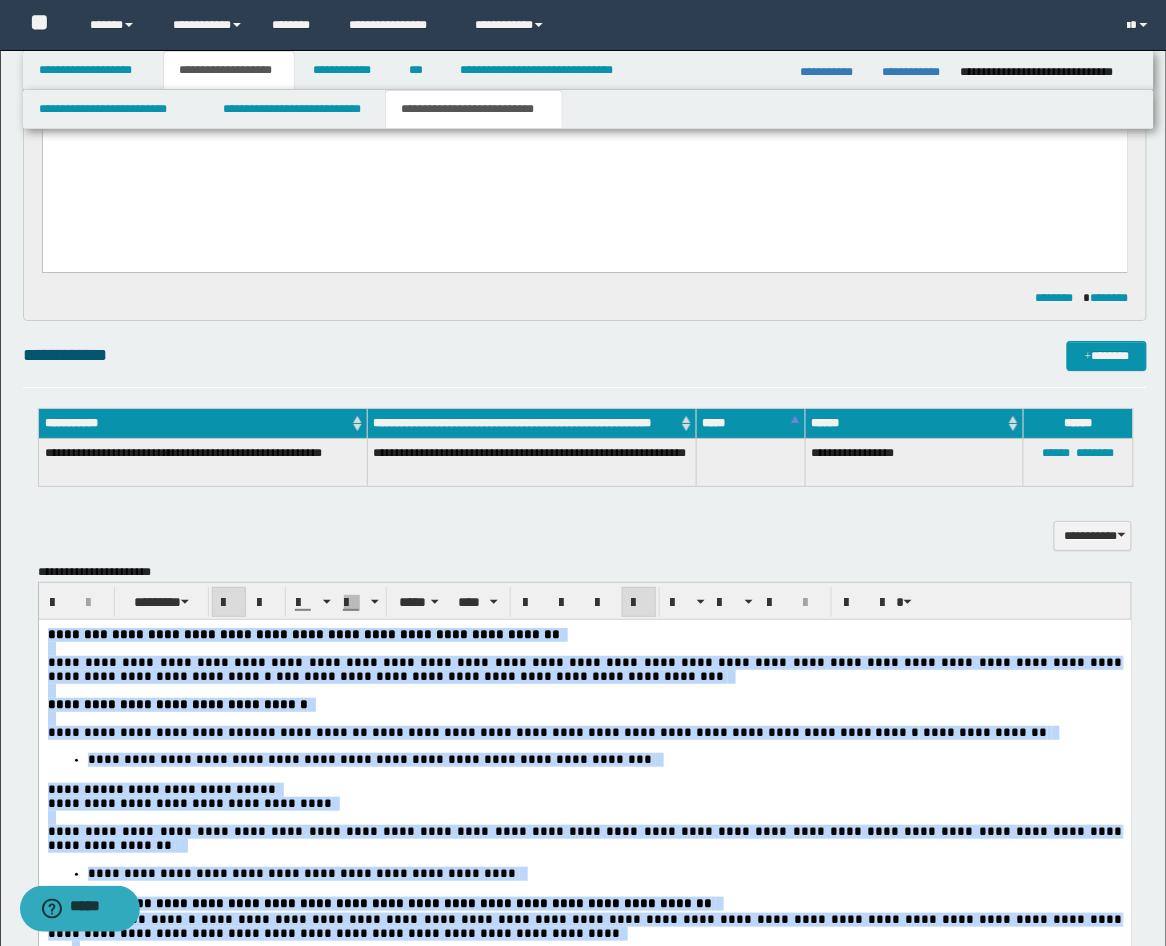 click on "**********" at bounding box center [584, 704] 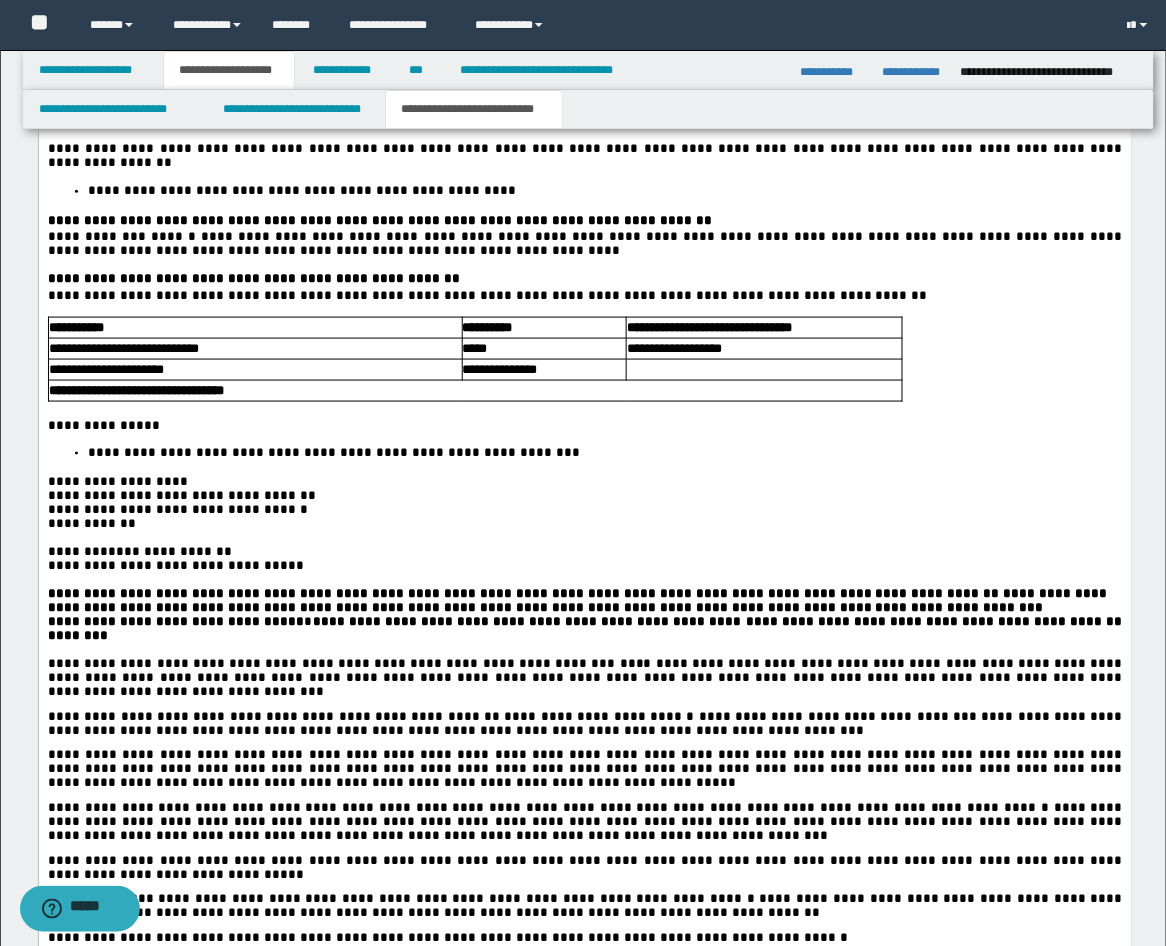 scroll, scrollTop: 2222, scrollLeft: 0, axis: vertical 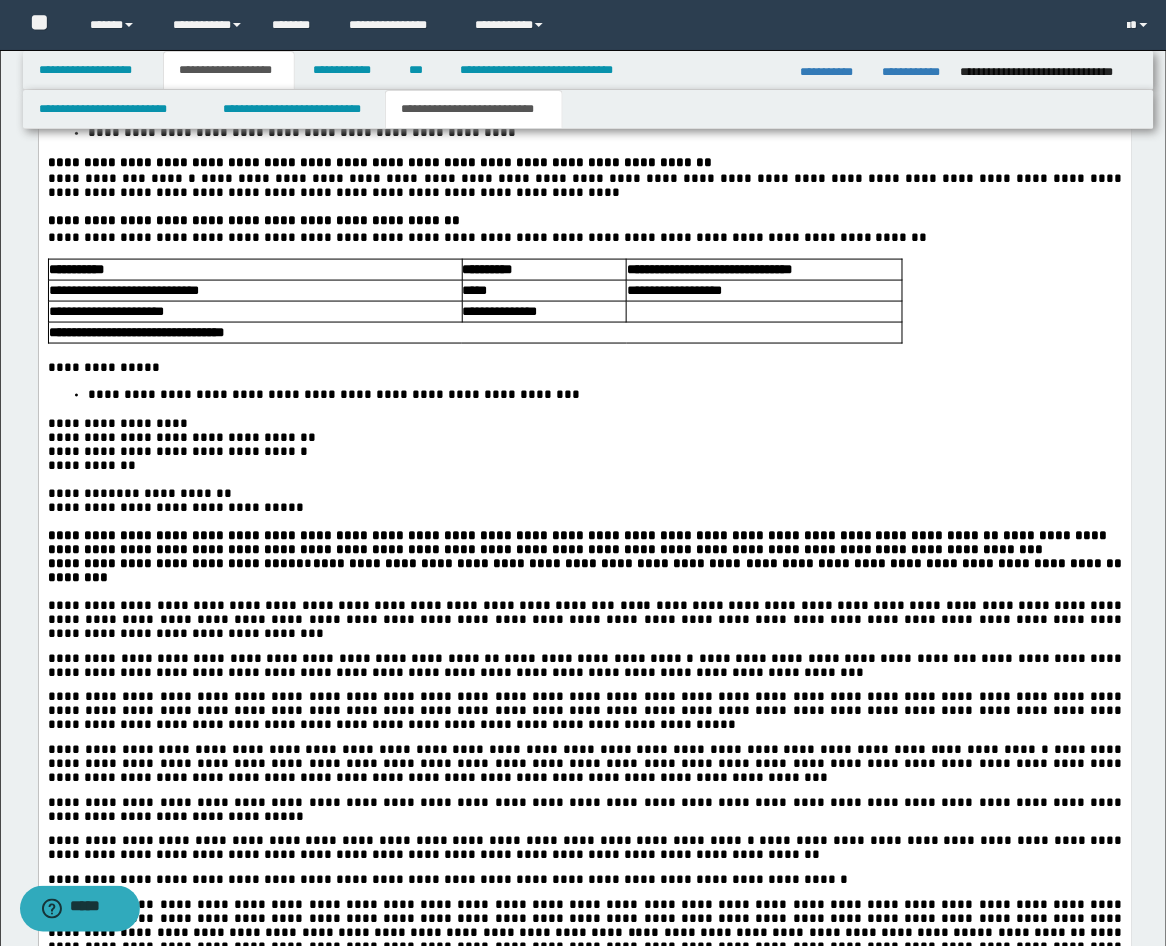 click at bounding box center [763, 311] 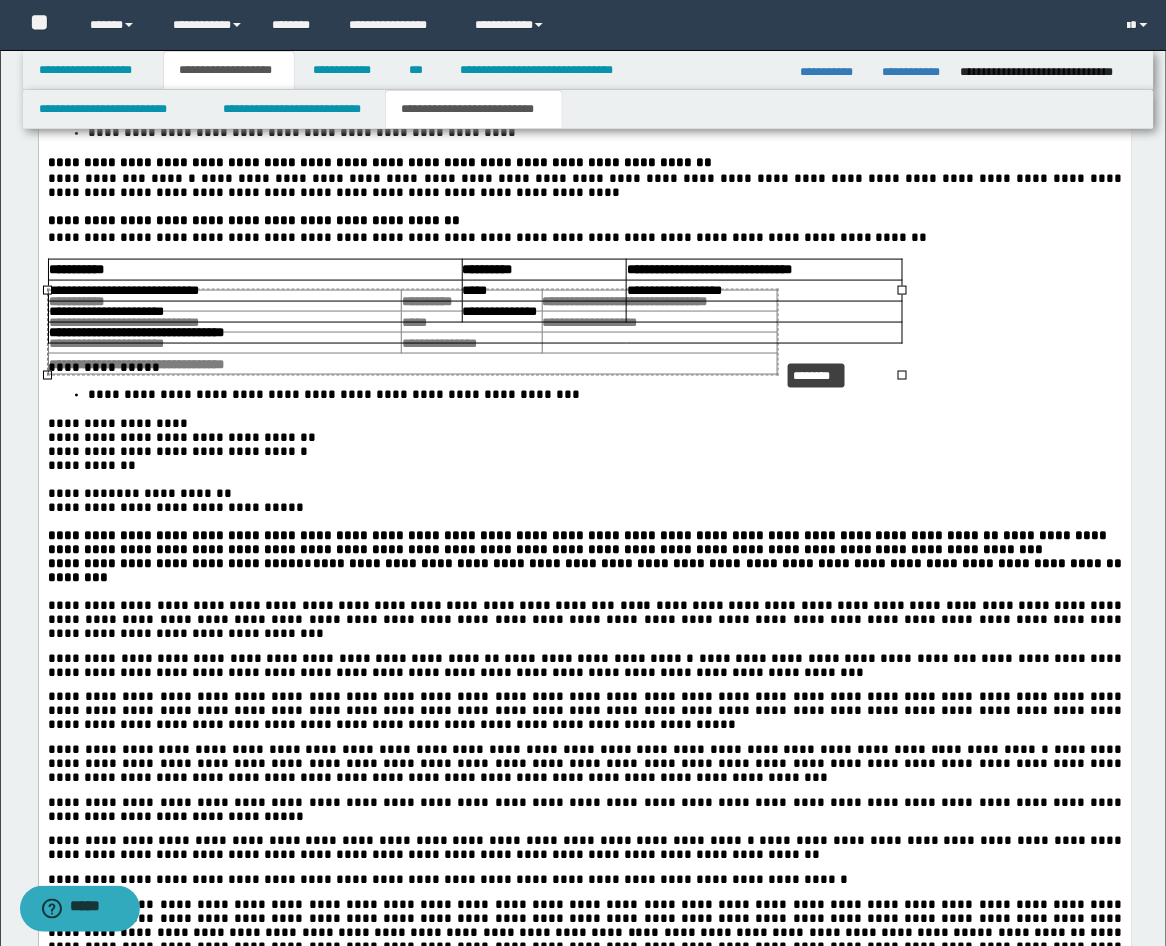 drag, startPoint x: 902, startPoint y: 371, endPoint x: 763, endPoint y: 352, distance: 140.29256 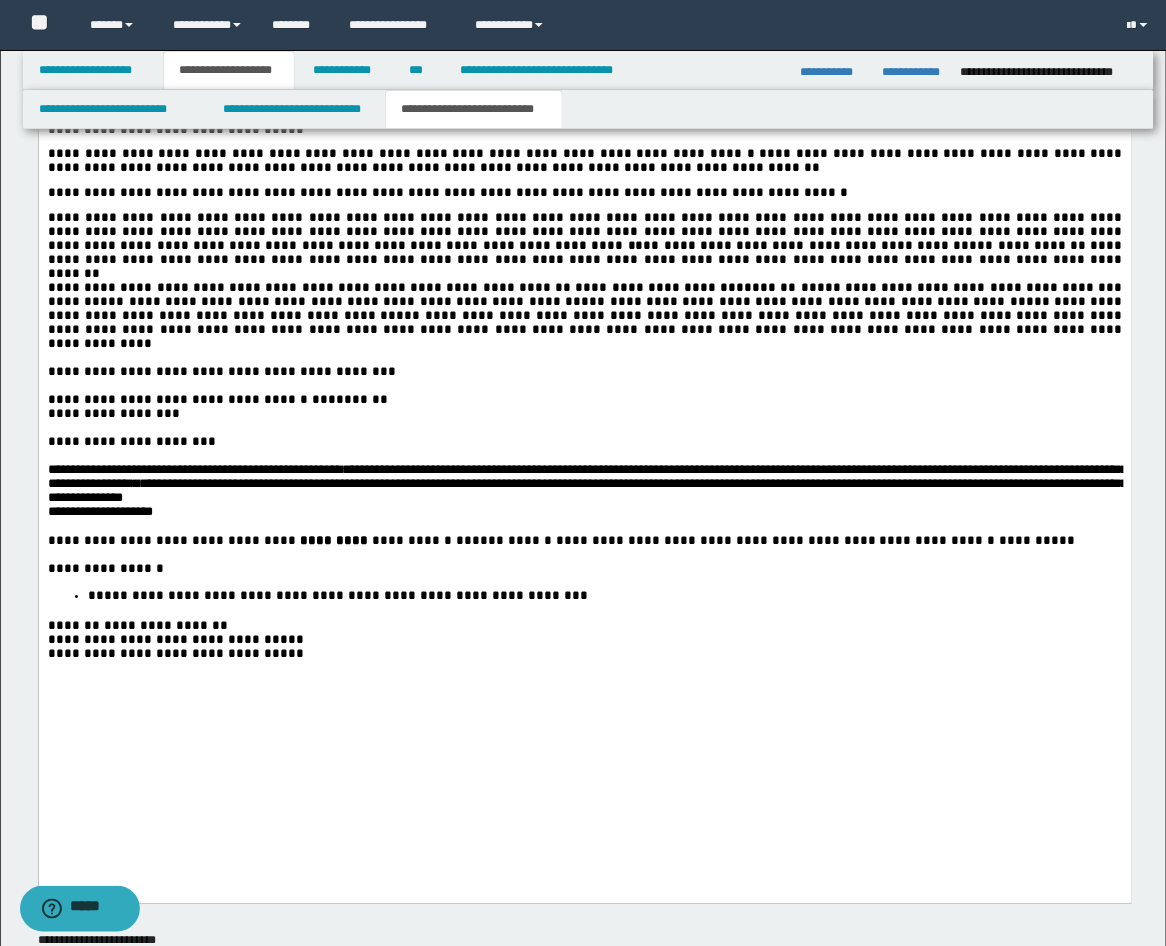 scroll, scrollTop: 2963, scrollLeft: 0, axis: vertical 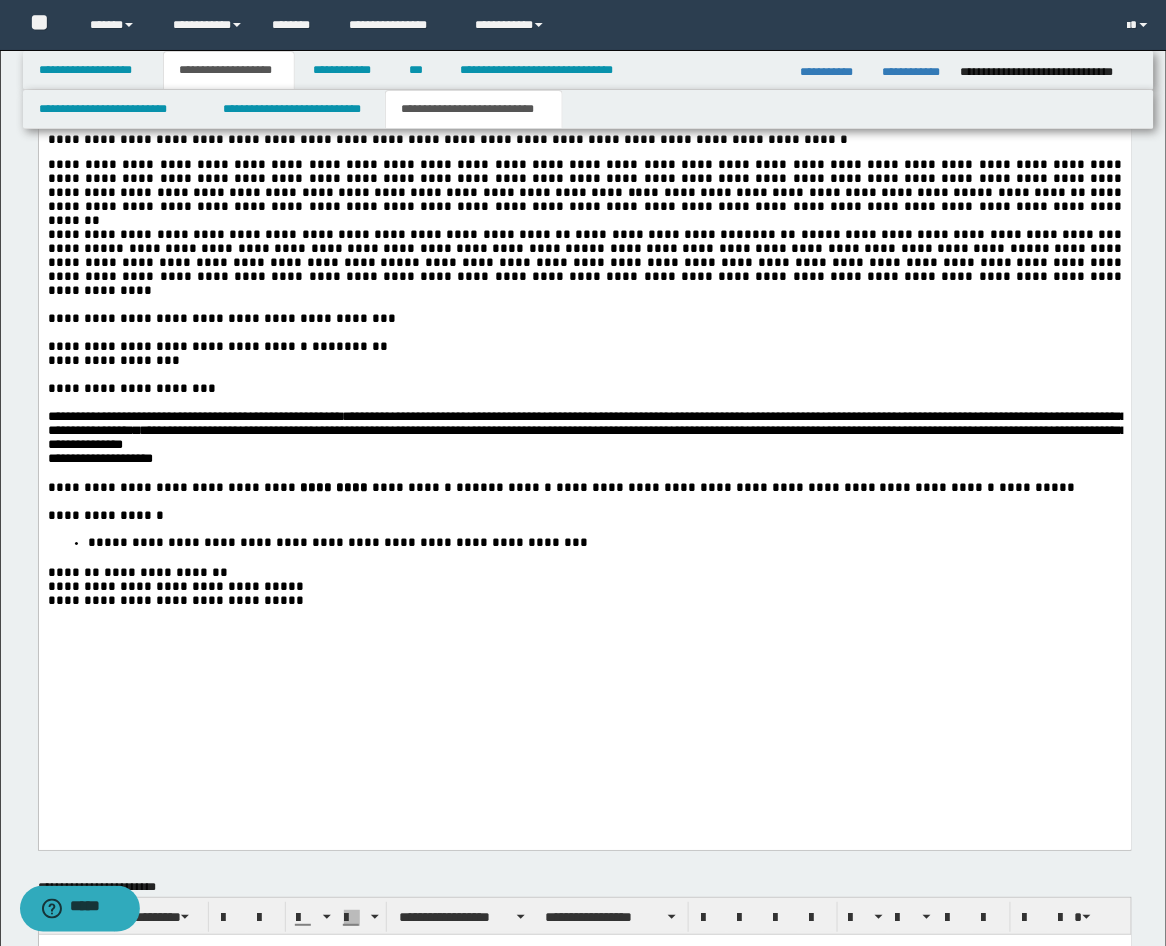 click at bounding box center [584, 306] 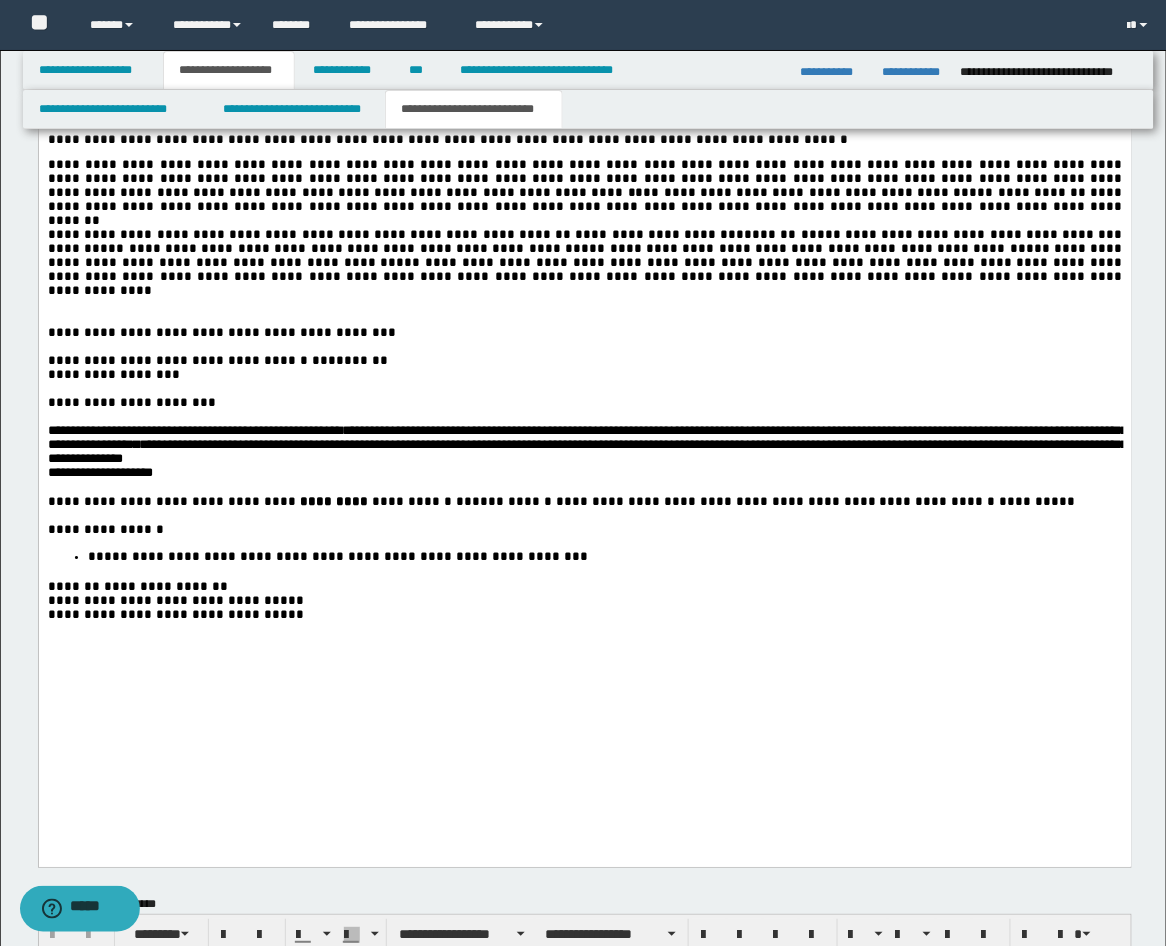 click at bounding box center (584, 390) 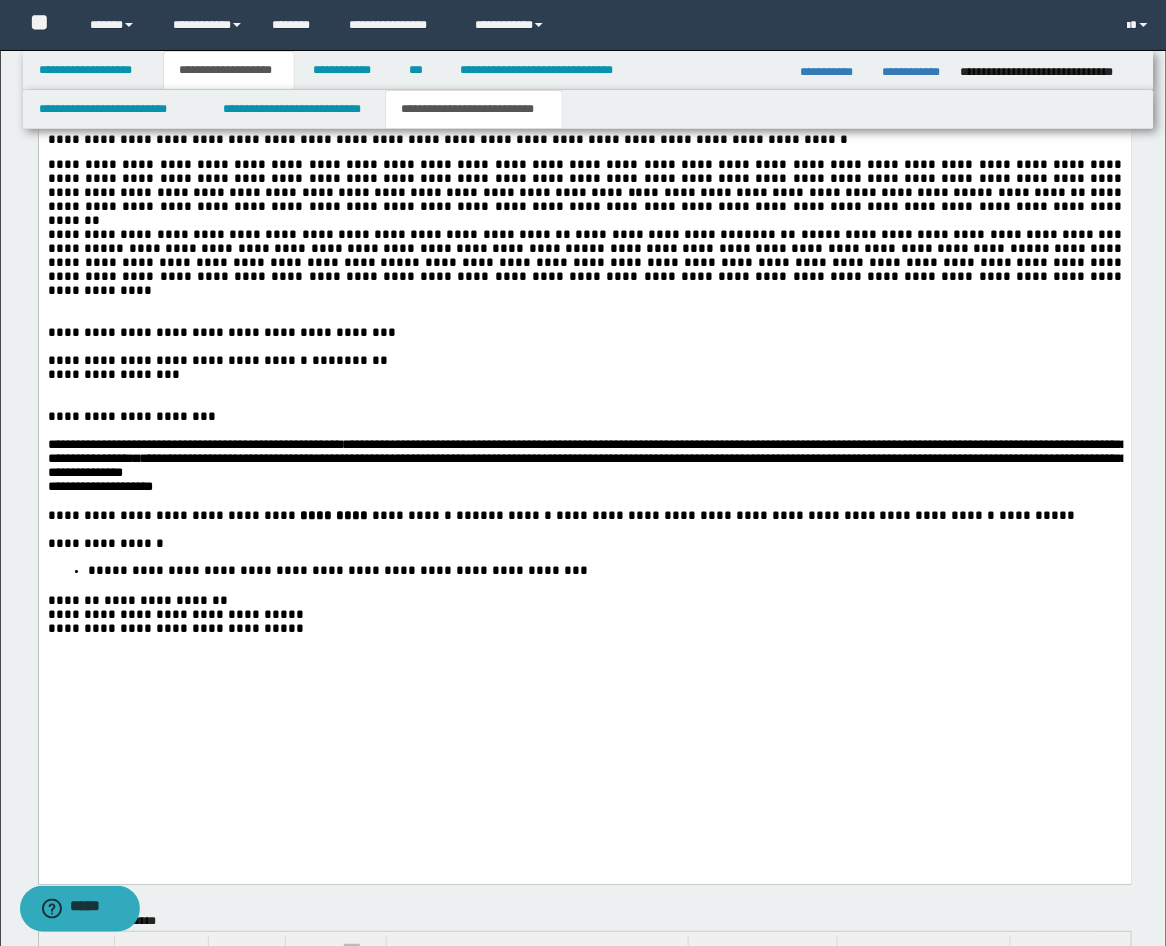 click at bounding box center [584, 503] 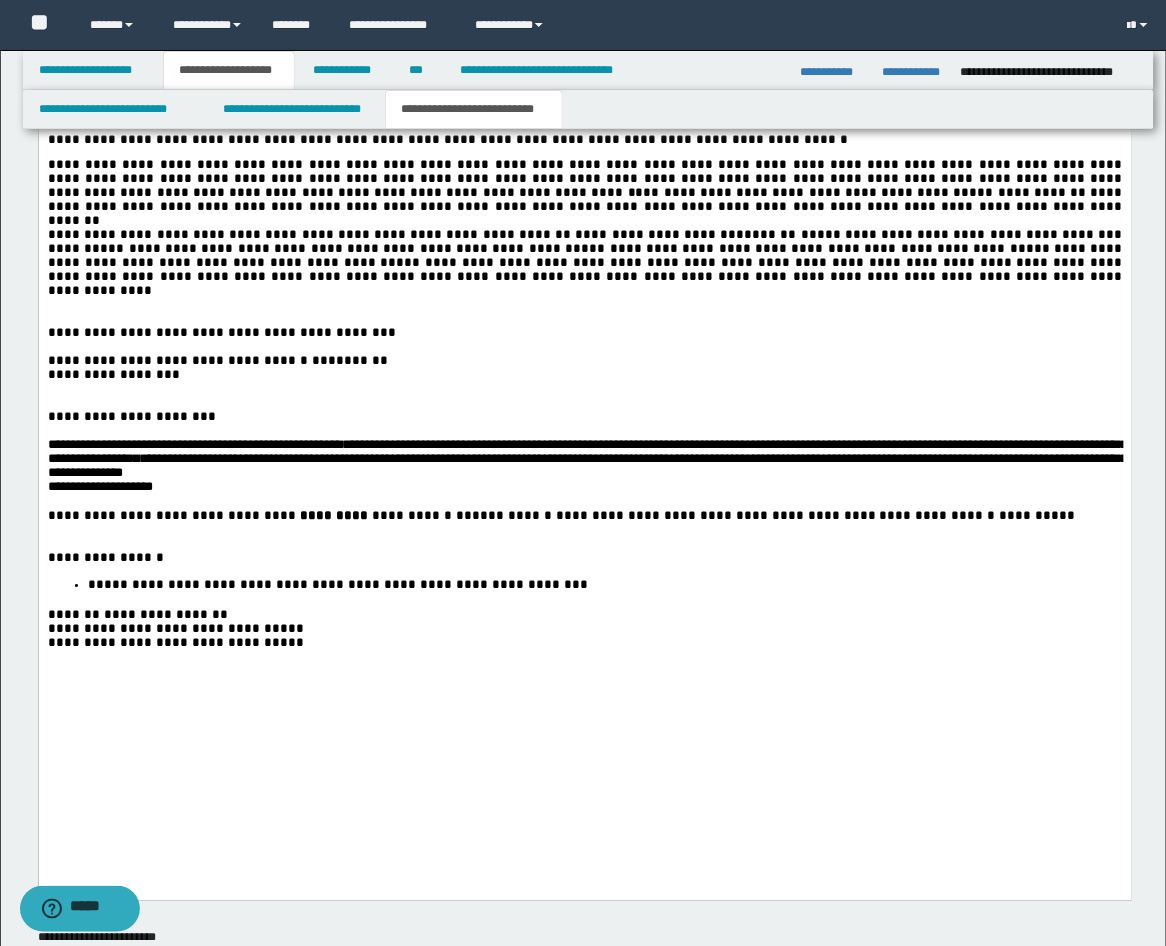 click on "**********" at bounding box center (584, 559) 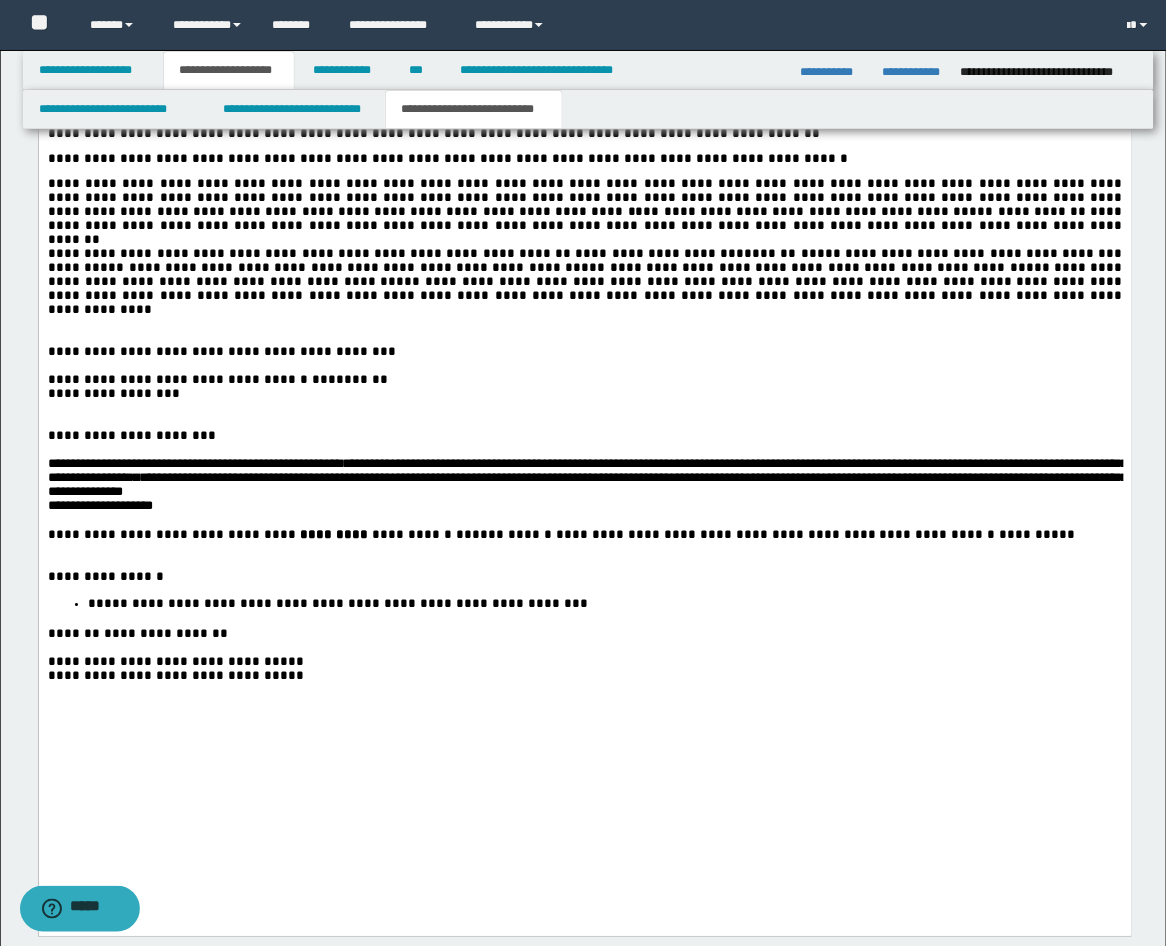 scroll, scrollTop: 2963, scrollLeft: 0, axis: vertical 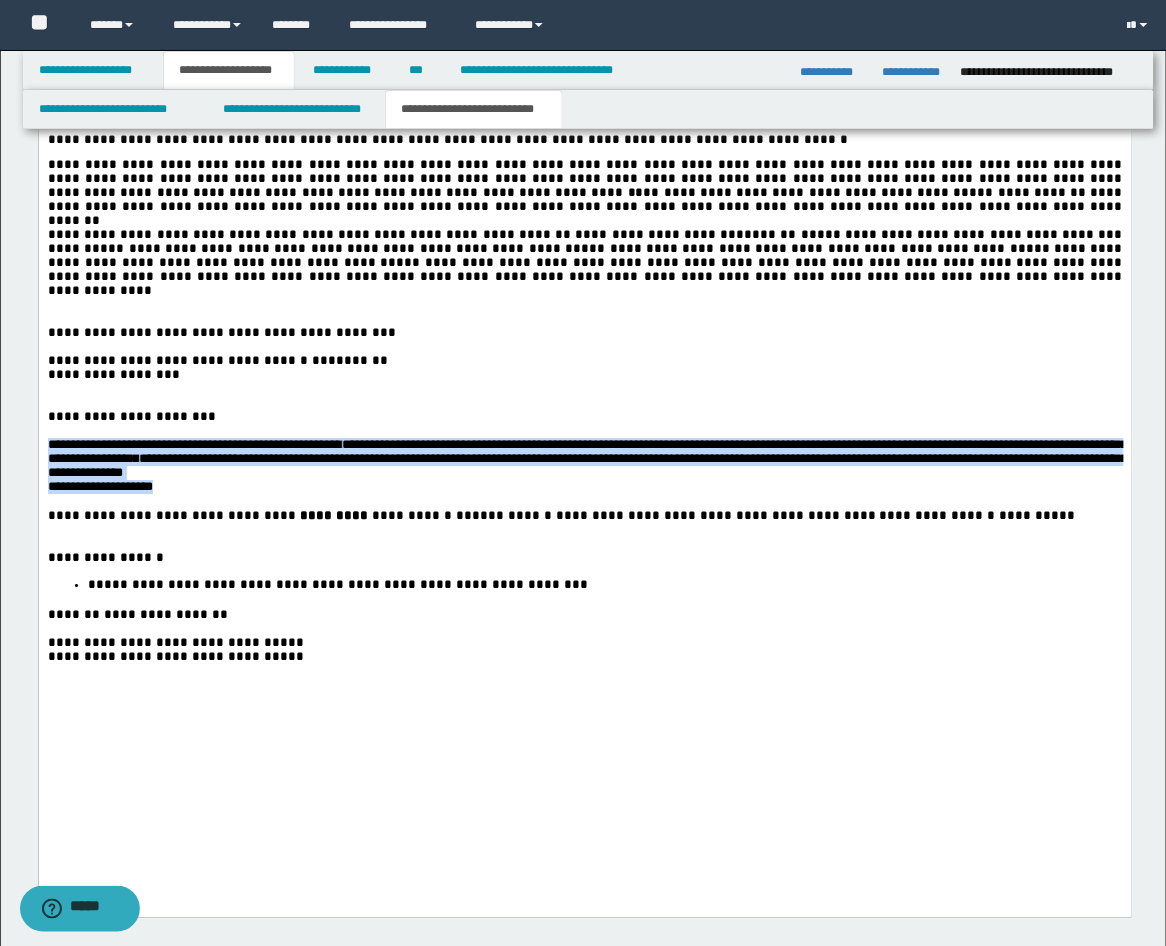drag, startPoint x: 213, startPoint y: 610, endPoint x: -11, endPoint y: 556, distance: 230.417 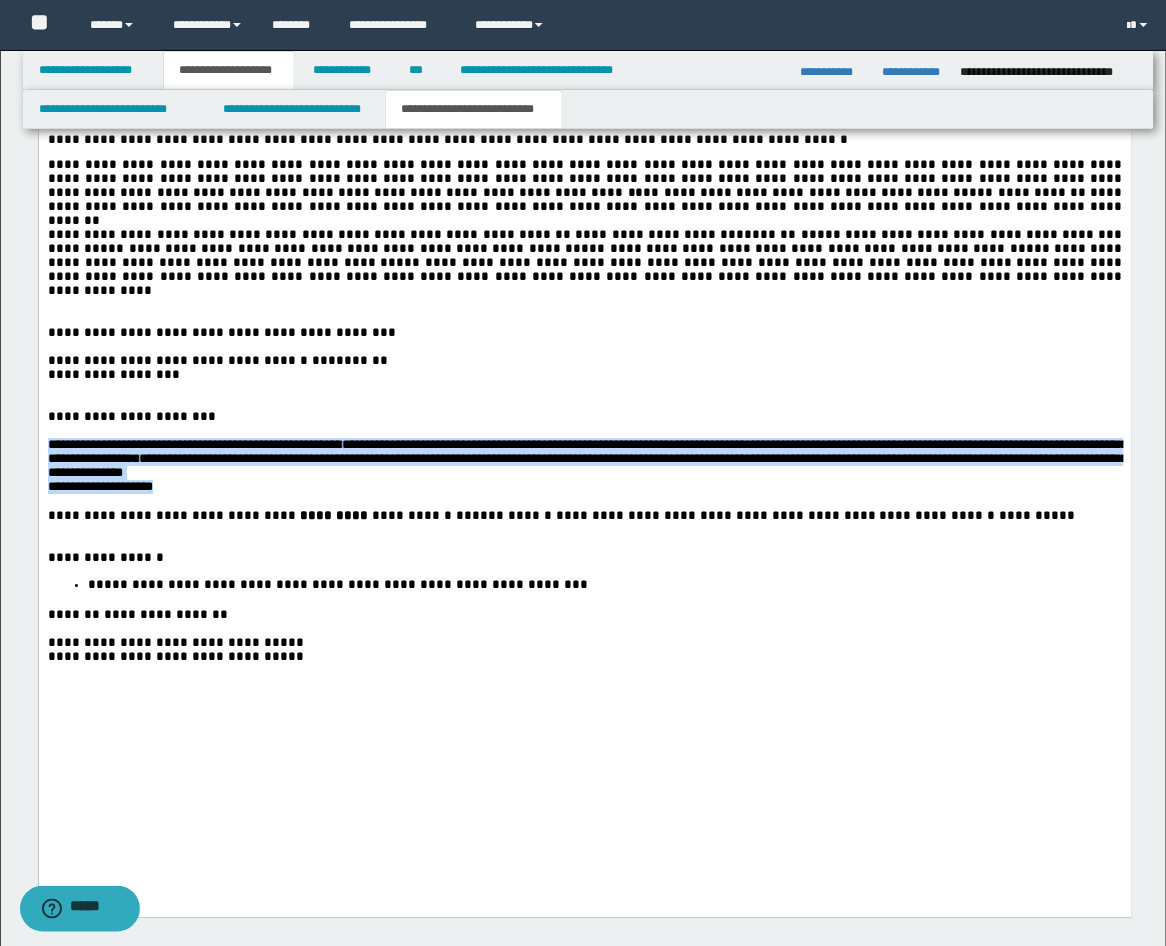 click on "**********" at bounding box center (584, -69) 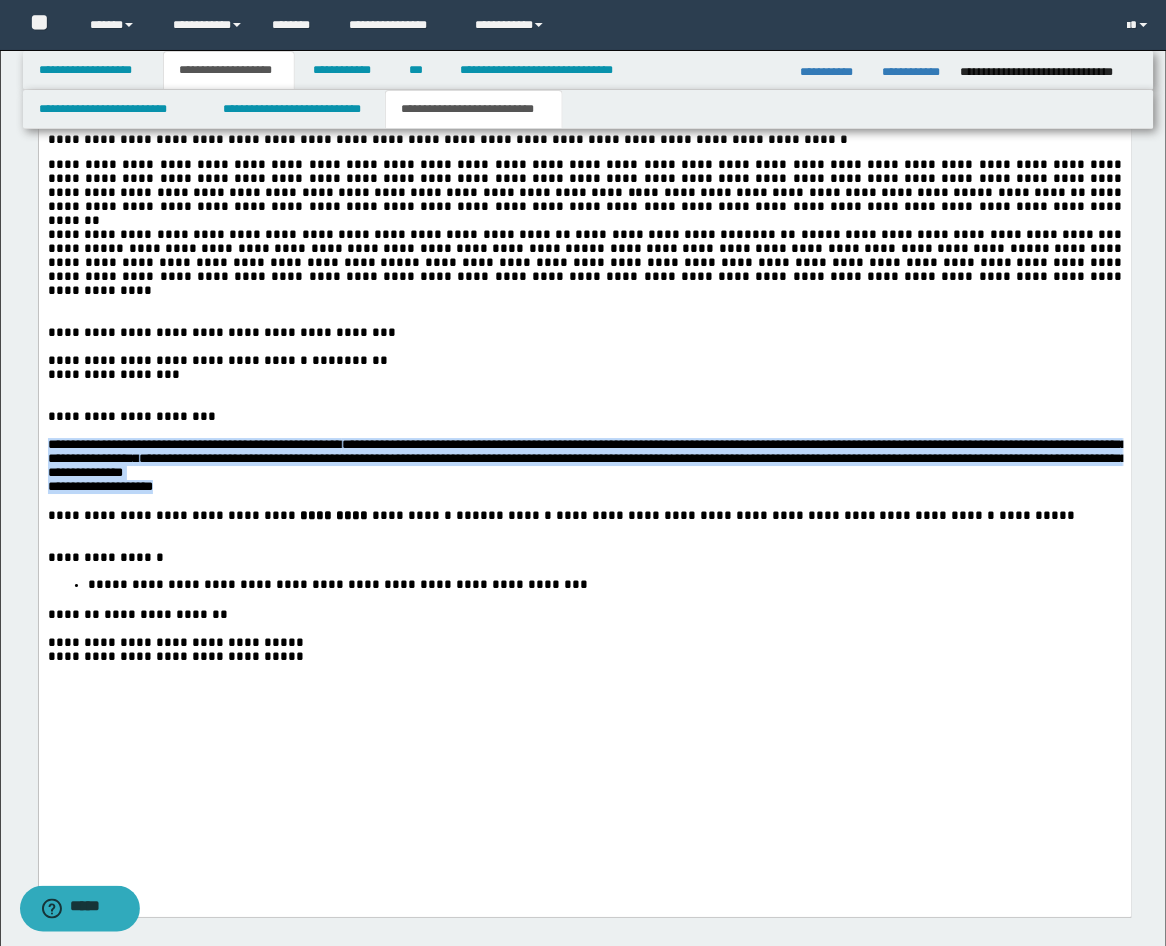 copy on "**********" 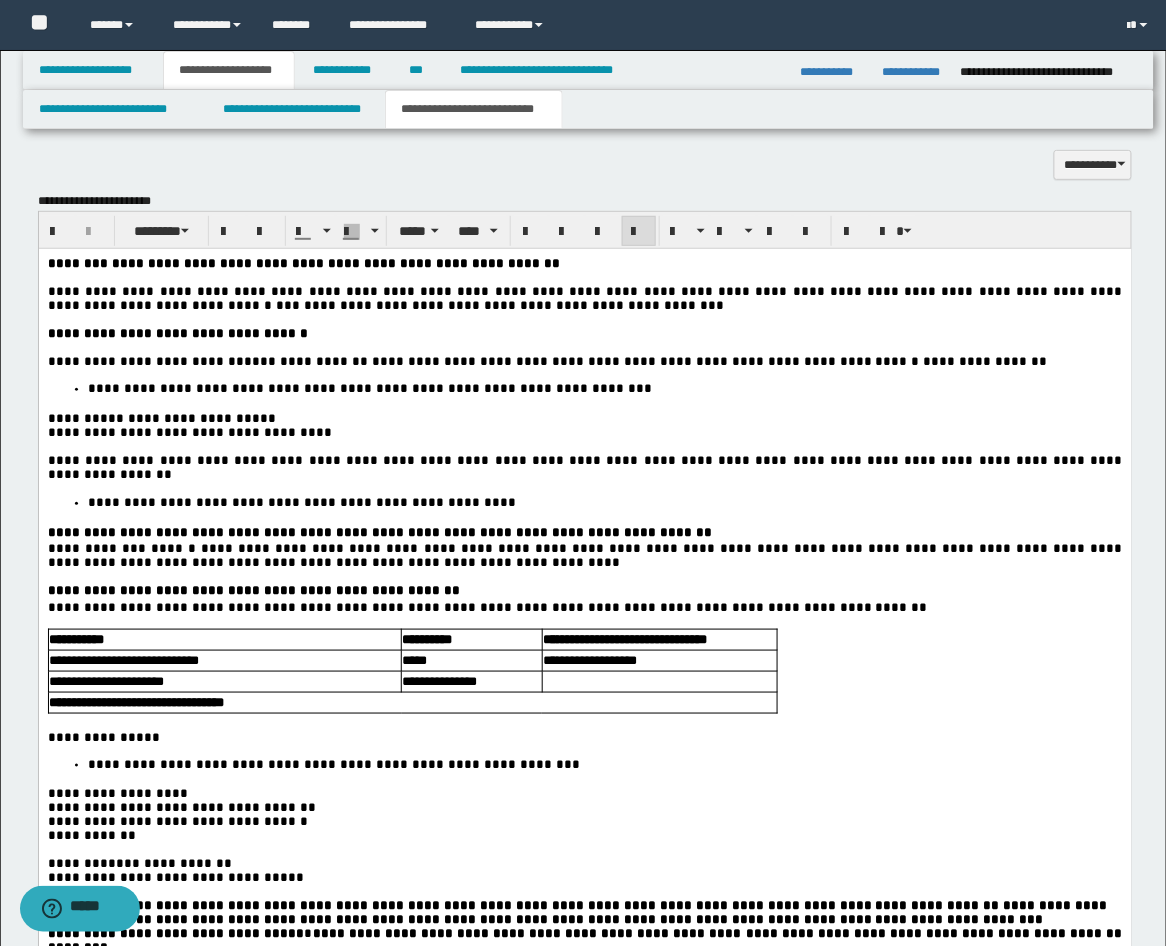 scroll, scrollTop: 370, scrollLeft: 0, axis: vertical 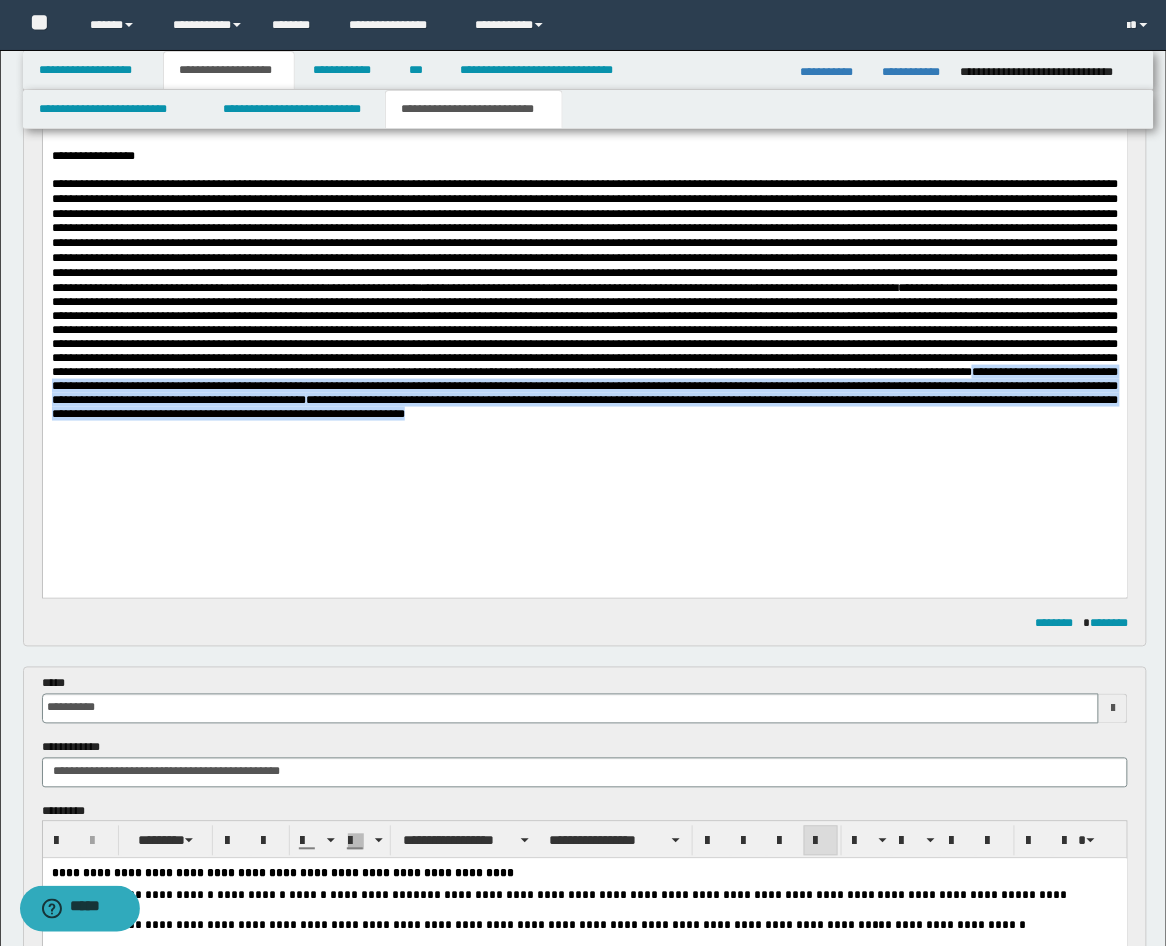 drag, startPoint x: 674, startPoint y: 488, endPoint x: 1027, endPoint y: 429, distance: 357.89664 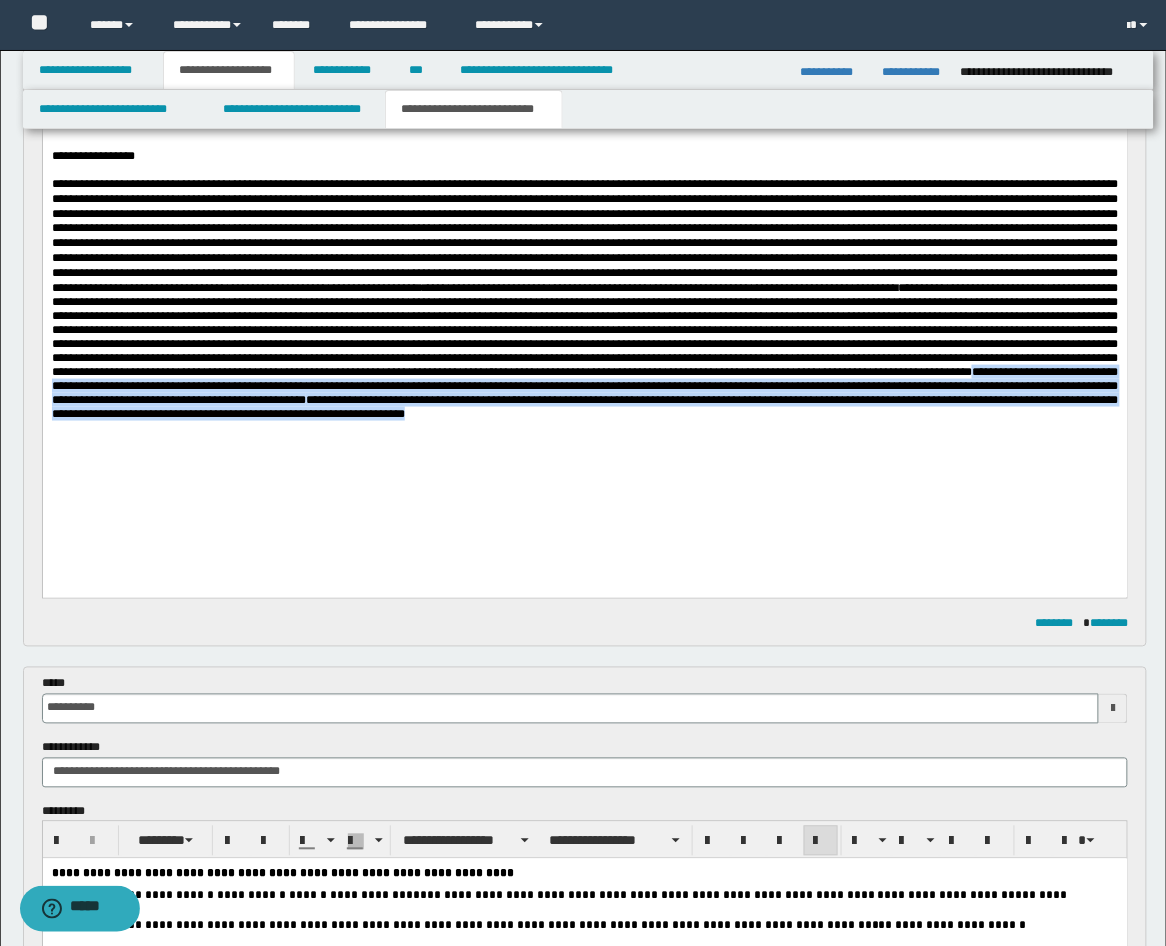 click on "**********" at bounding box center [584, 299] 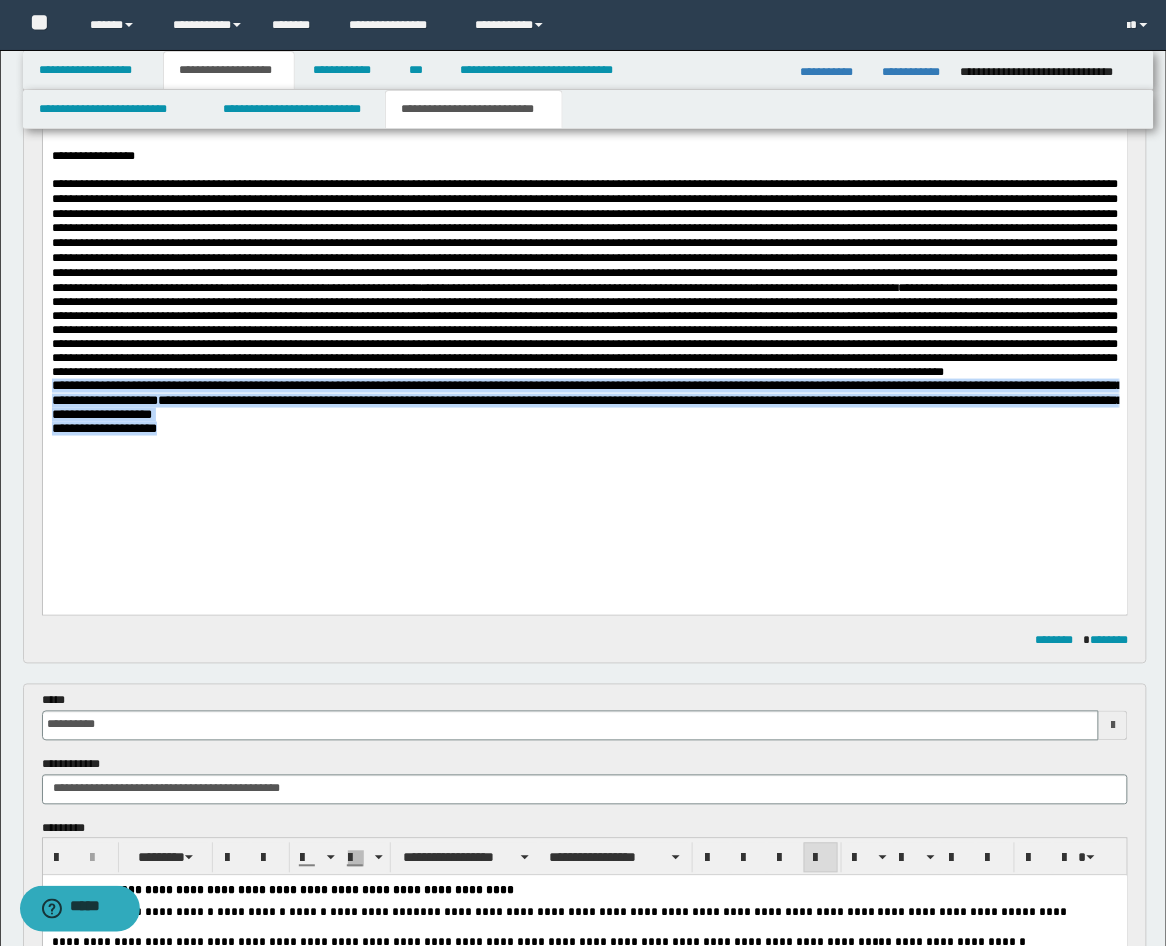 drag, startPoint x: 139, startPoint y: 481, endPoint x: 76, endPoint y: 487, distance: 63.28507 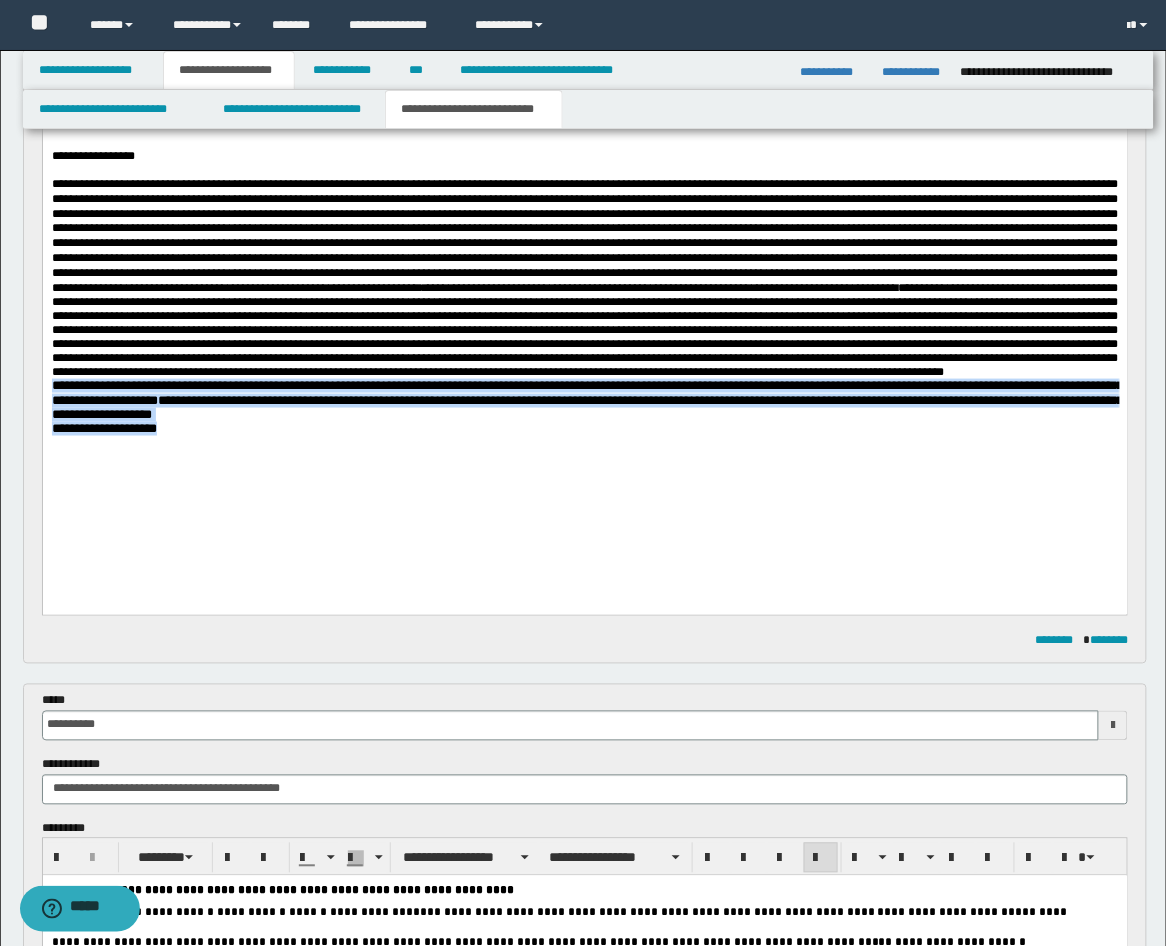 click on "**********" at bounding box center (584, 271) 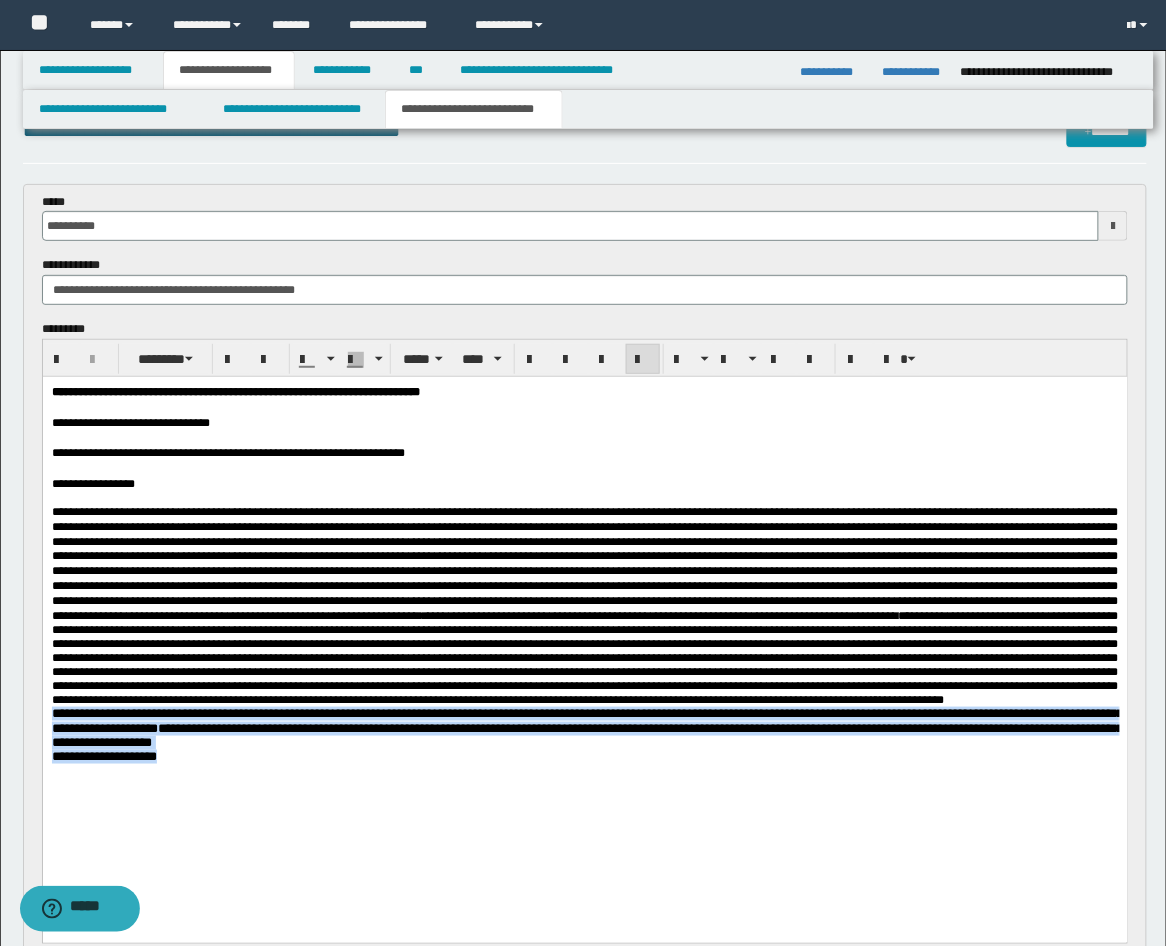 scroll, scrollTop: 0, scrollLeft: 0, axis: both 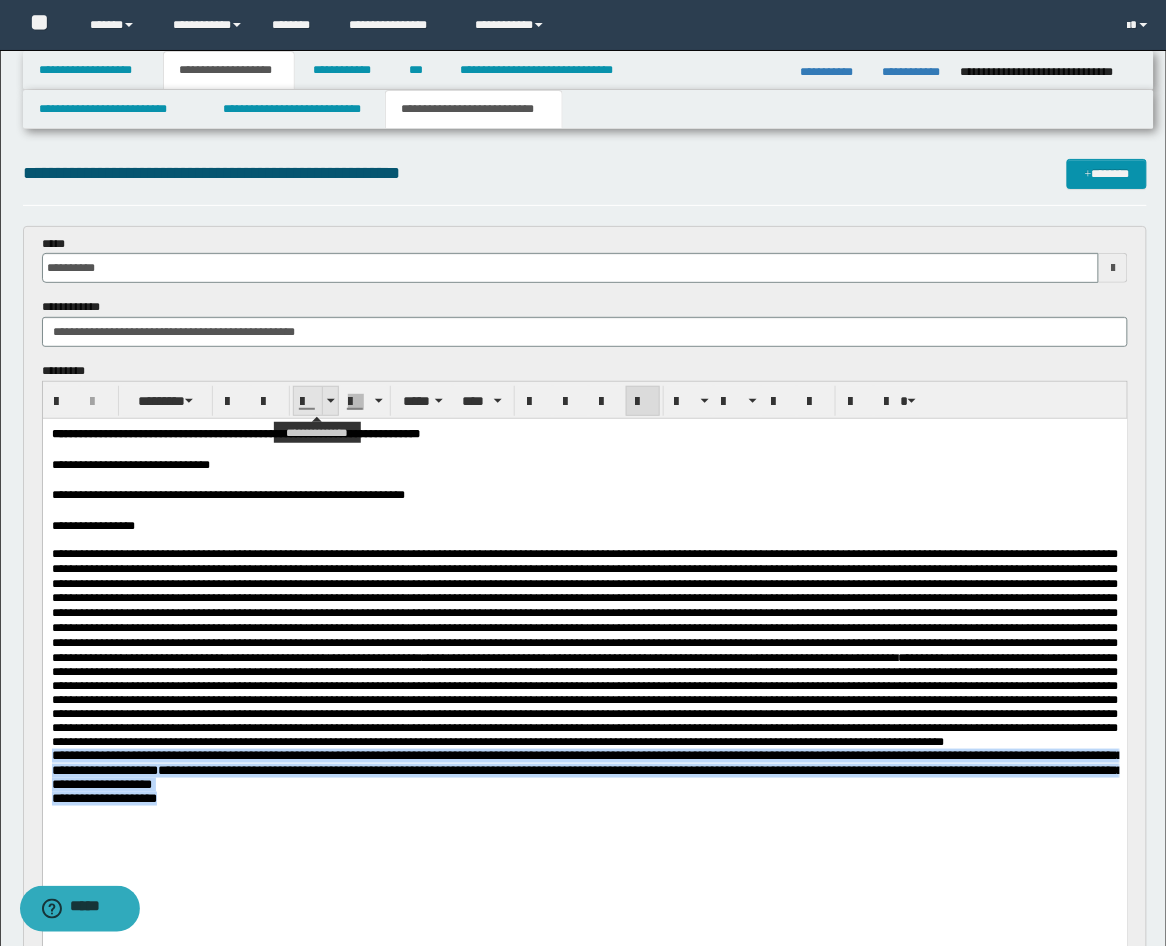 click at bounding box center [331, 401] 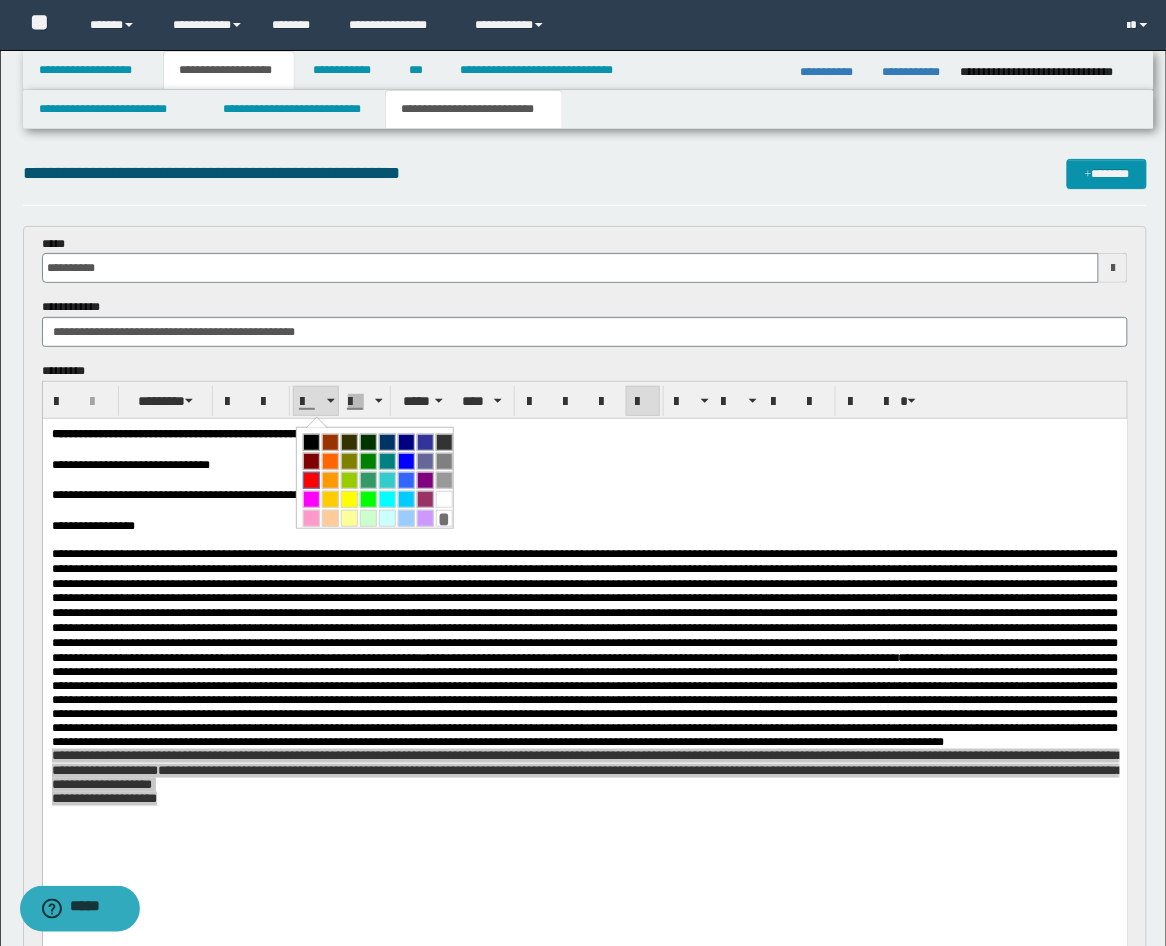 click at bounding box center (311, 480) 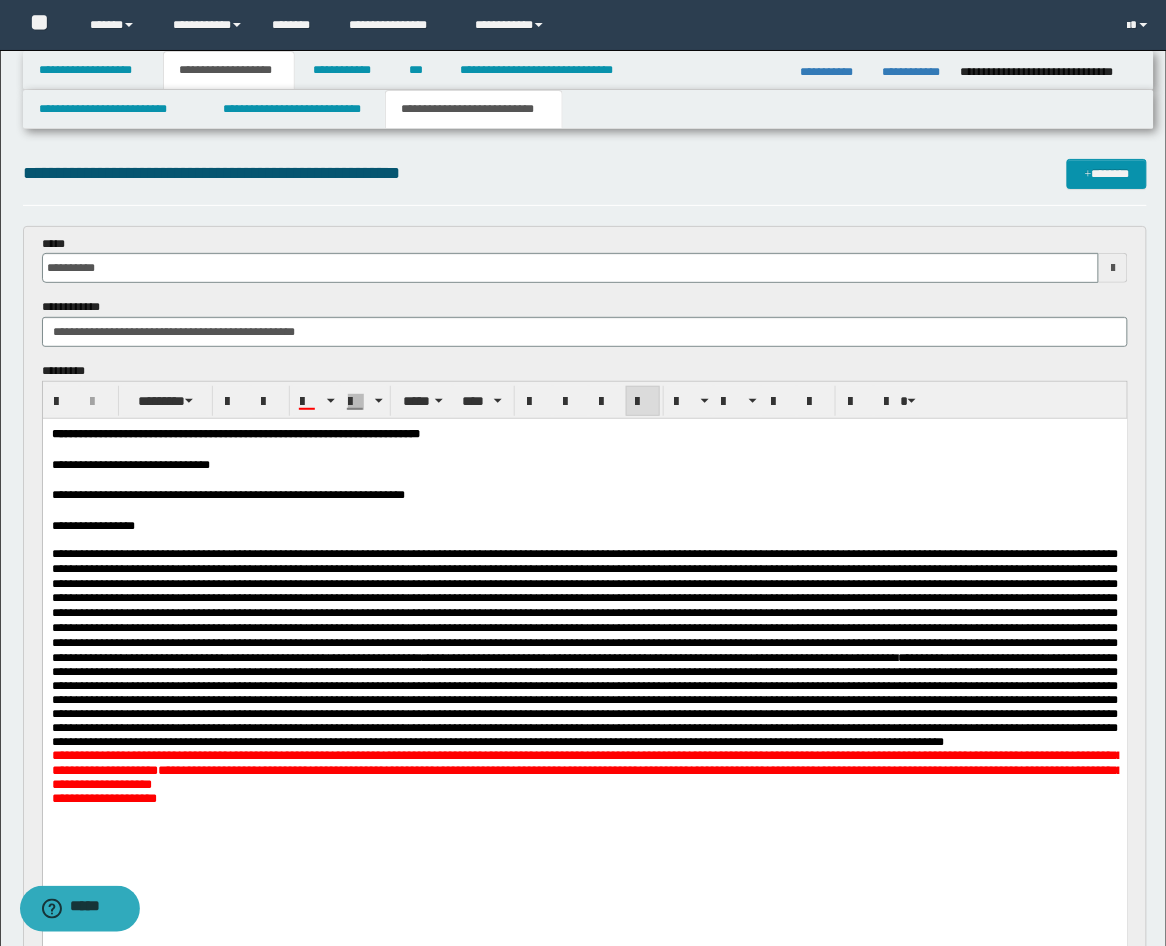 click on "**********" at bounding box center (584, 647) 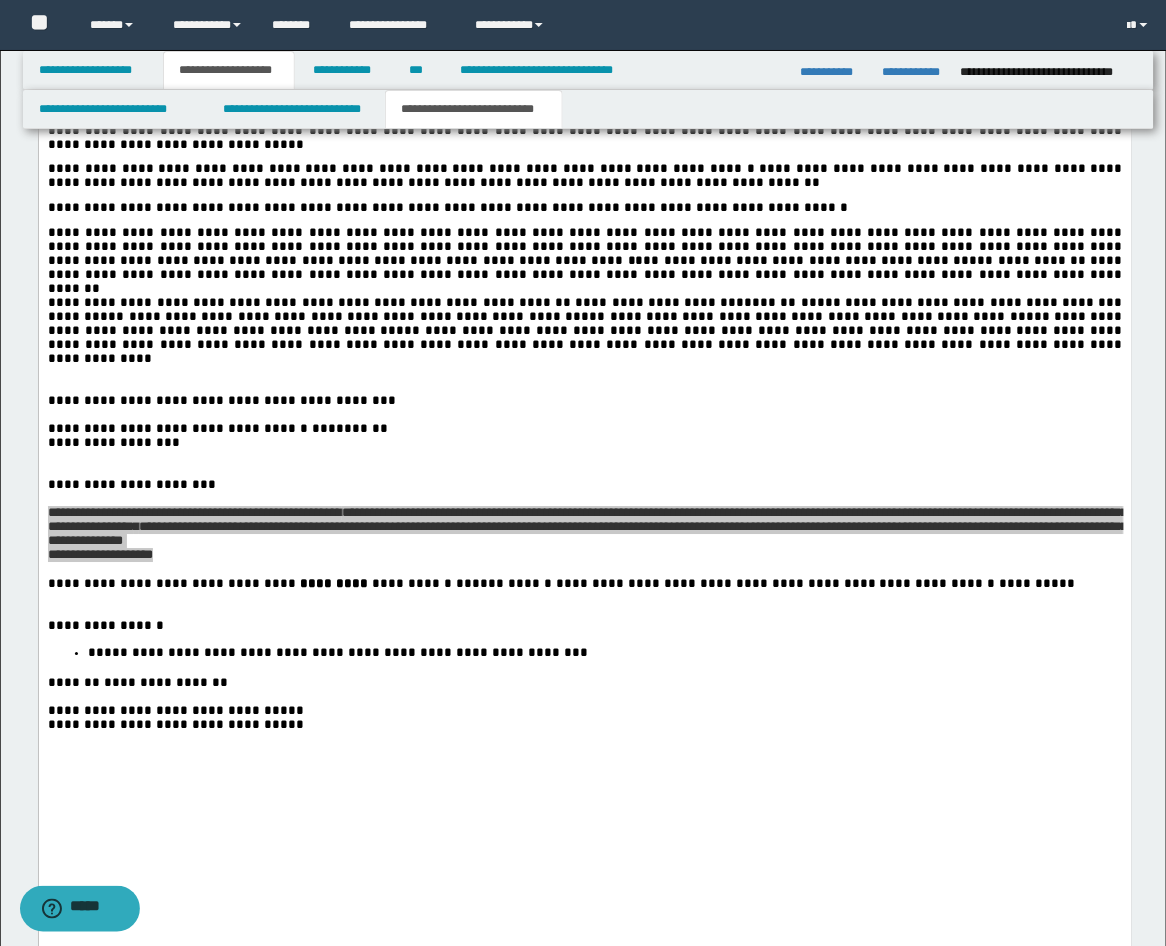 scroll, scrollTop: 2963, scrollLeft: 0, axis: vertical 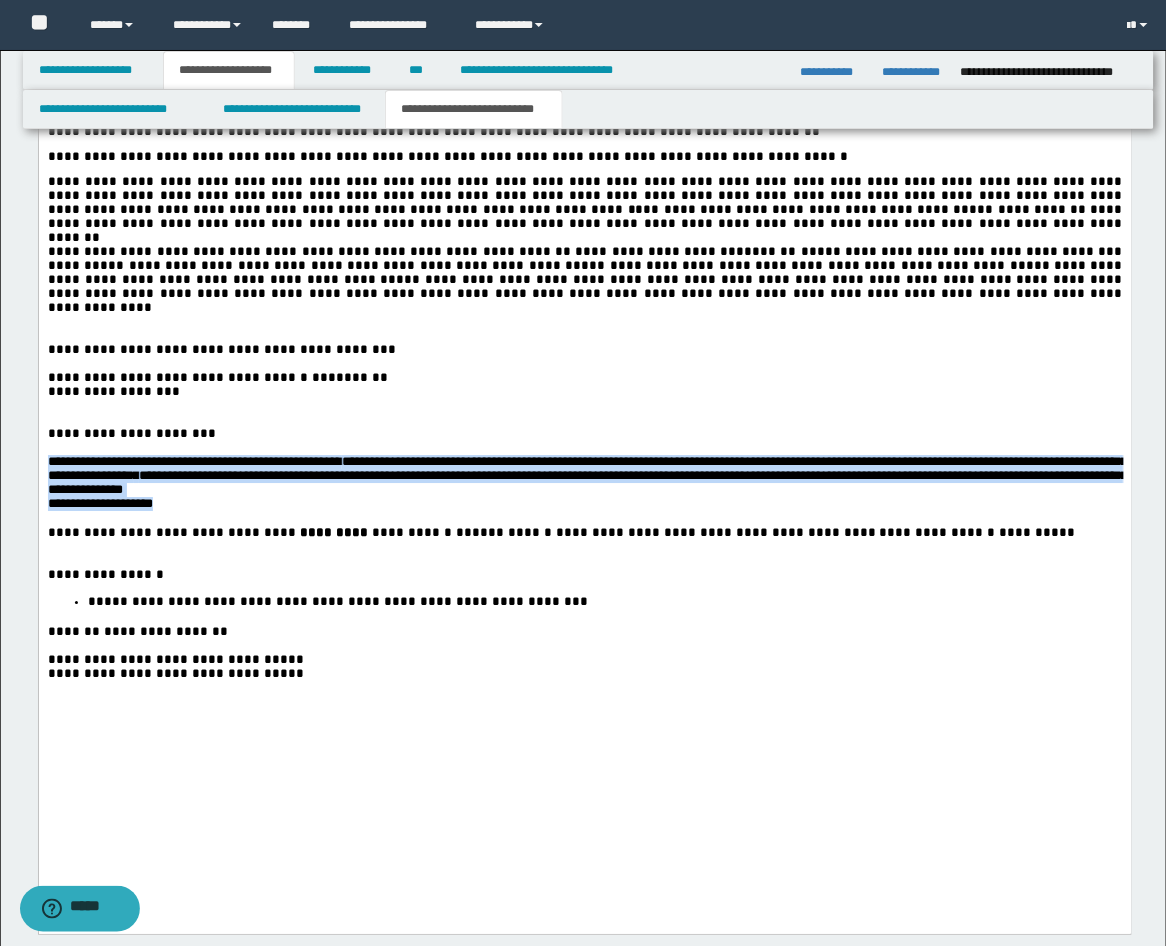 click on "**********" at bounding box center (584, 576) 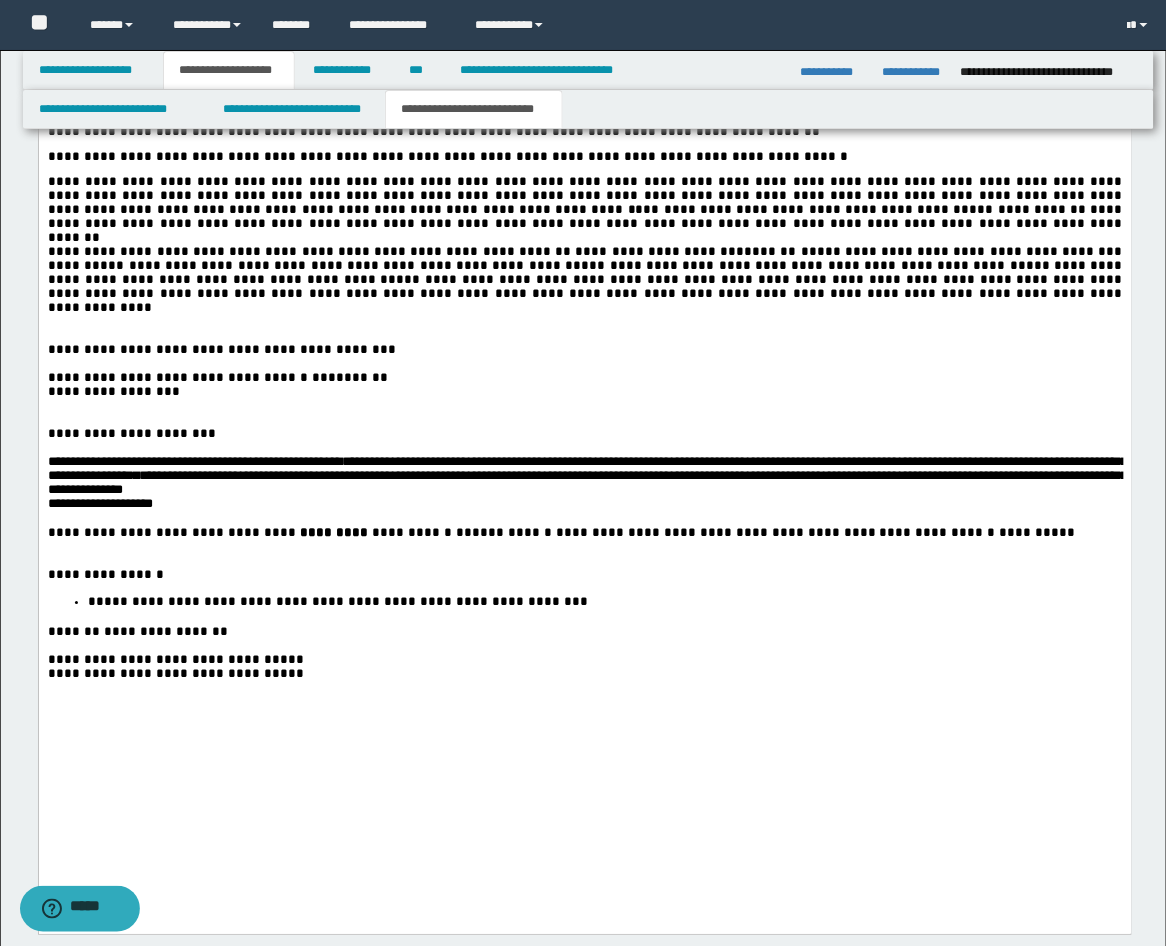 click on "**********" at bounding box center [584, 576] 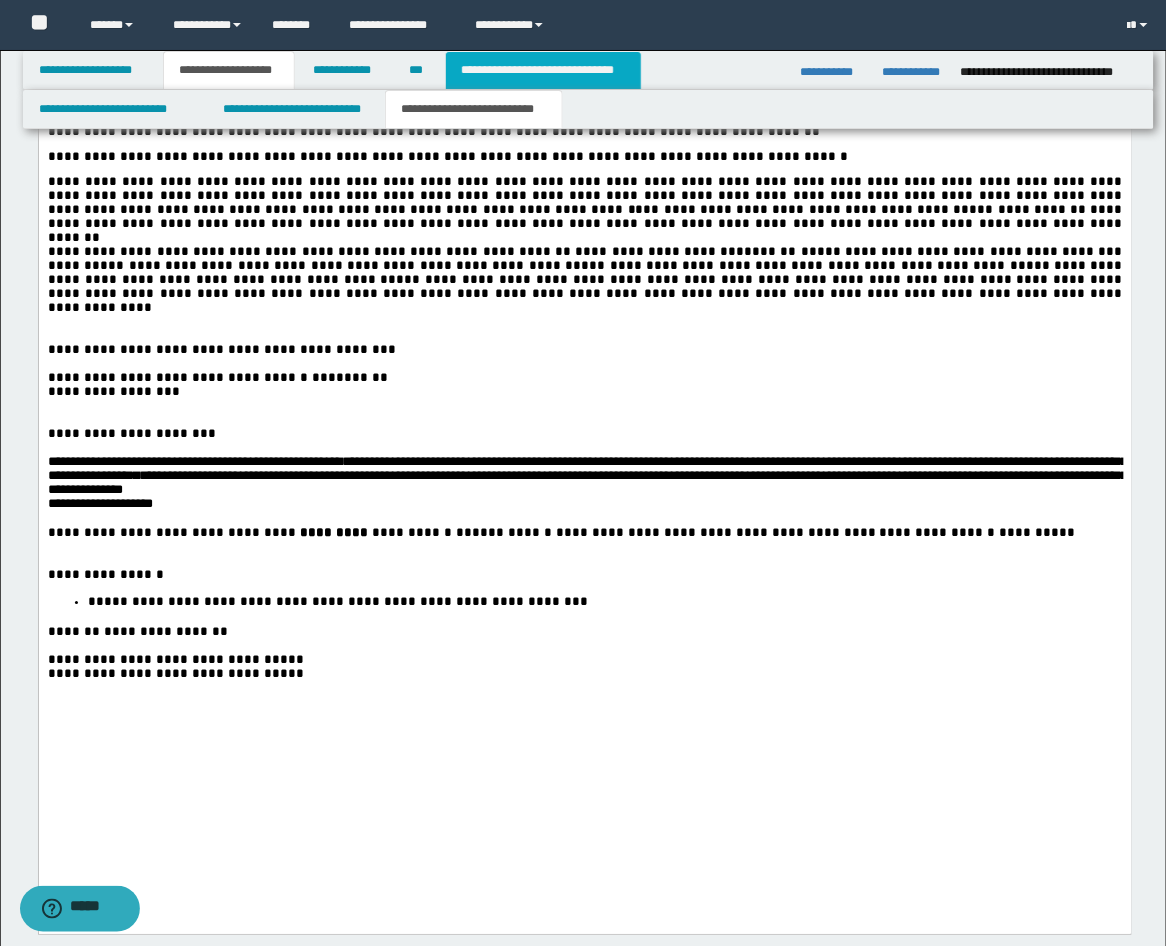 click on "**********" at bounding box center [543, 70] 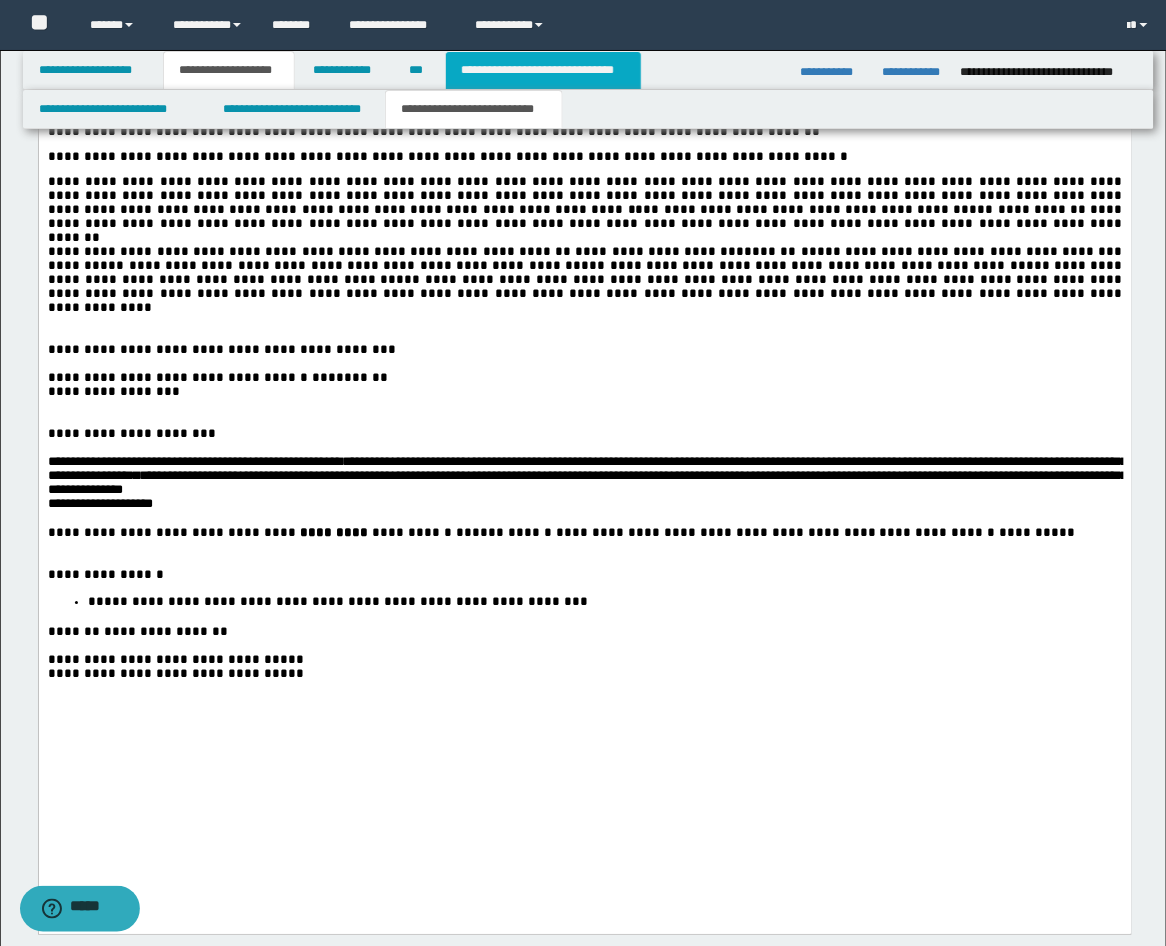 type on "**********" 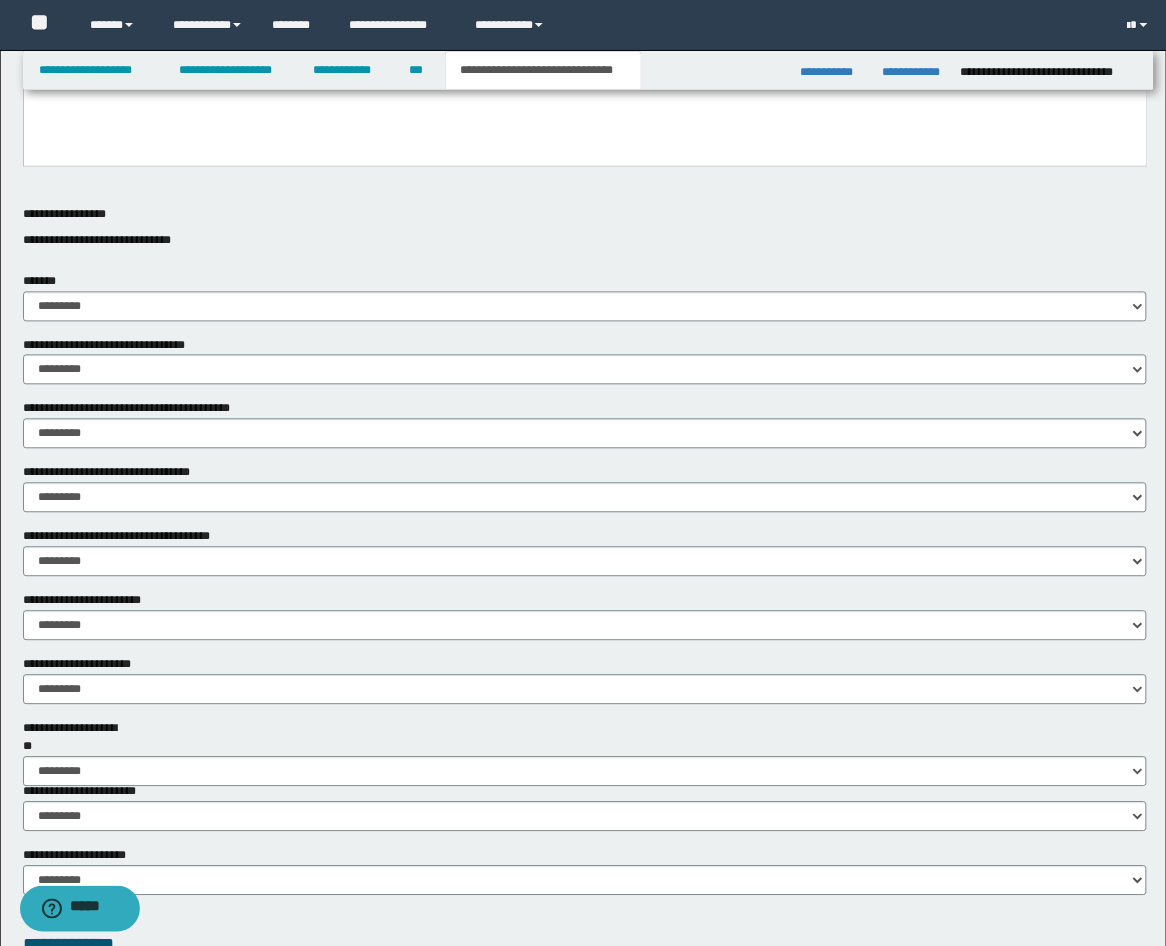 scroll, scrollTop: 1140, scrollLeft: 0, axis: vertical 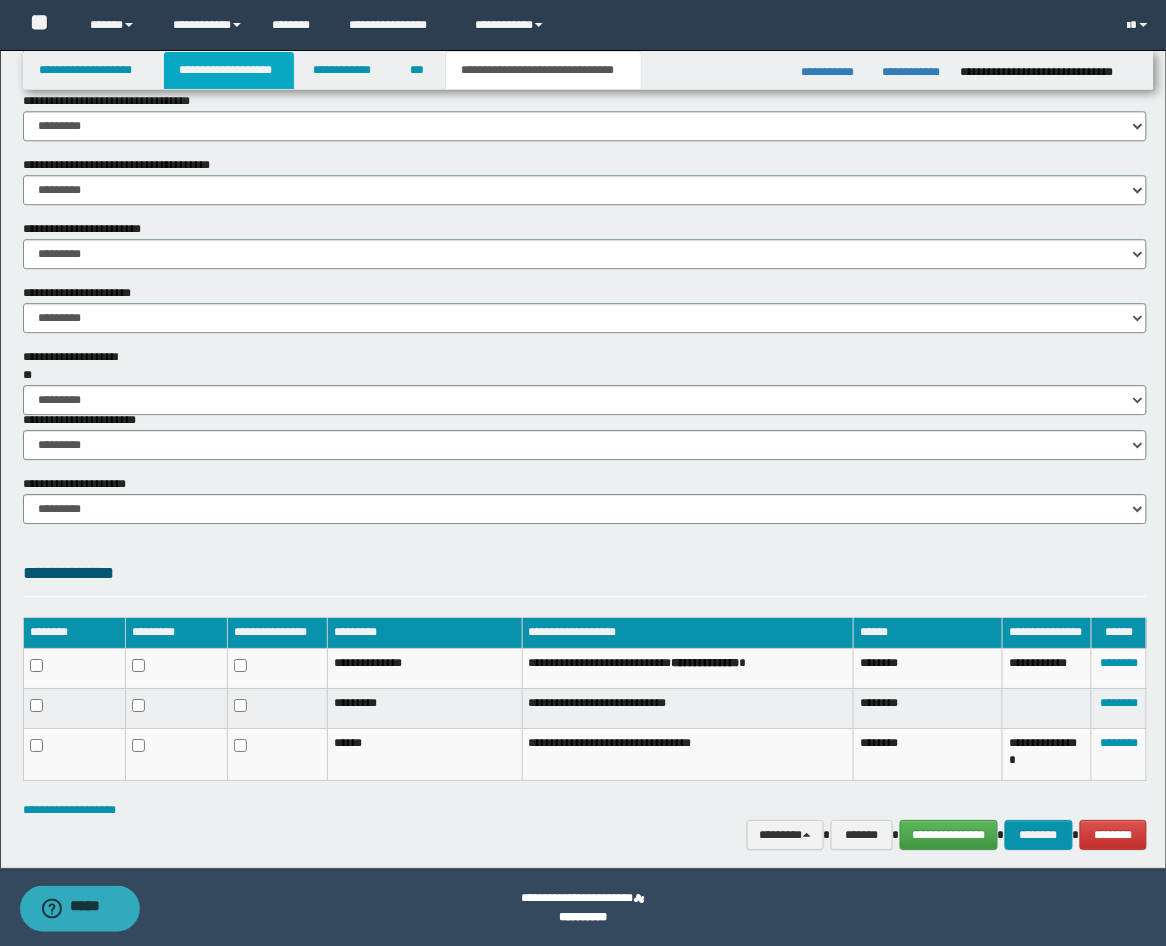 click on "**********" at bounding box center [229, 70] 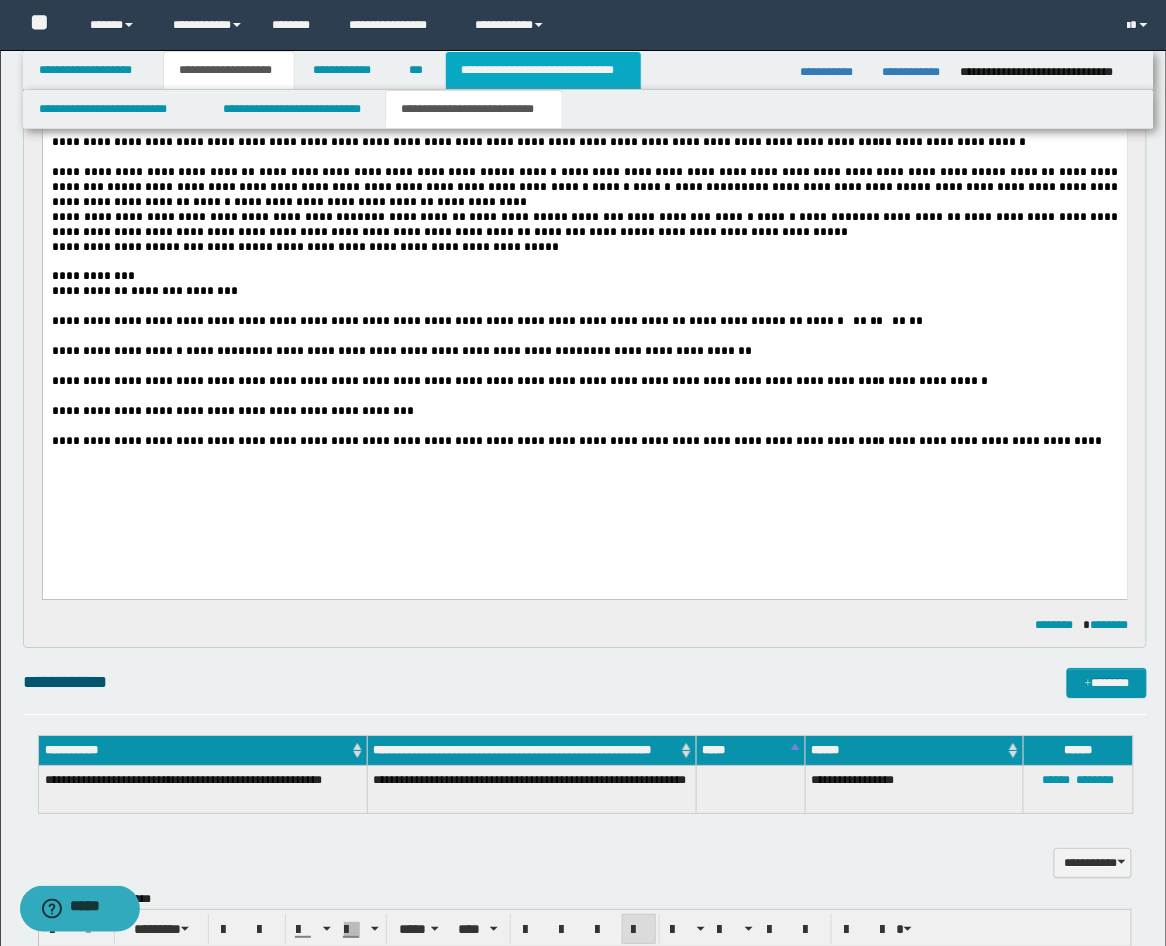 click on "**********" at bounding box center (543, 70) 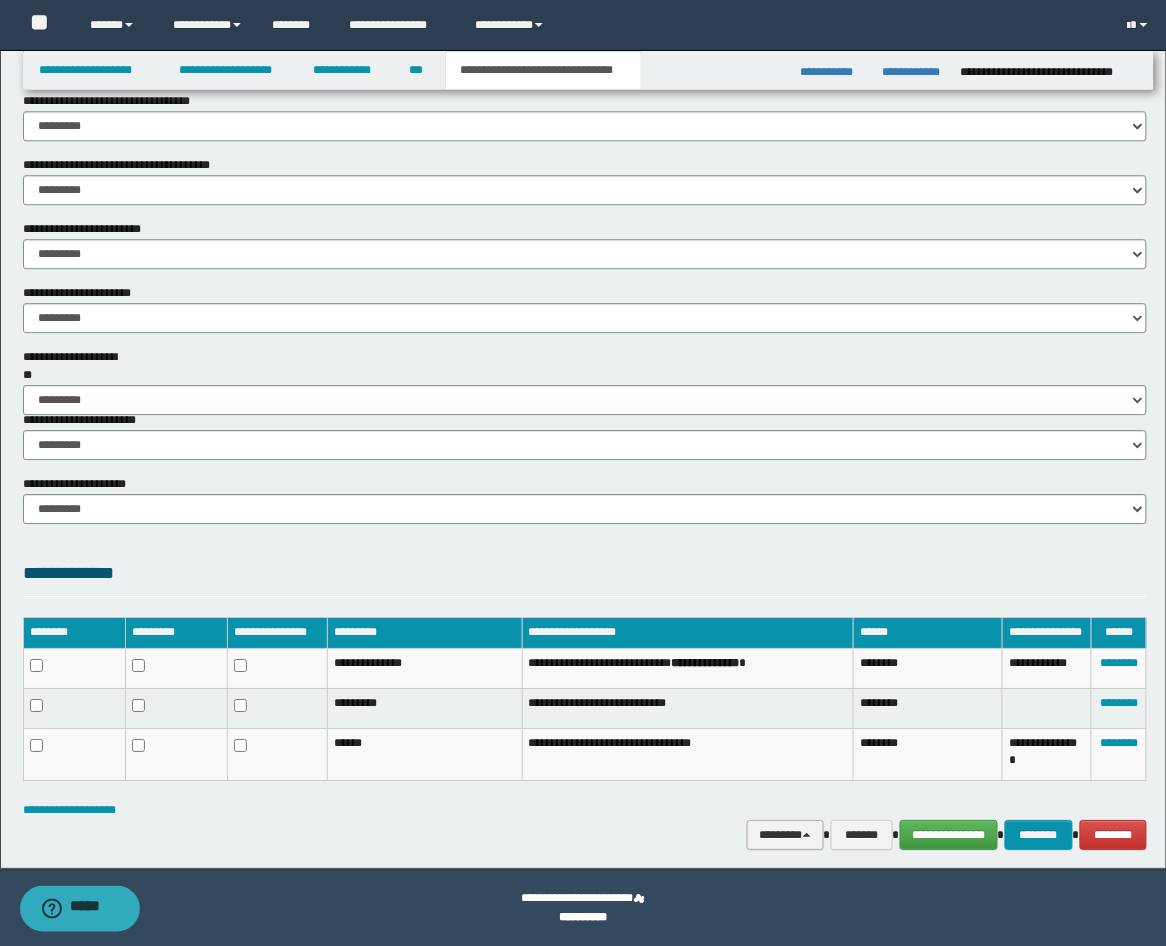 click on "********" at bounding box center (785, 835) 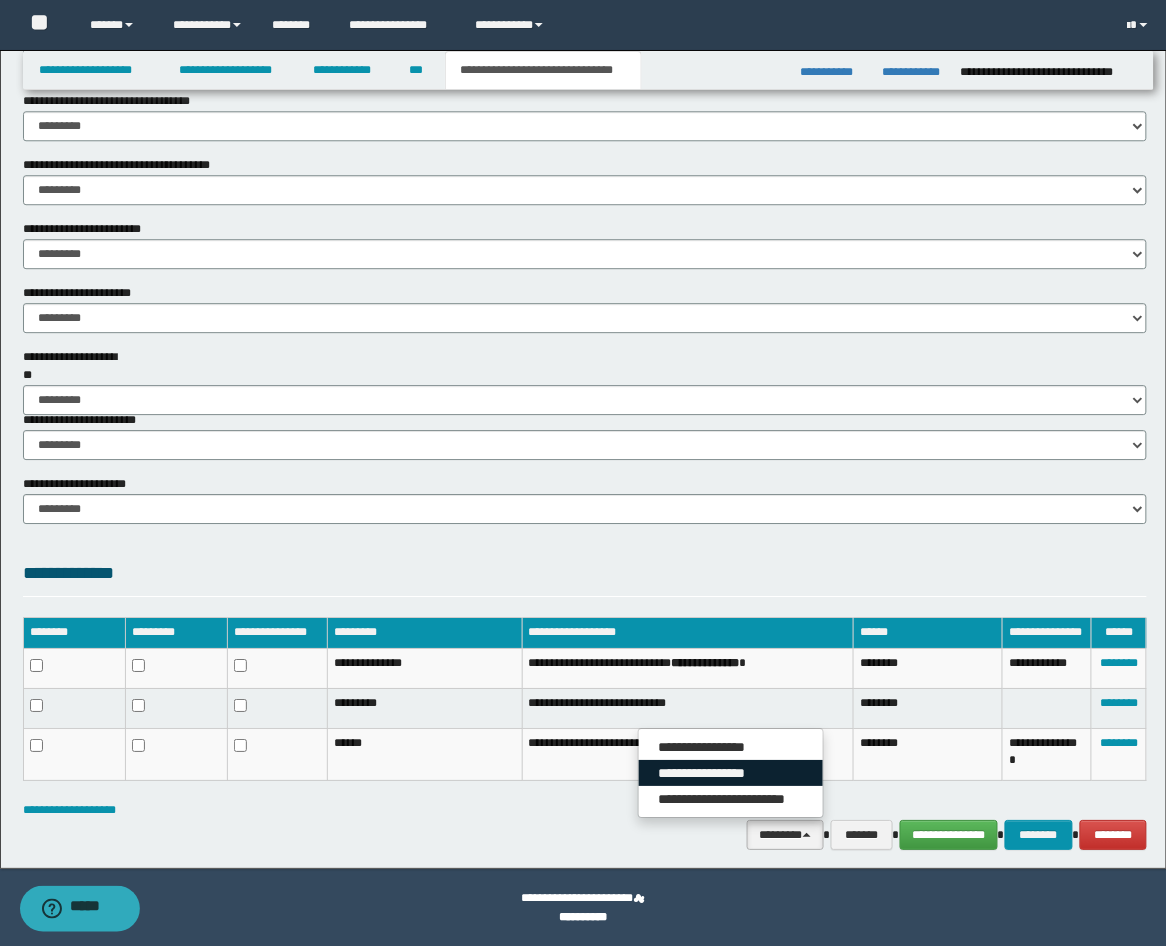 click on "**********" at bounding box center [731, 773] 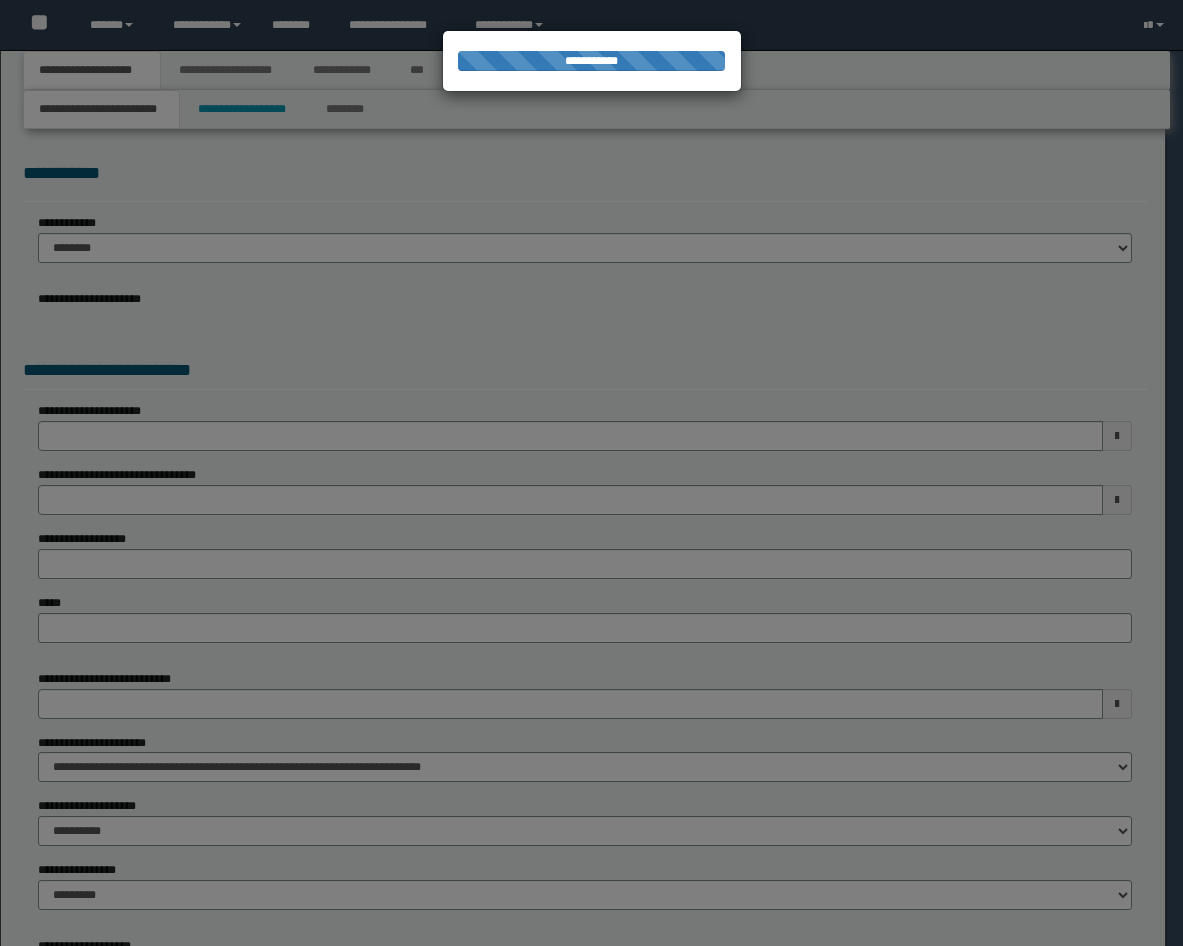 scroll, scrollTop: 0, scrollLeft: 0, axis: both 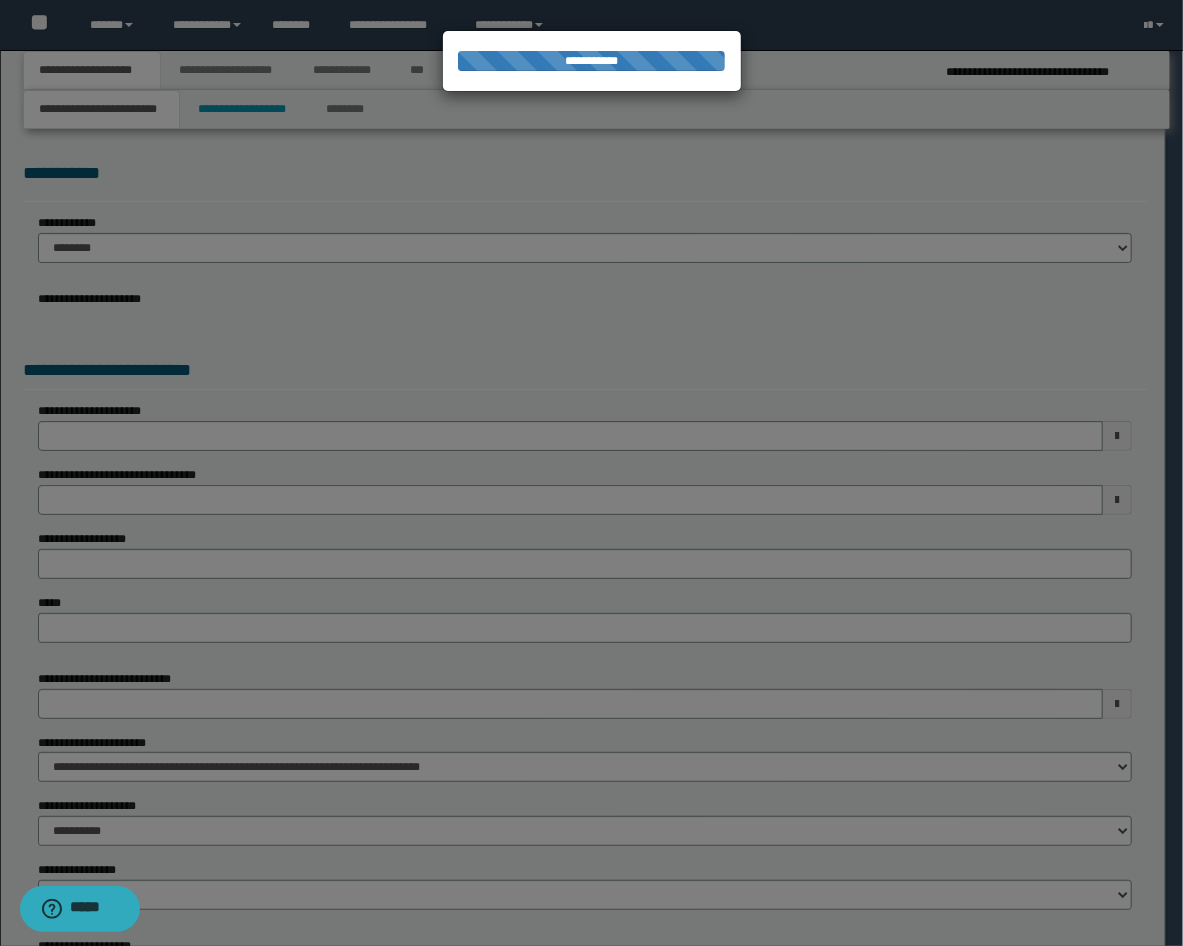 select on "*" 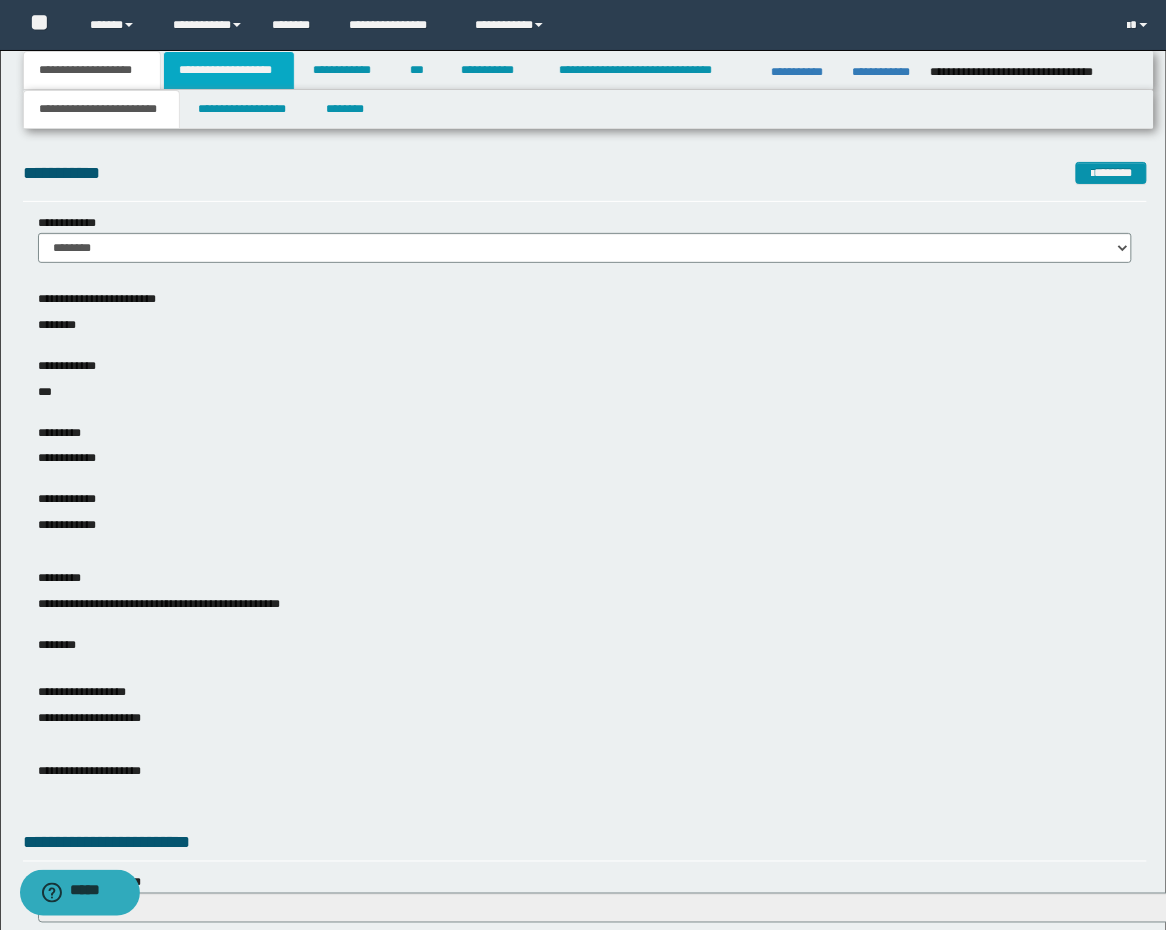 click on "**********" at bounding box center [229, 70] 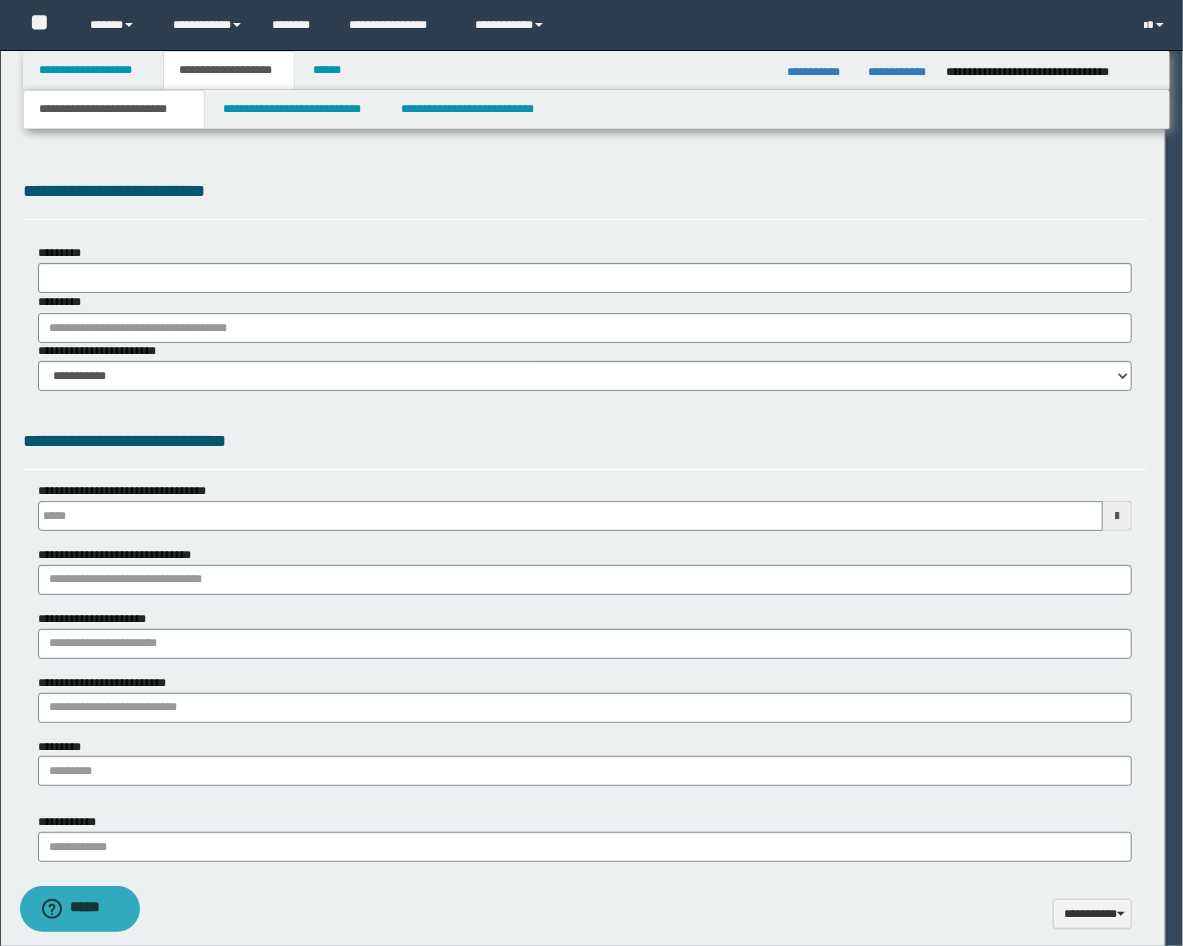 scroll, scrollTop: 0, scrollLeft: 0, axis: both 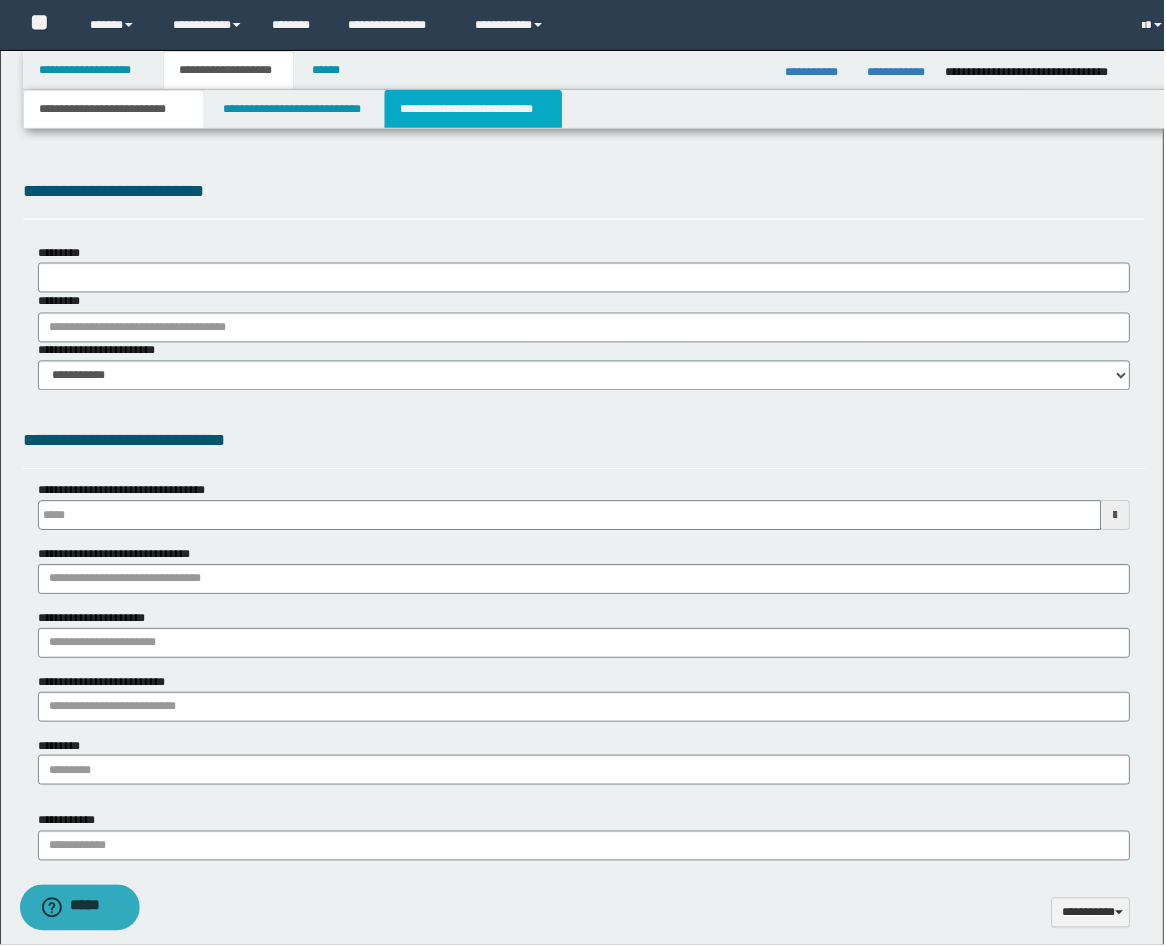 click on "**********" at bounding box center (474, 109) 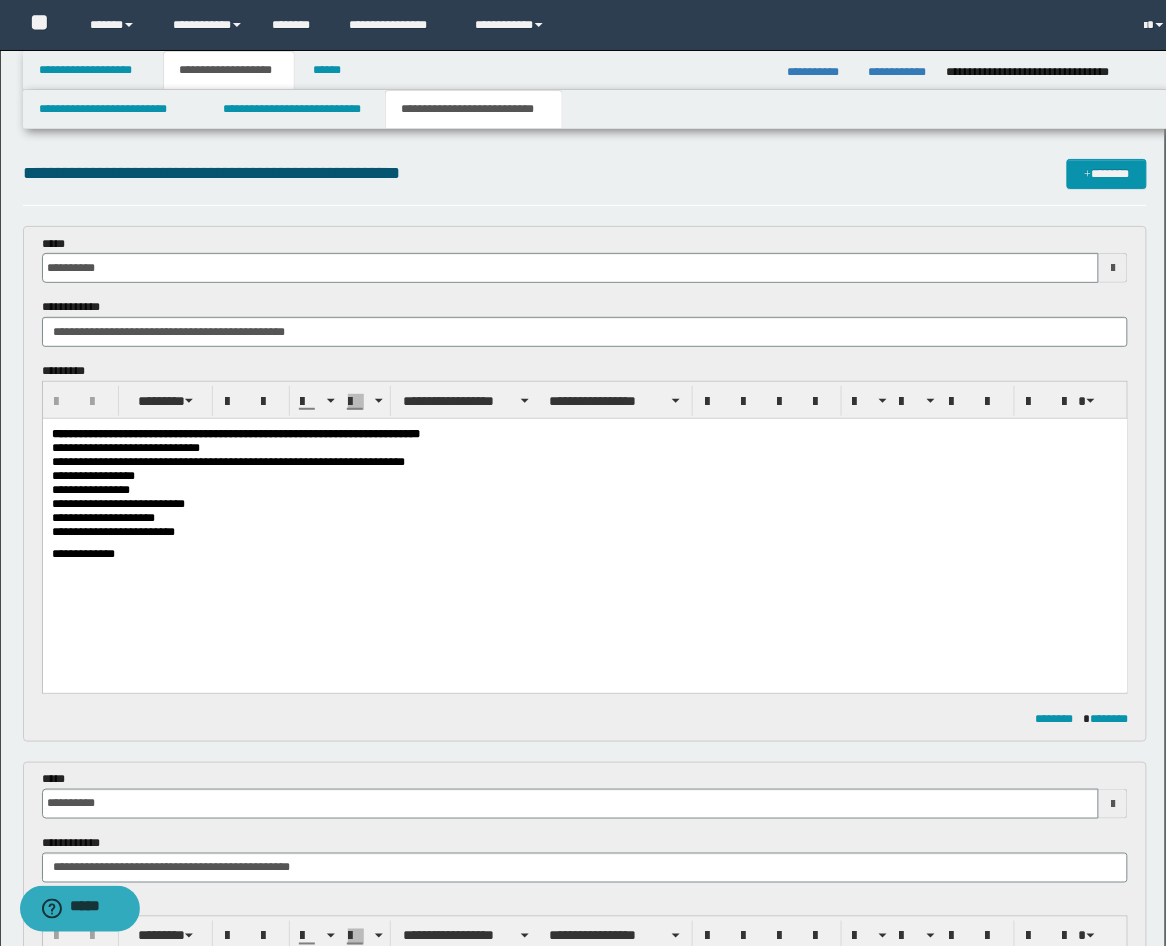 scroll, scrollTop: 0, scrollLeft: 0, axis: both 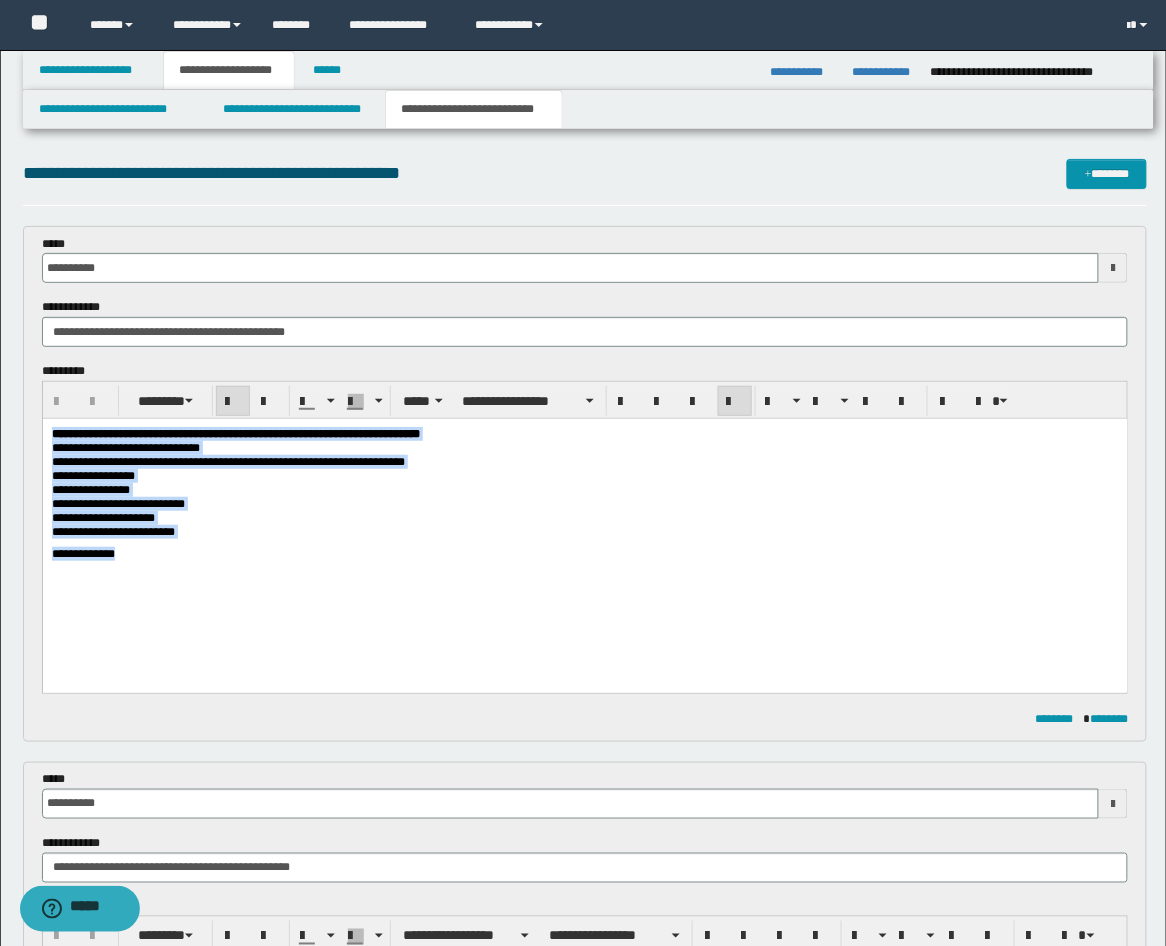 drag, startPoint x: 176, startPoint y: 584, endPoint x: 4, endPoint y: 440, distance: 224.3212 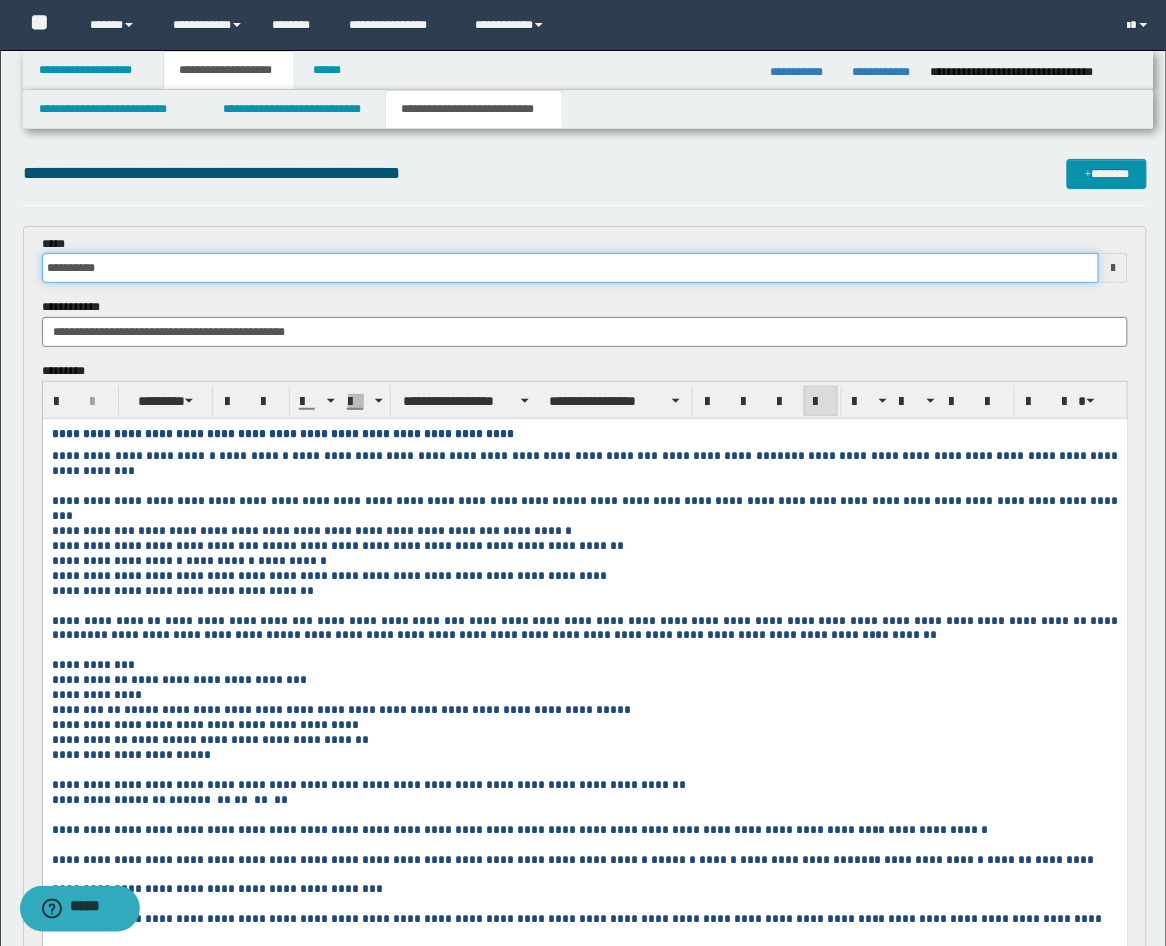 click on "**********" at bounding box center (571, 268) 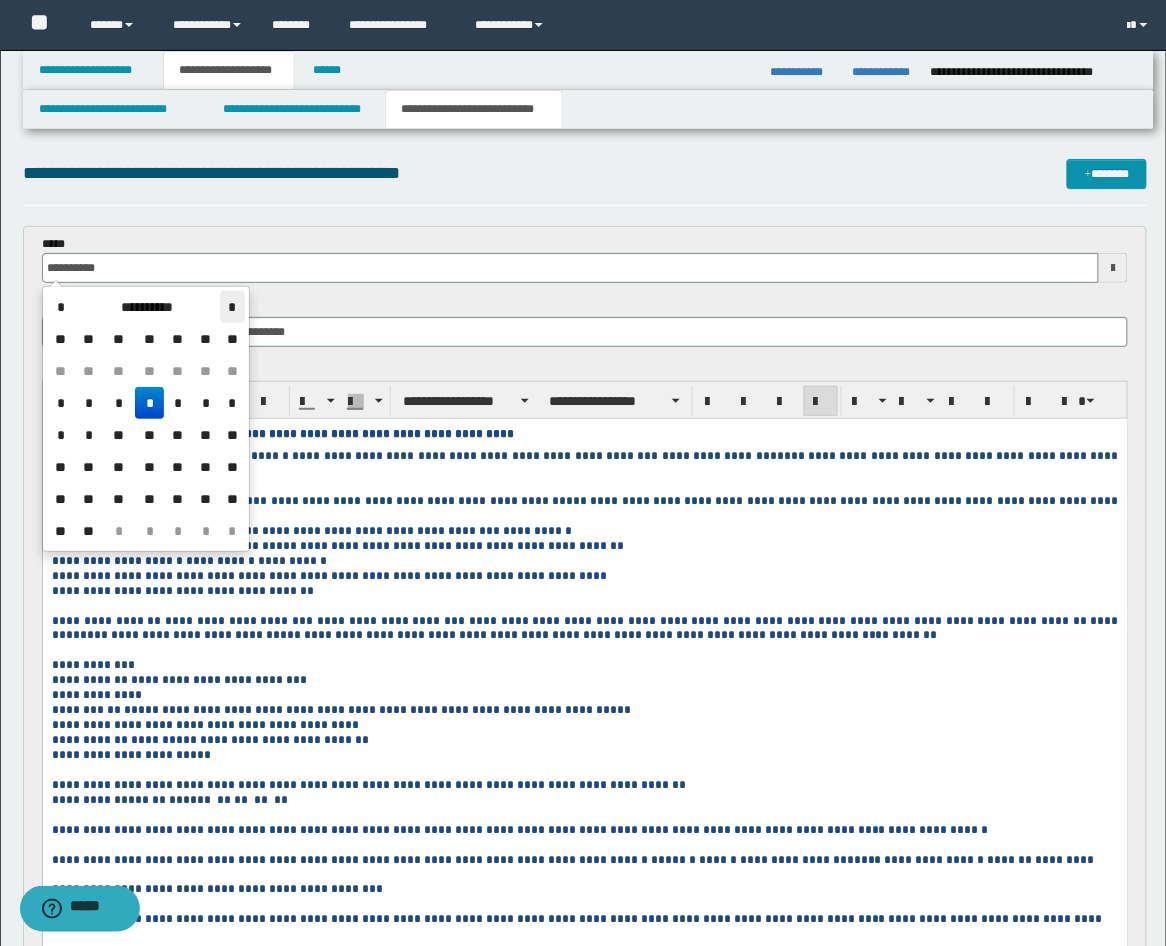 click on "*" at bounding box center (232, 307) 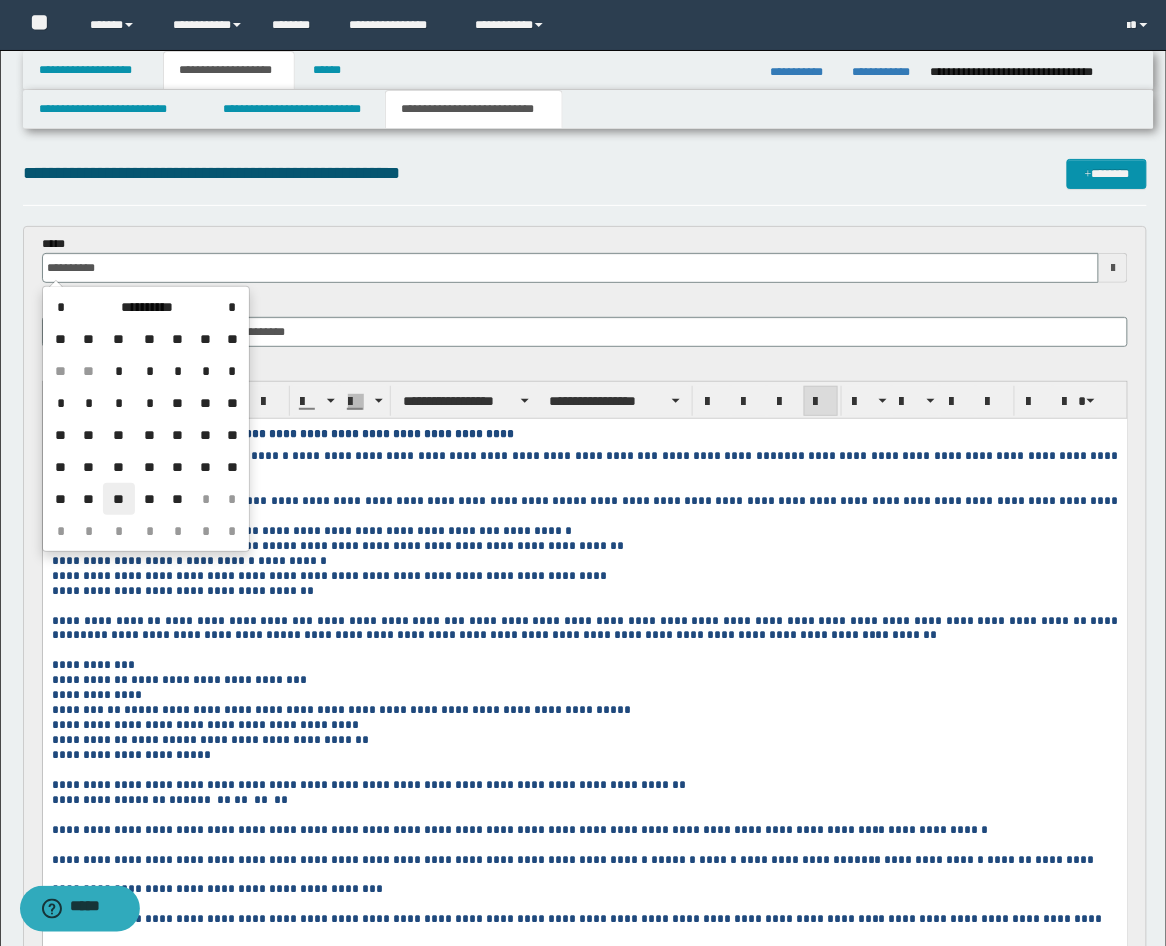click on "**" at bounding box center (119, 499) 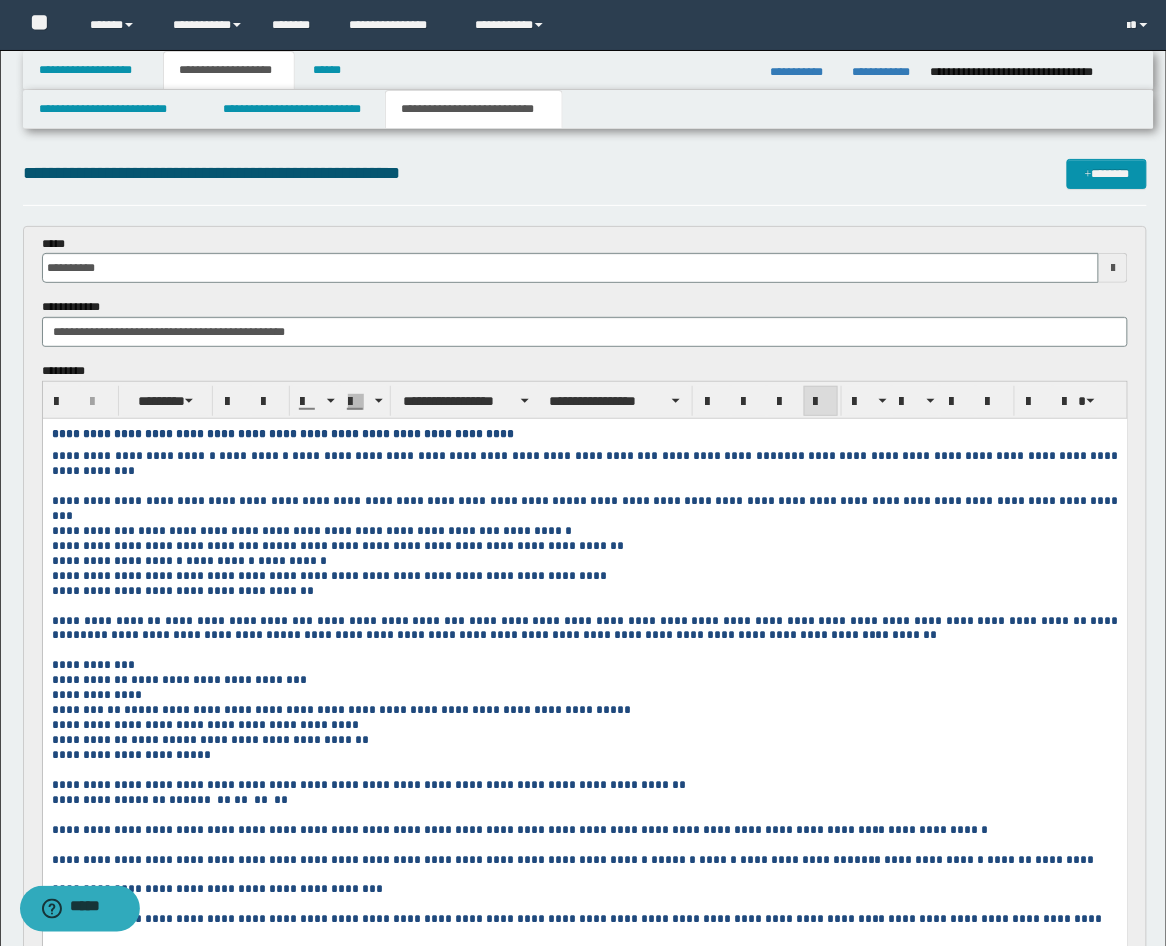 scroll, scrollTop: 370, scrollLeft: 0, axis: vertical 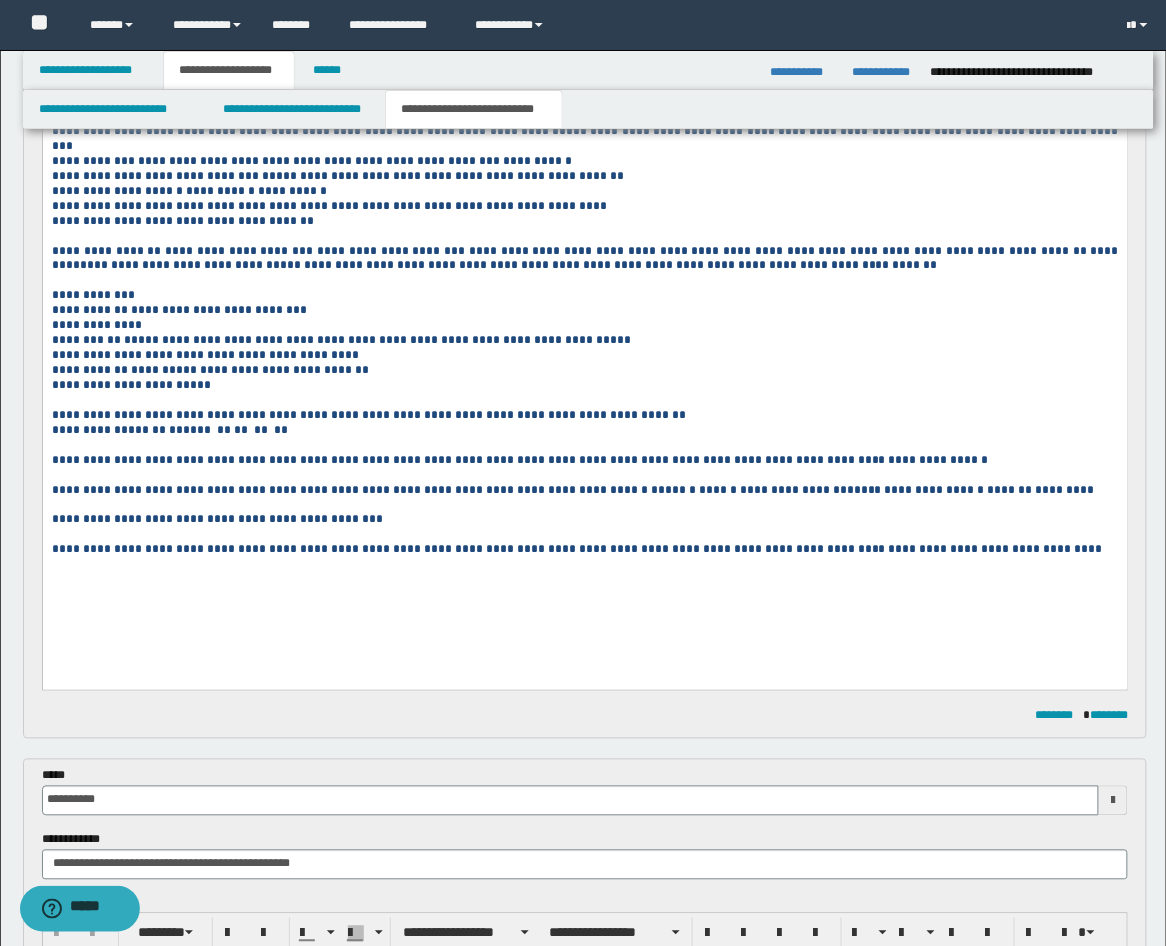 click on "**********" at bounding box center (584, 415) 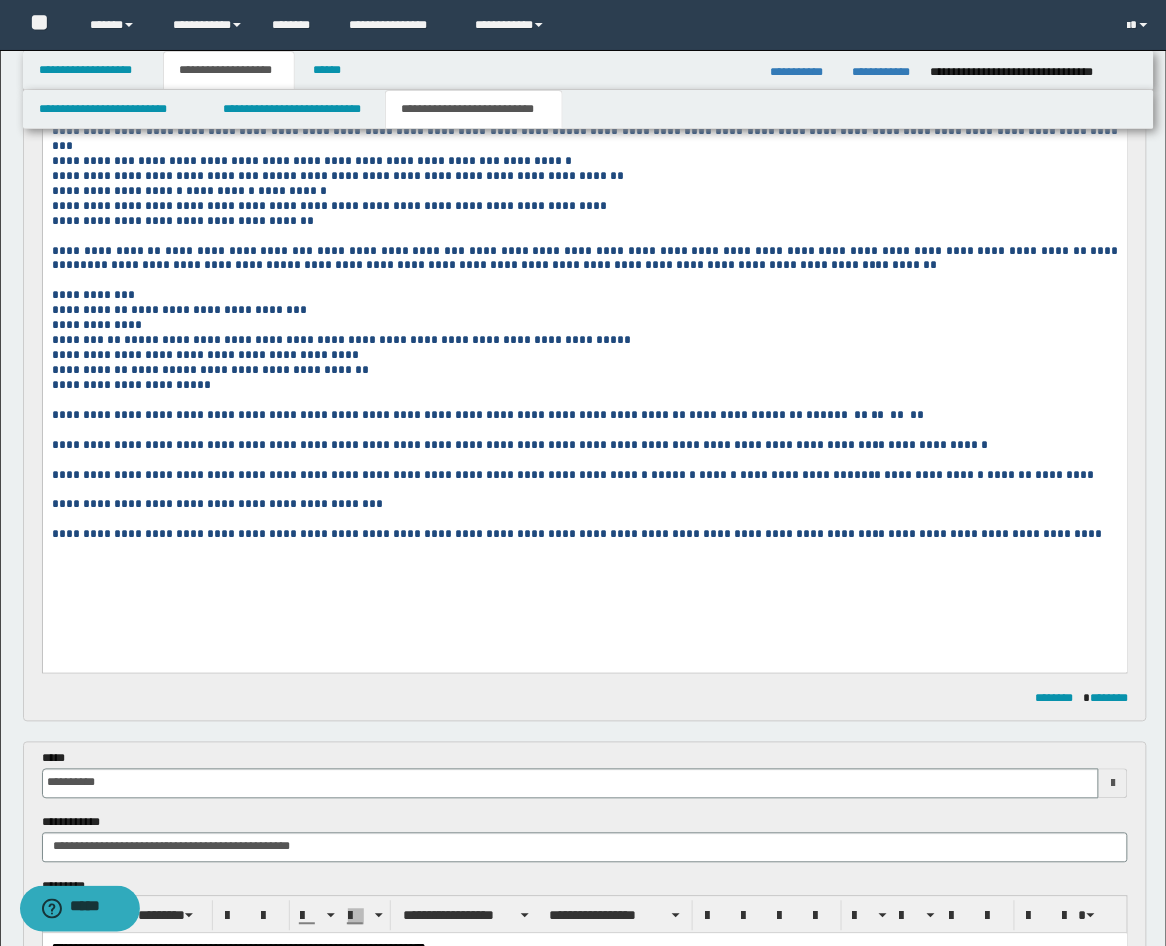 scroll, scrollTop: 0, scrollLeft: 0, axis: both 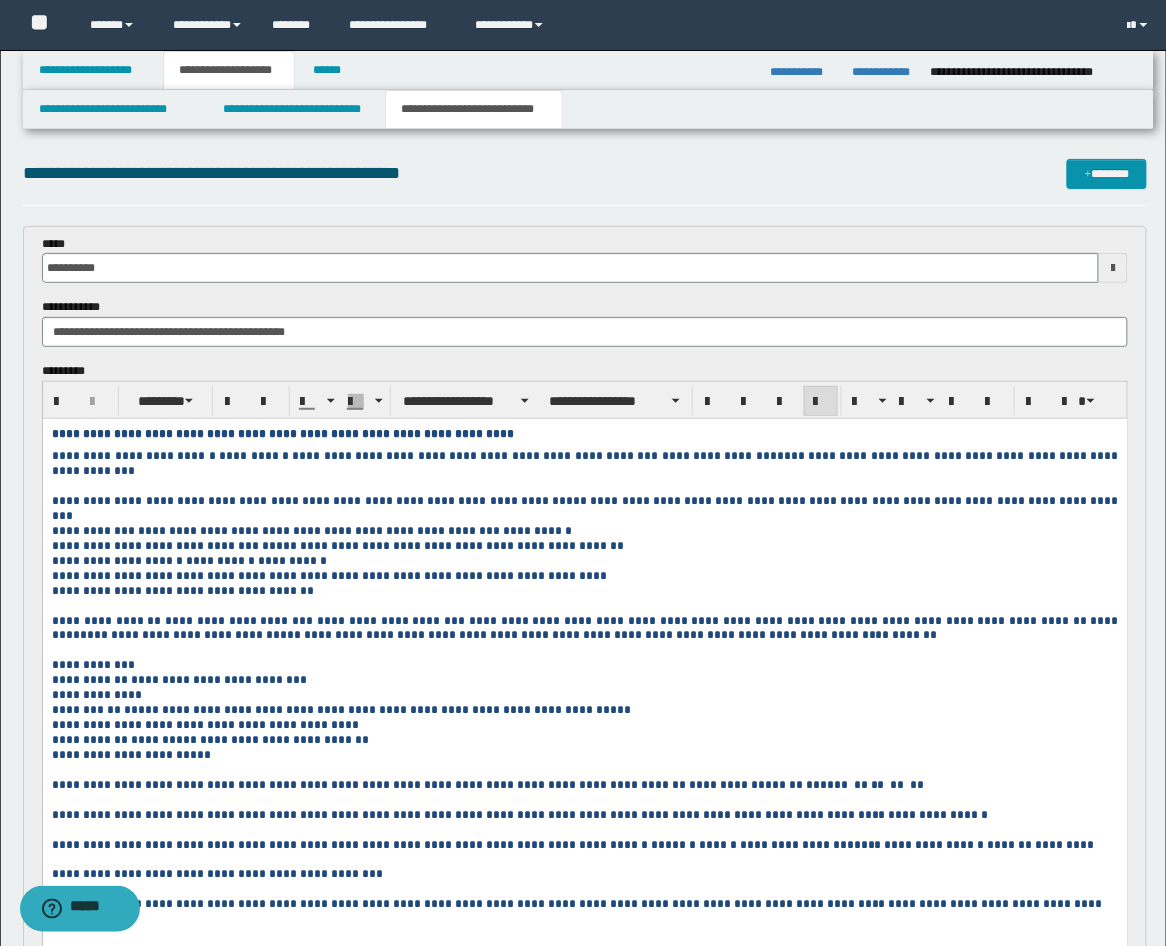 click on "**********" at bounding box center [318, 530] 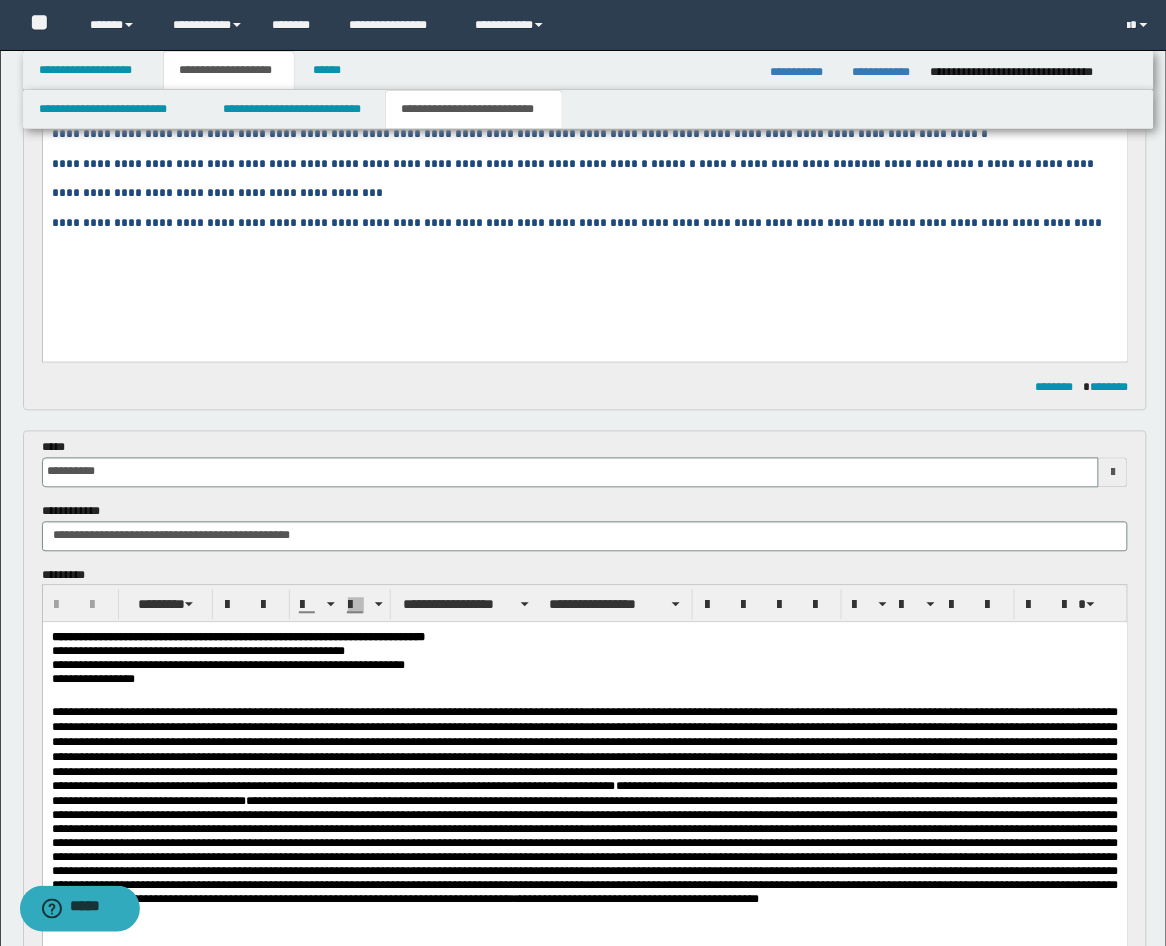 scroll, scrollTop: 741, scrollLeft: 0, axis: vertical 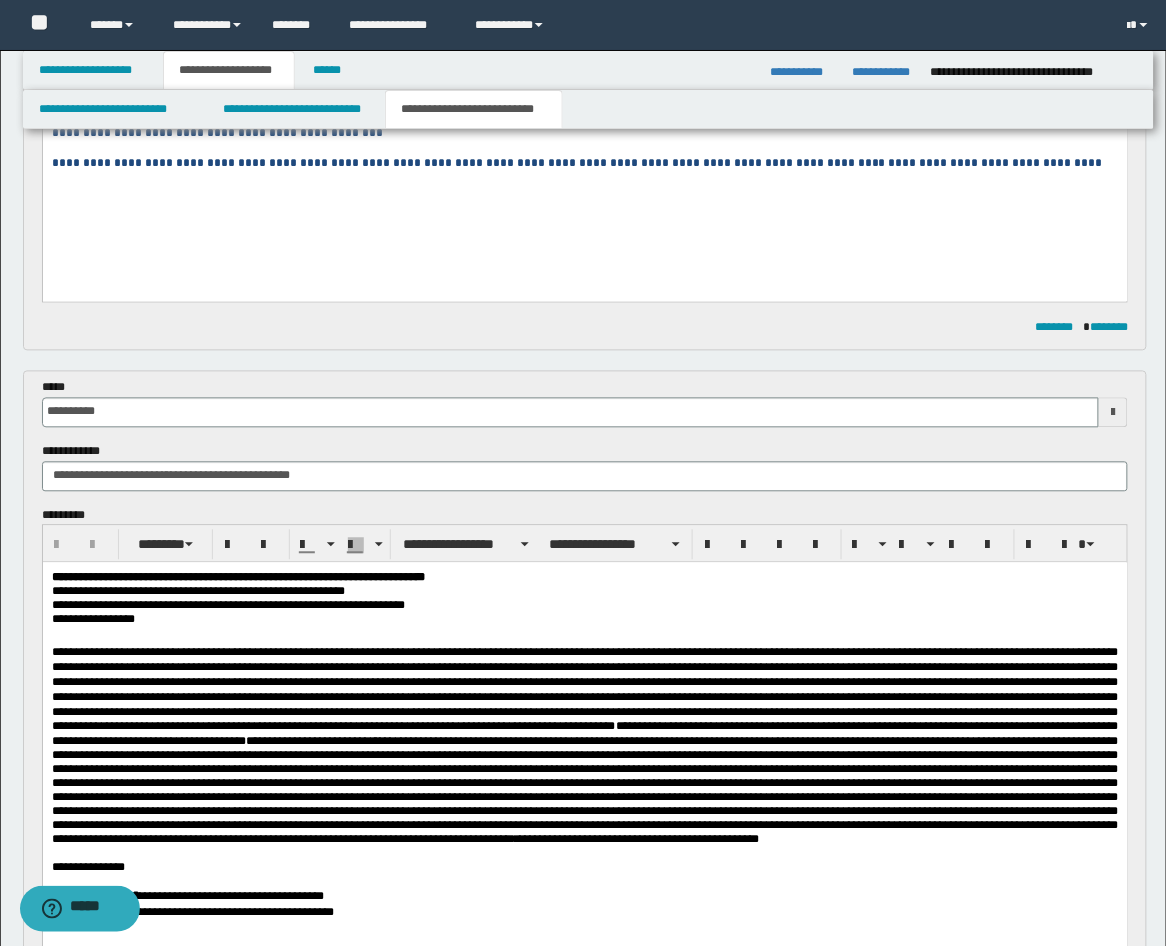 click on "**********" at bounding box center [584, -45] 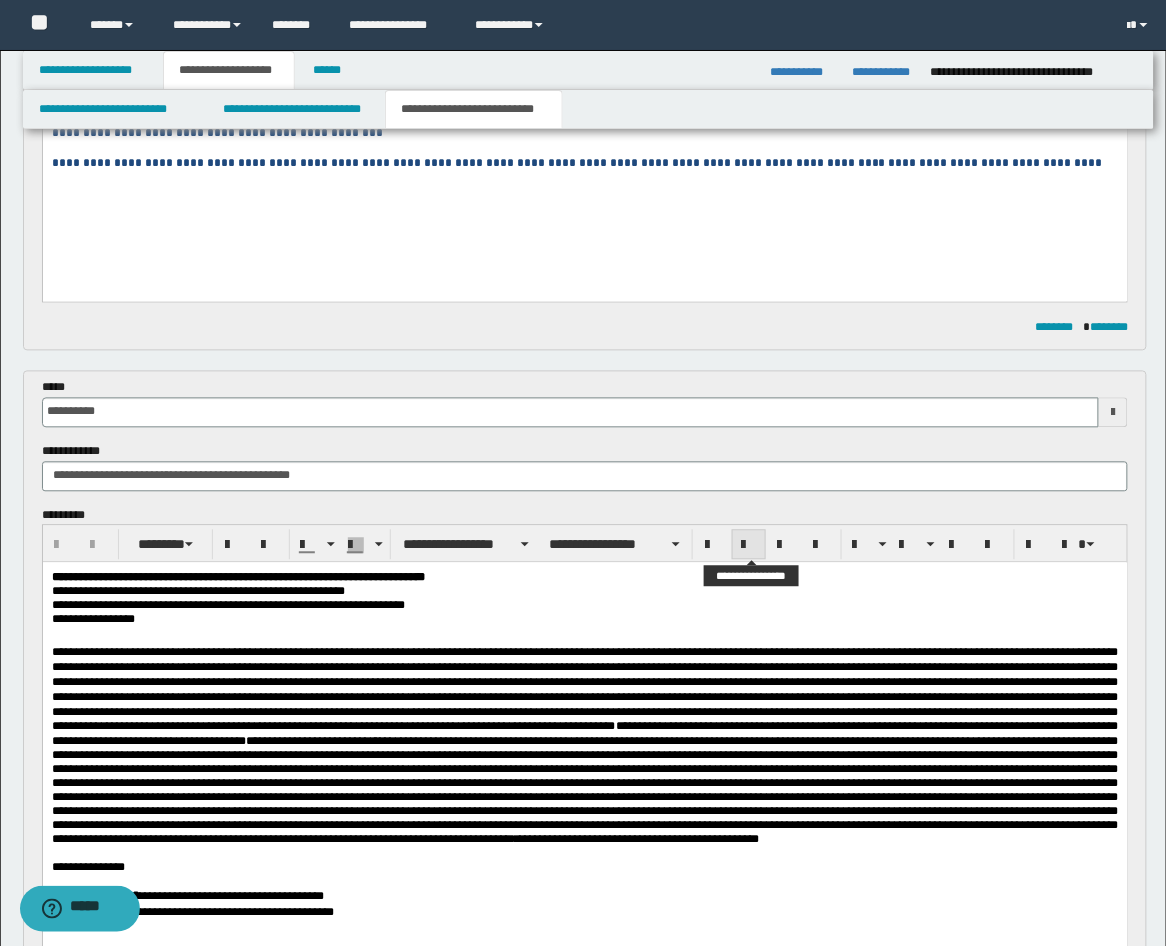 scroll, scrollTop: 1111, scrollLeft: 0, axis: vertical 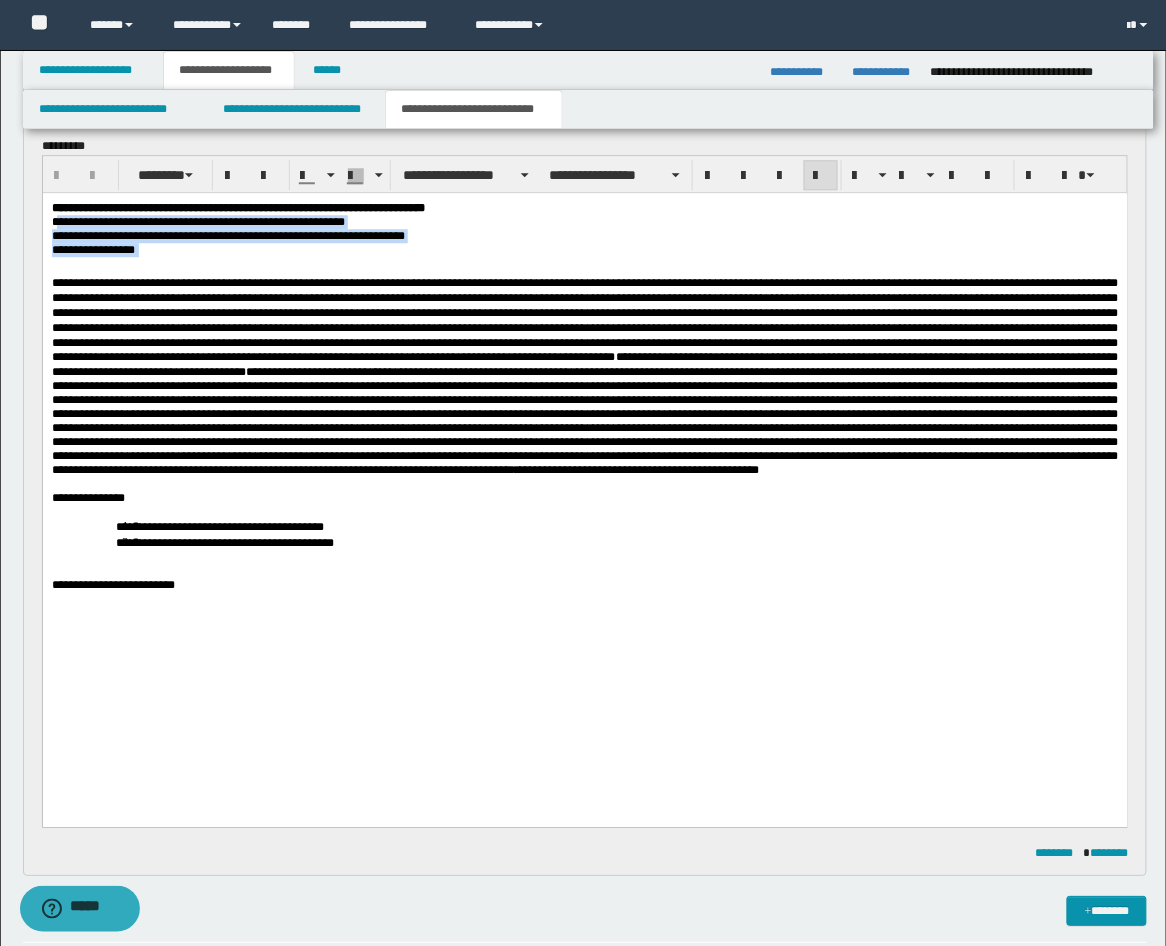 drag, startPoint x: 184, startPoint y: 255, endPoint x: 53, endPoint y: 226, distance: 134.17154 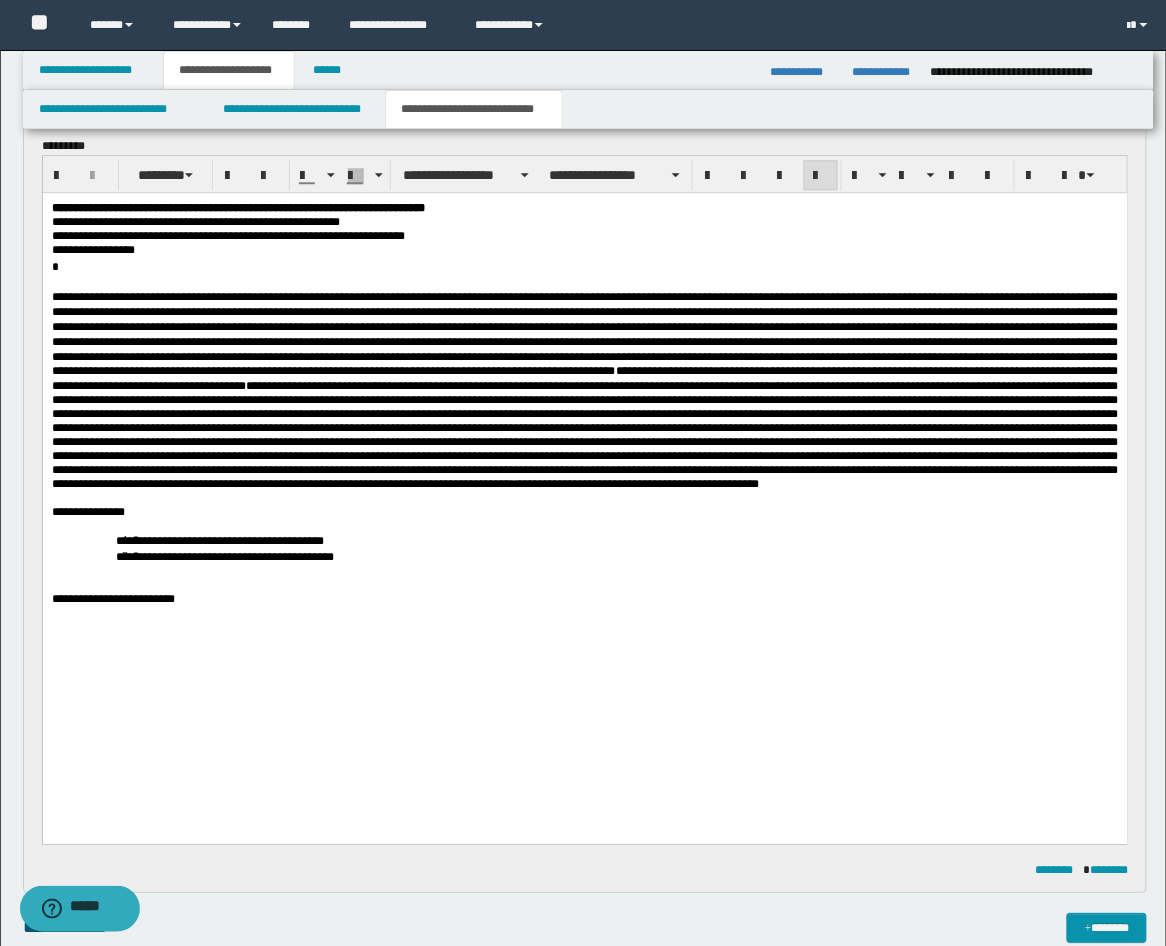 type 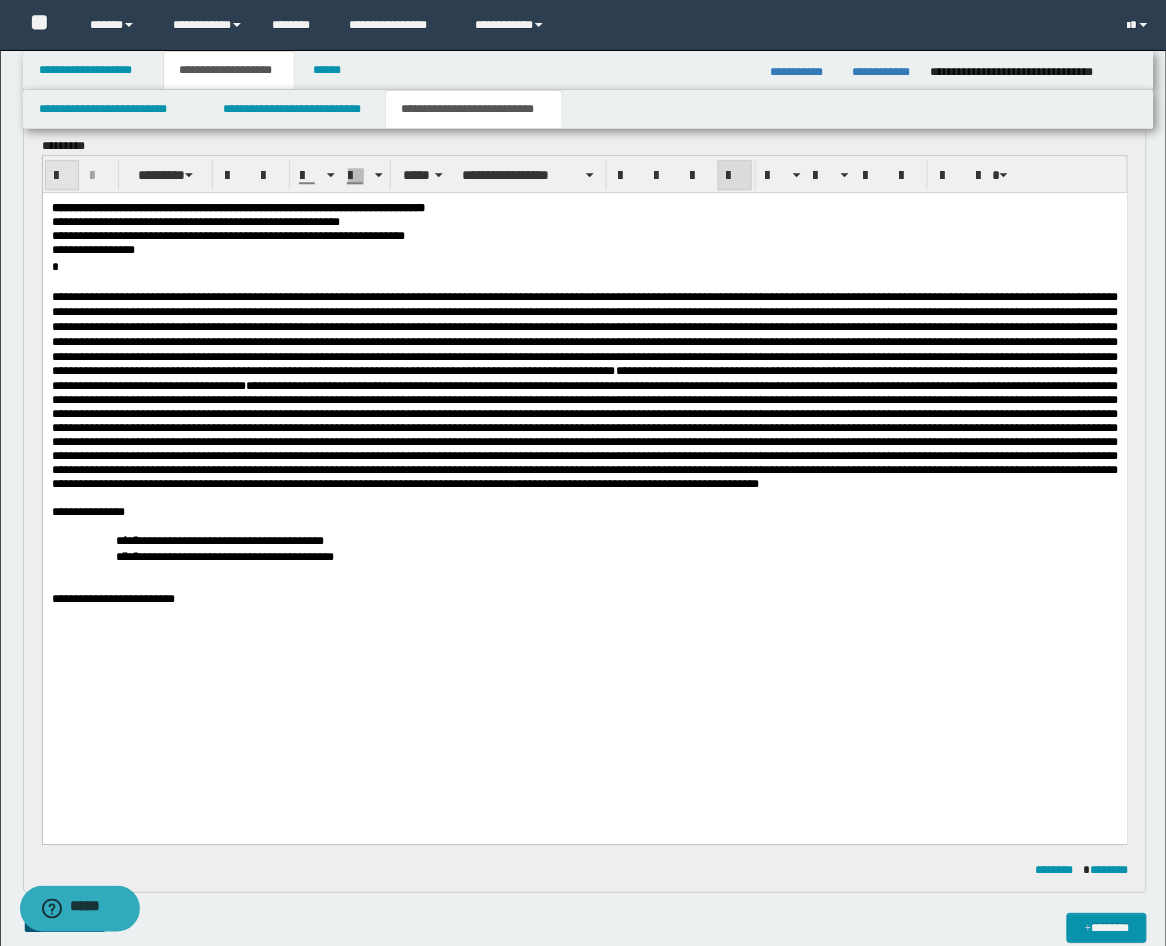 click at bounding box center (62, 176) 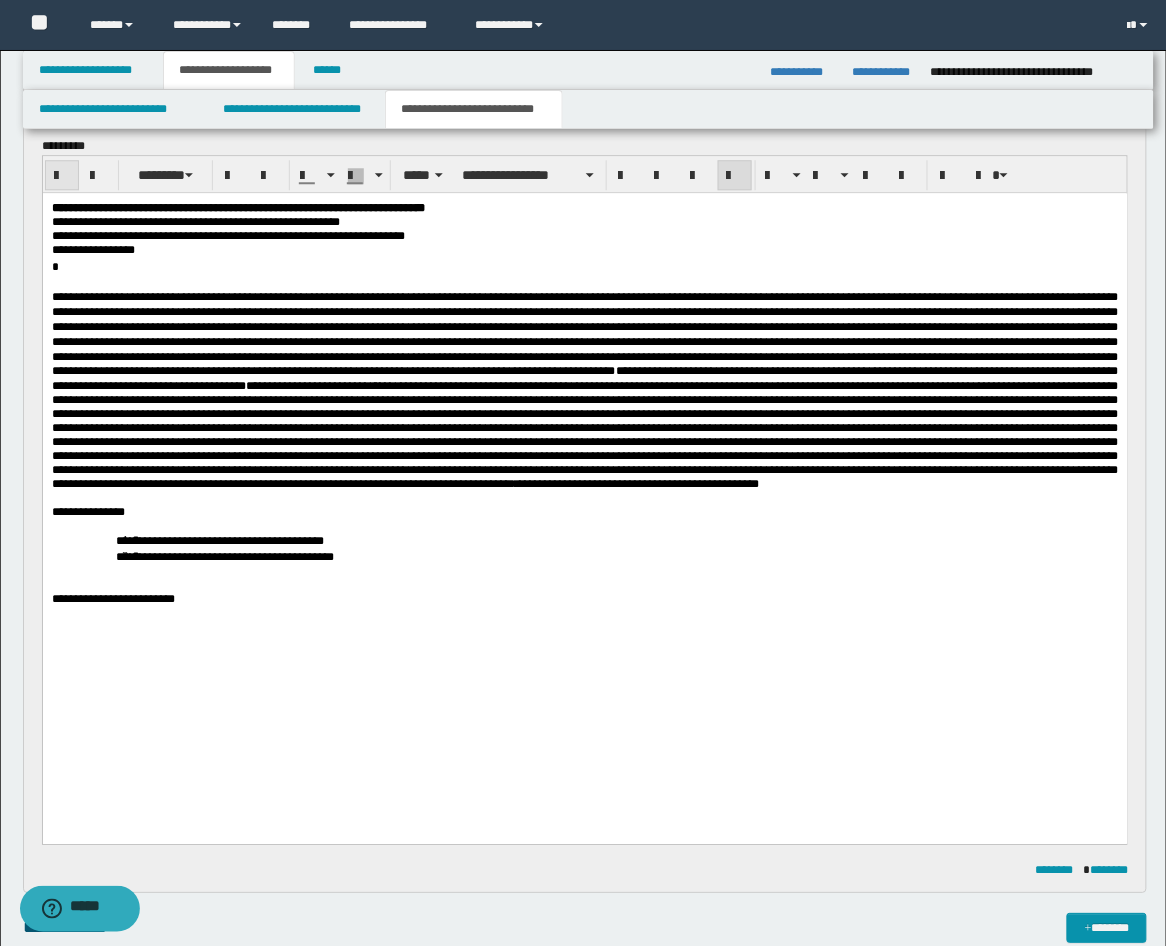 click at bounding box center (62, 176) 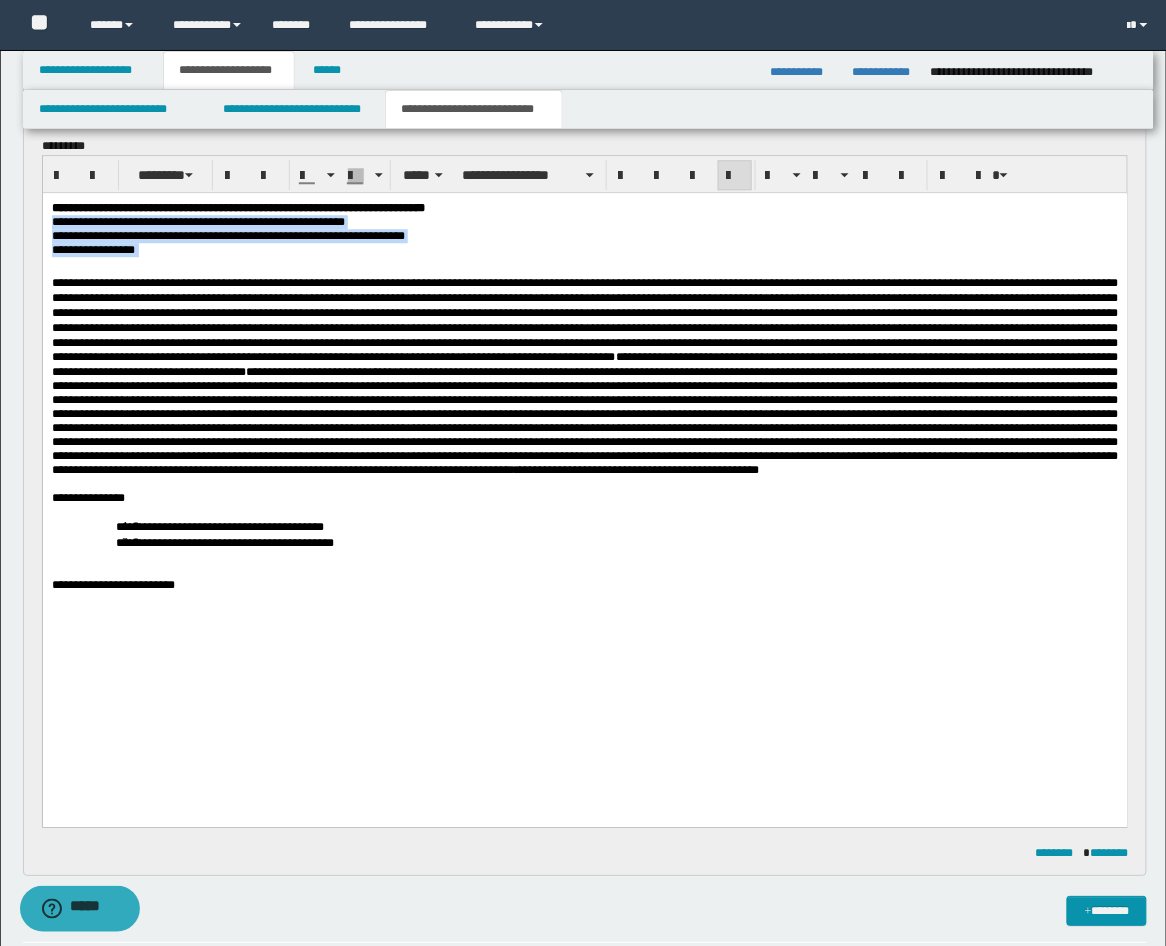 drag, startPoint x: 153, startPoint y: 263, endPoint x: 74, endPoint y: 423, distance: 178.44046 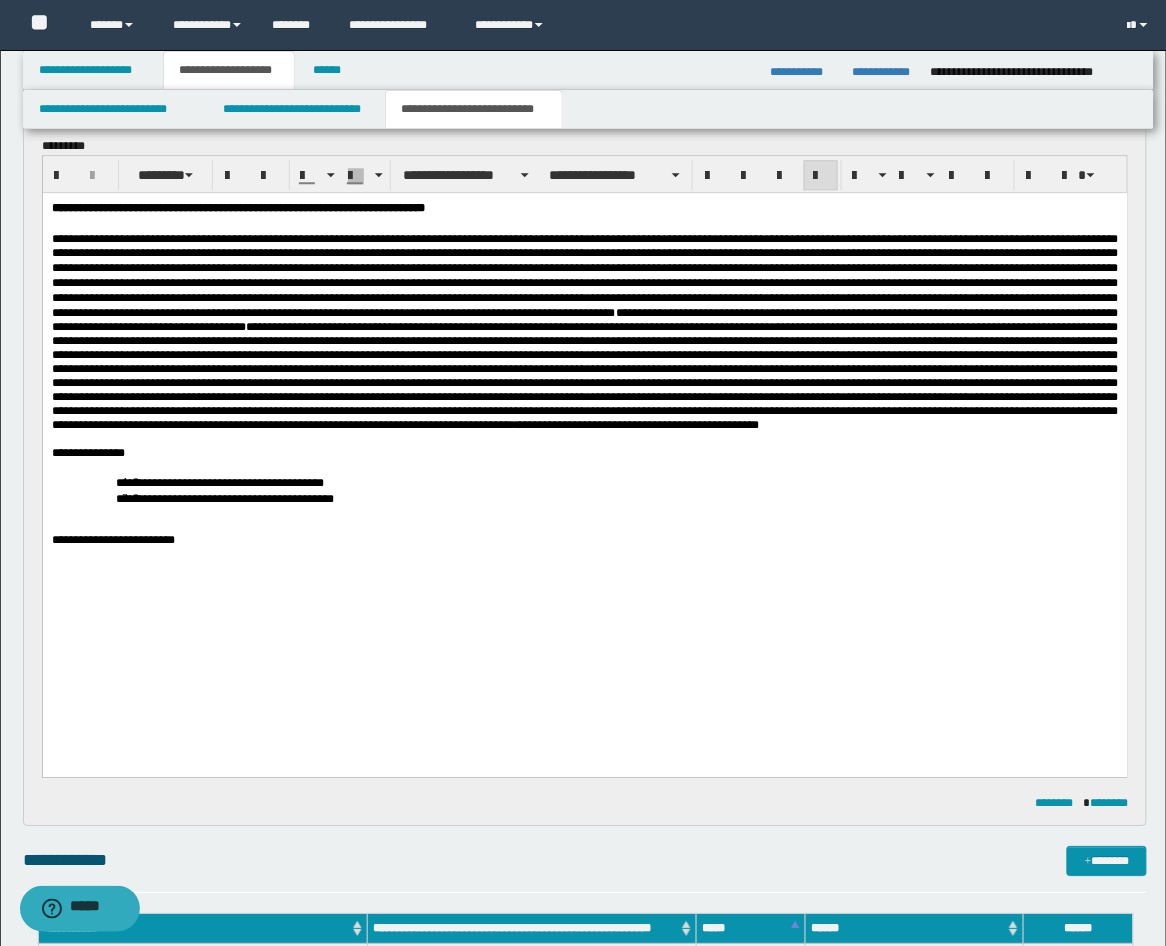 click at bounding box center (584, 562) 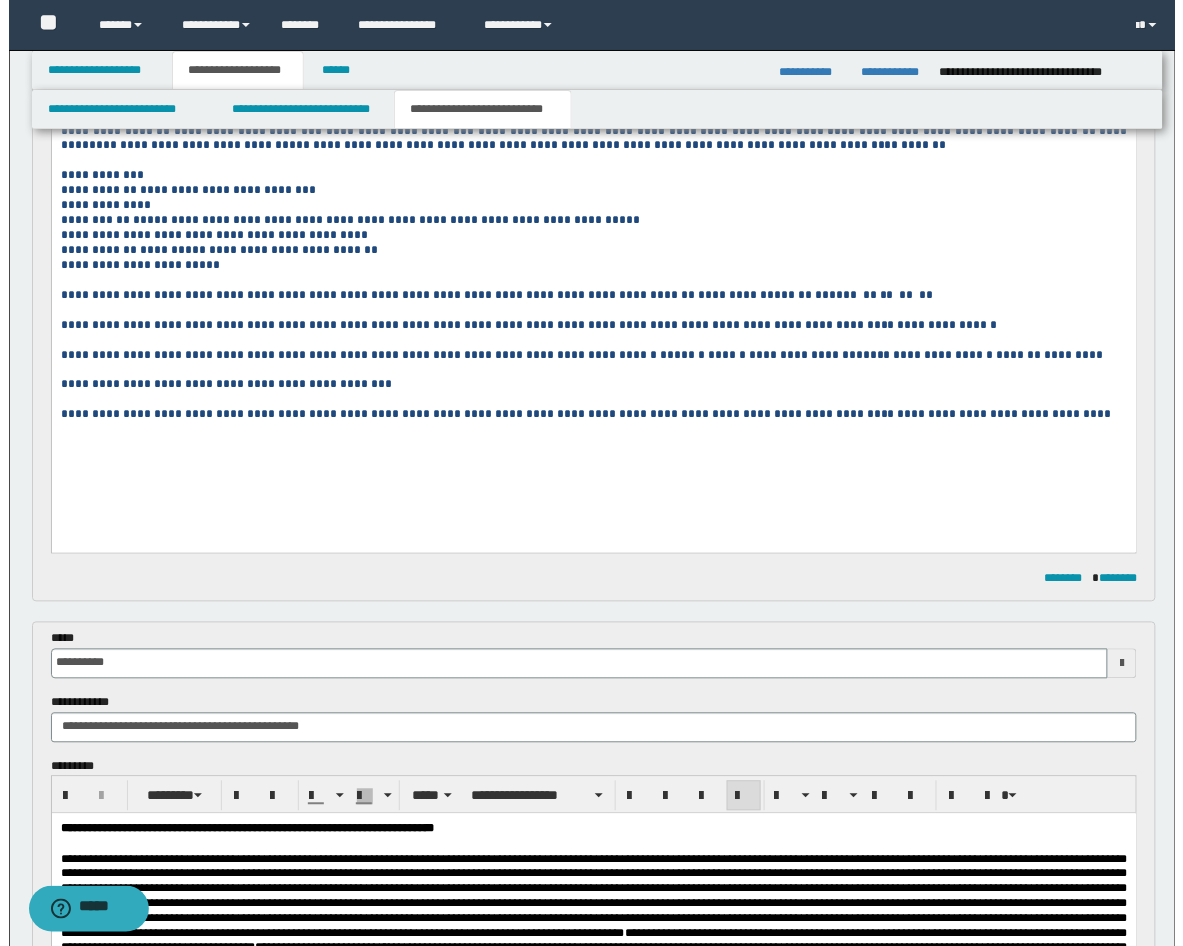 scroll, scrollTop: 0, scrollLeft: 0, axis: both 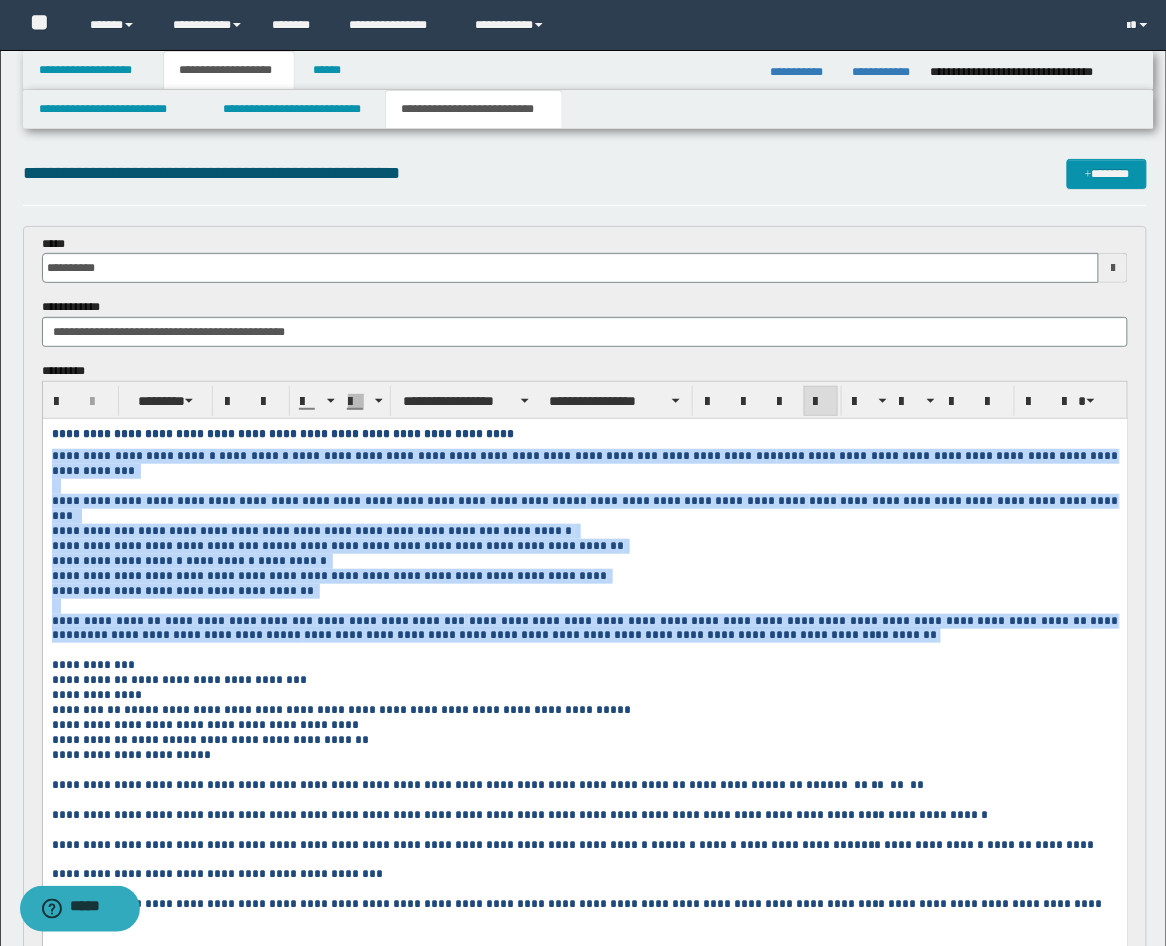drag, startPoint x: 681, startPoint y: 626, endPoint x: 51, endPoint y: 460, distance: 651.50287 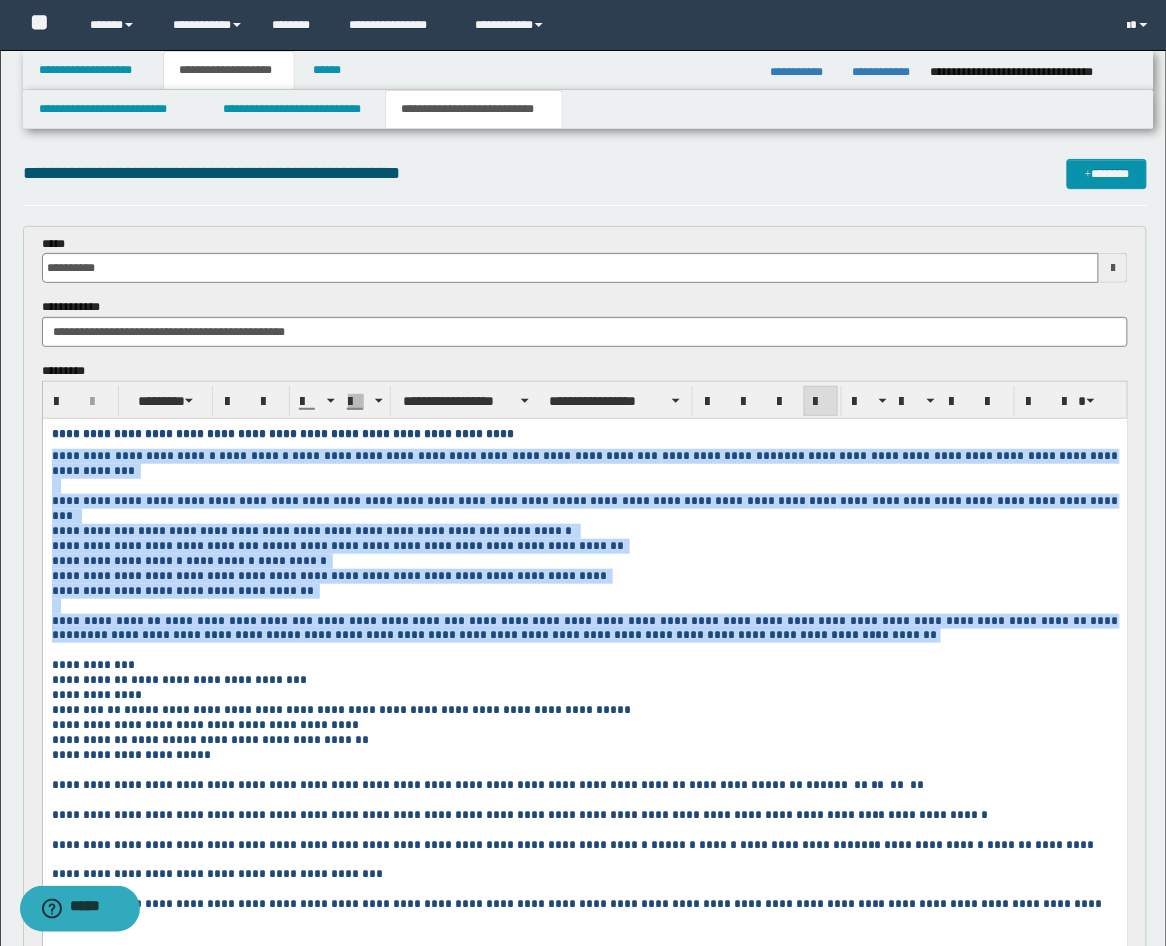 click on "**********" at bounding box center (584, 694) 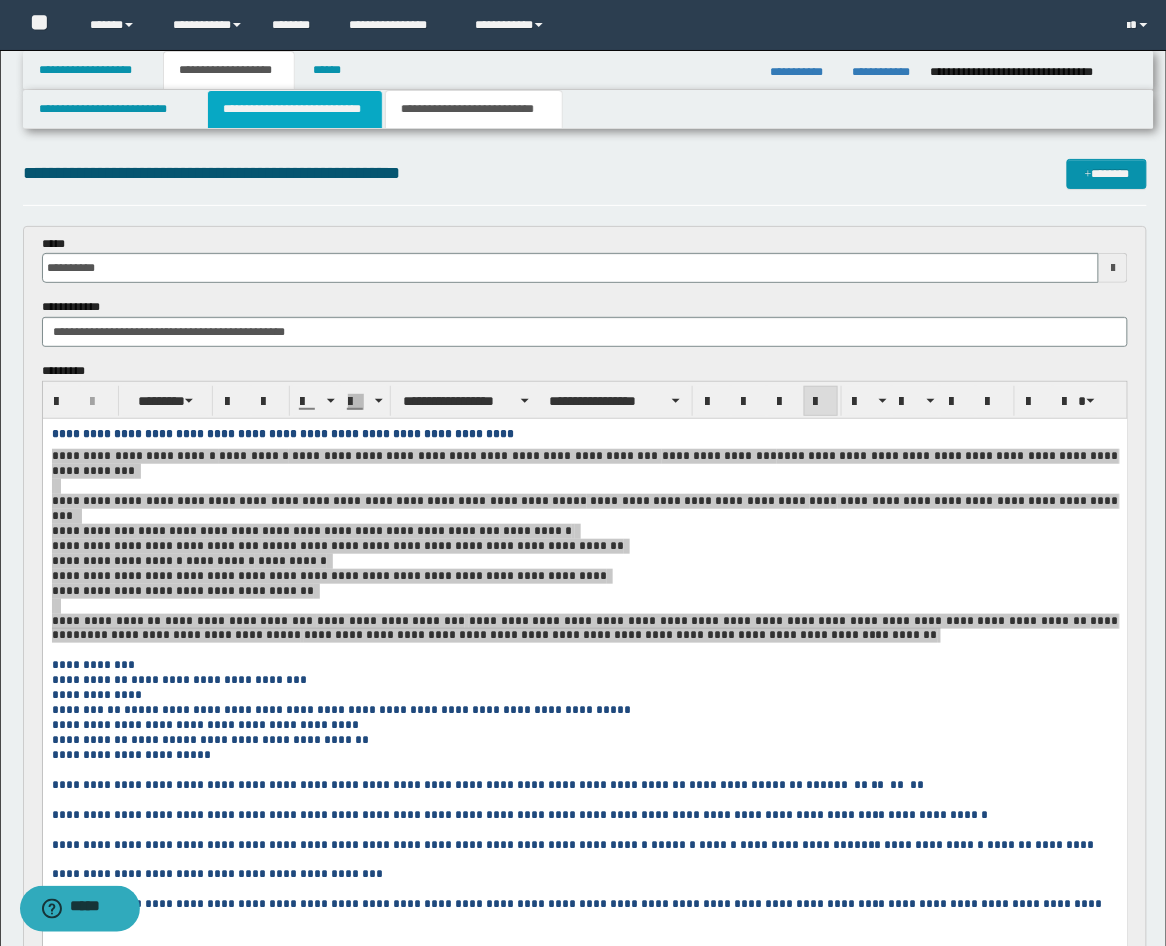 click on "**********" at bounding box center [295, 109] 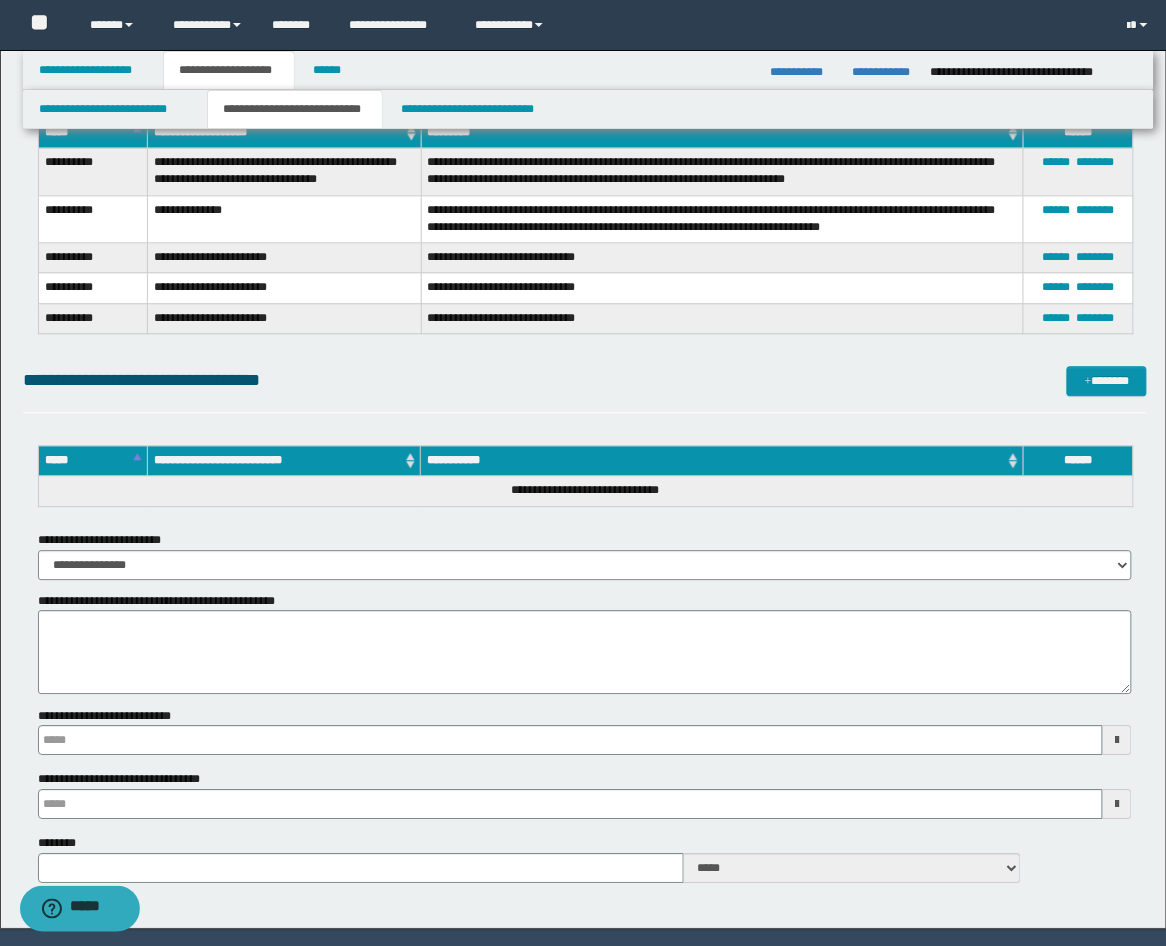 scroll, scrollTop: 4074, scrollLeft: 0, axis: vertical 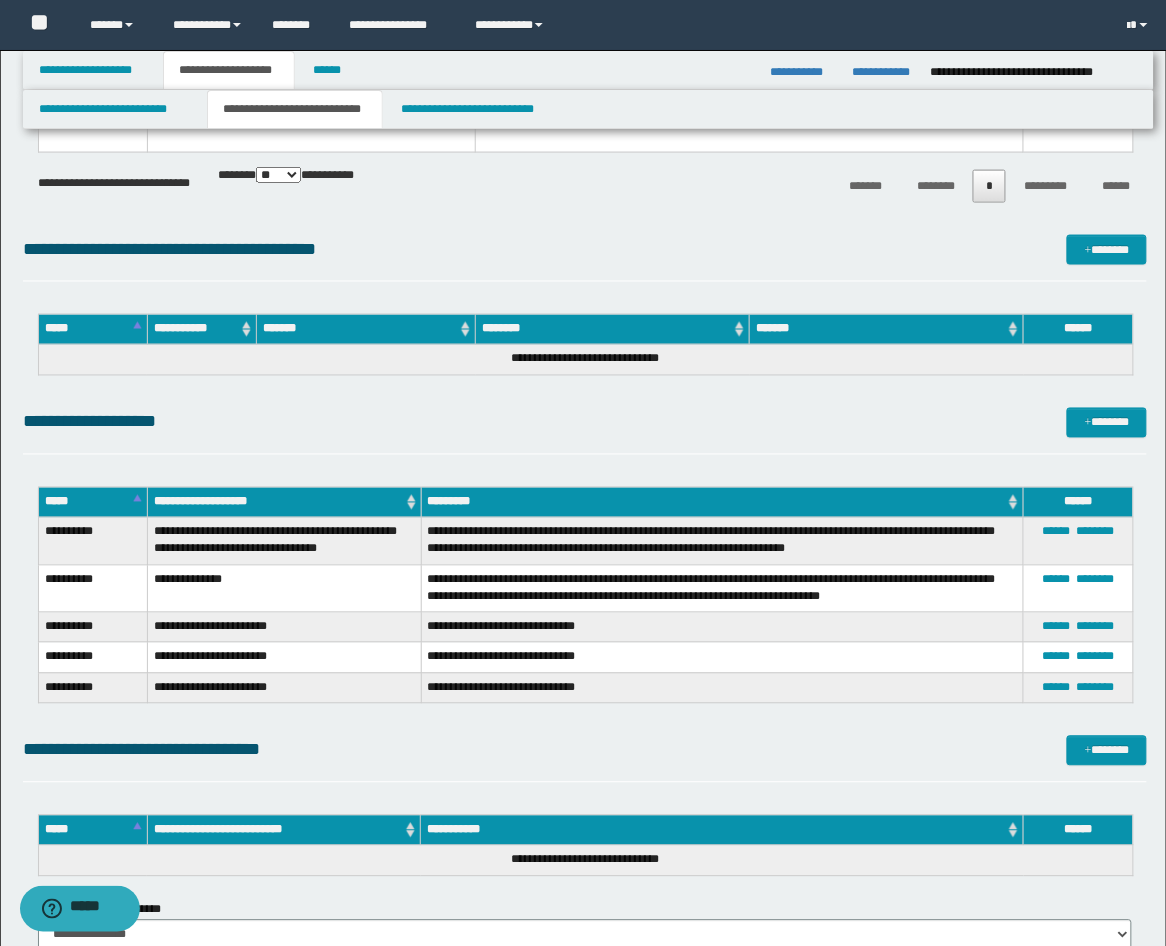 click on "**********" at bounding box center (722, 588) 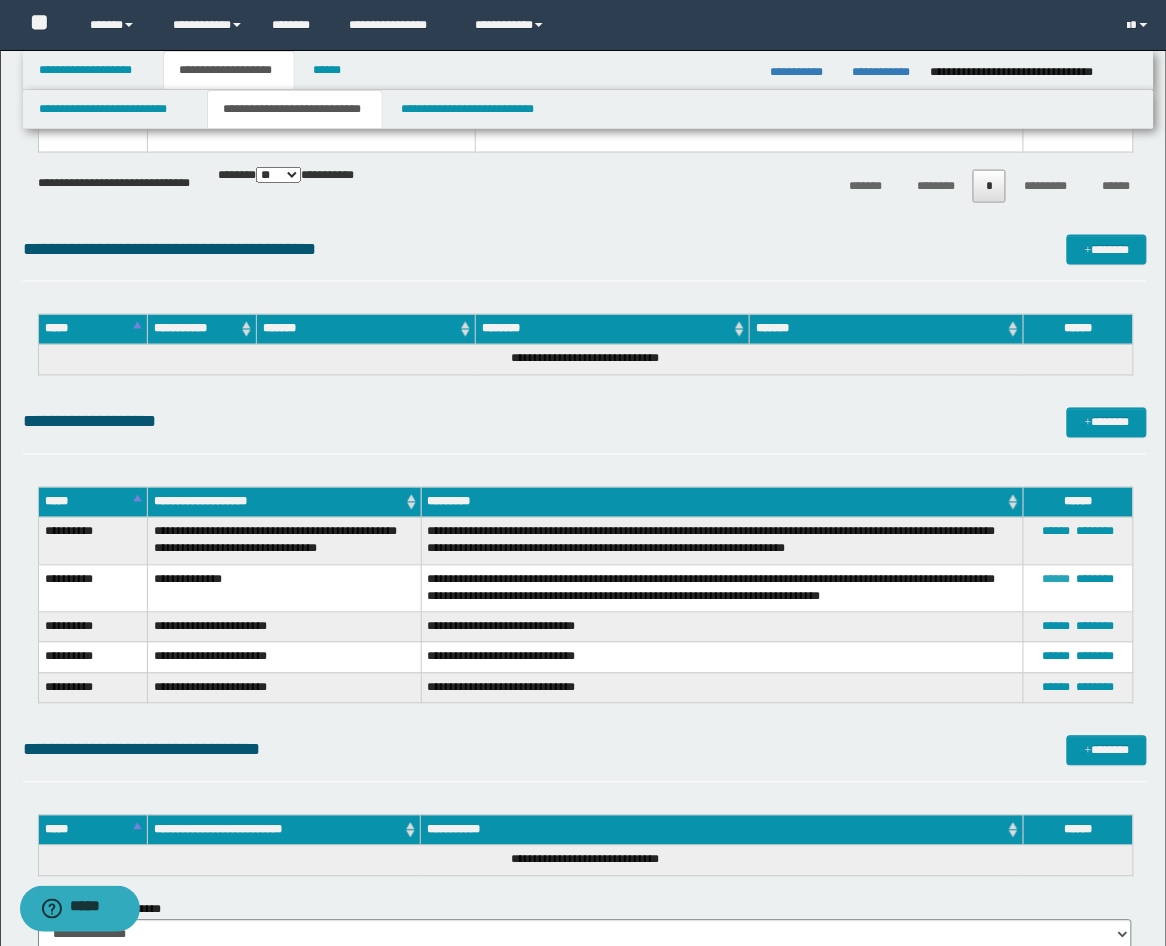 click on "******" at bounding box center (1056, 580) 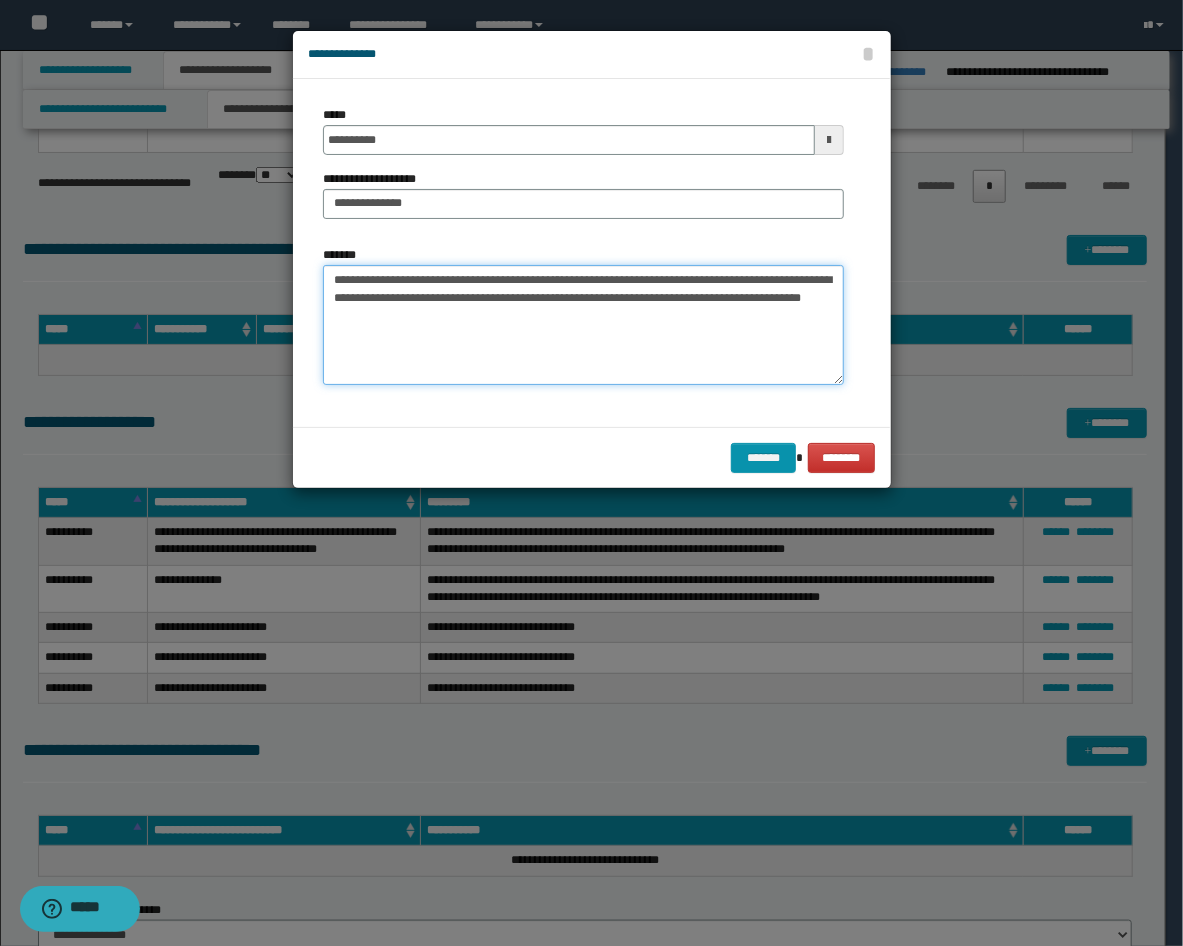 drag, startPoint x: 510, startPoint y: 305, endPoint x: 482, endPoint y: 296, distance: 29.410883 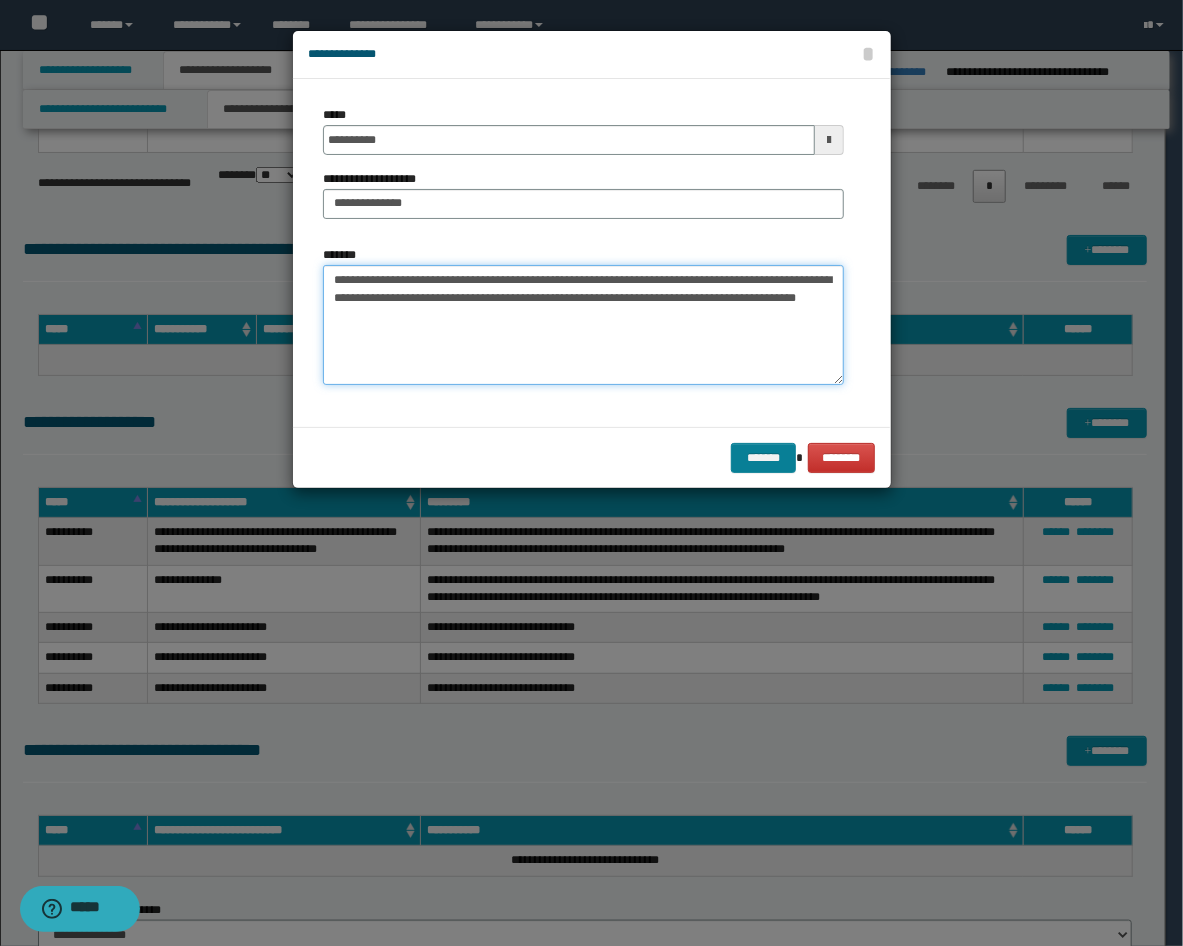 type on "**********" 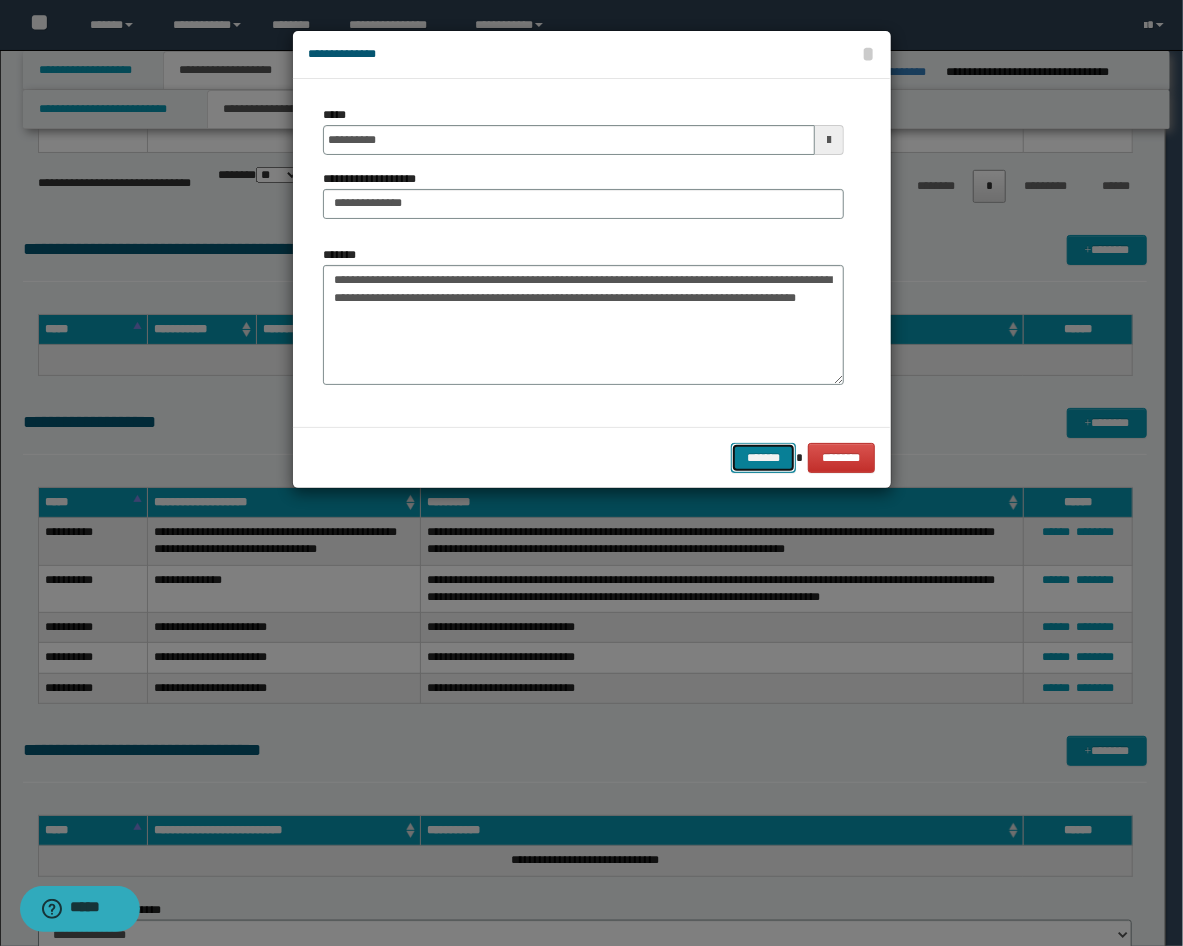 click on "*******" at bounding box center (763, 458) 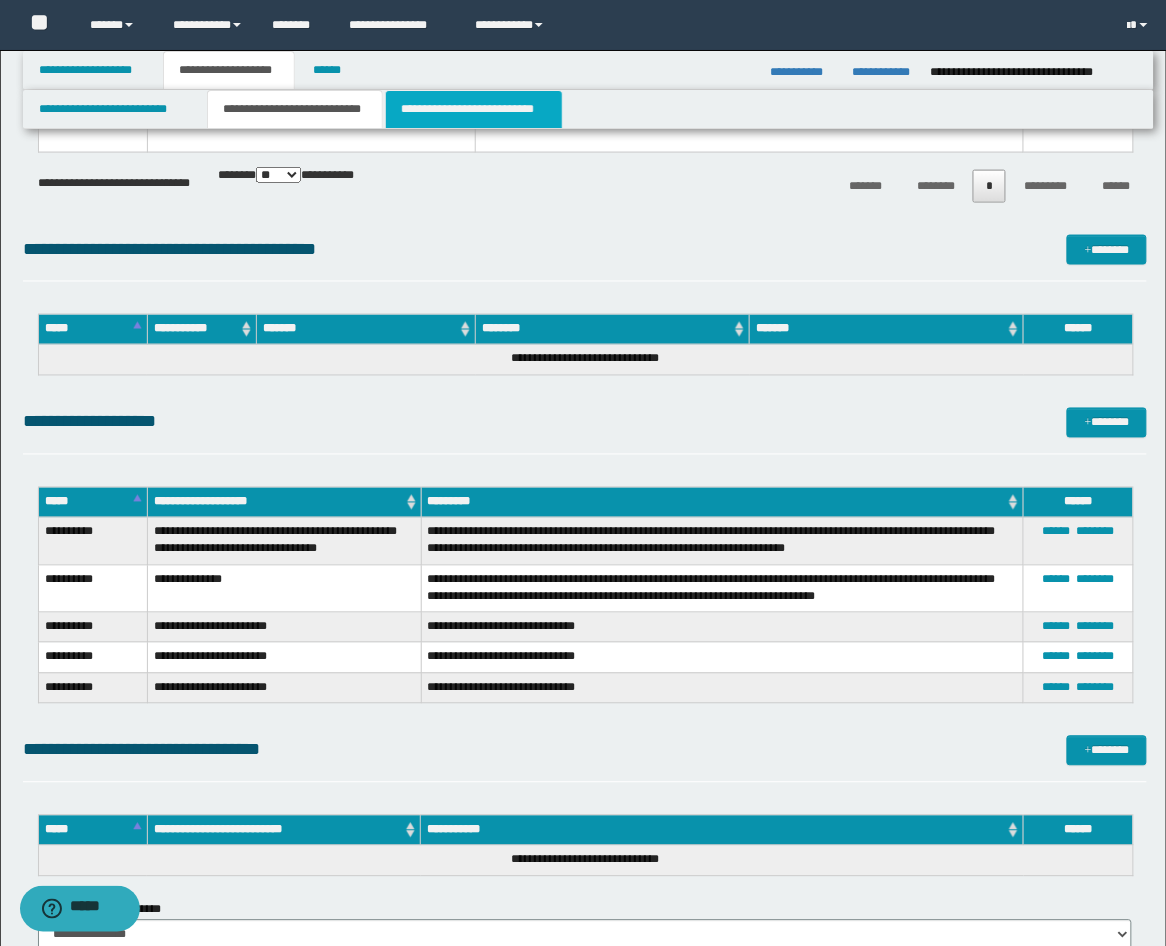 click on "**********" at bounding box center (474, 109) 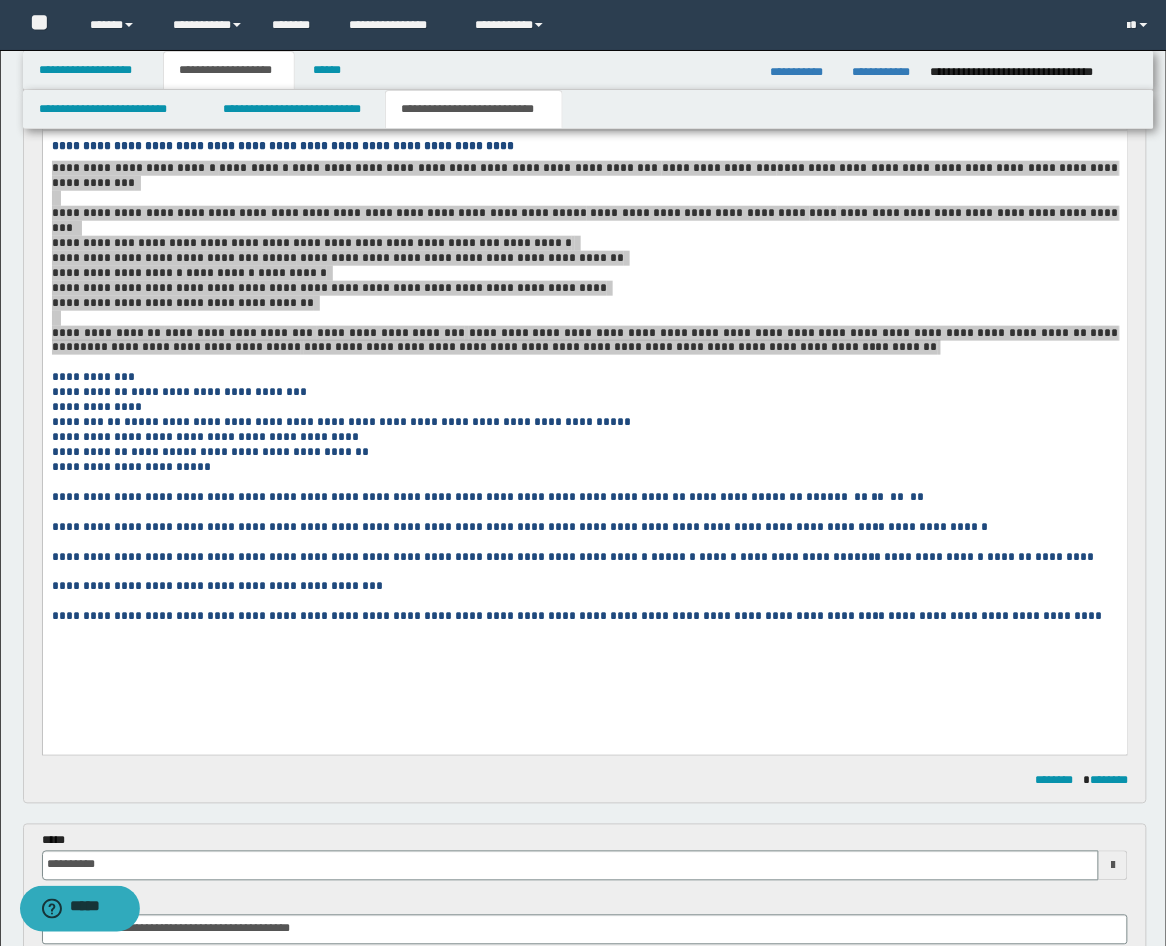 scroll, scrollTop: 45, scrollLeft: 0, axis: vertical 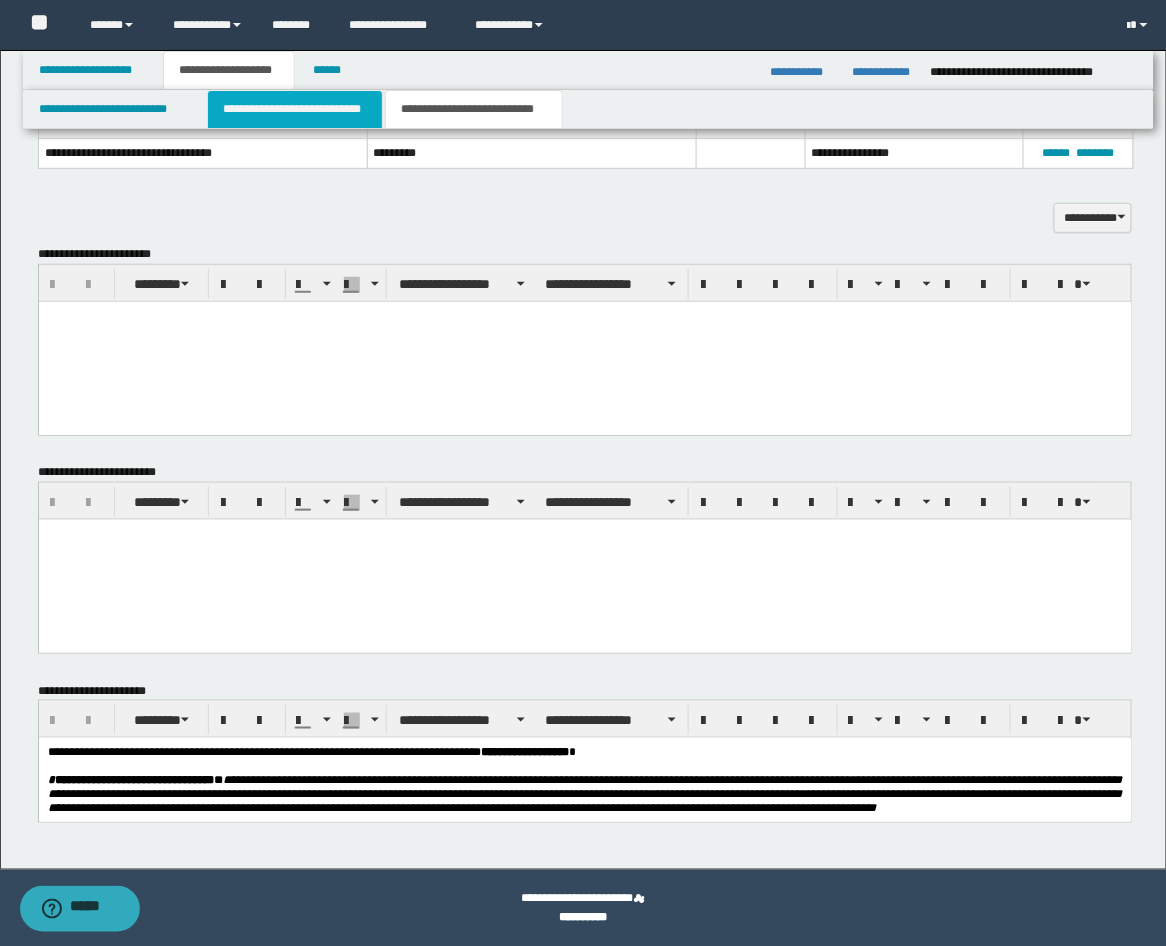click on "**********" at bounding box center (295, 109) 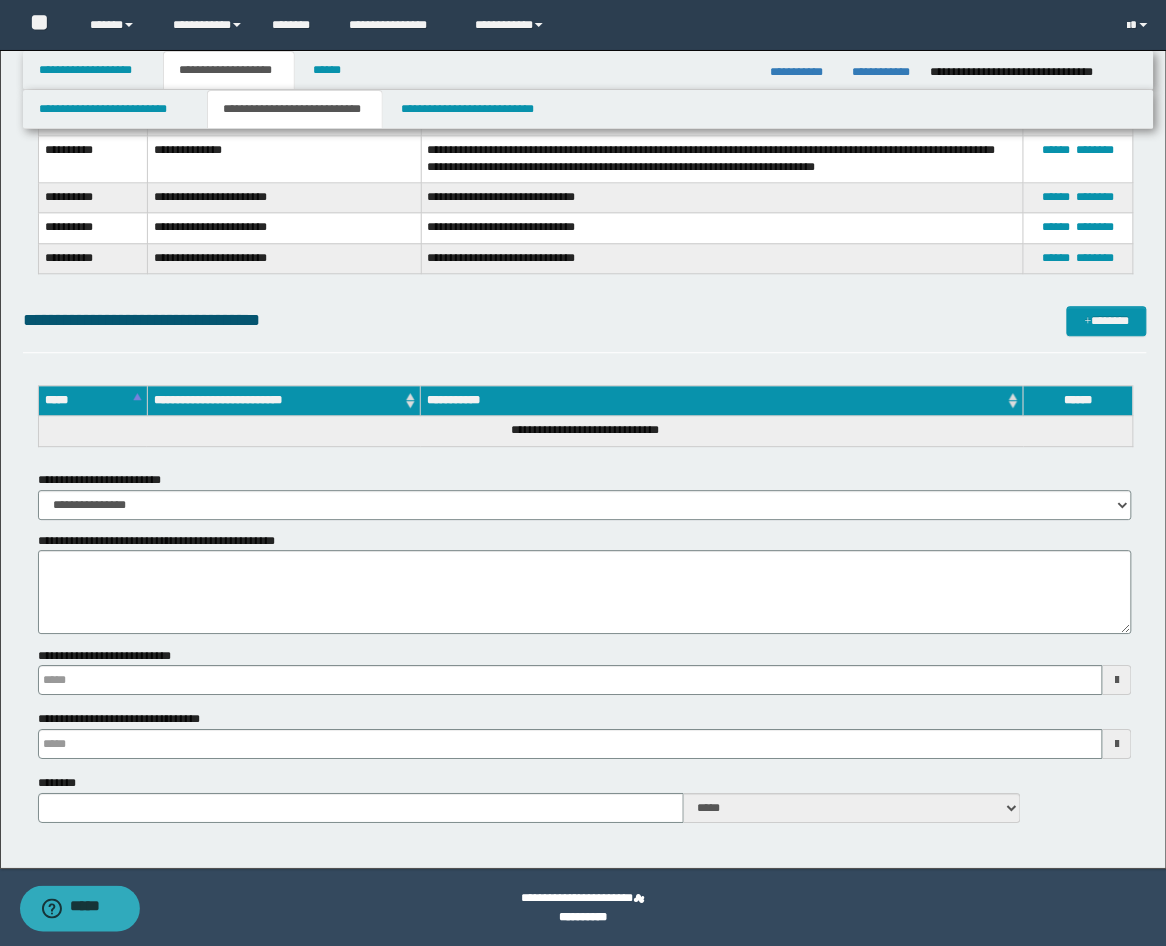 scroll, scrollTop: 4134, scrollLeft: 0, axis: vertical 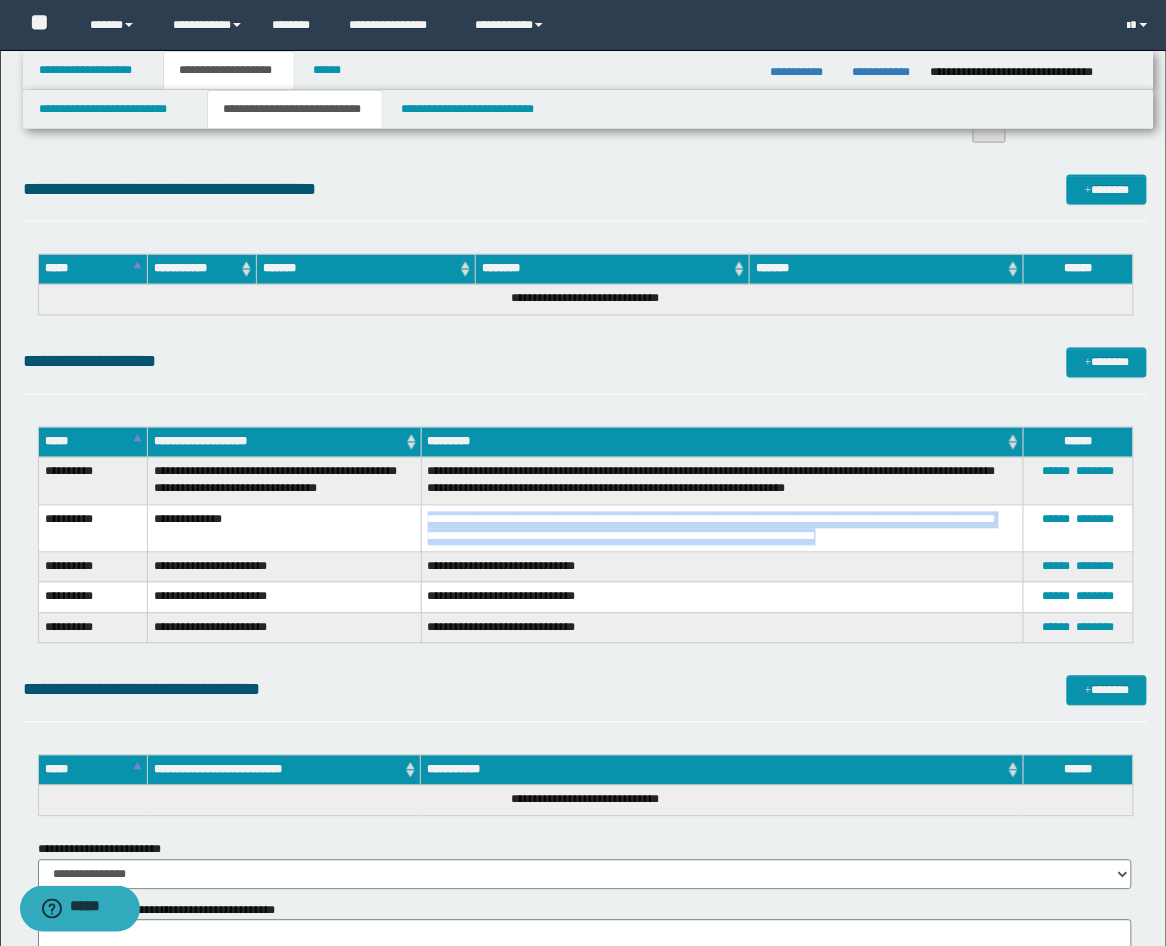 drag, startPoint x: 880, startPoint y: 541, endPoint x: 428, endPoint y: 521, distance: 452.44226 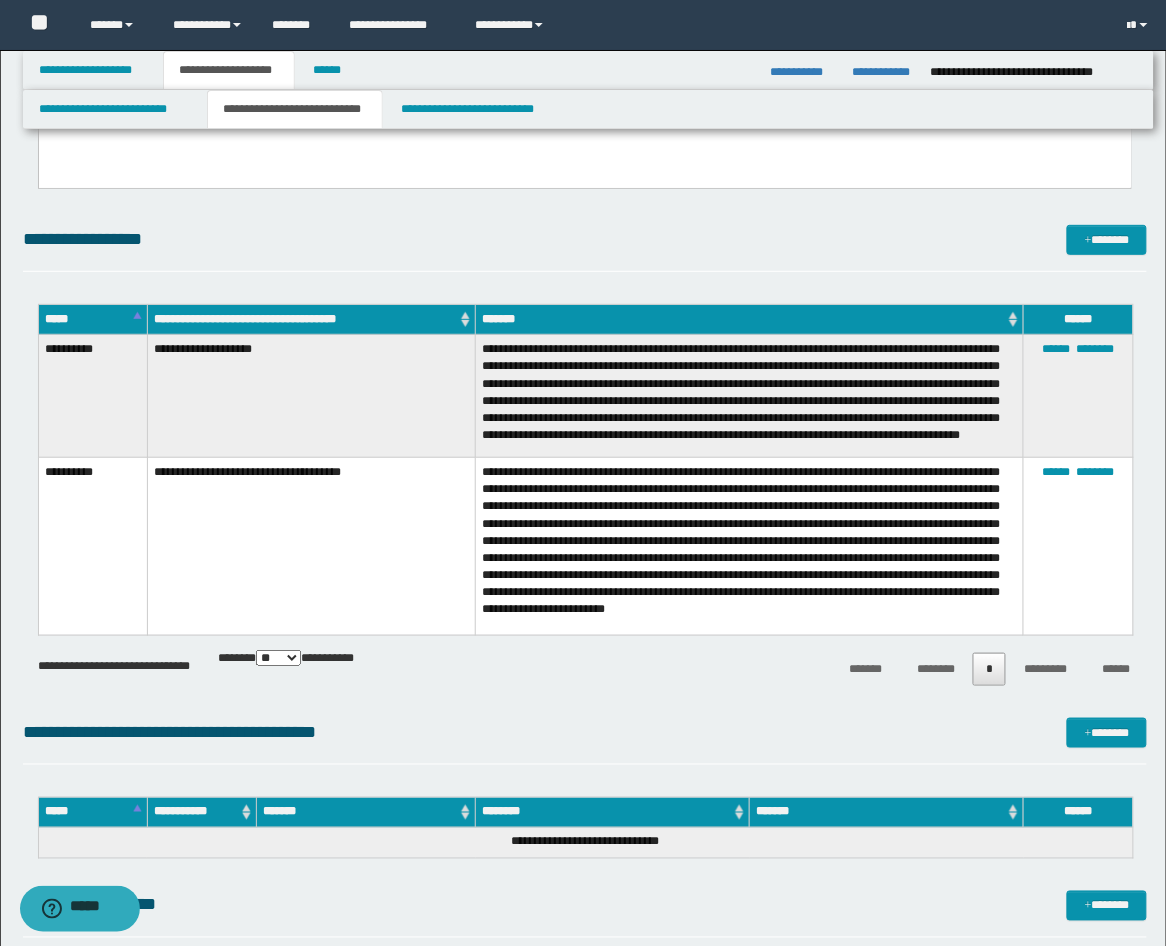 scroll, scrollTop: 3393, scrollLeft: 0, axis: vertical 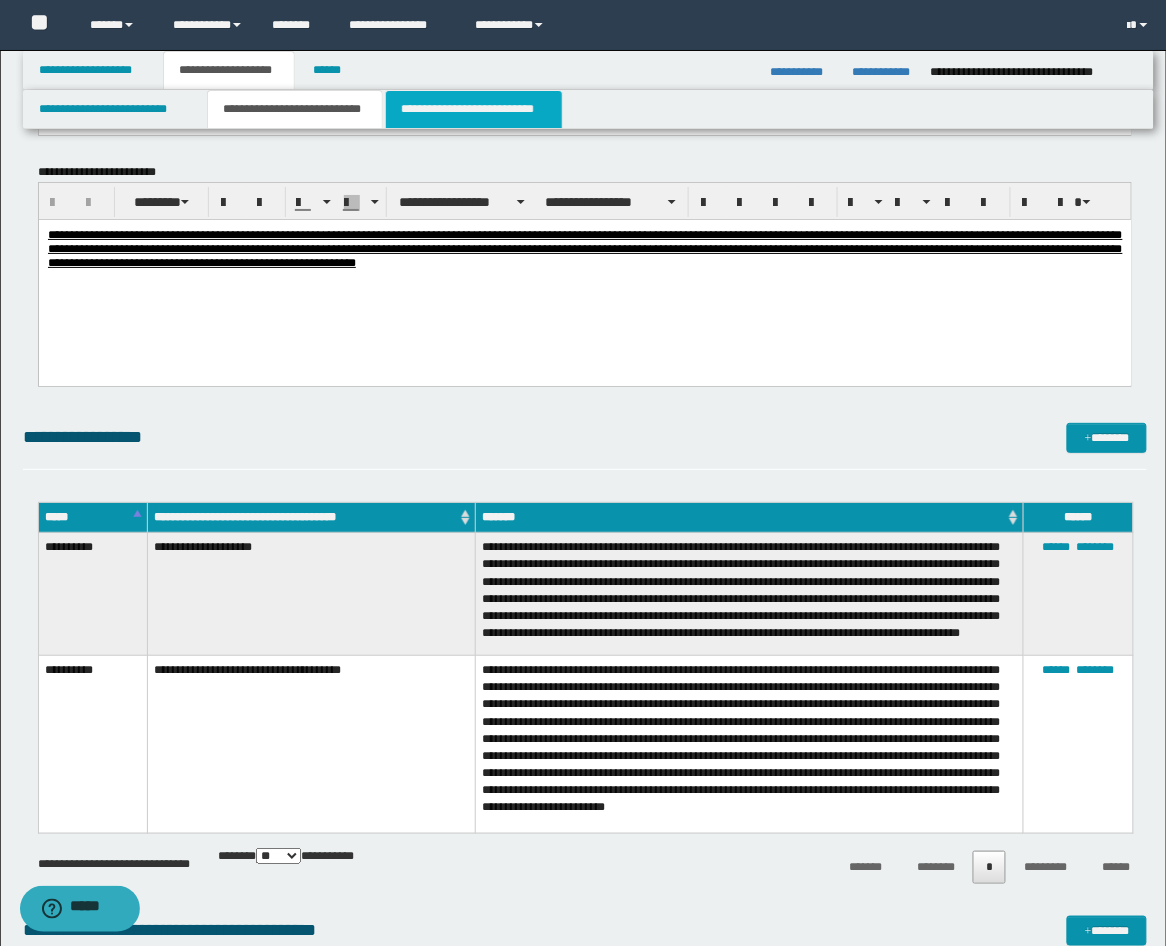 click on "**********" at bounding box center (474, 109) 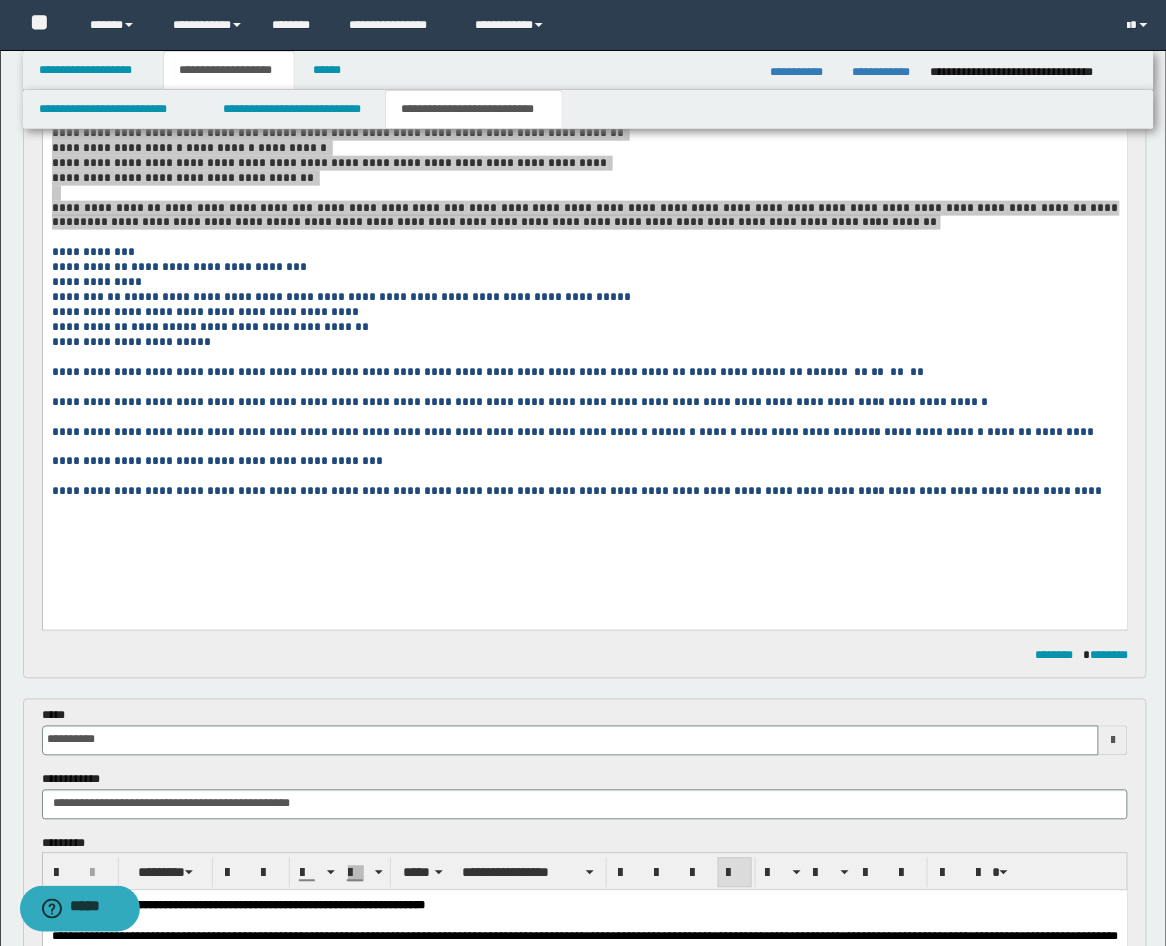 scroll, scrollTop: 45, scrollLeft: 0, axis: vertical 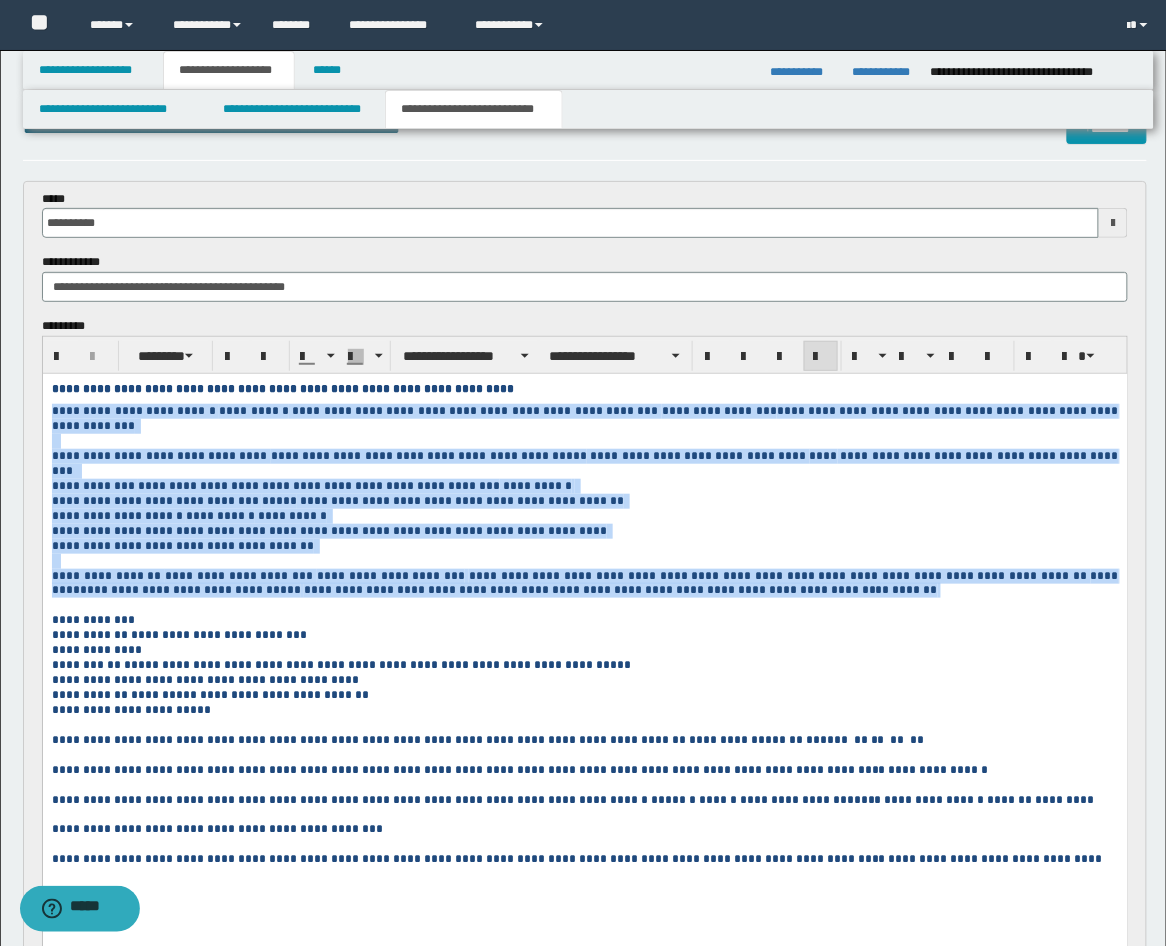 click on "**********" at bounding box center (584, 515) 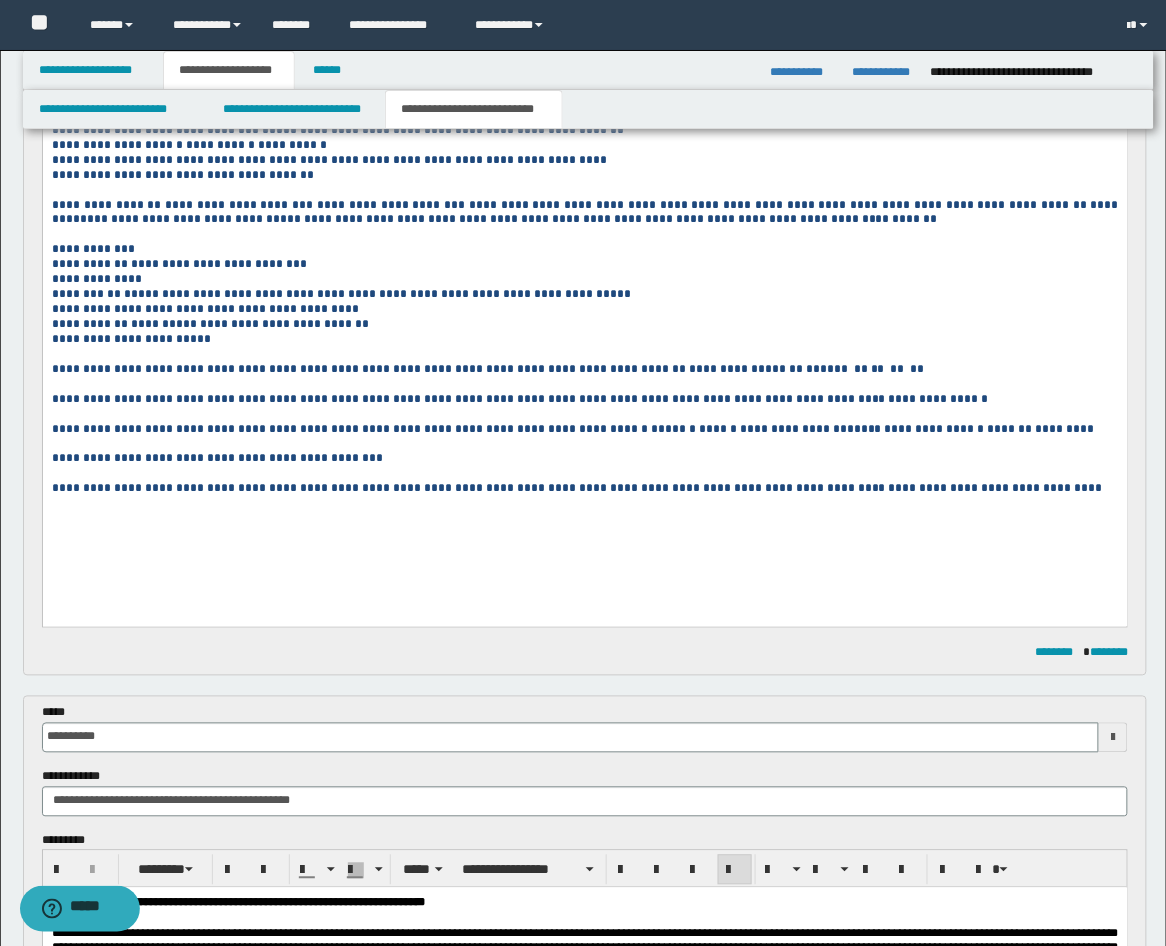 scroll, scrollTop: 45, scrollLeft: 0, axis: vertical 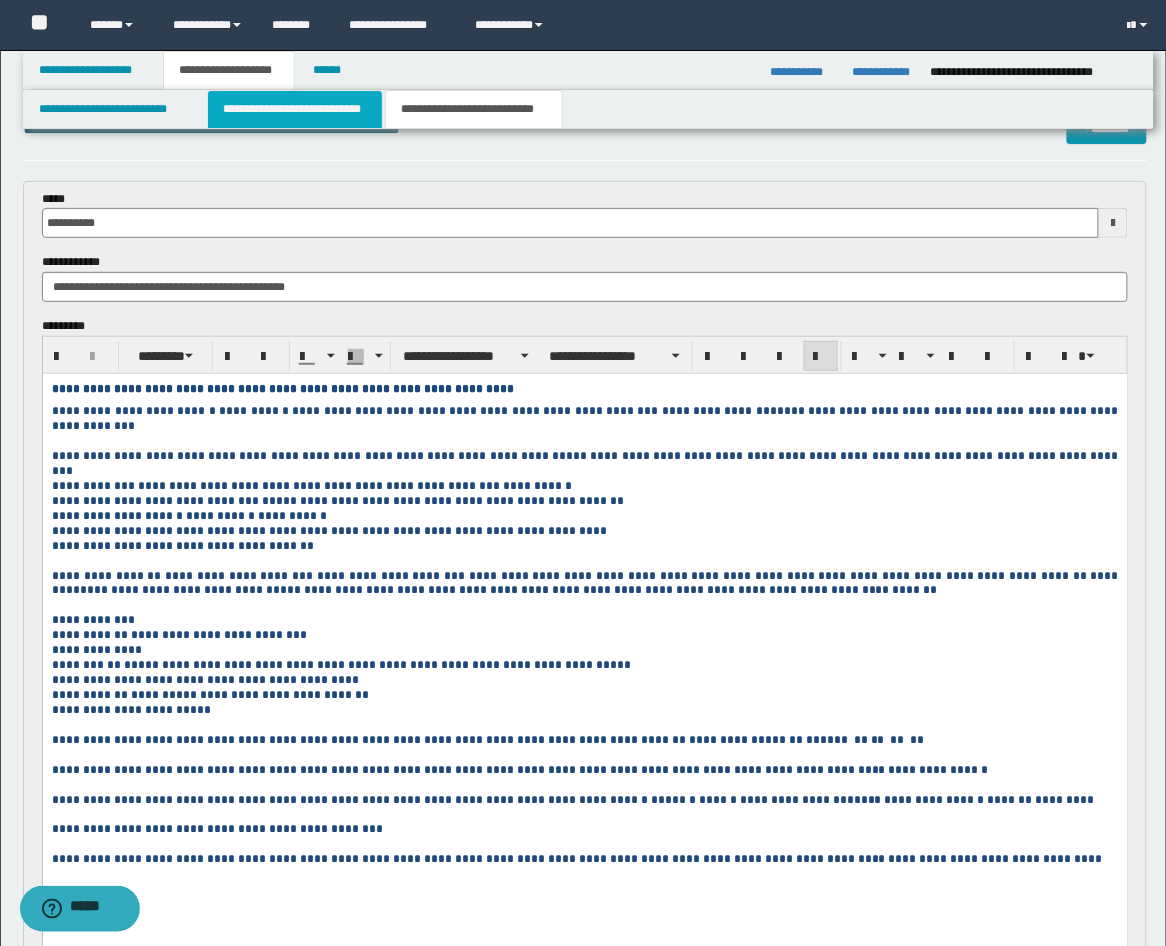 click on "**********" at bounding box center (295, 109) 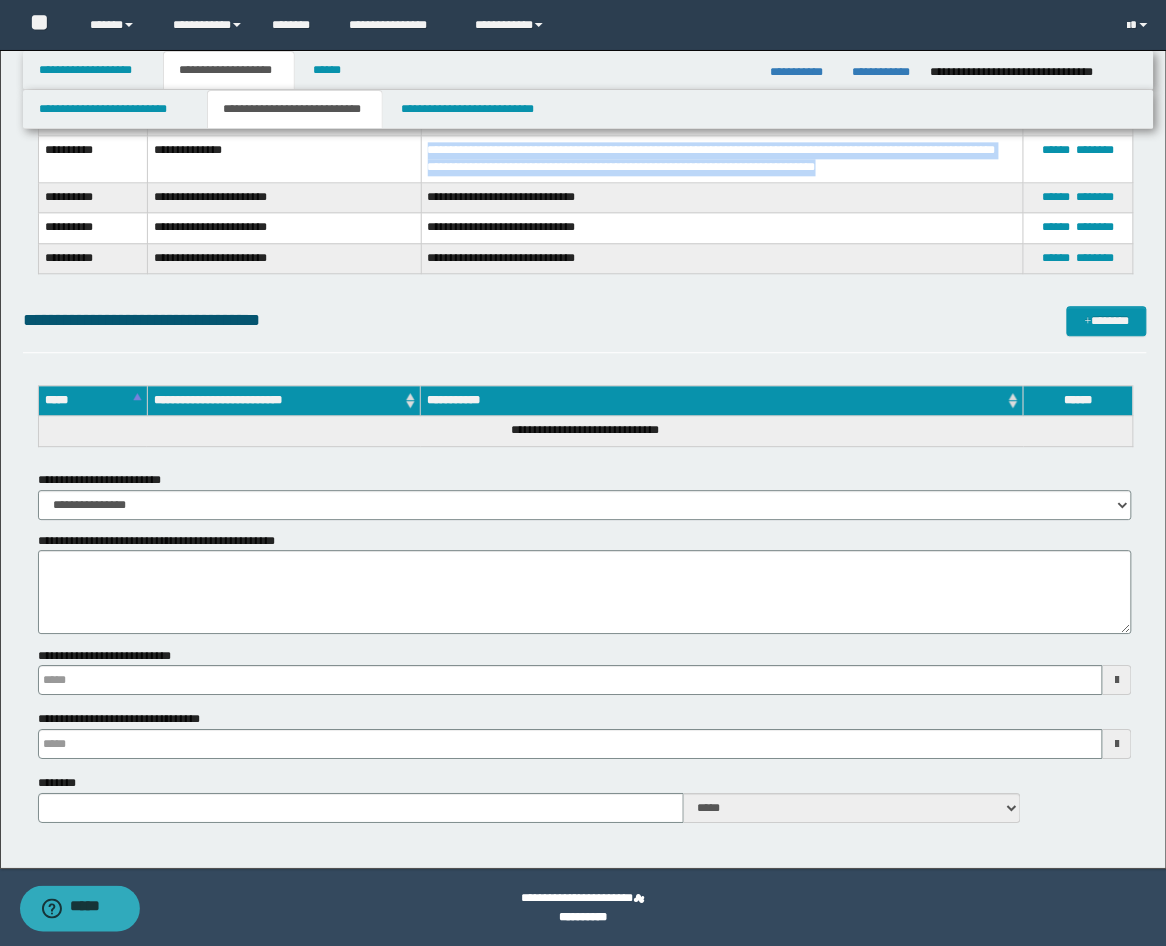 scroll, scrollTop: 4134, scrollLeft: 0, axis: vertical 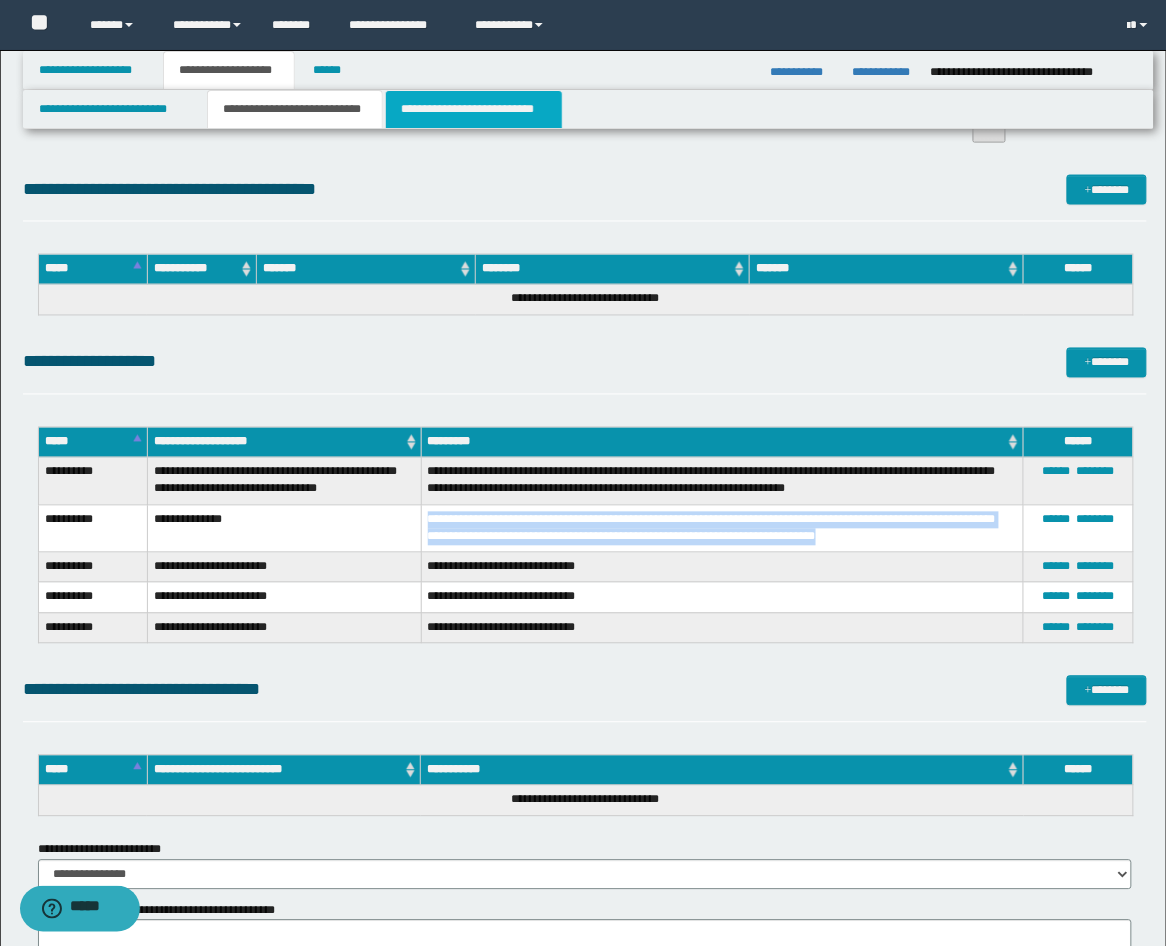 click on "**********" at bounding box center (474, 109) 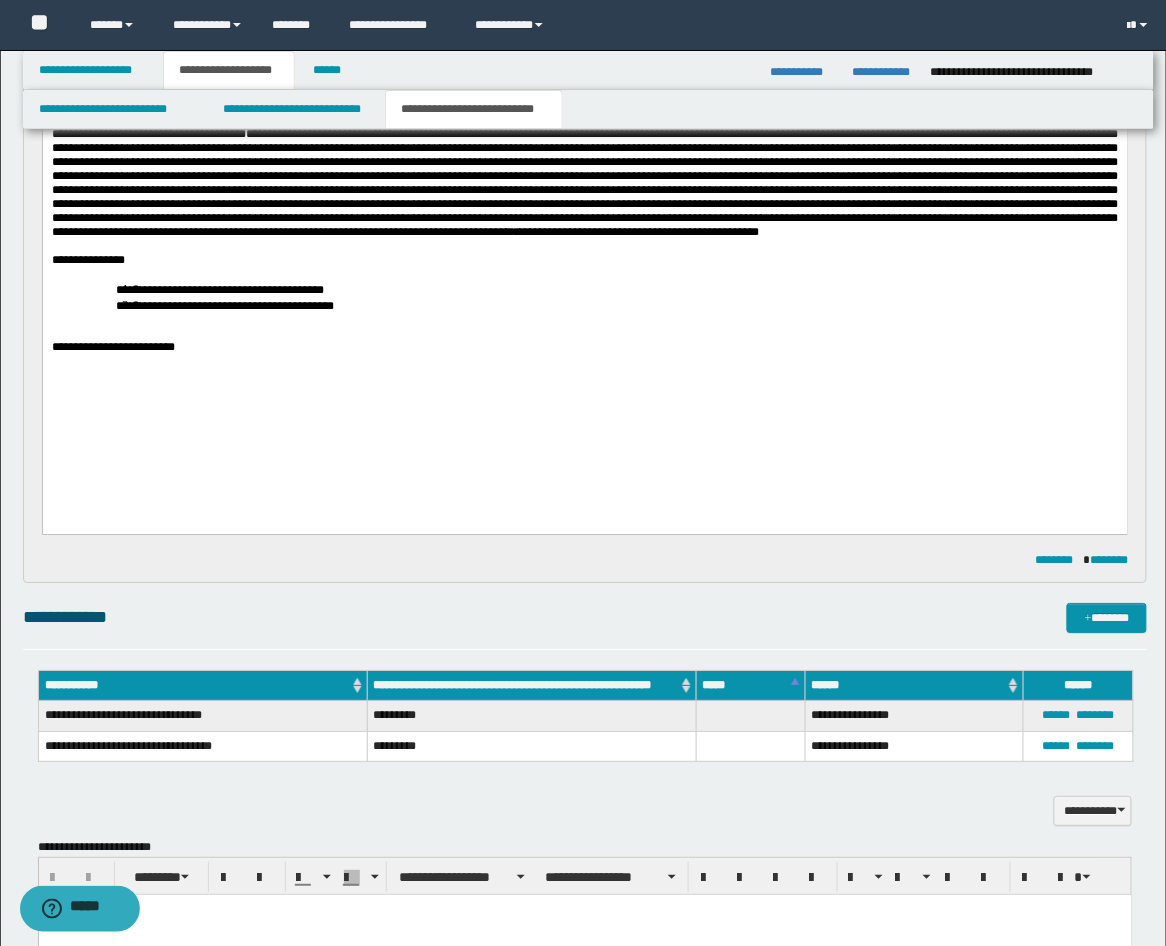 scroll, scrollTop: 1897, scrollLeft: 0, axis: vertical 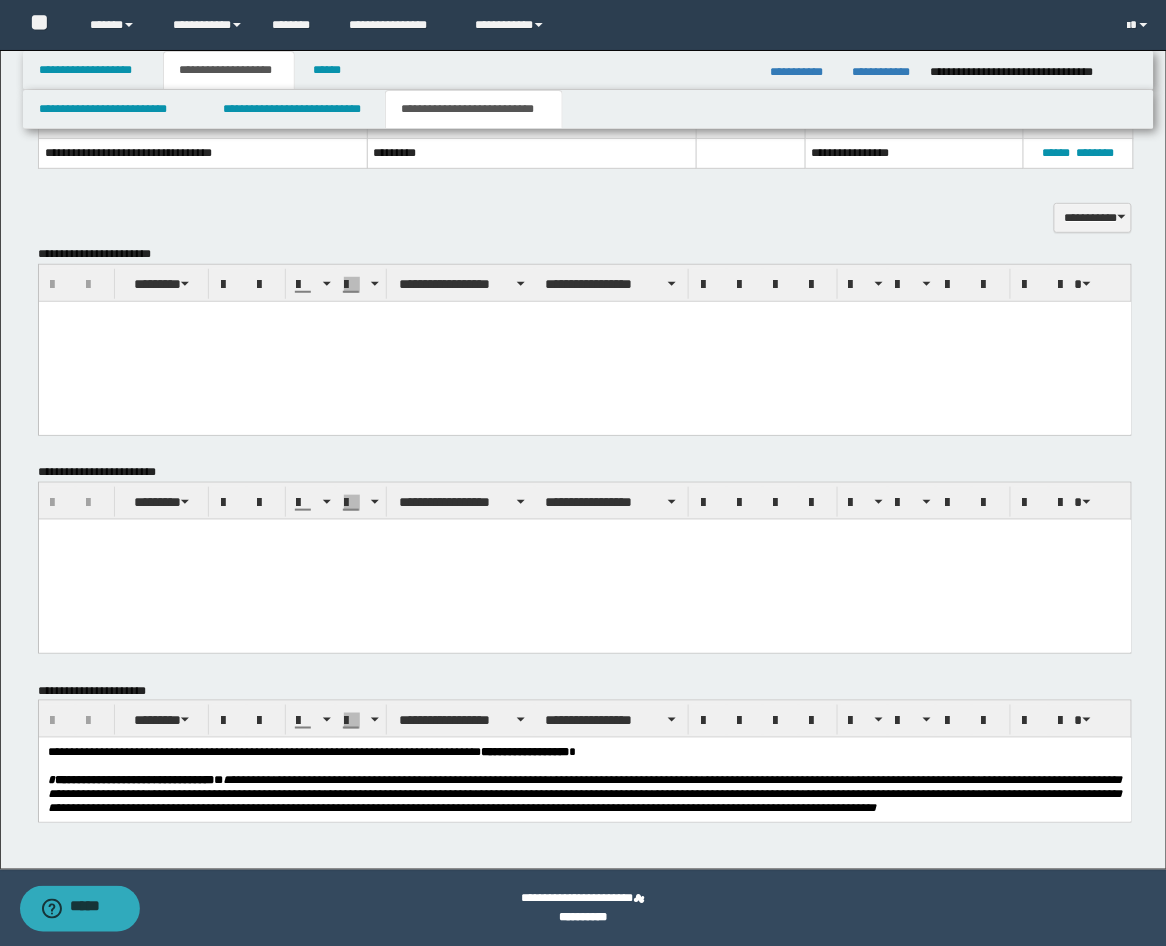 click at bounding box center (584, 341) 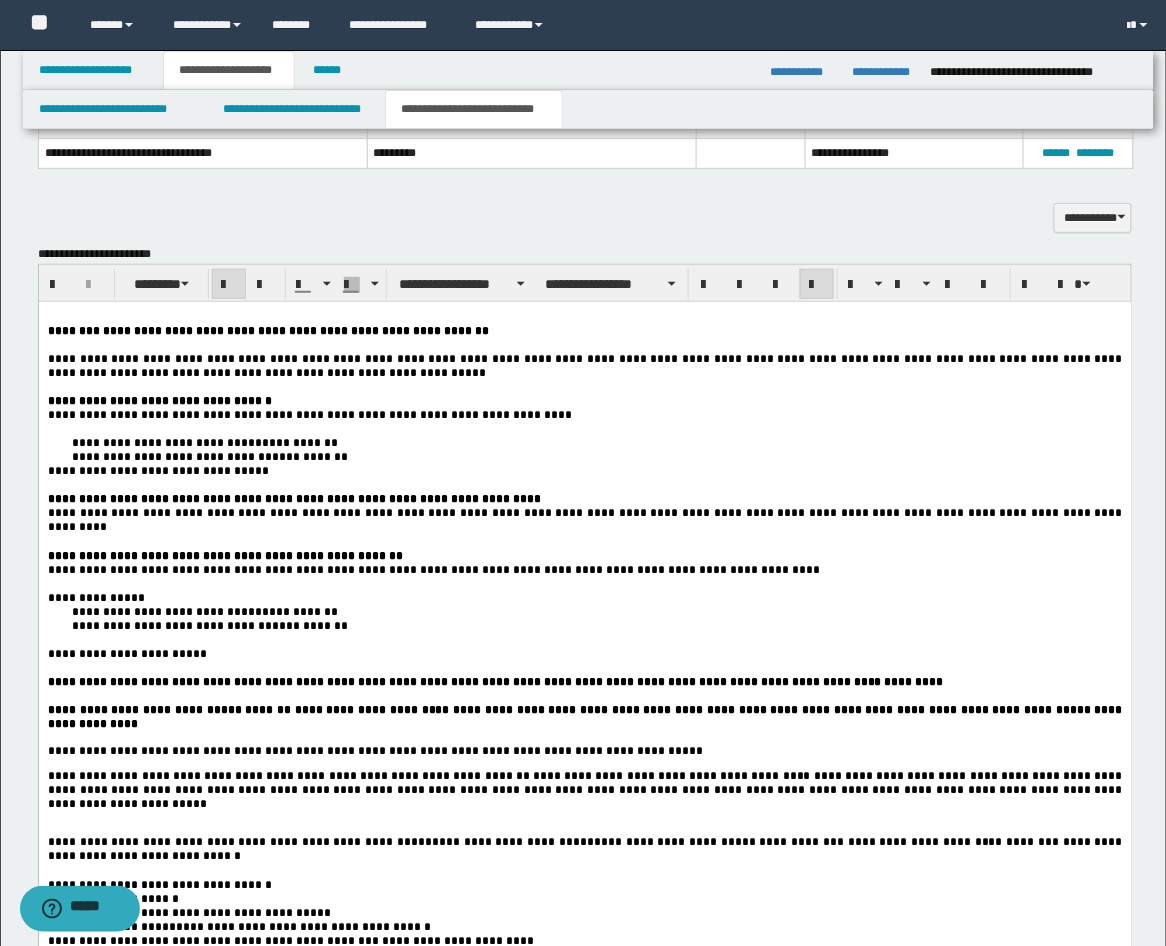 click on "********" at bounding box center [73, 330] 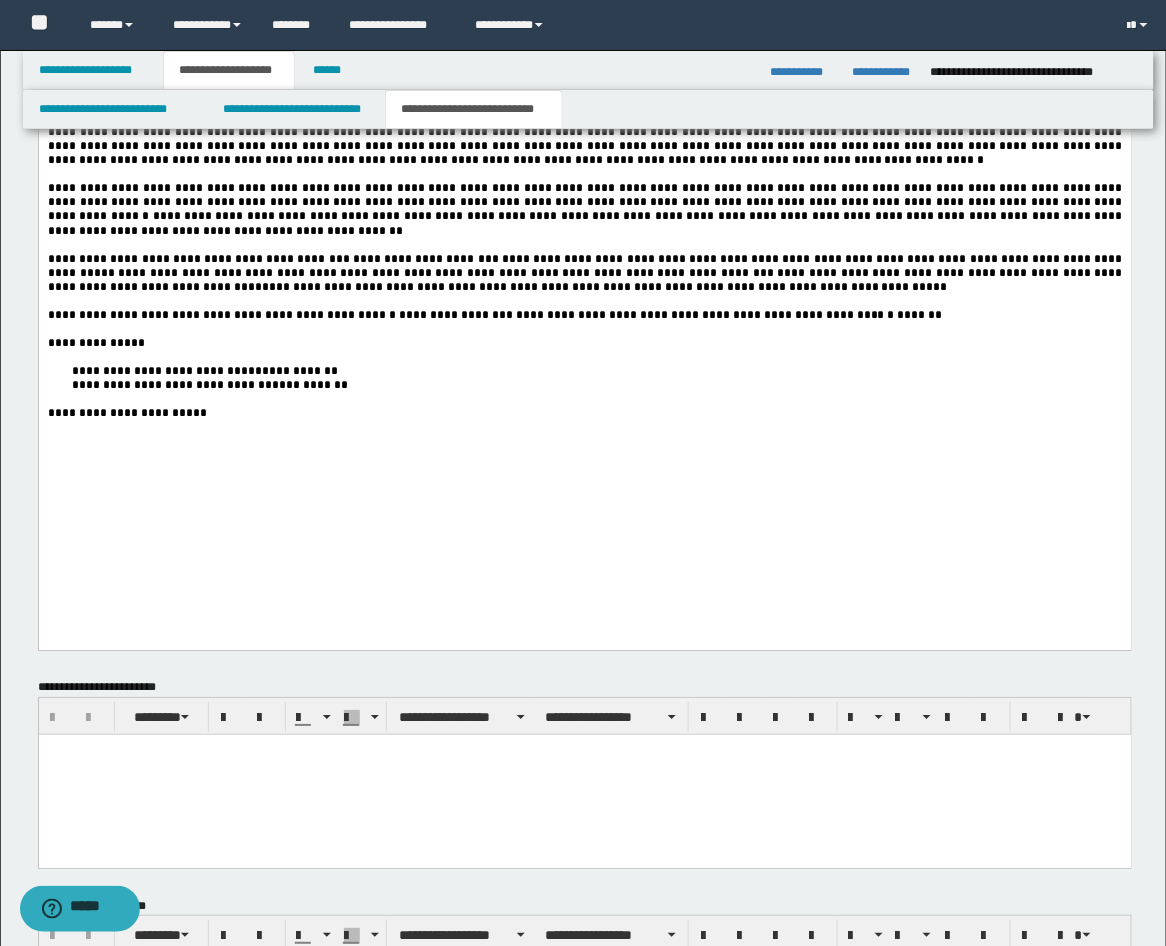 scroll, scrollTop: 3008, scrollLeft: 0, axis: vertical 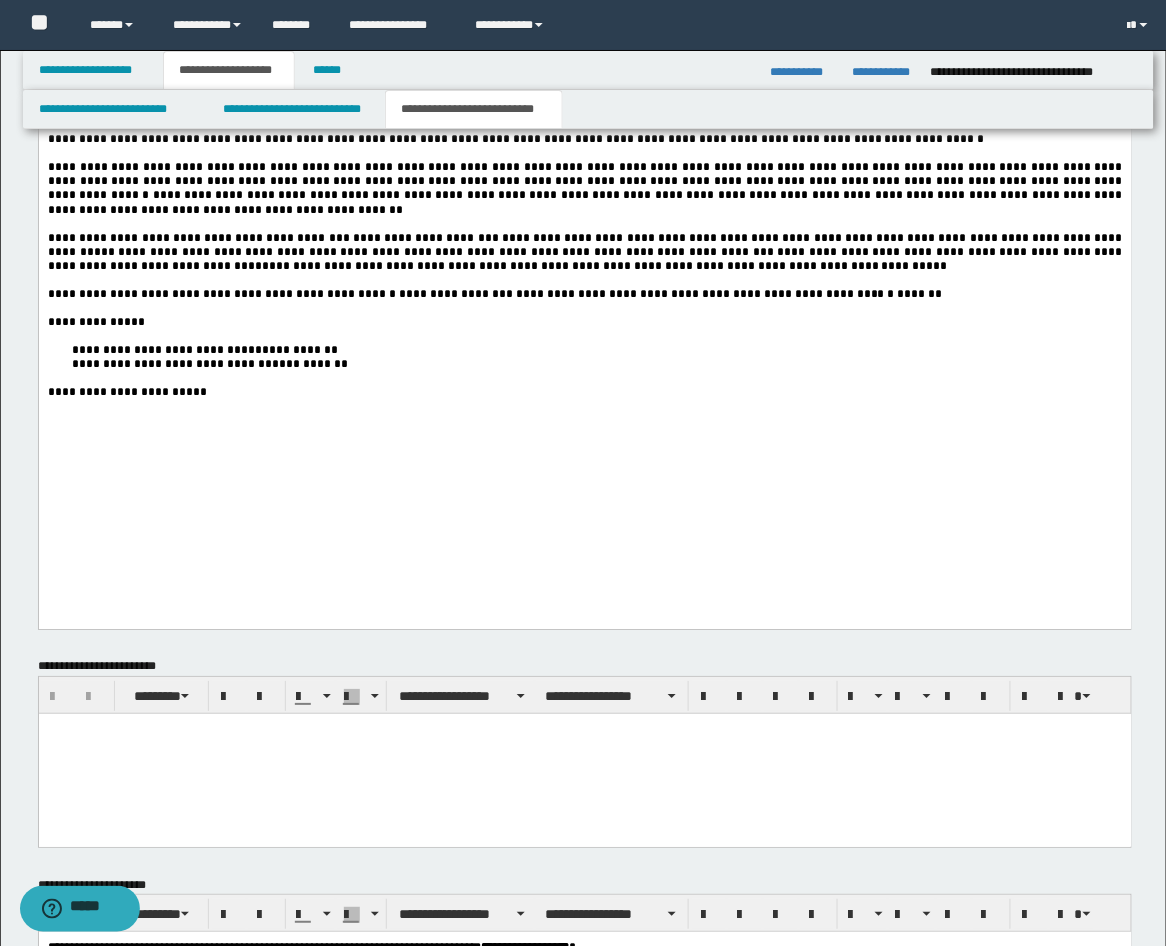 click on "**********" at bounding box center [446, 253] 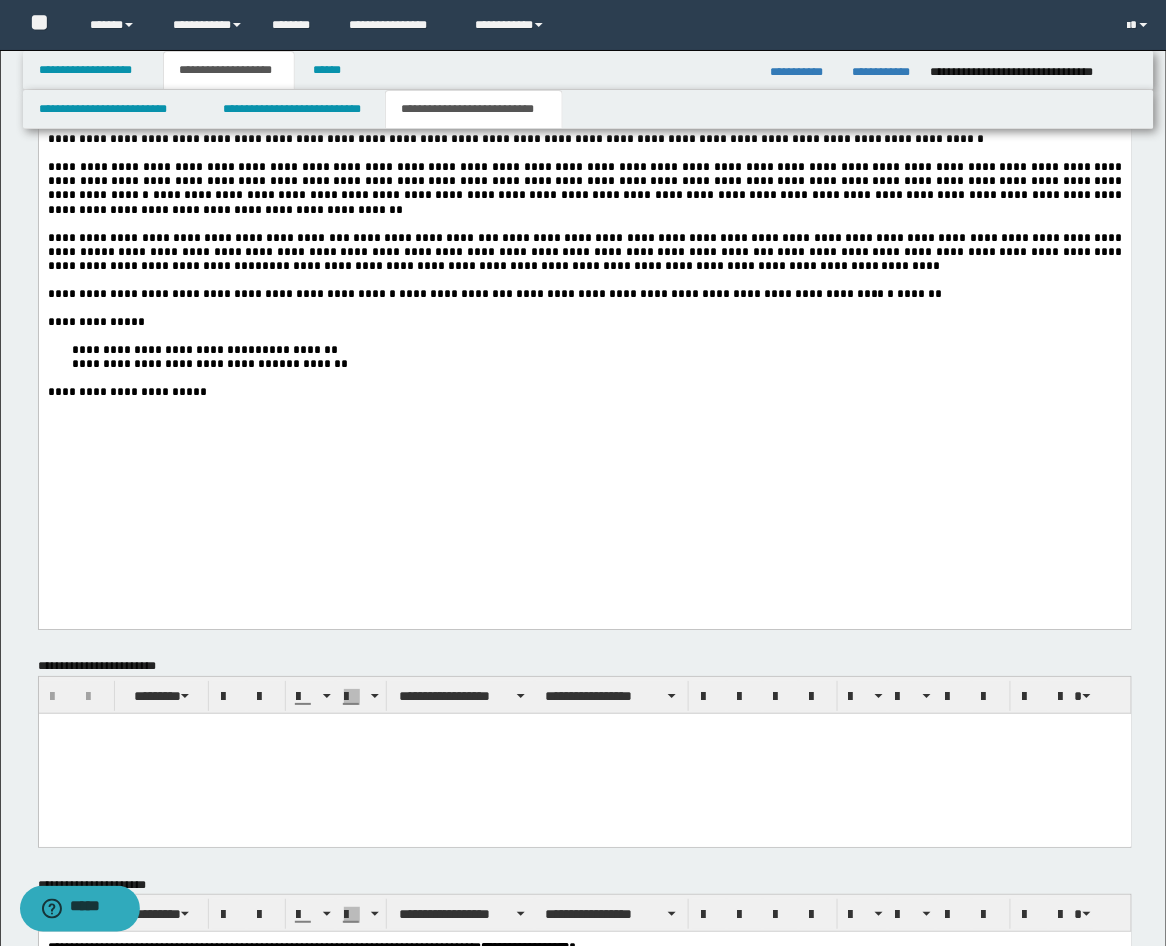 click on "**********" at bounding box center (596, 365) 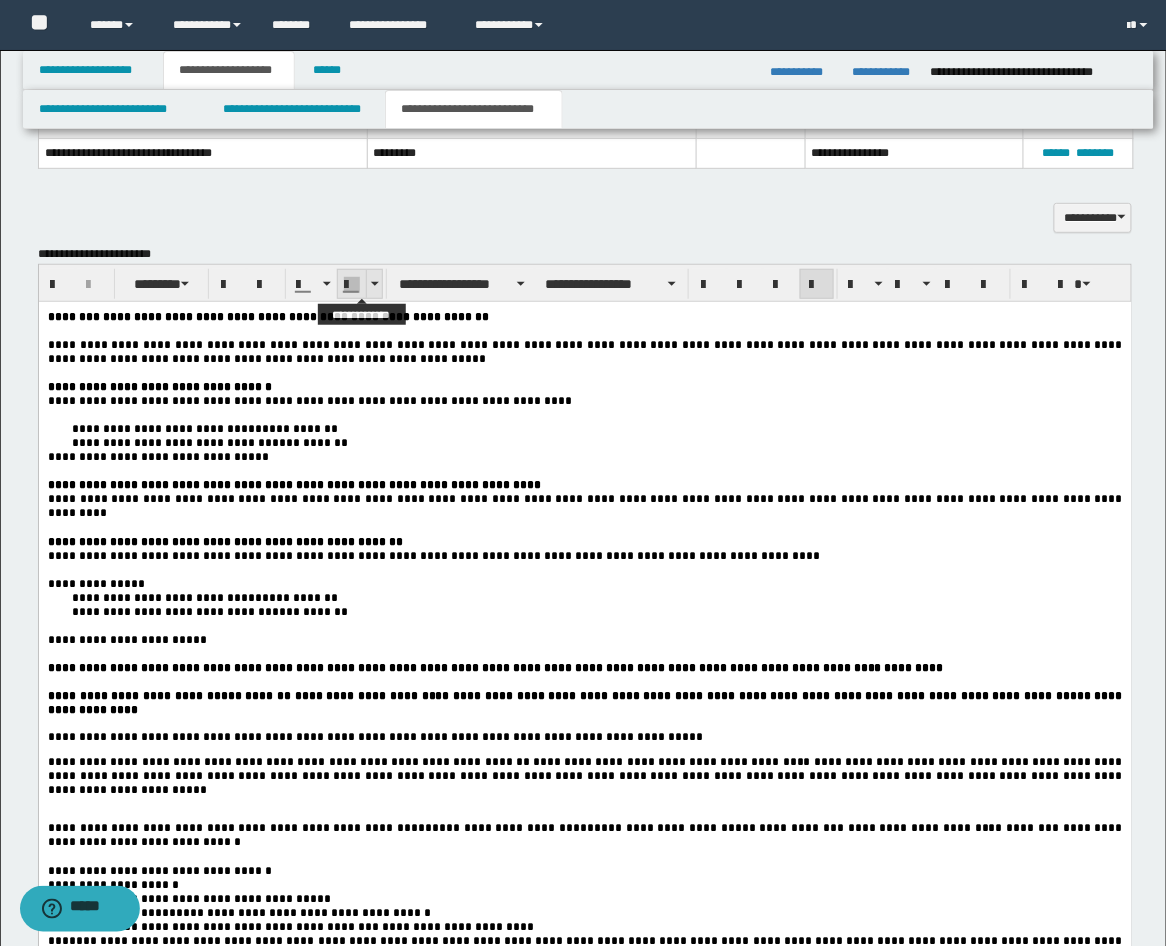 scroll, scrollTop: 1526, scrollLeft: 0, axis: vertical 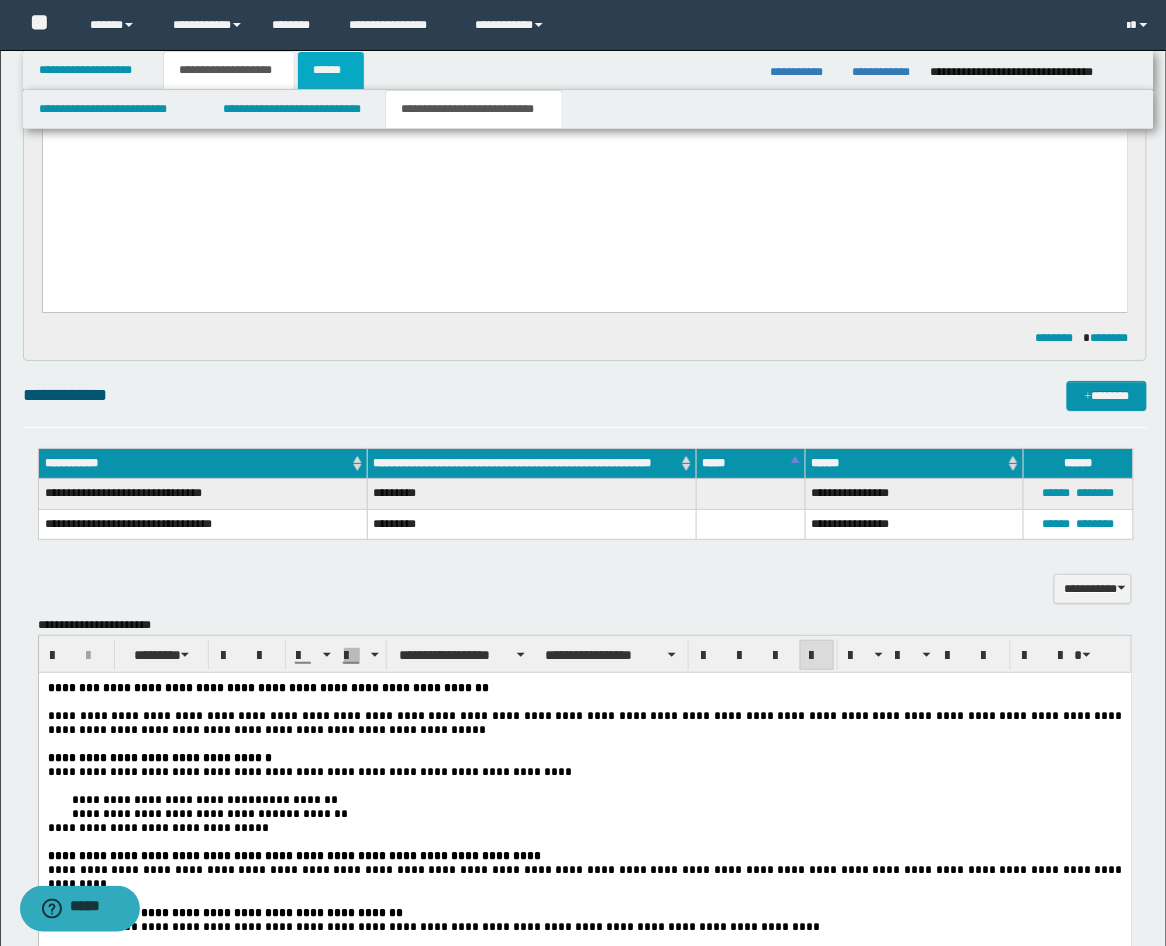 click on "******" at bounding box center [331, 70] 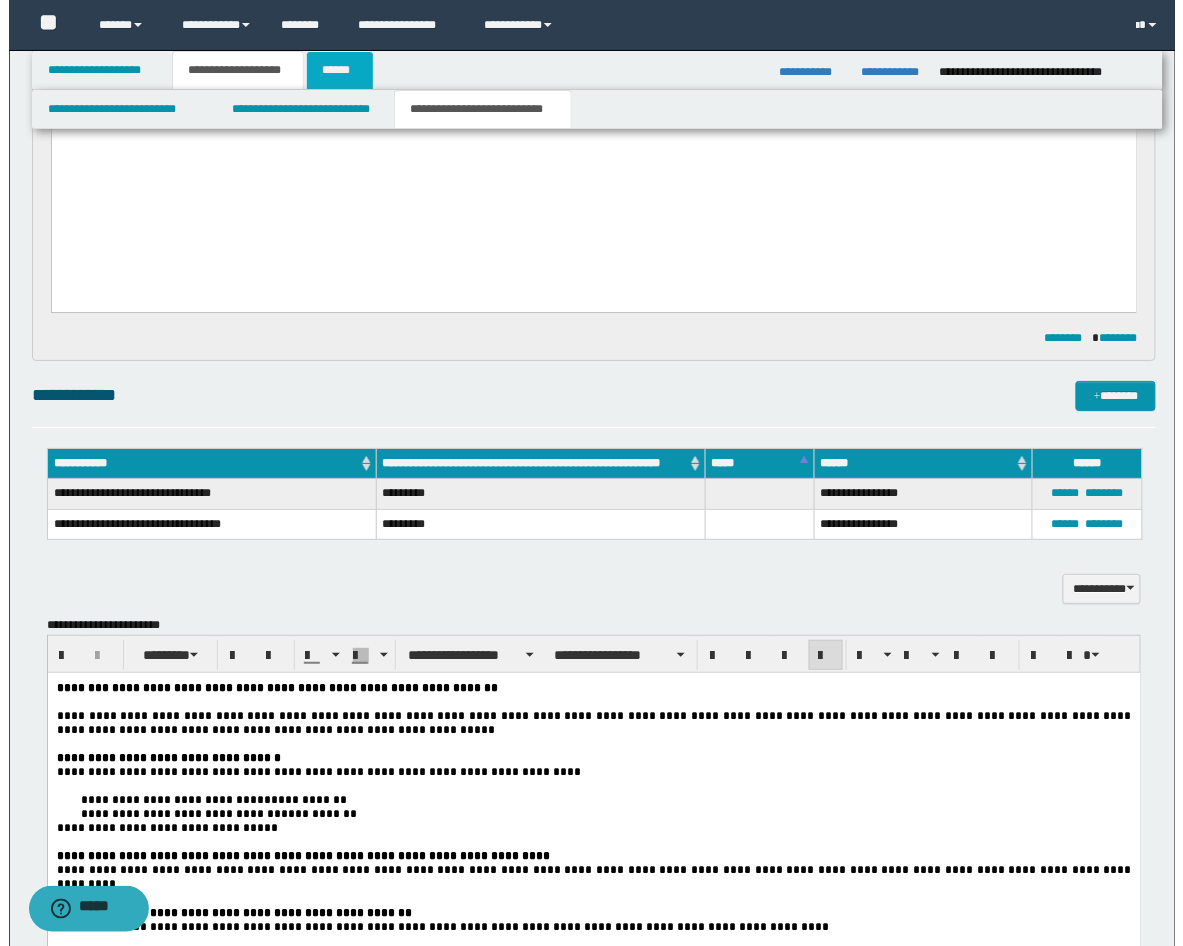 scroll, scrollTop: 0, scrollLeft: 0, axis: both 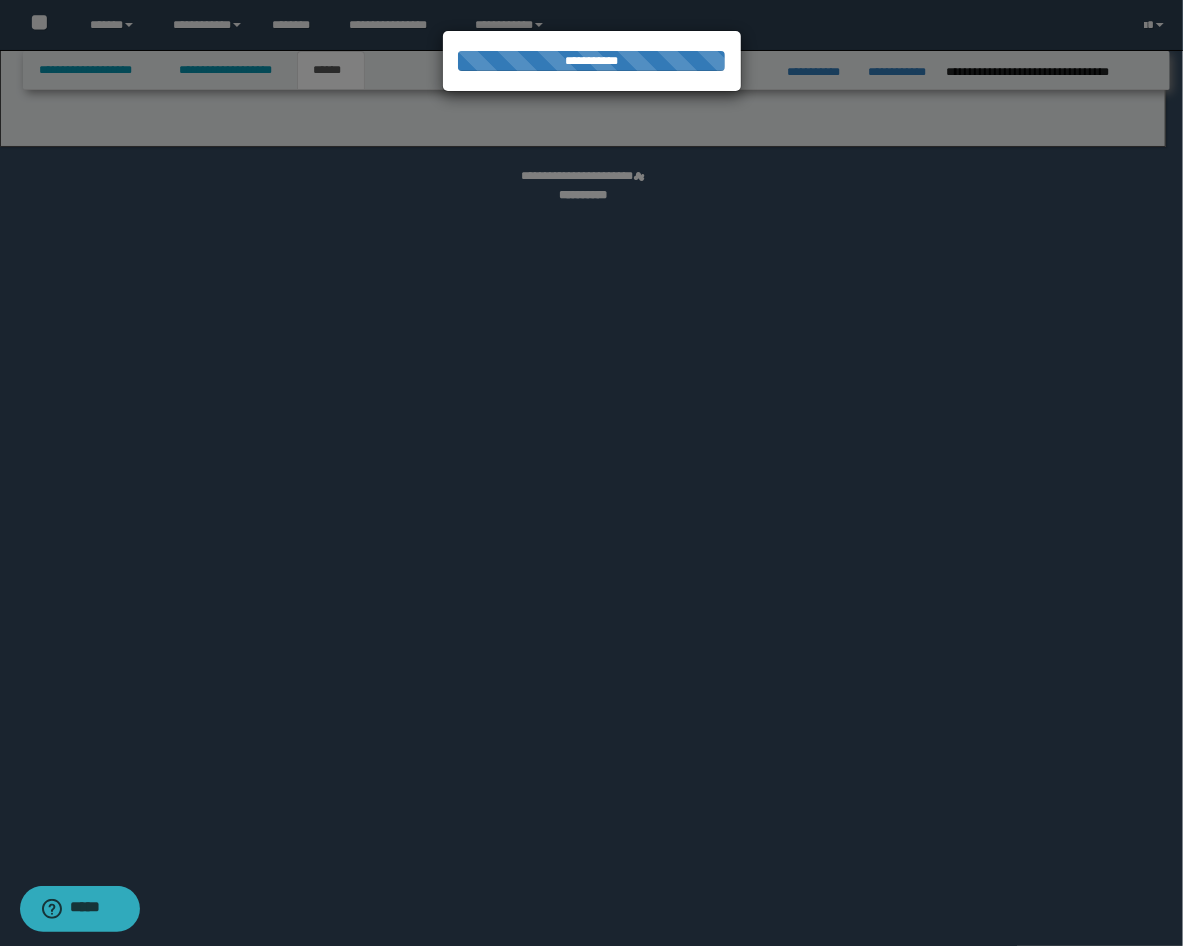 select on "*" 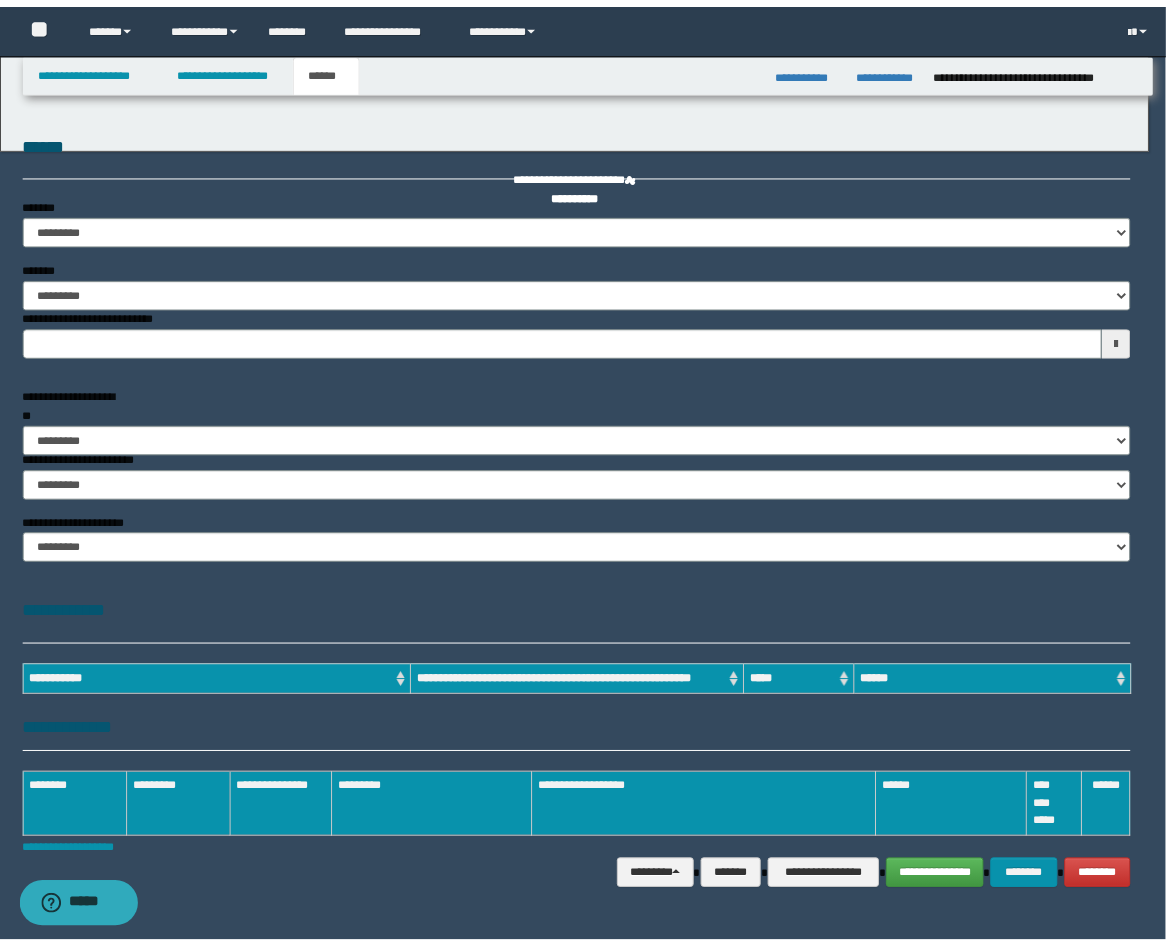 scroll, scrollTop: 0, scrollLeft: 0, axis: both 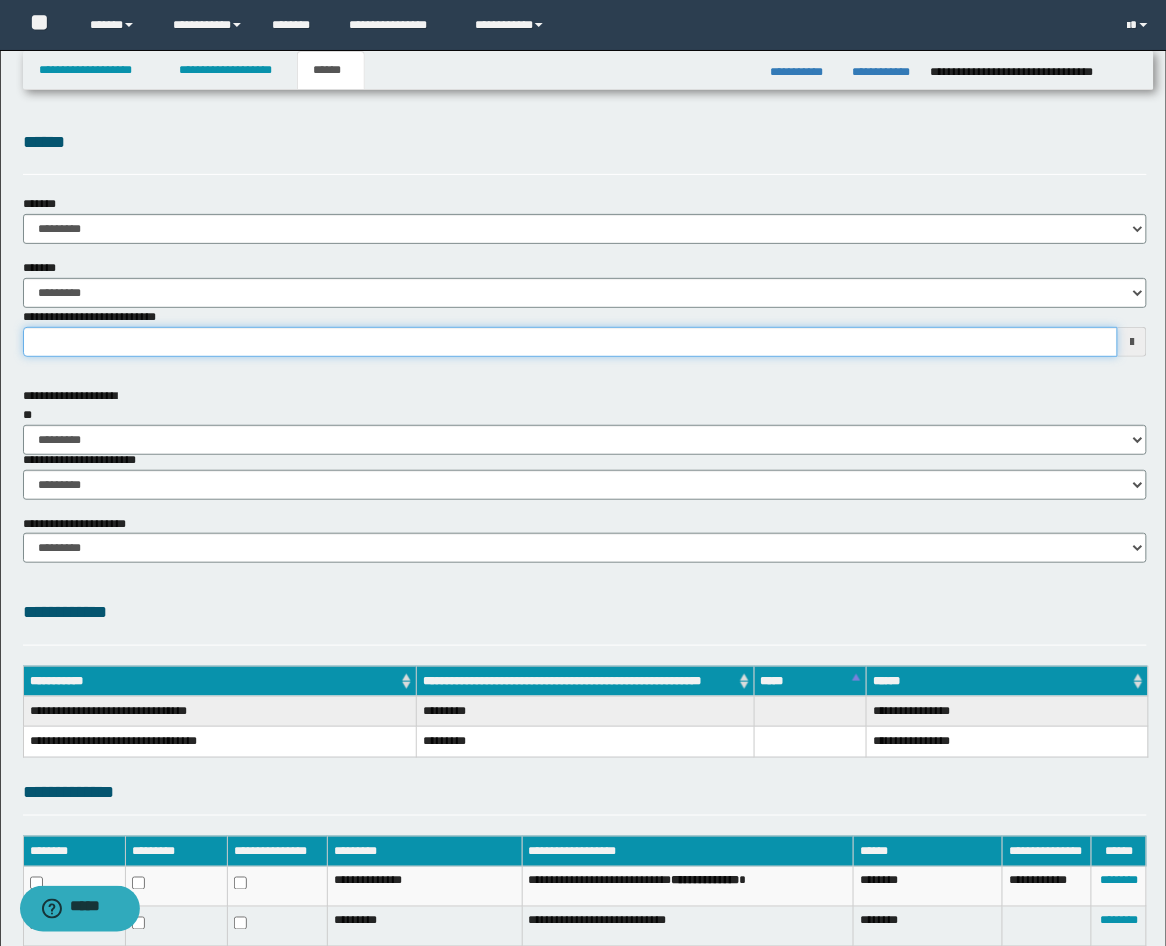click on "**********" at bounding box center (571, 342) 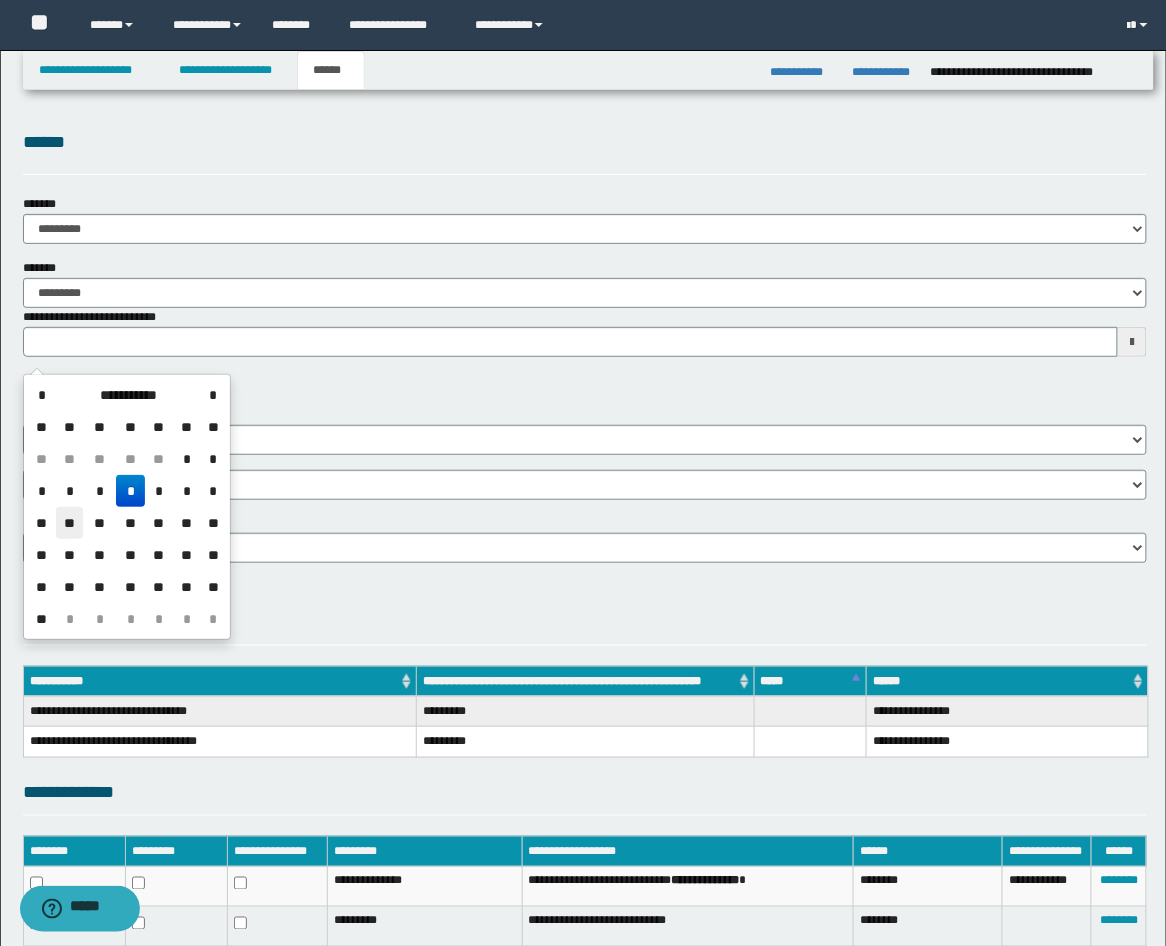 click on "**" at bounding box center [70, 523] 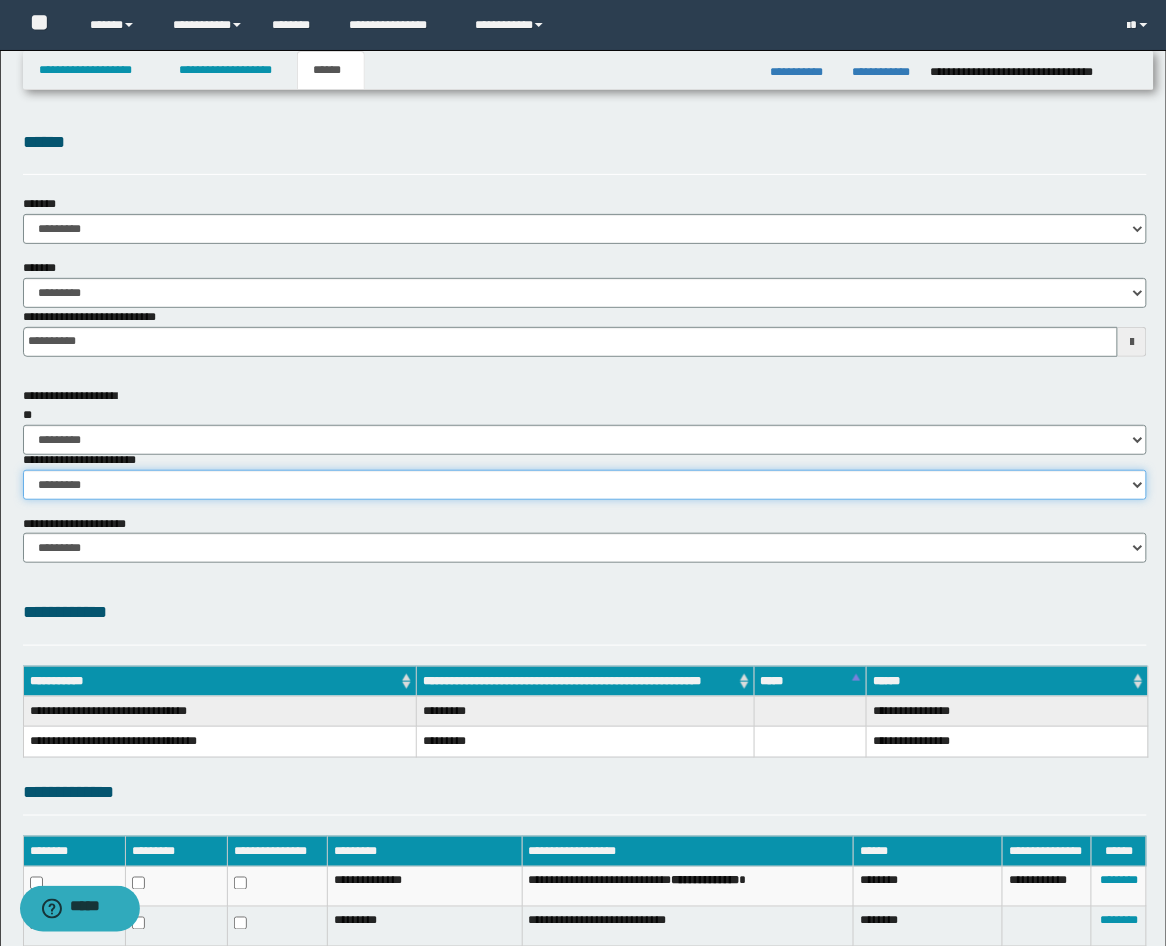 click on "*********
*********
*********" at bounding box center (585, 485) 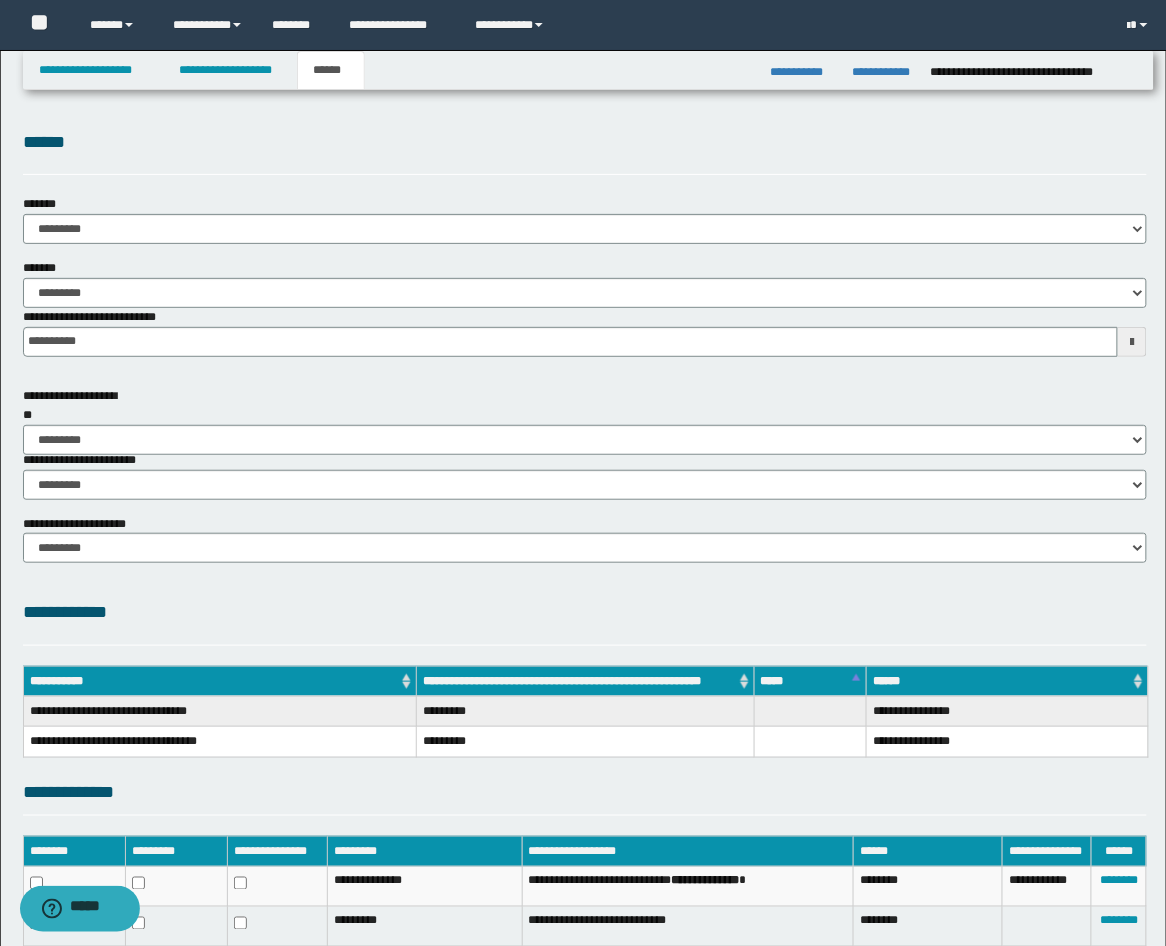 click on "**********" at bounding box center [585, 612] 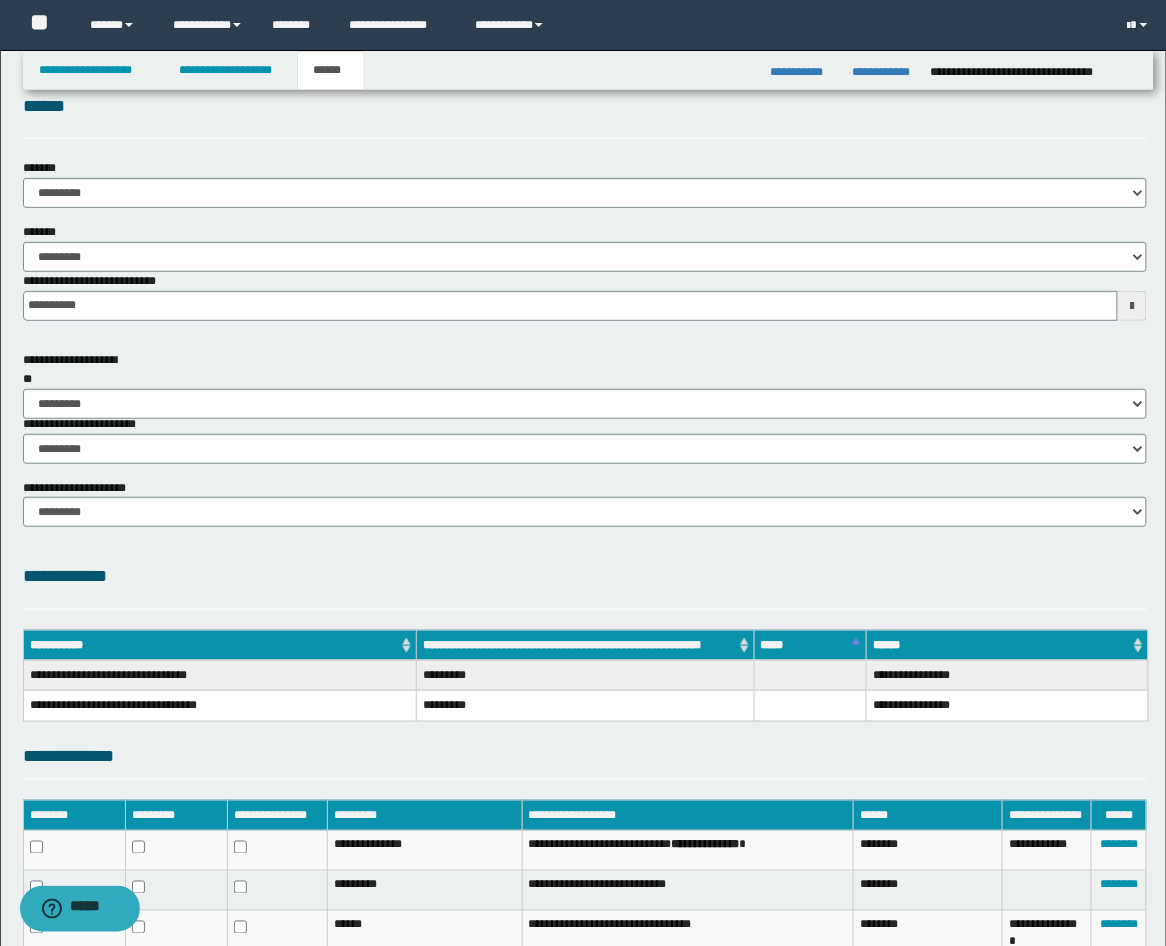 scroll, scrollTop: 218, scrollLeft: 0, axis: vertical 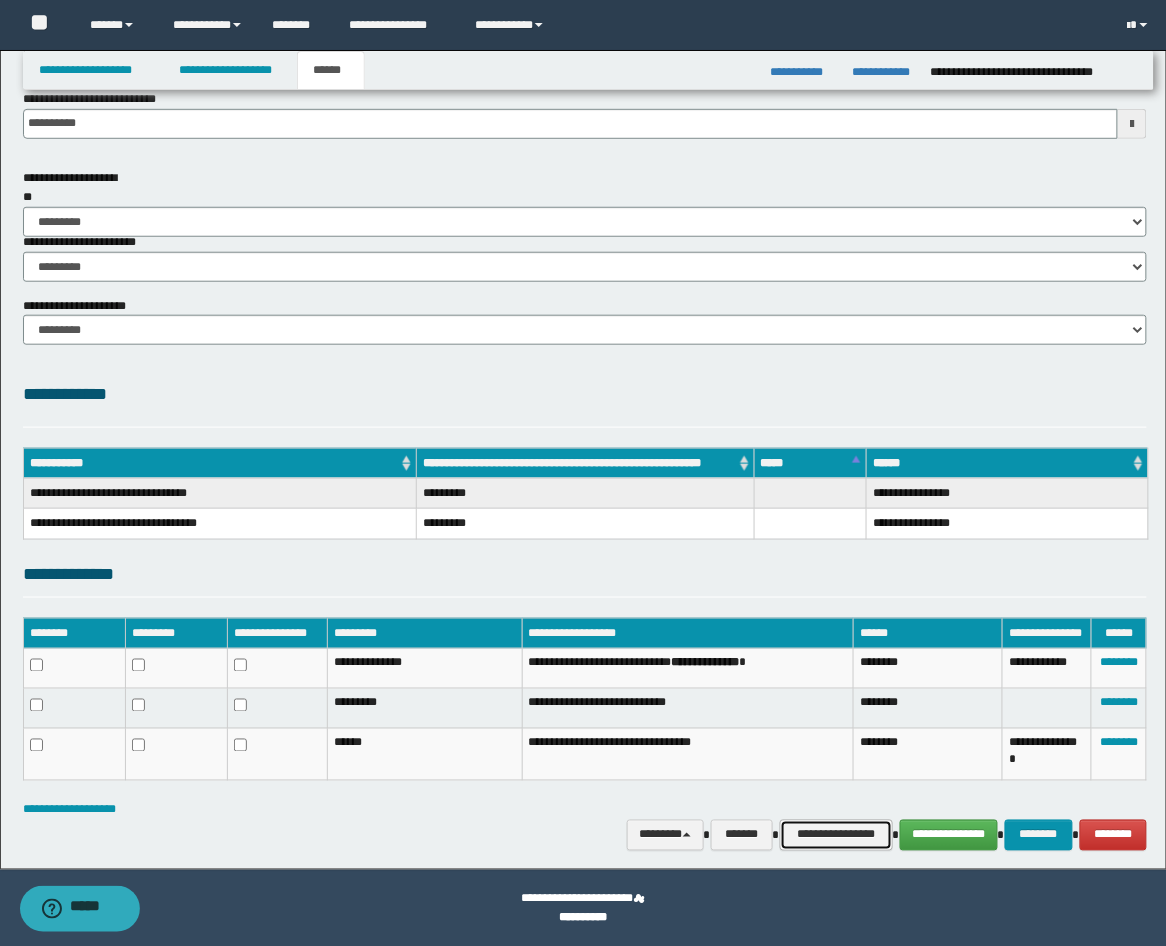 click on "**********" at bounding box center (836, 835) 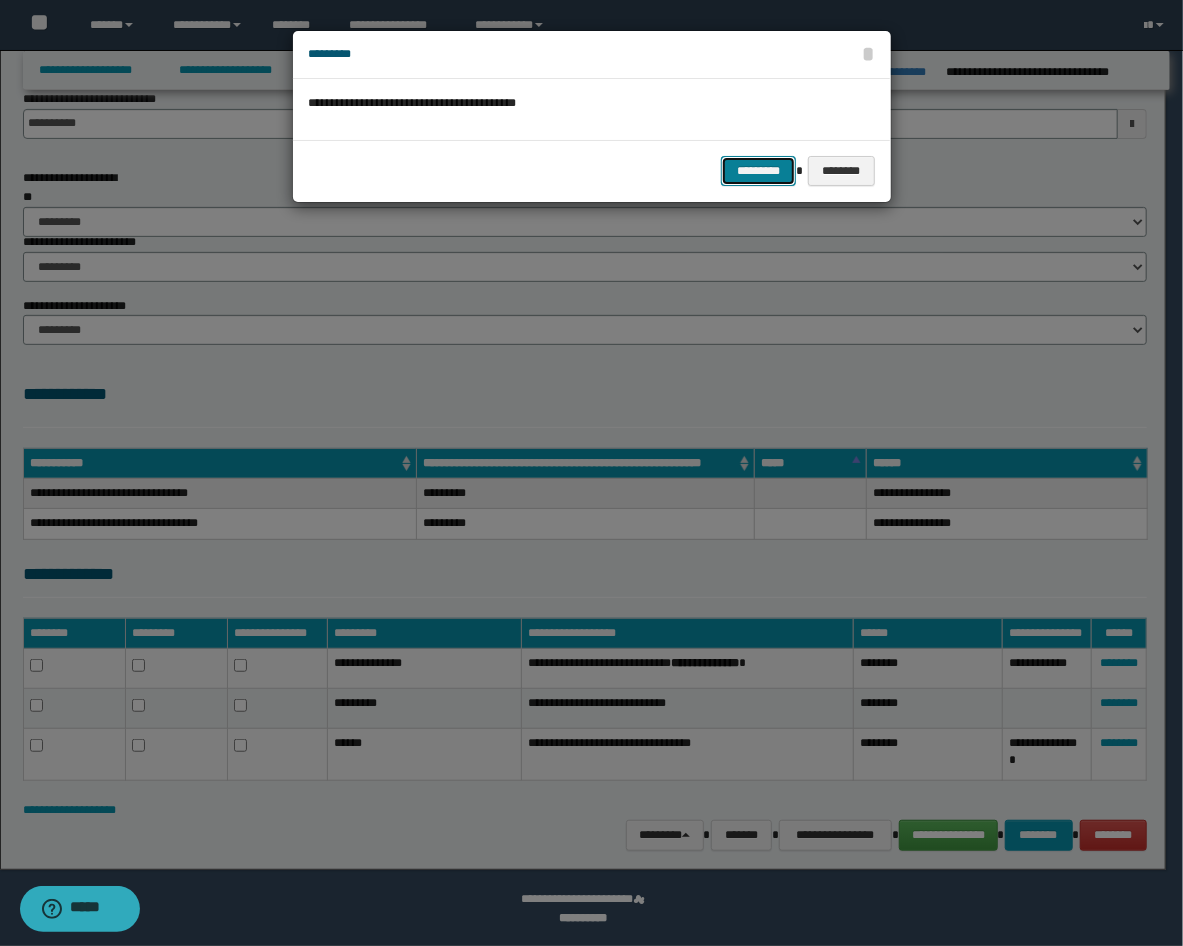 click on "*********" at bounding box center [758, 171] 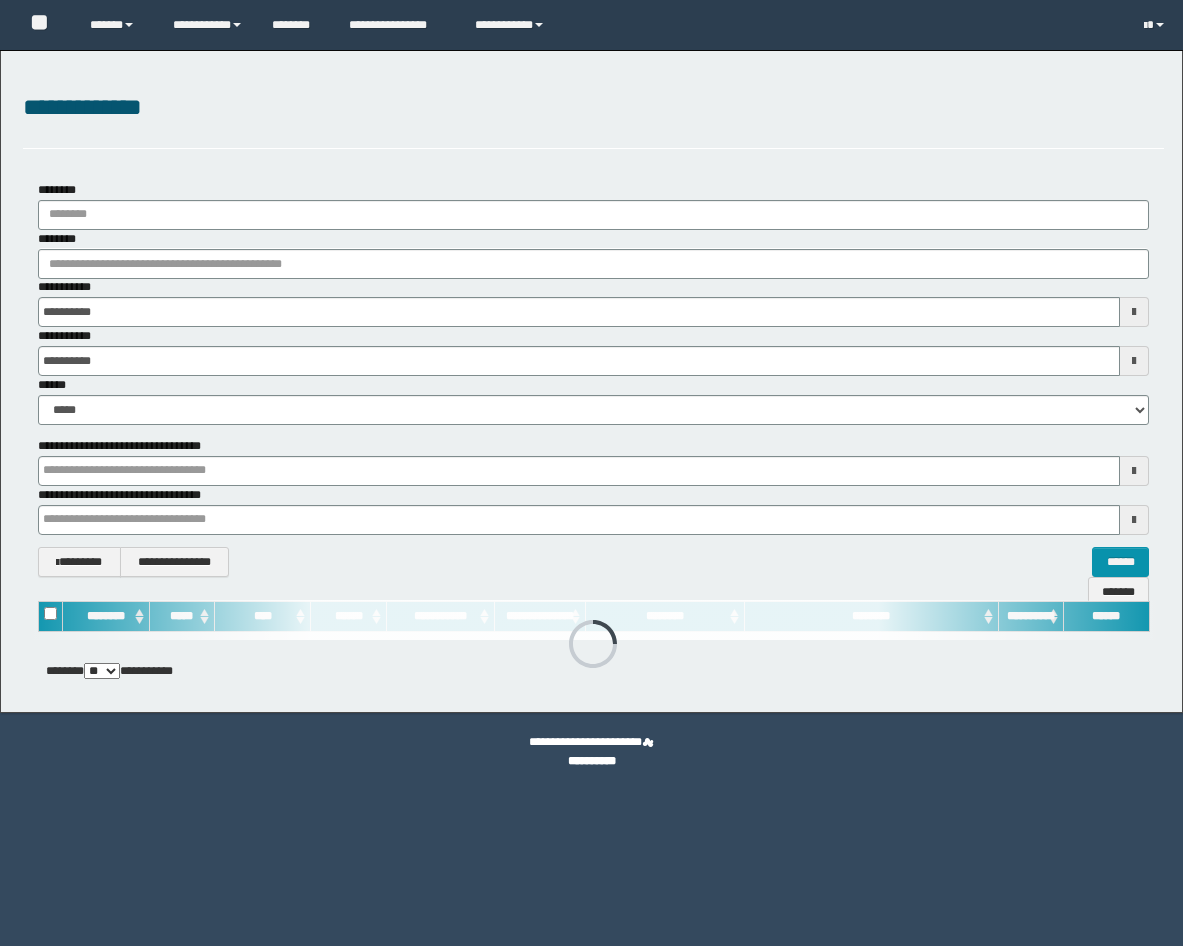 scroll, scrollTop: 0, scrollLeft: 0, axis: both 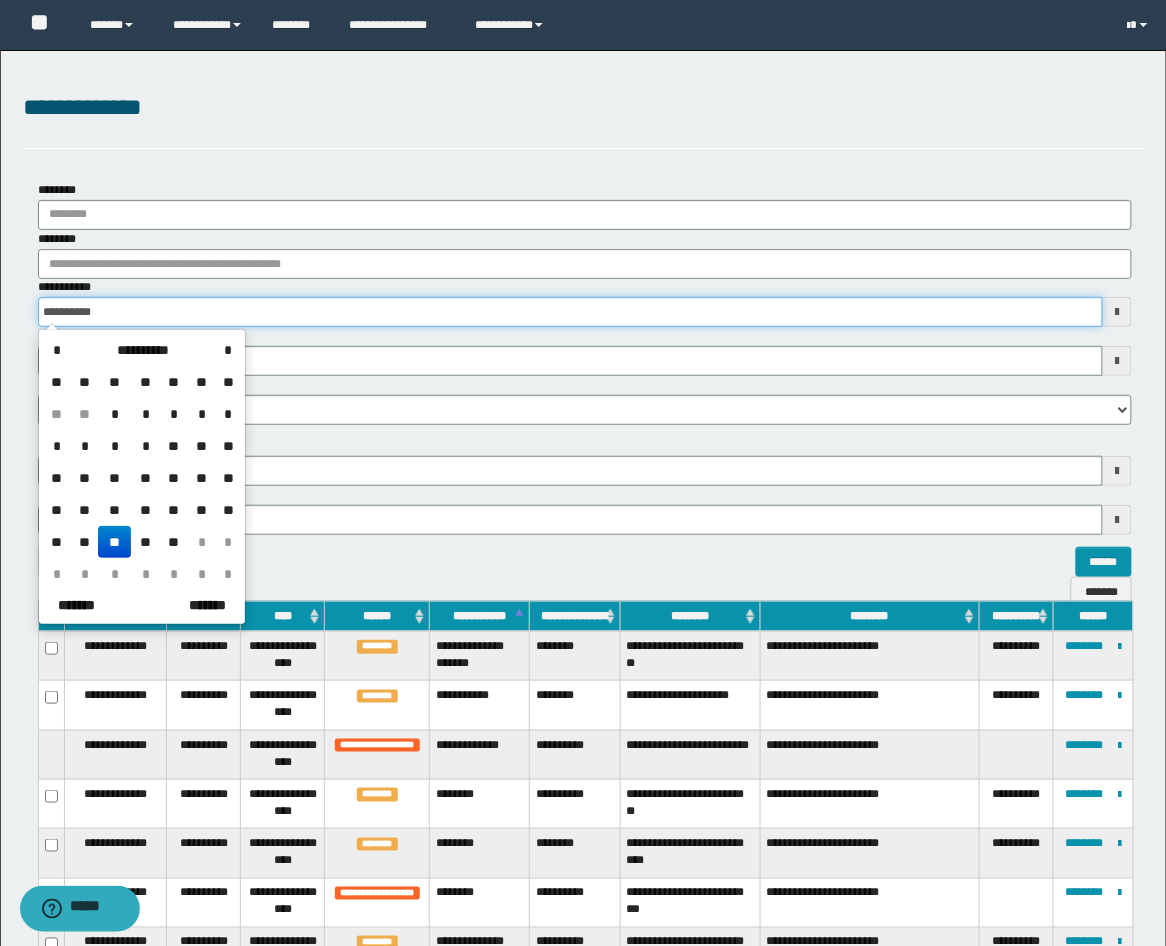 drag, startPoint x: 112, startPoint y: 316, endPoint x: -16, endPoint y: 305, distance: 128.47179 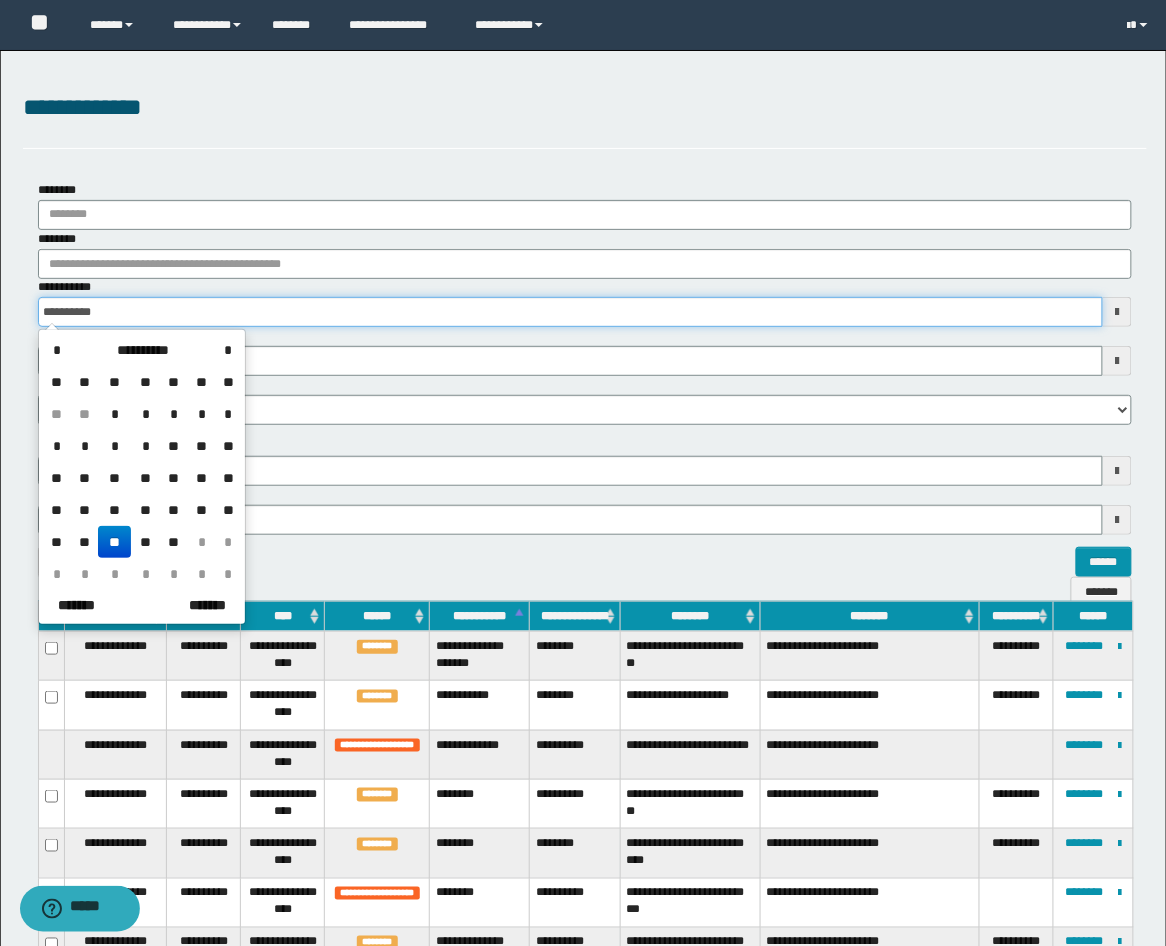 click on "**********" at bounding box center (583, 473) 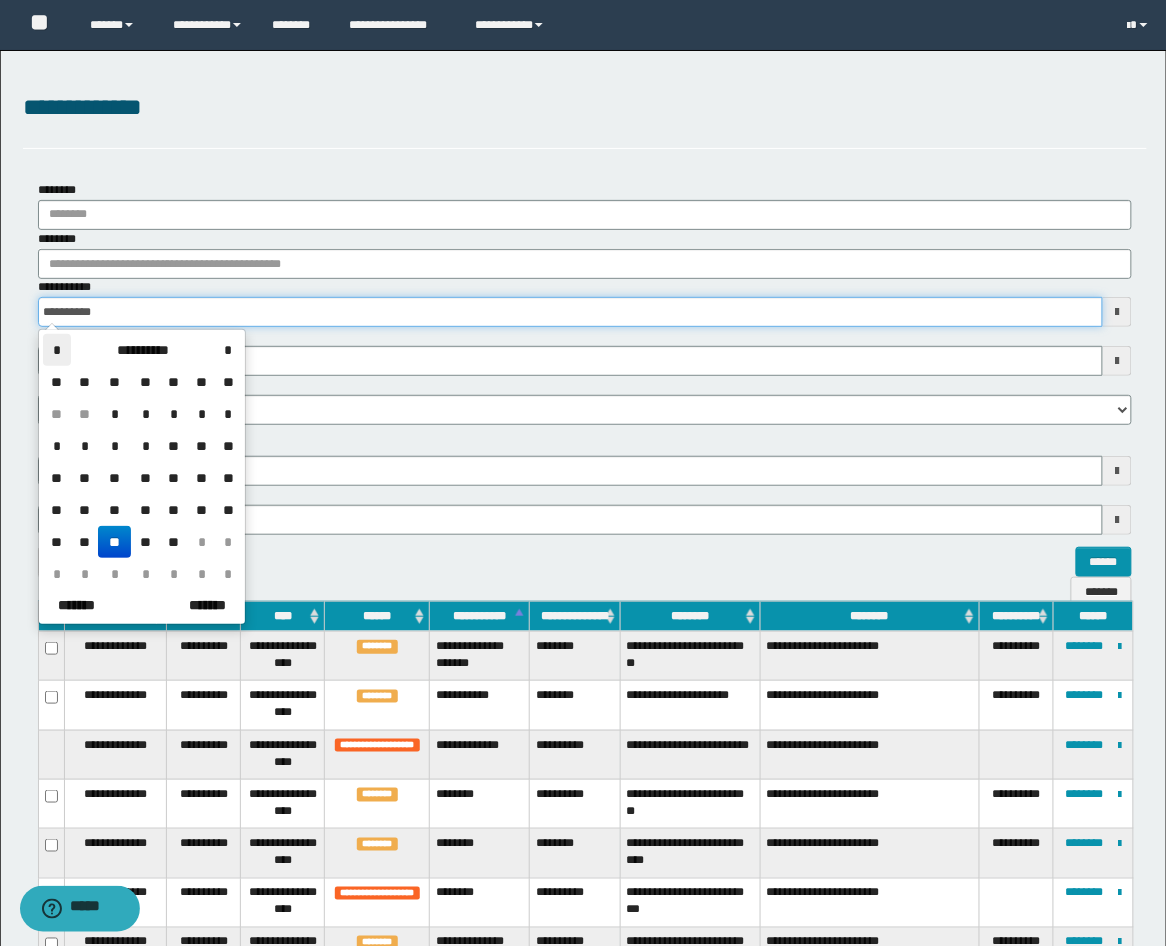 type 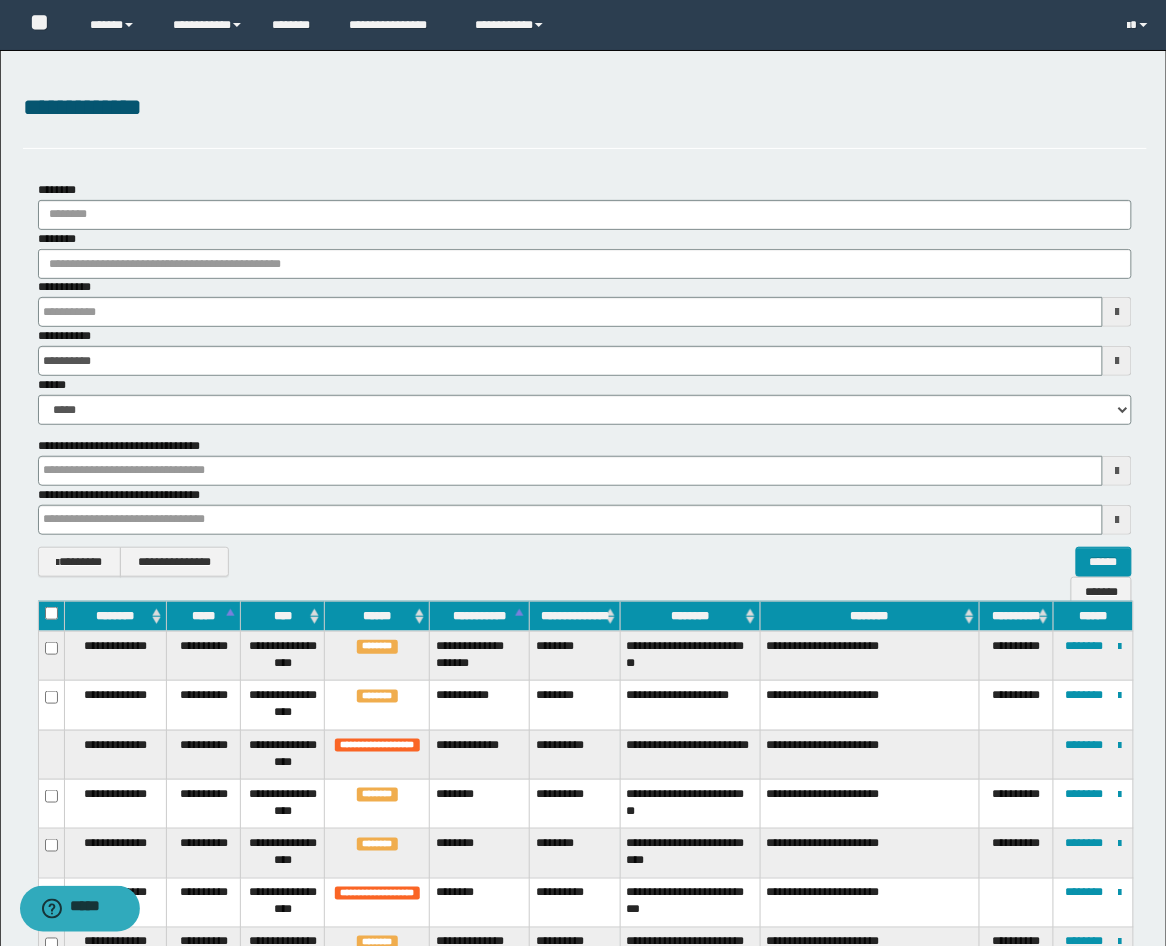click on "**********" at bounding box center (585, 302) 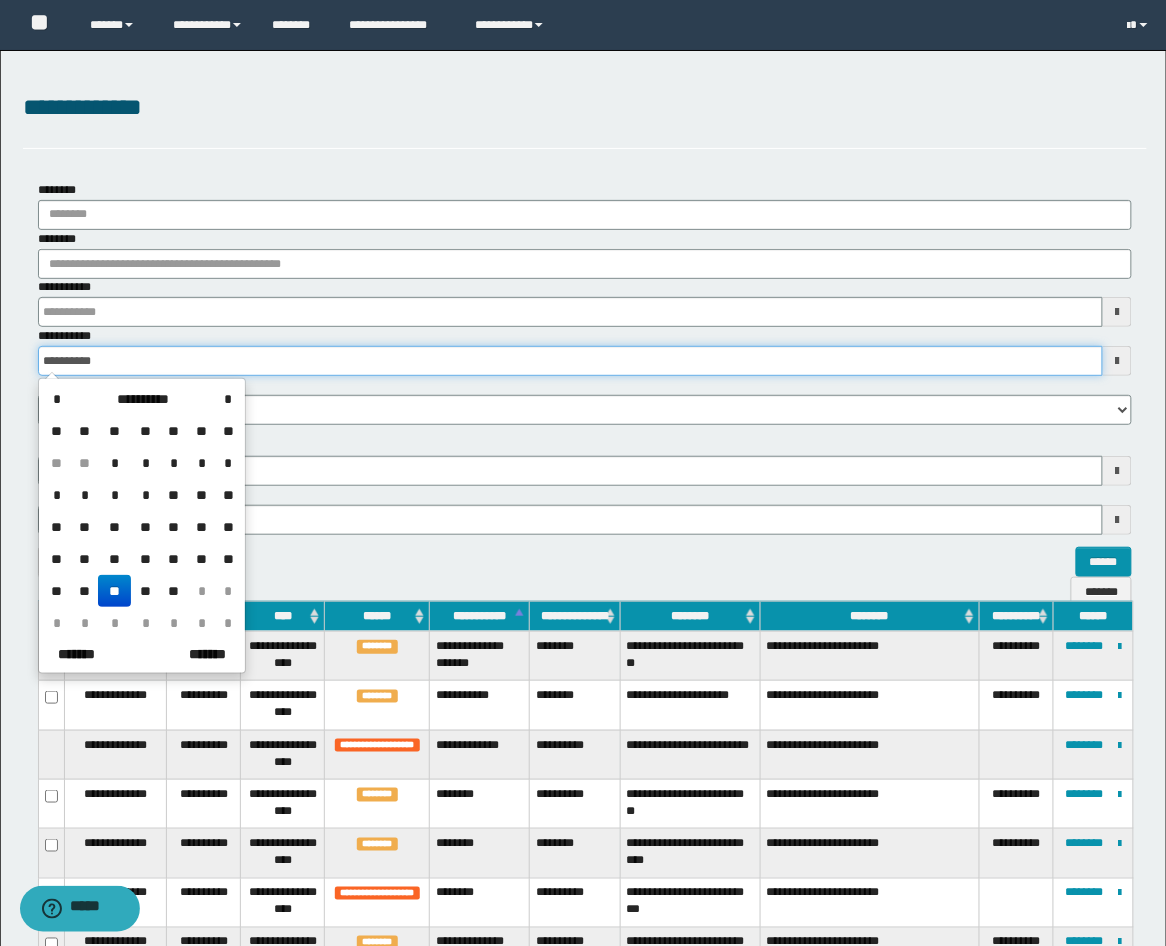 drag, startPoint x: 108, startPoint y: 358, endPoint x: -4, endPoint y: 346, distance: 112.64102 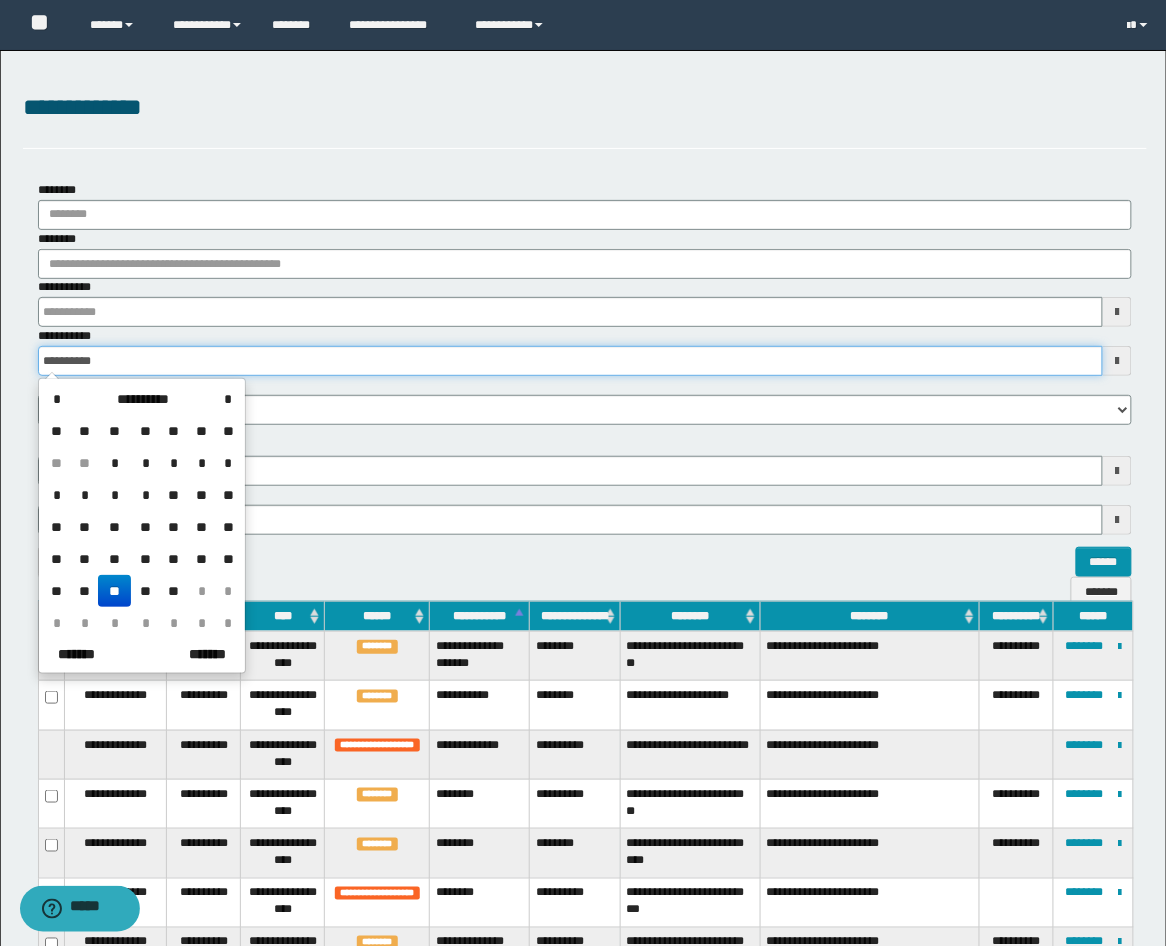 click on "**********" at bounding box center (583, 473) 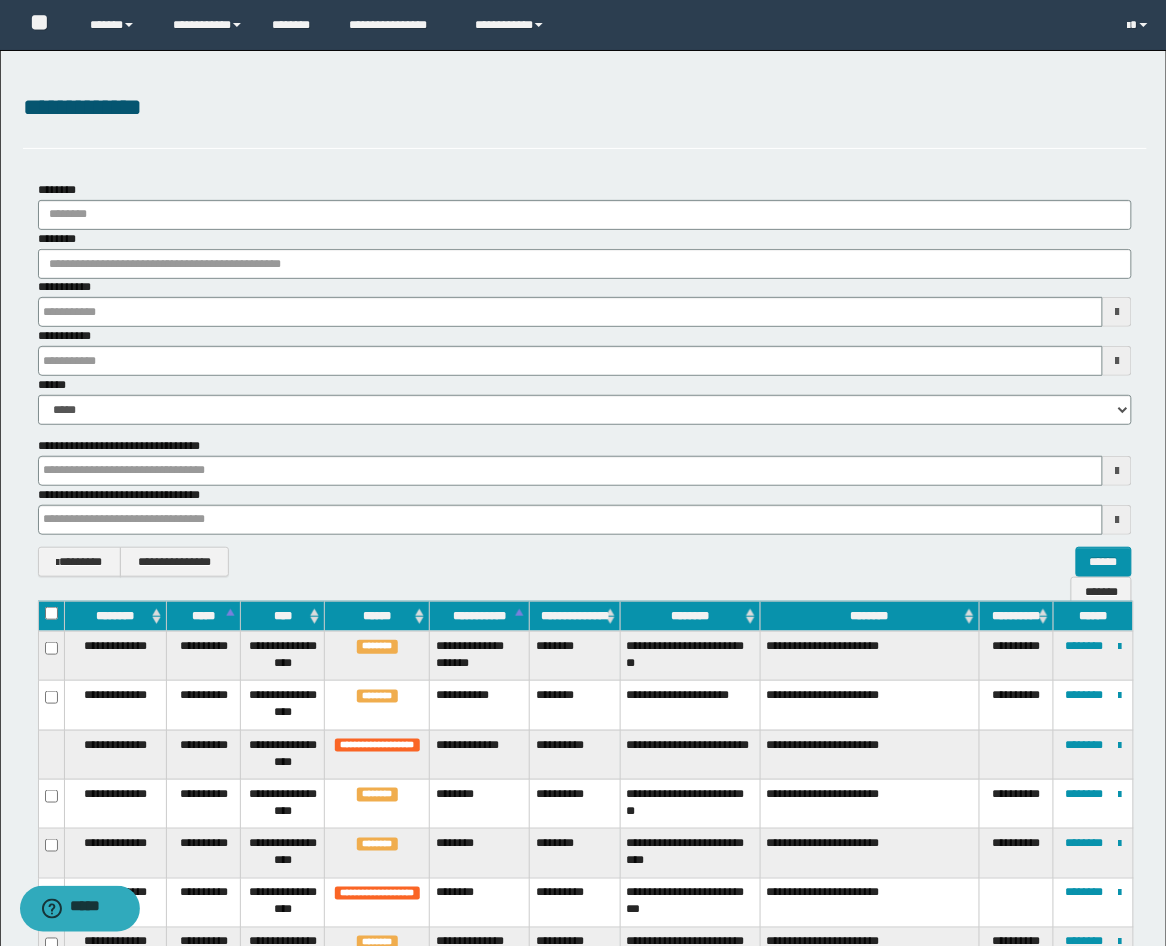 click on "**********" at bounding box center (585, 302) 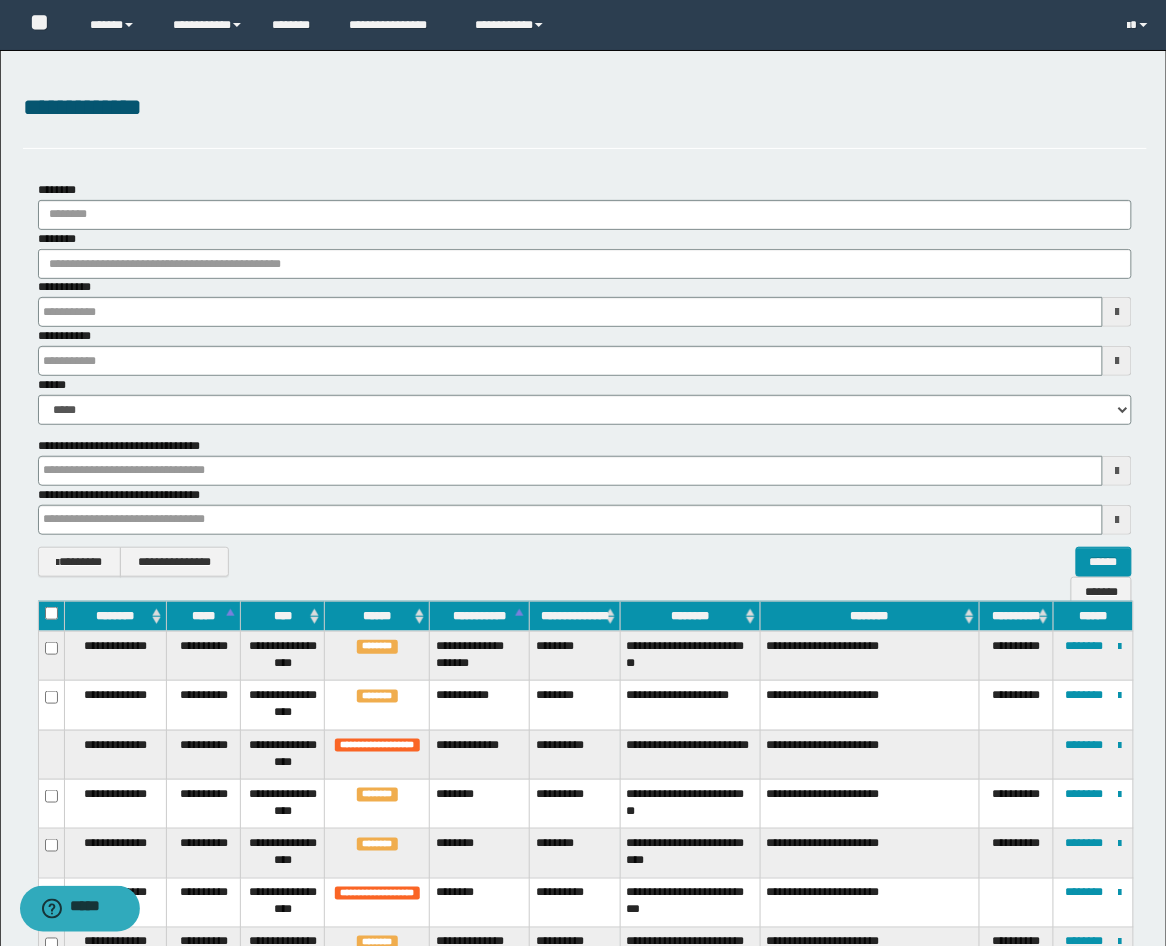 click at bounding box center (1117, 471) 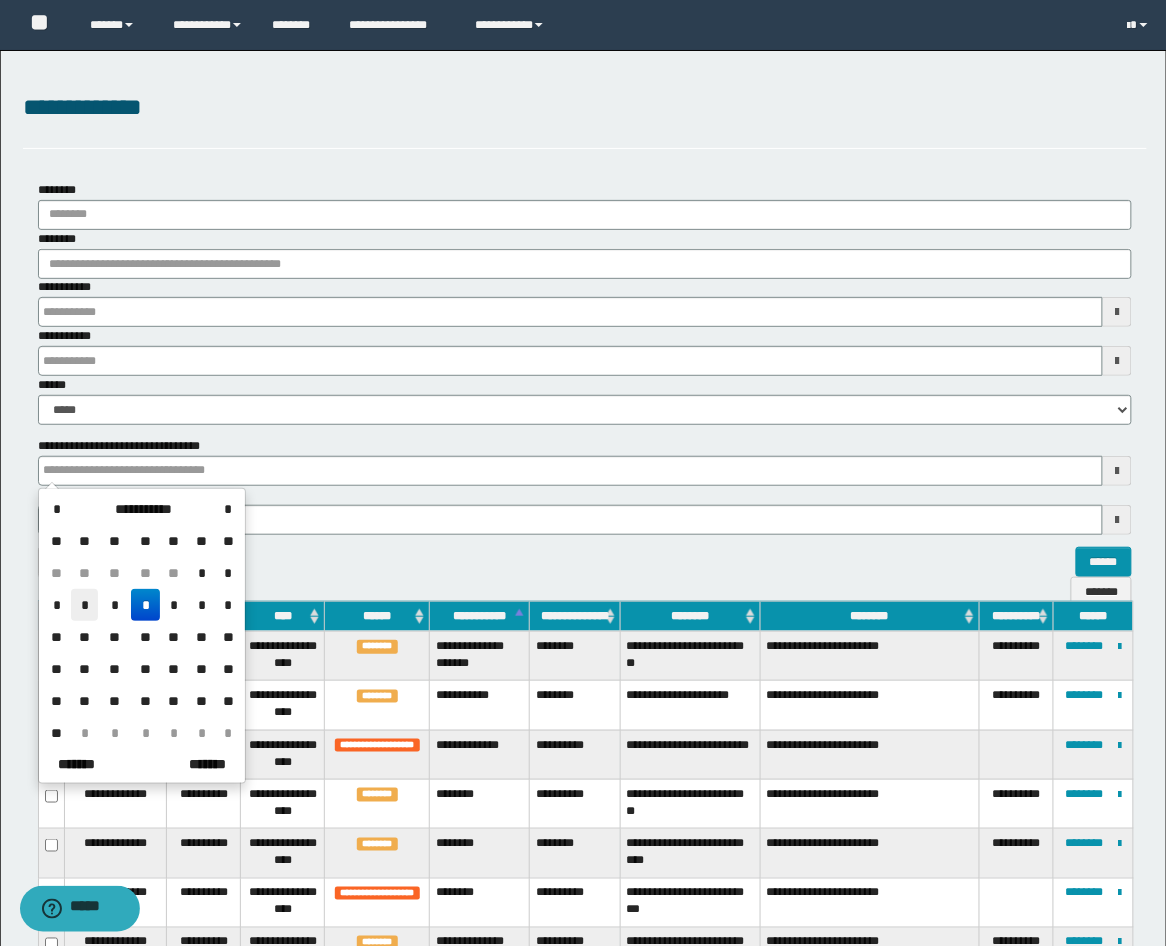 click on "*" at bounding box center [85, 605] 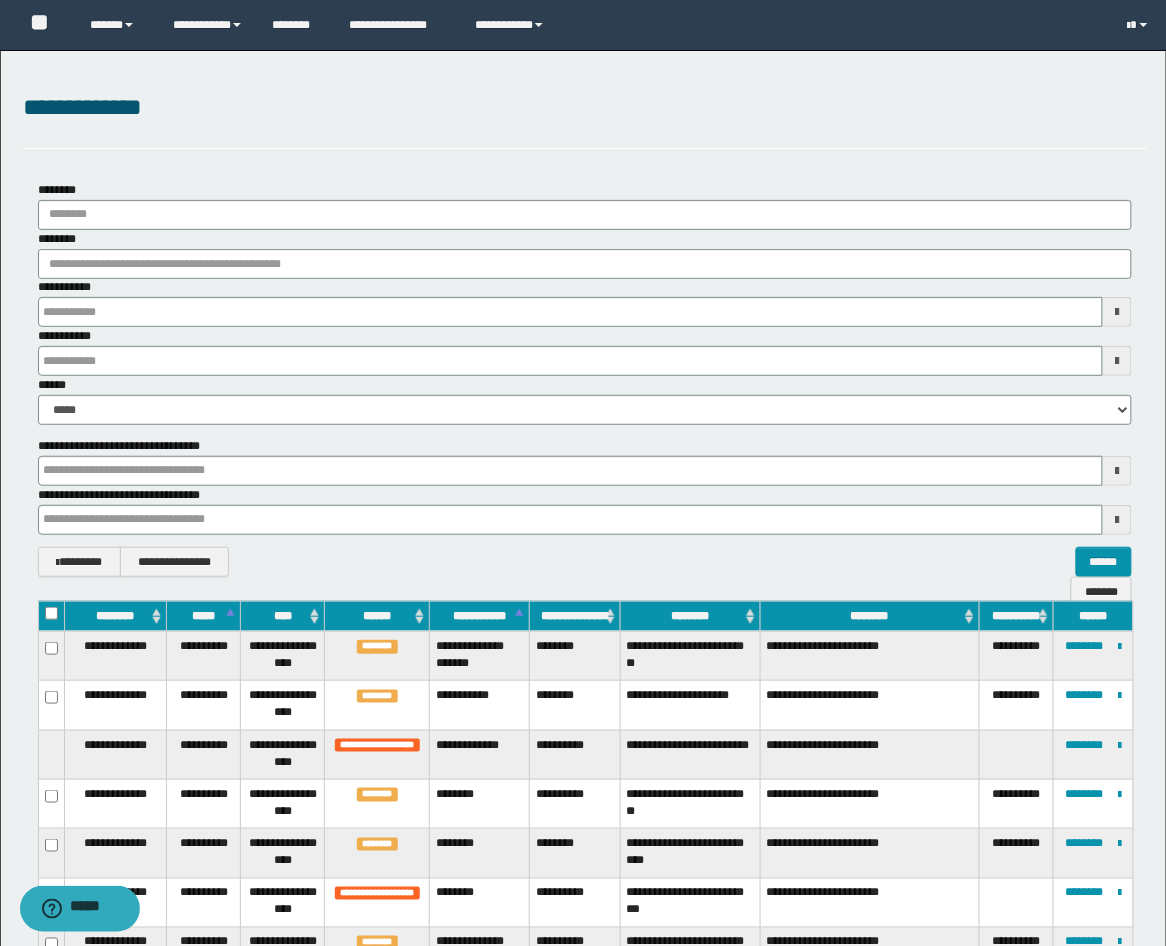 click at bounding box center (1117, 520) 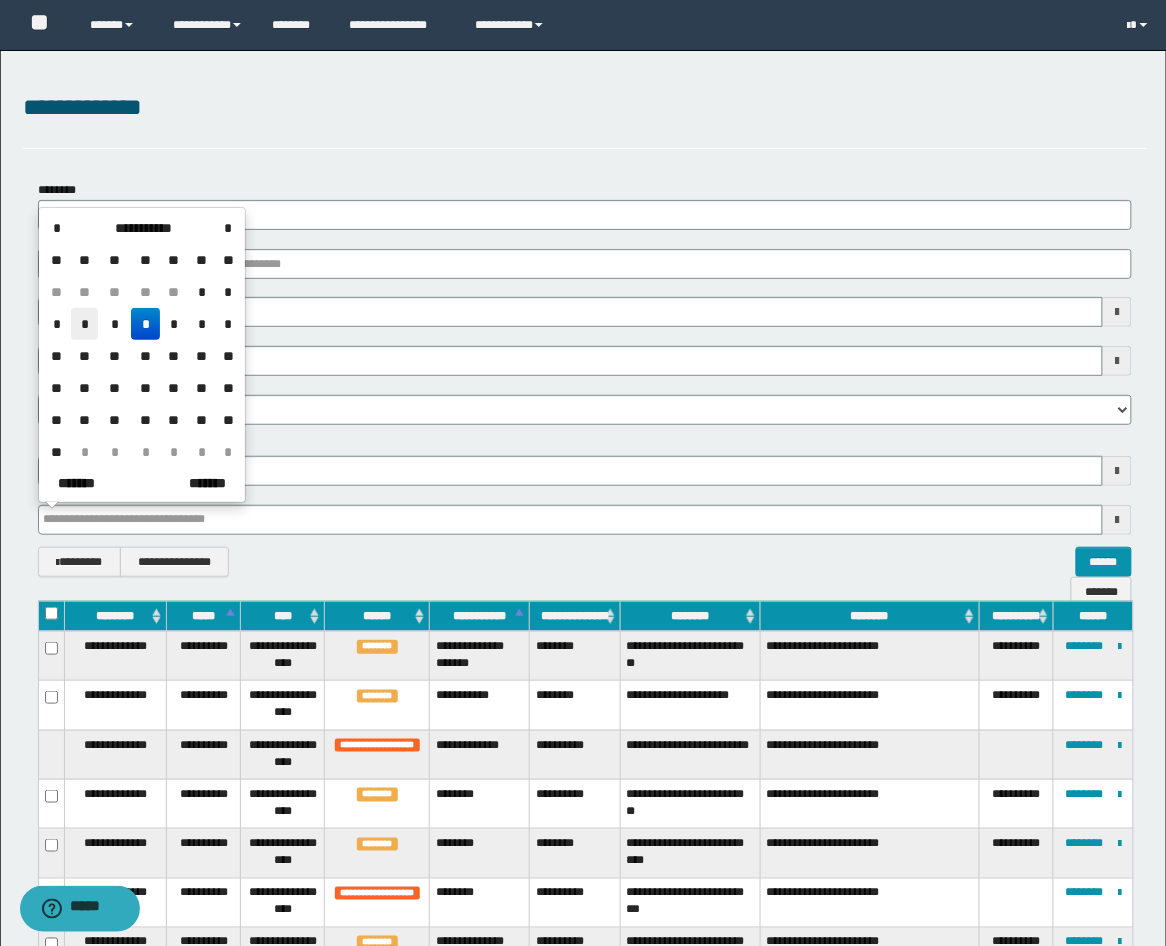 click on "*" at bounding box center (85, 324) 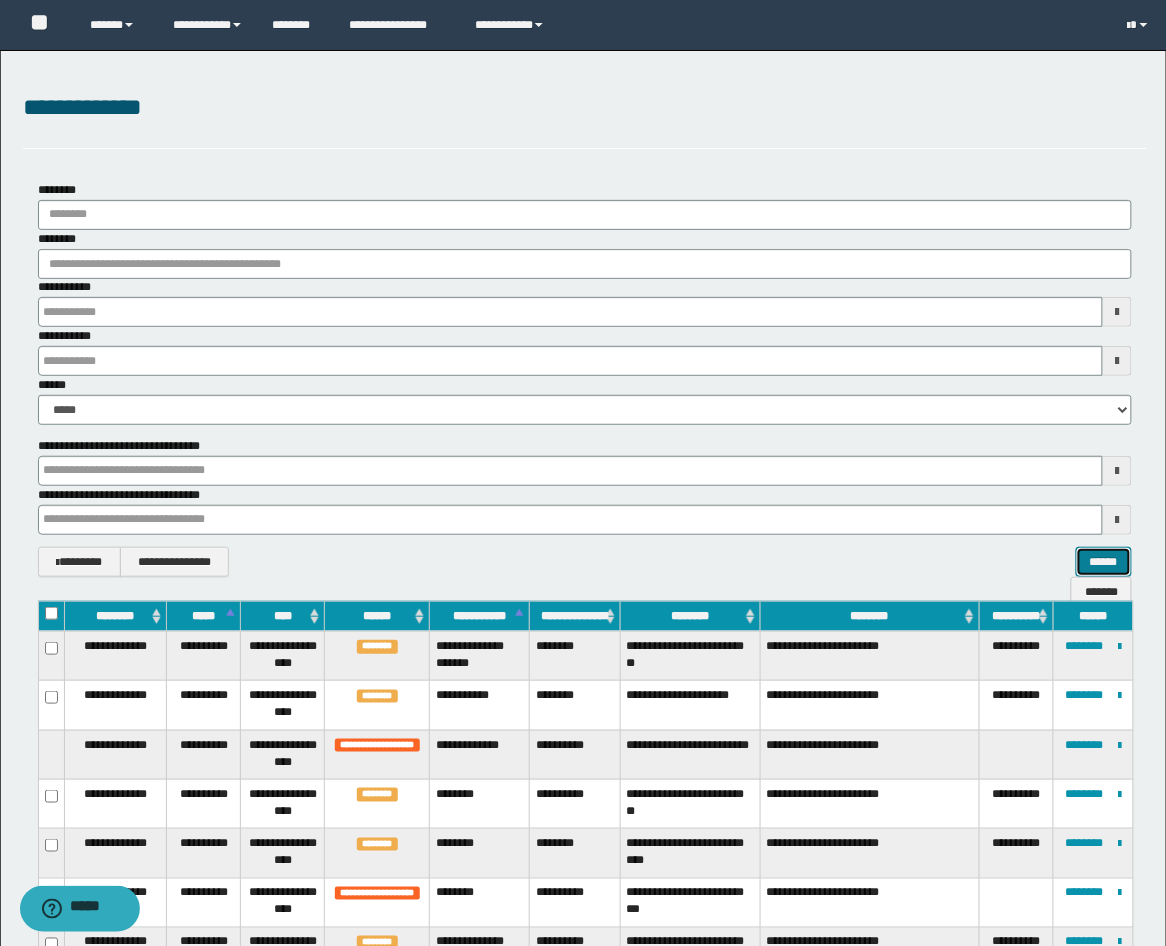 click on "******" at bounding box center [1104, 562] 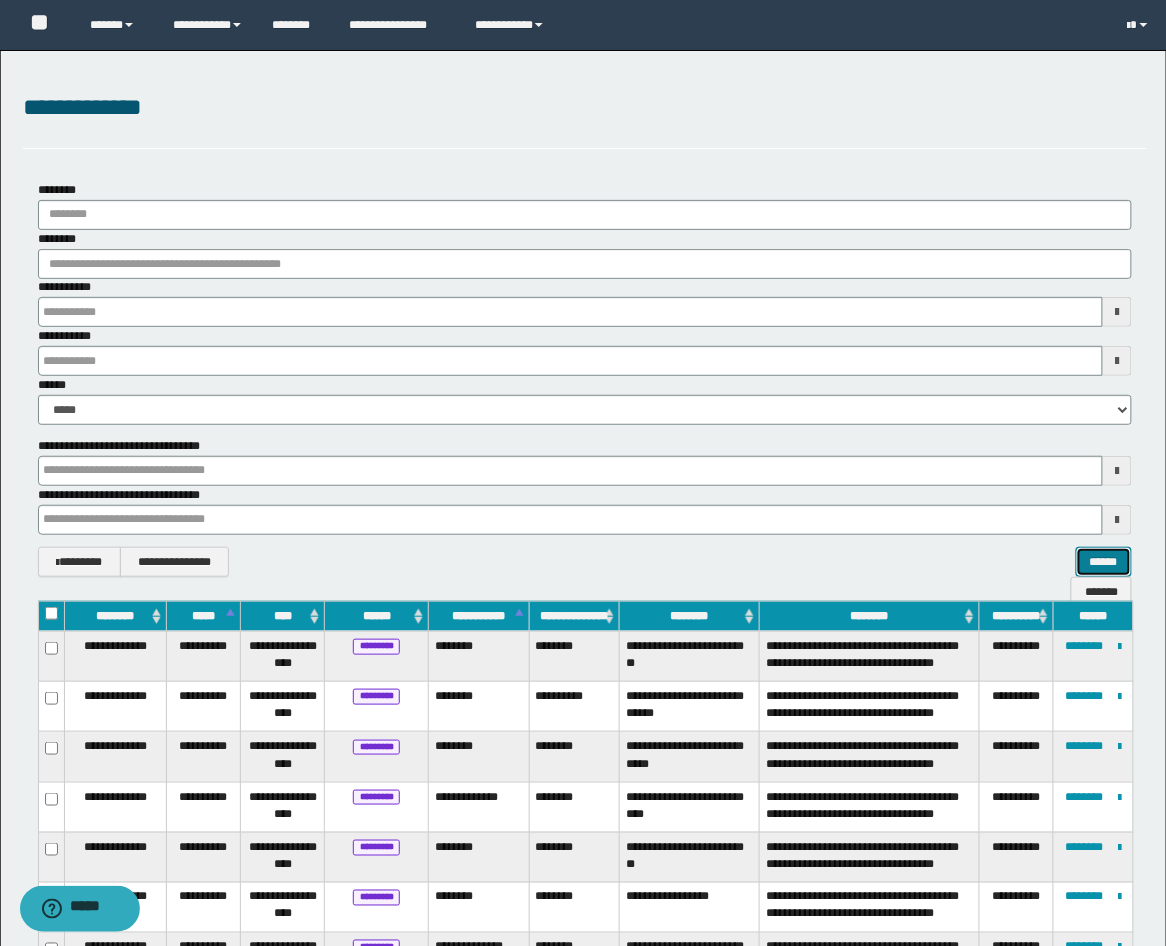 scroll, scrollTop: 370, scrollLeft: 0, axis: vertical 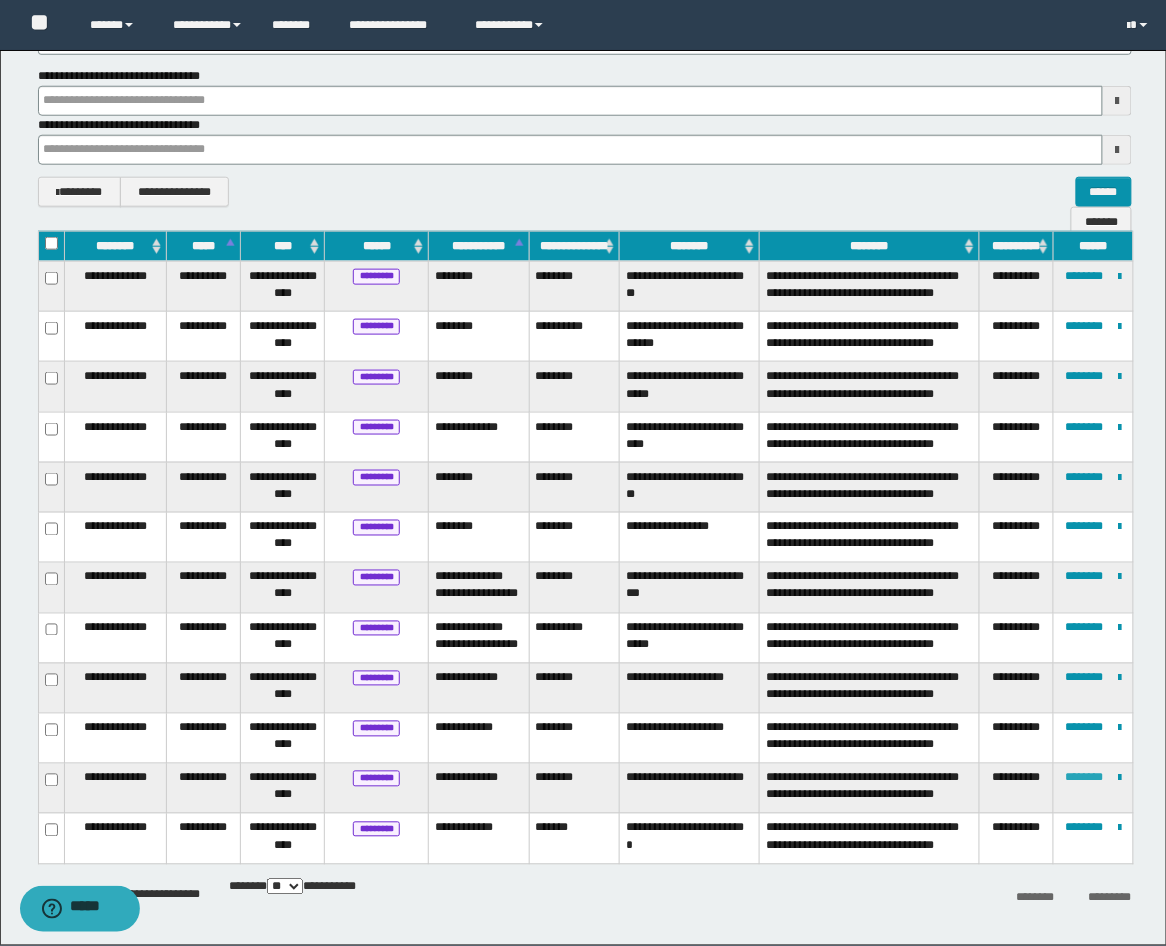 click on "********" at bounding box center (1084, 778) 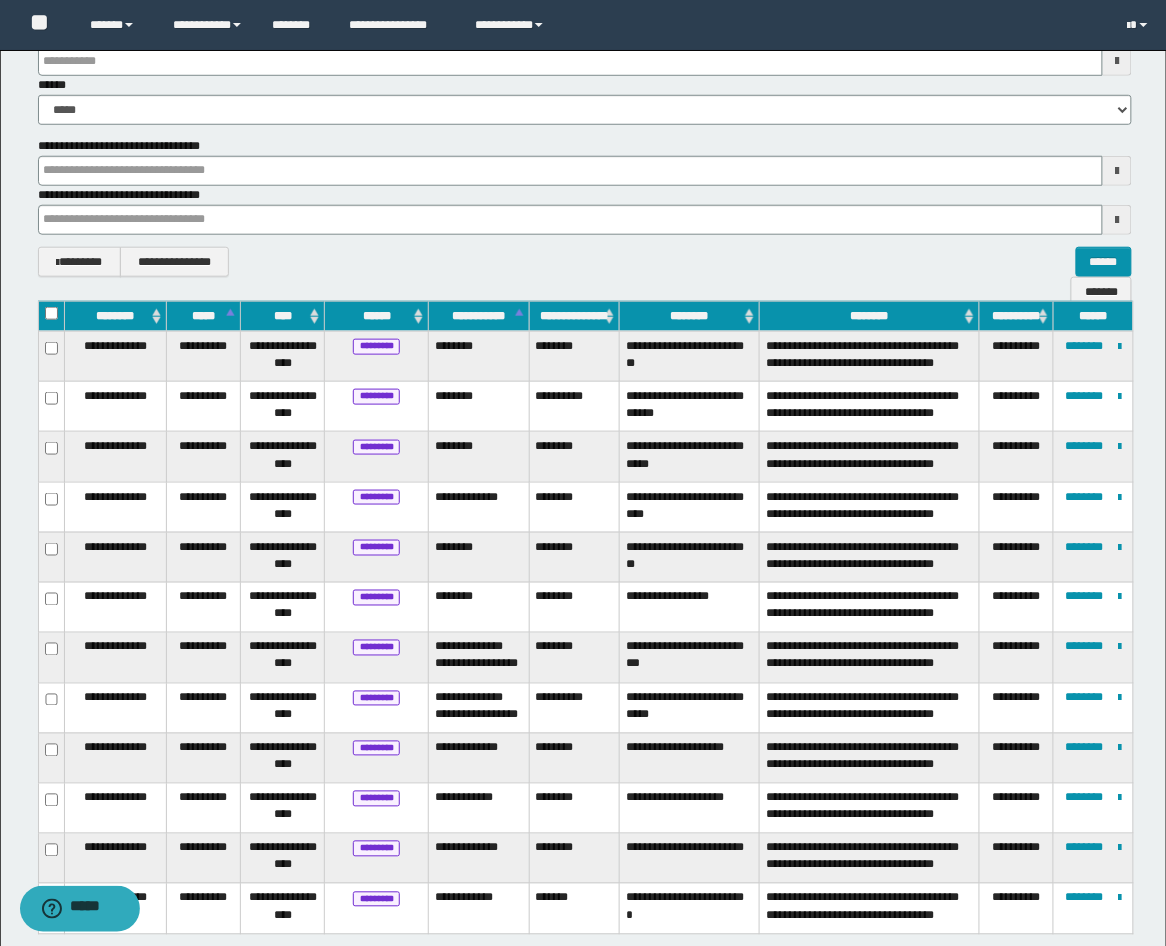 scroll, scrollTop: 446, scrollLeft: 0, axis: vertical 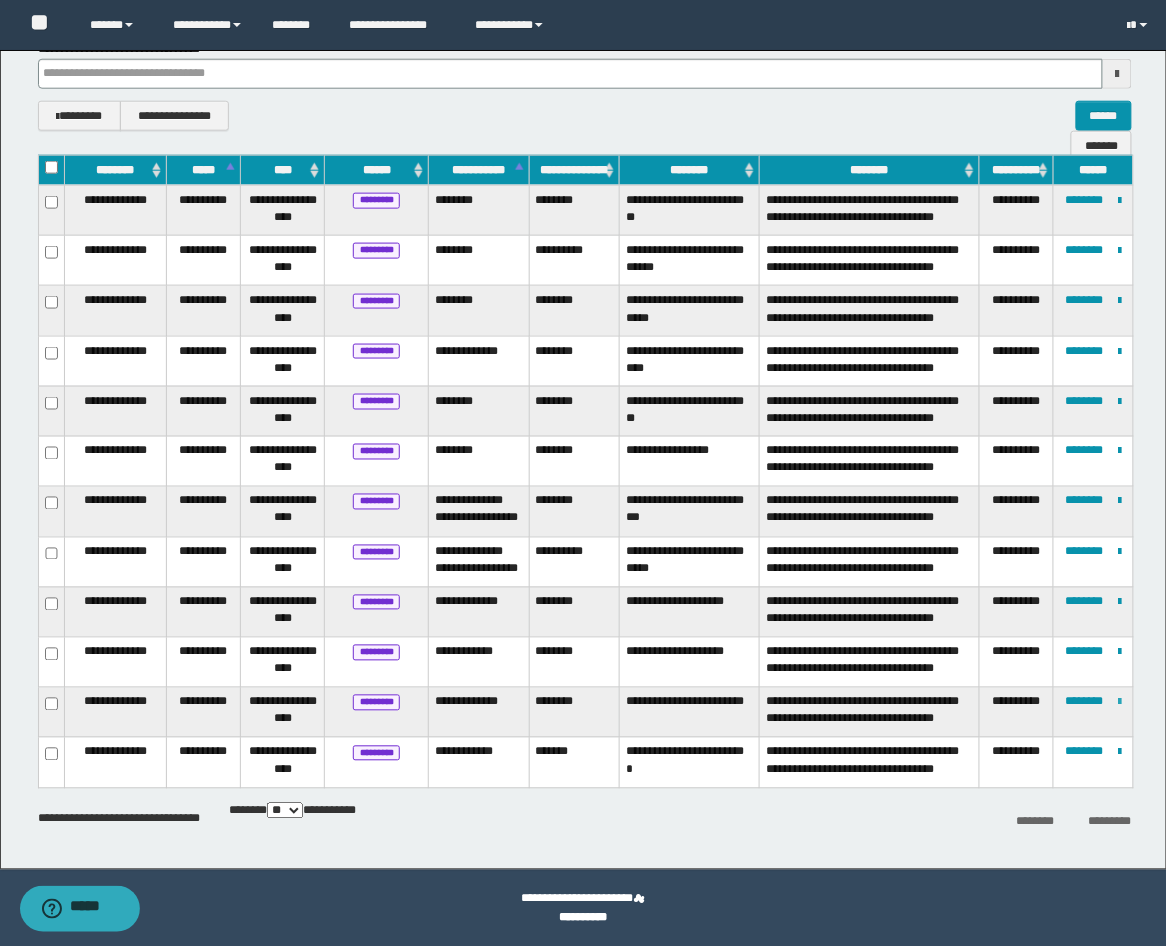 click at bounding box center [1119, 703] 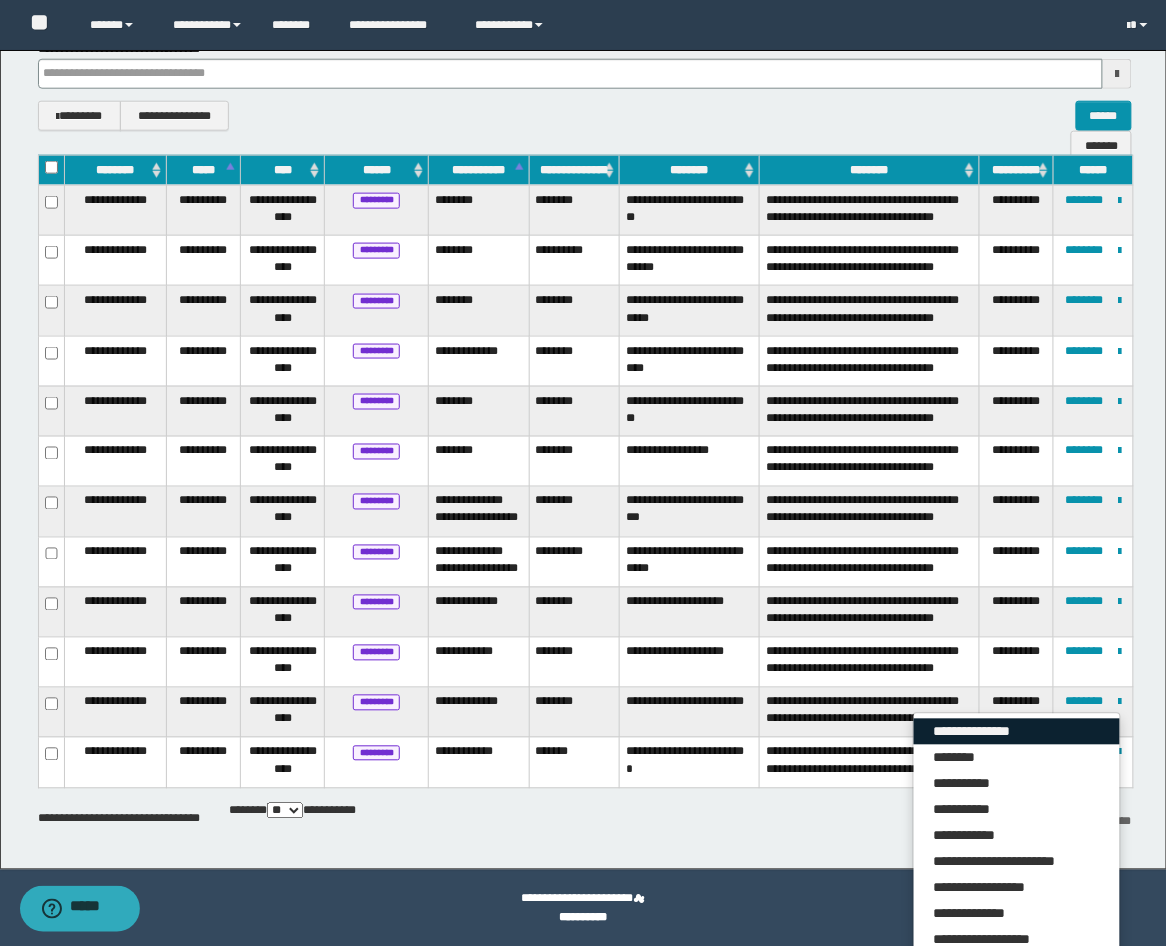 click on "**********" at bounding box center [1017, 732] 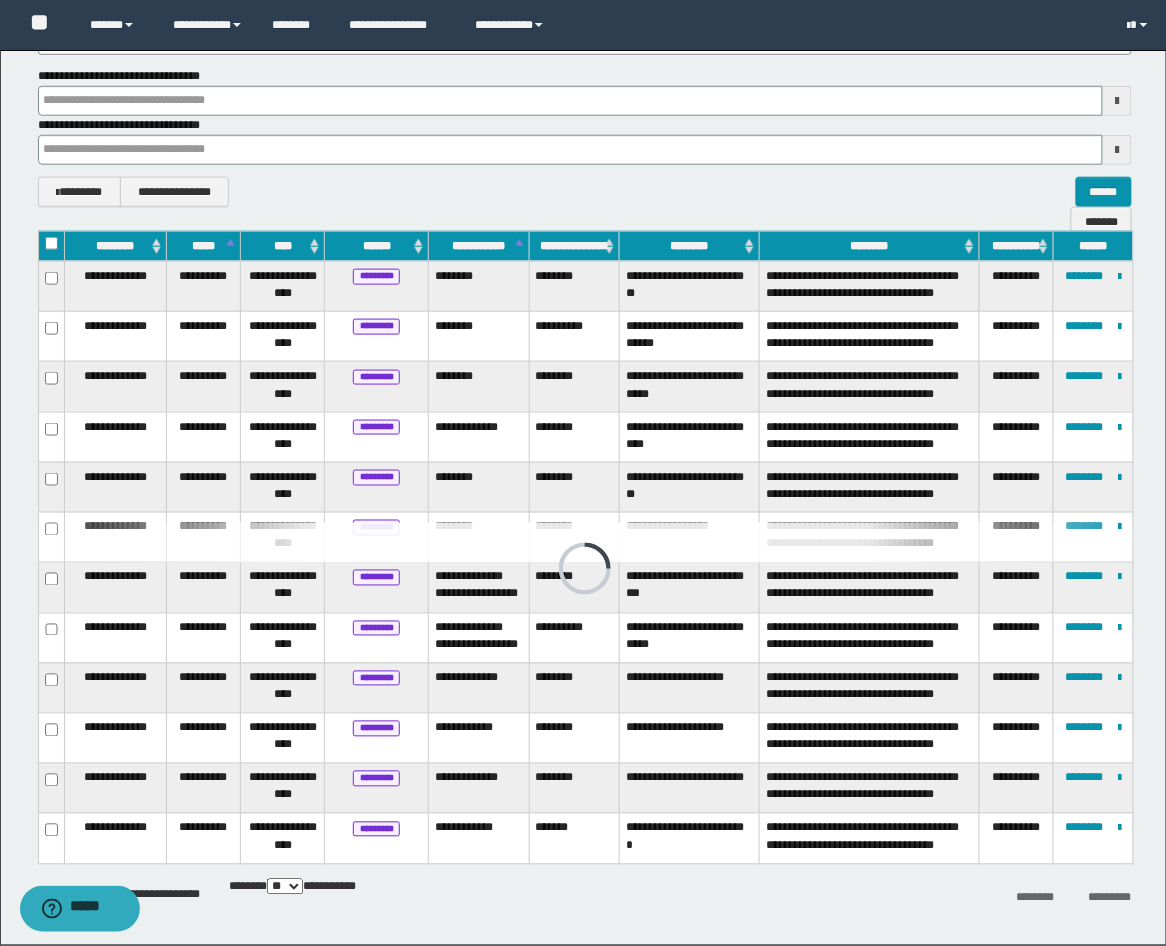 scroll, scrollTop: 446, scrollLeft: 0, axis: vertical 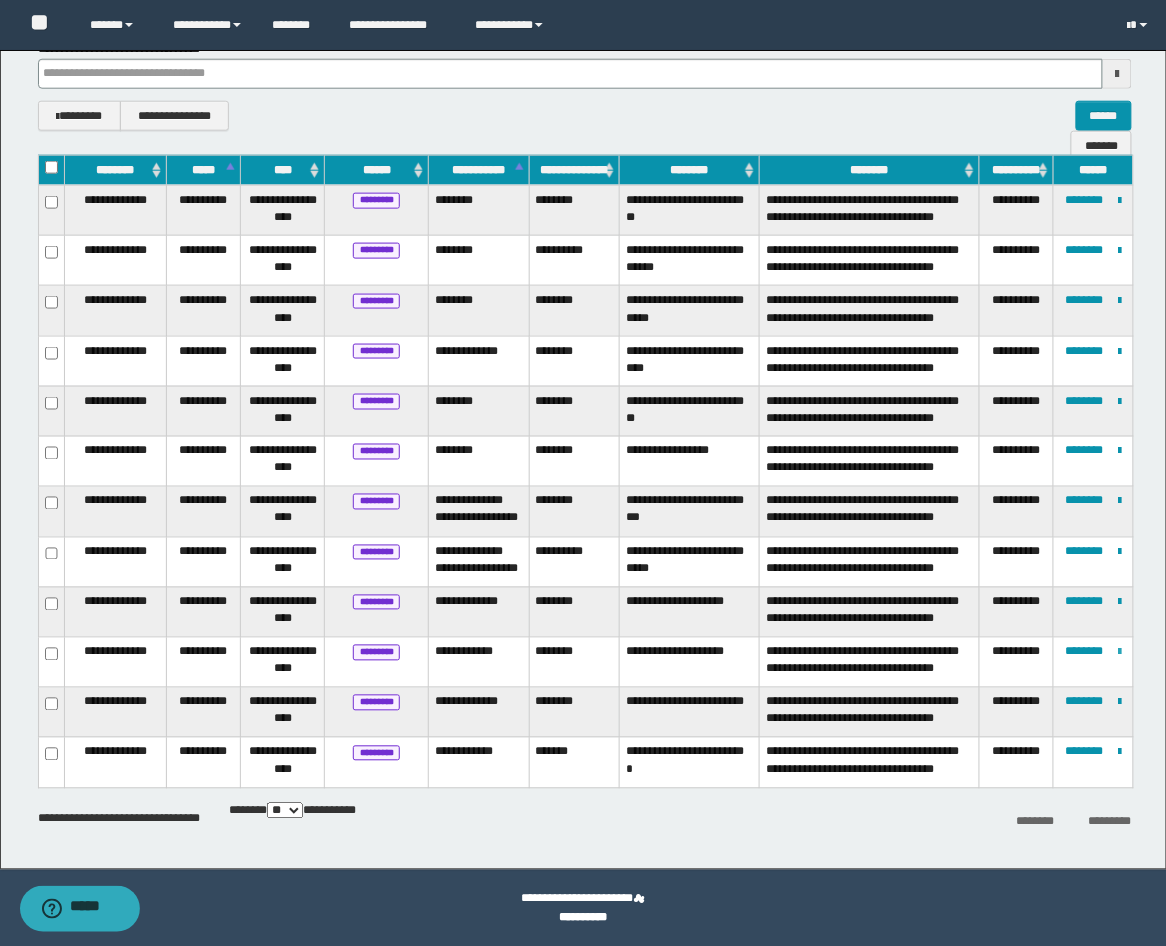 click at bounding box center (1119, 653) 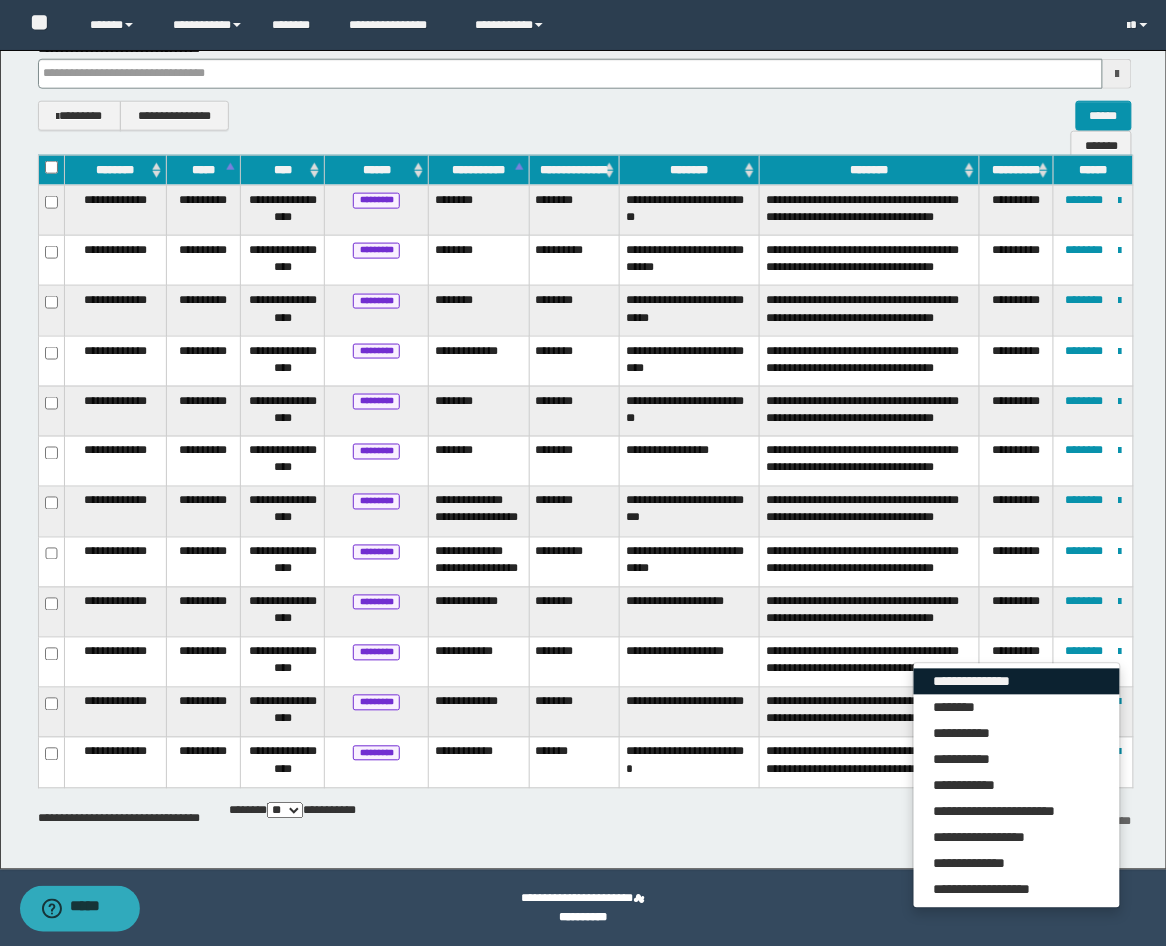click on "**********" at bounding box center [1017, 682] 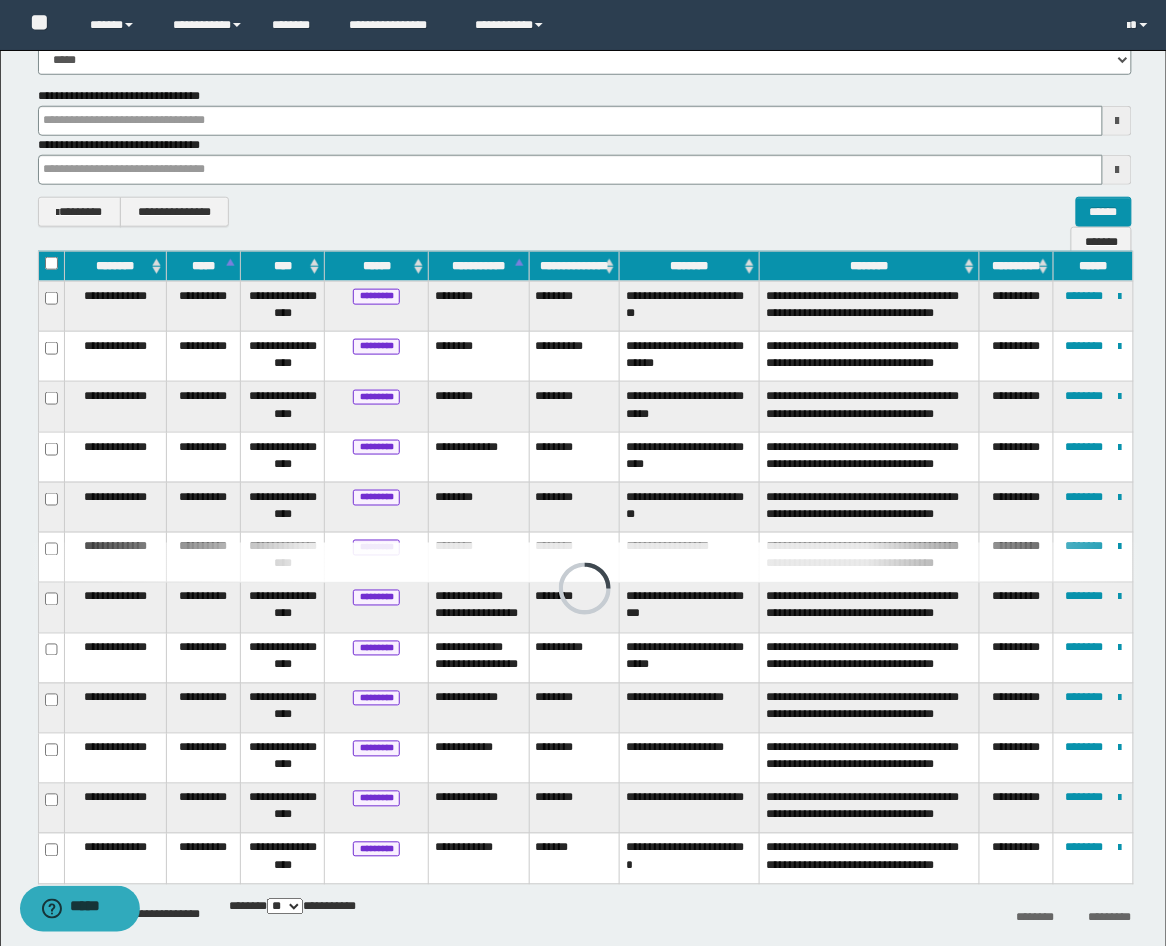 scroll, scrollTop: 370, scrollLeft: 0, axis: vertical 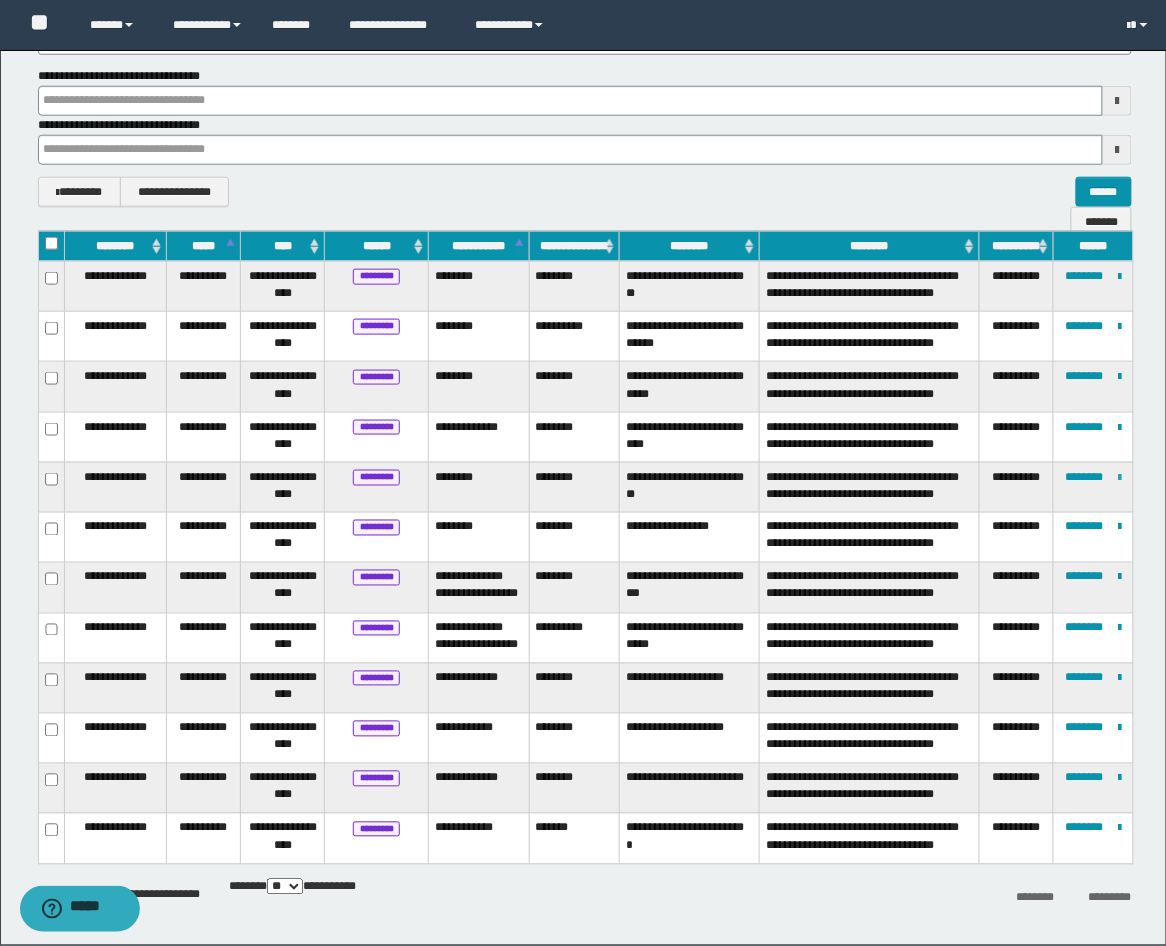 click at bounding box center (1119, 478) 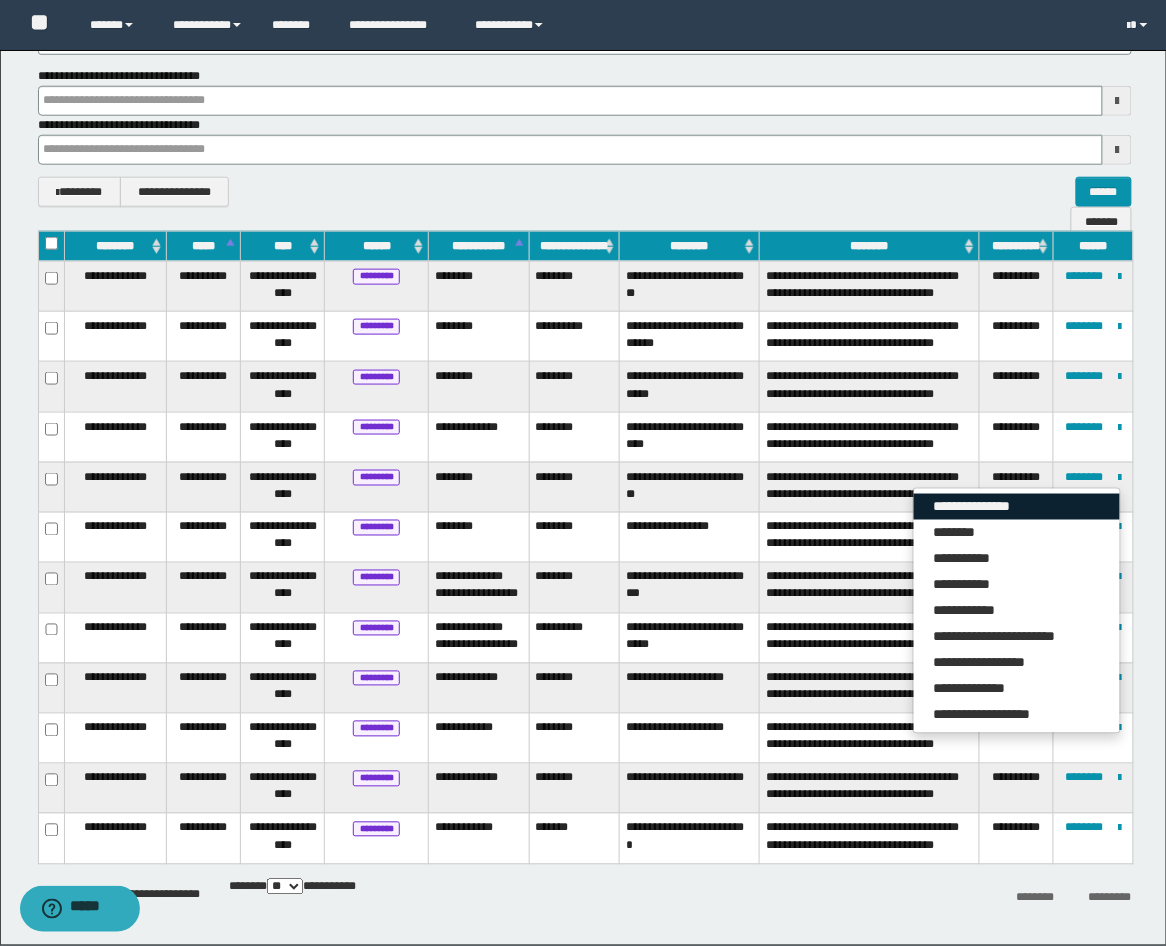 click on "**********" at bounding box center (1017, 507) 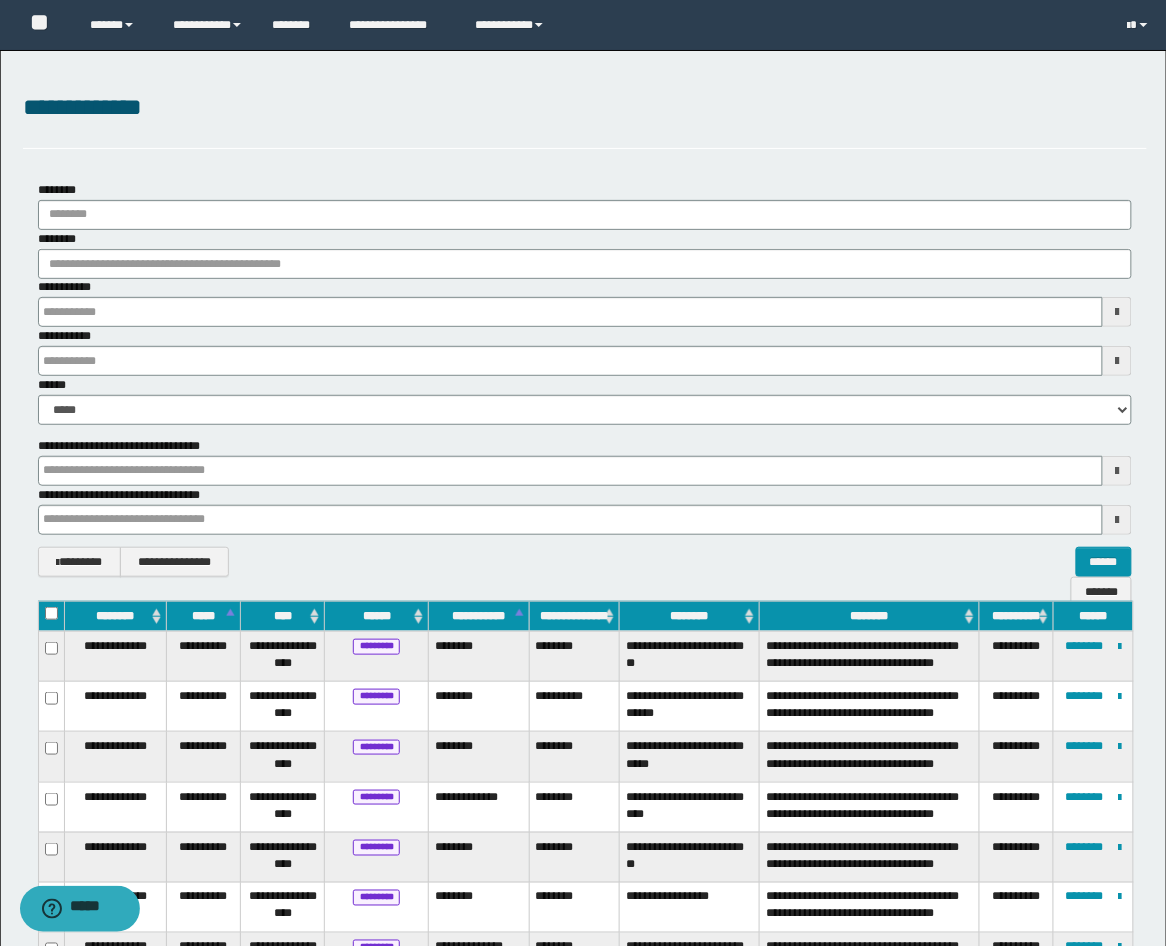 scroll, scrollTop: 371, scrollLeft: 0, axis: vertical 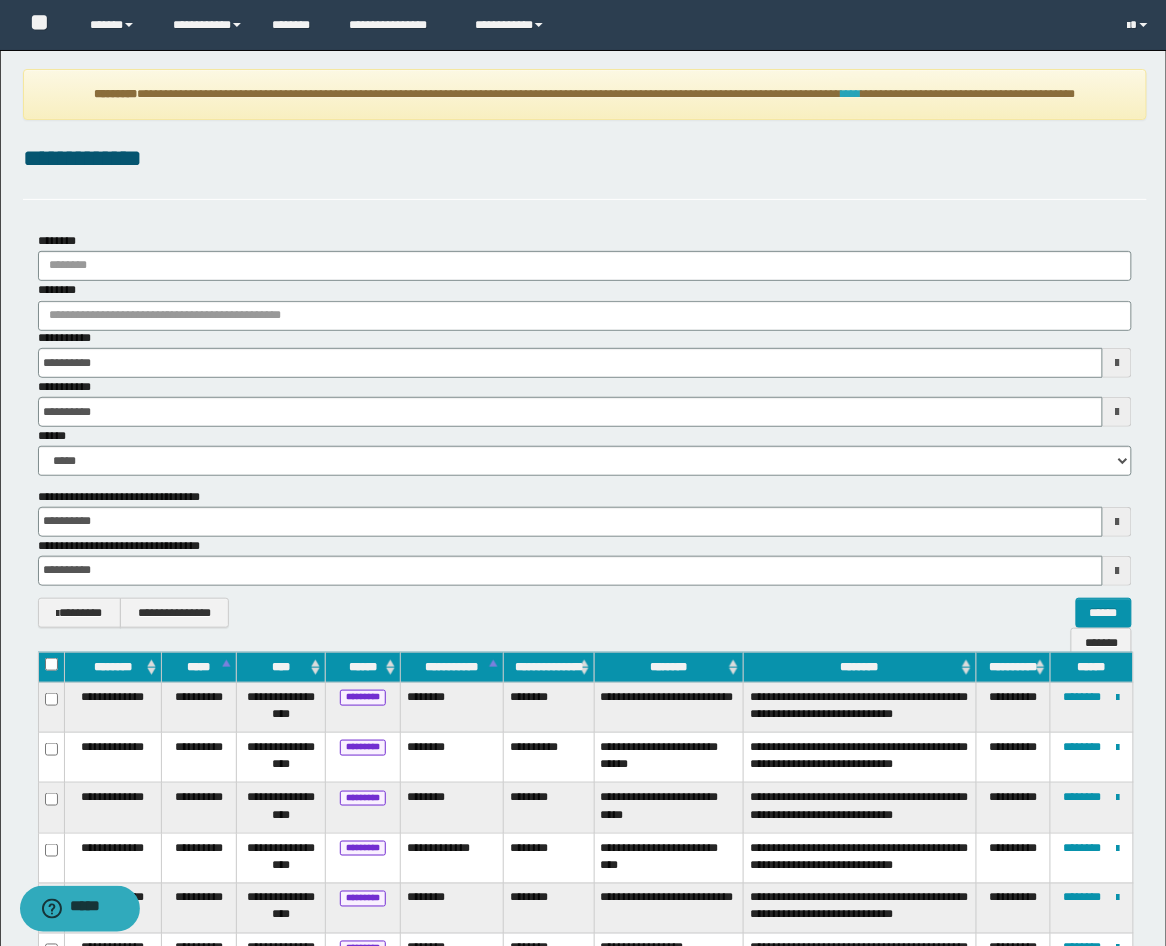 click on "****" at bounding box center [852, 94] 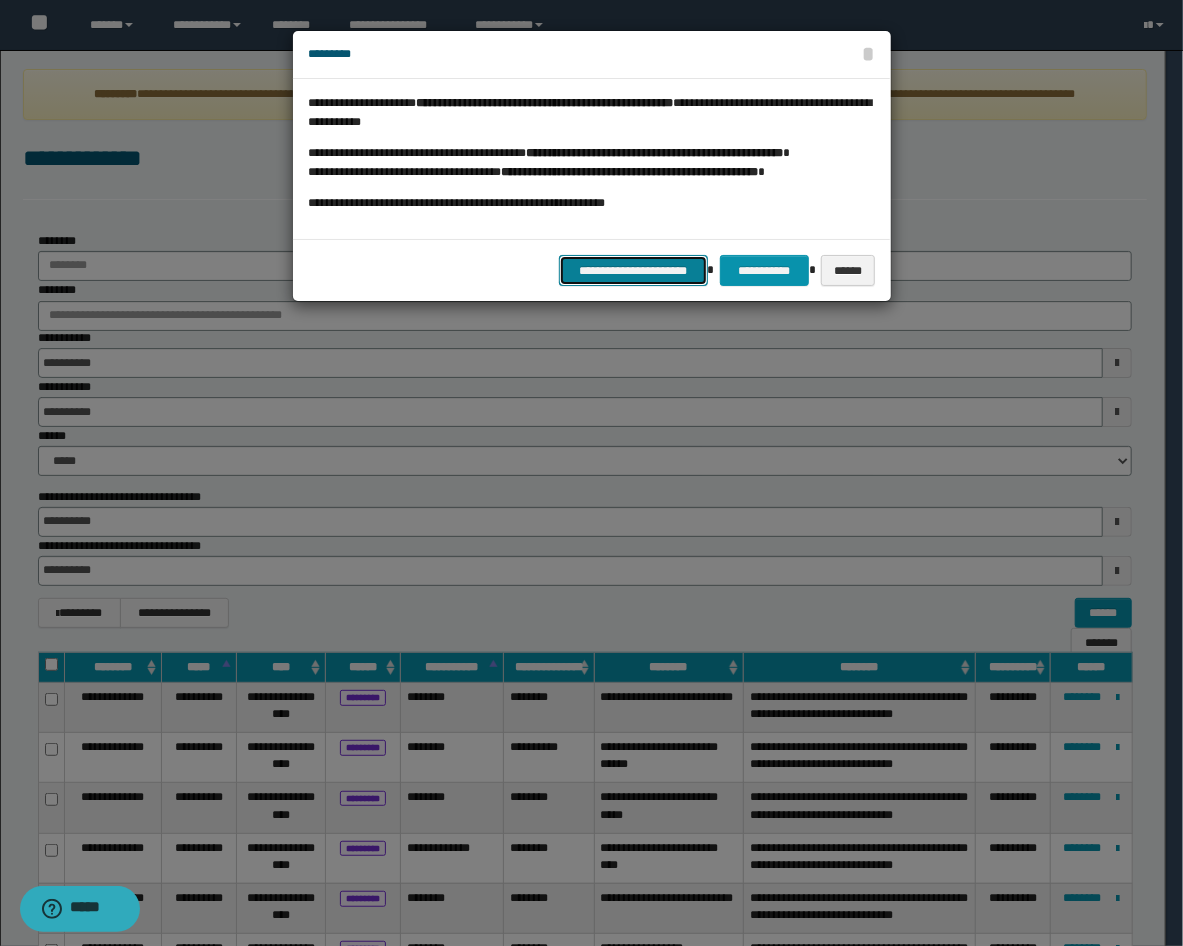 click on "**********" at bounding box center (633, 270) 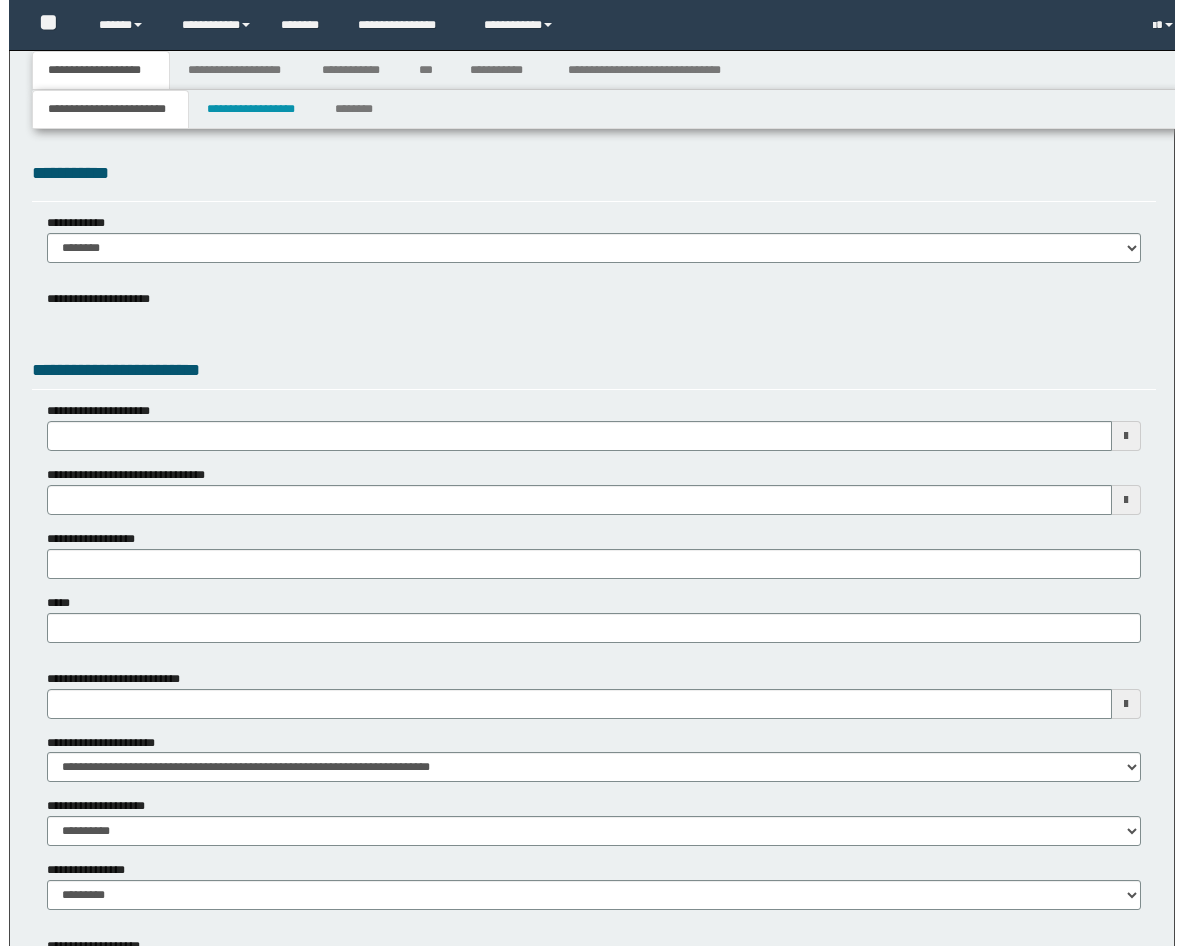 scroll, scrollTop: 0, scrollLeft: 0, axis: both 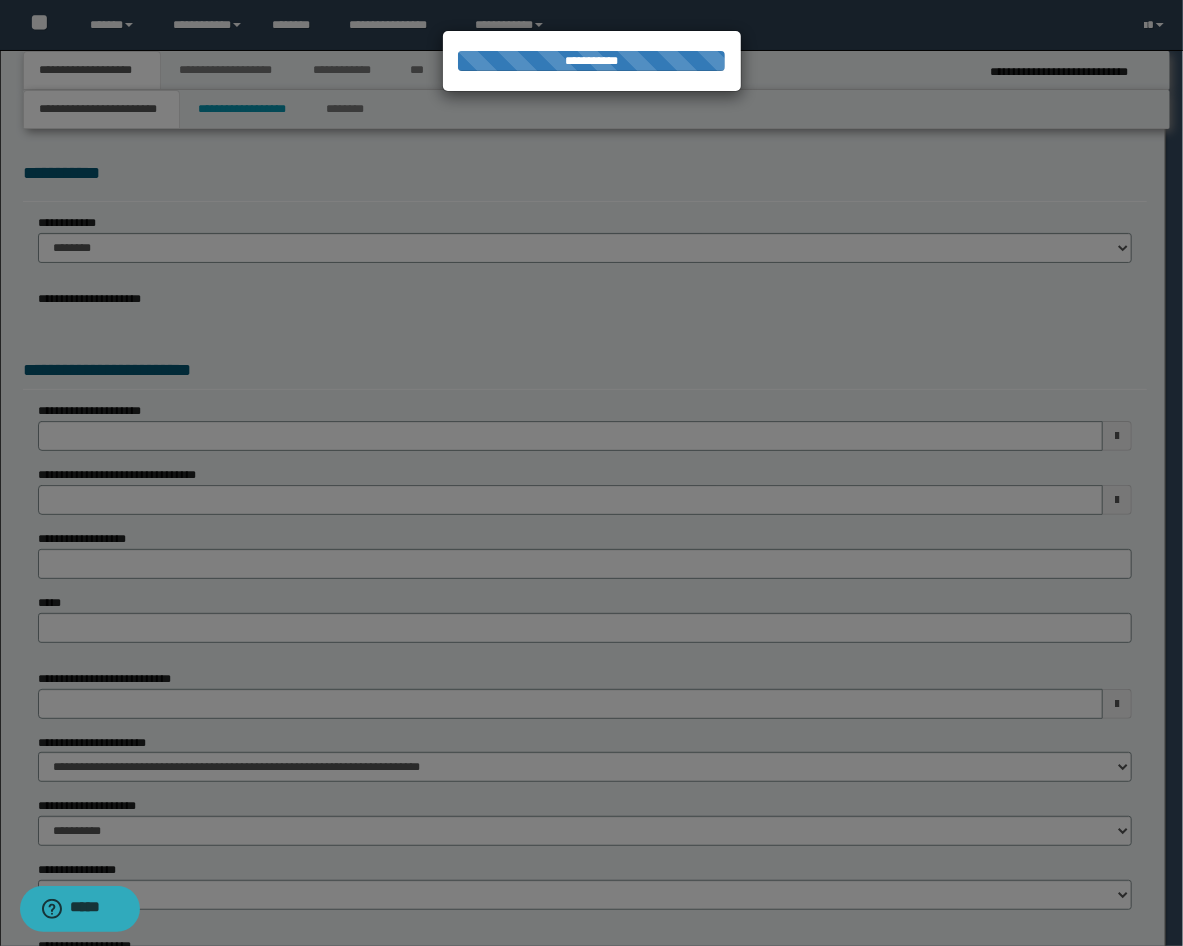 select on "**" 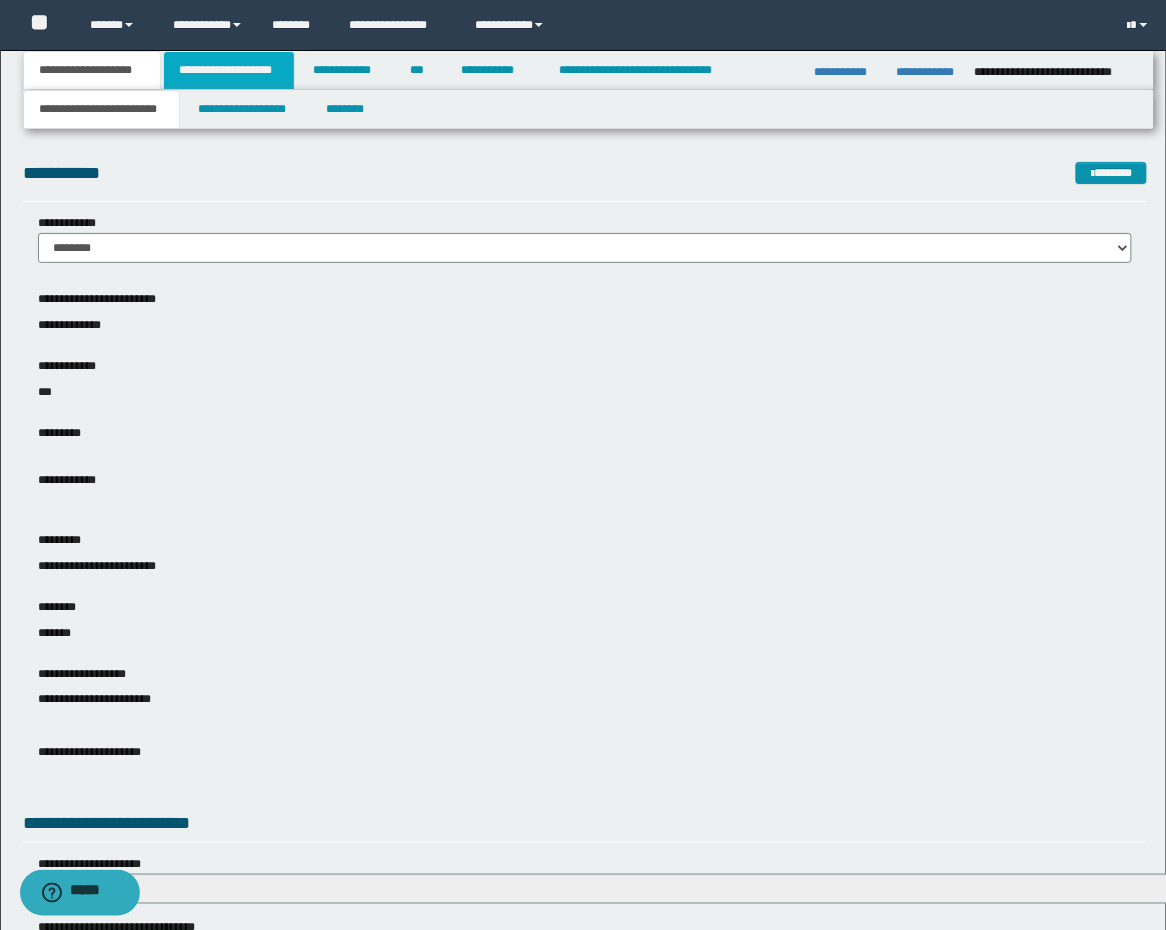 click on "**********" at bounding box center (229, 70) 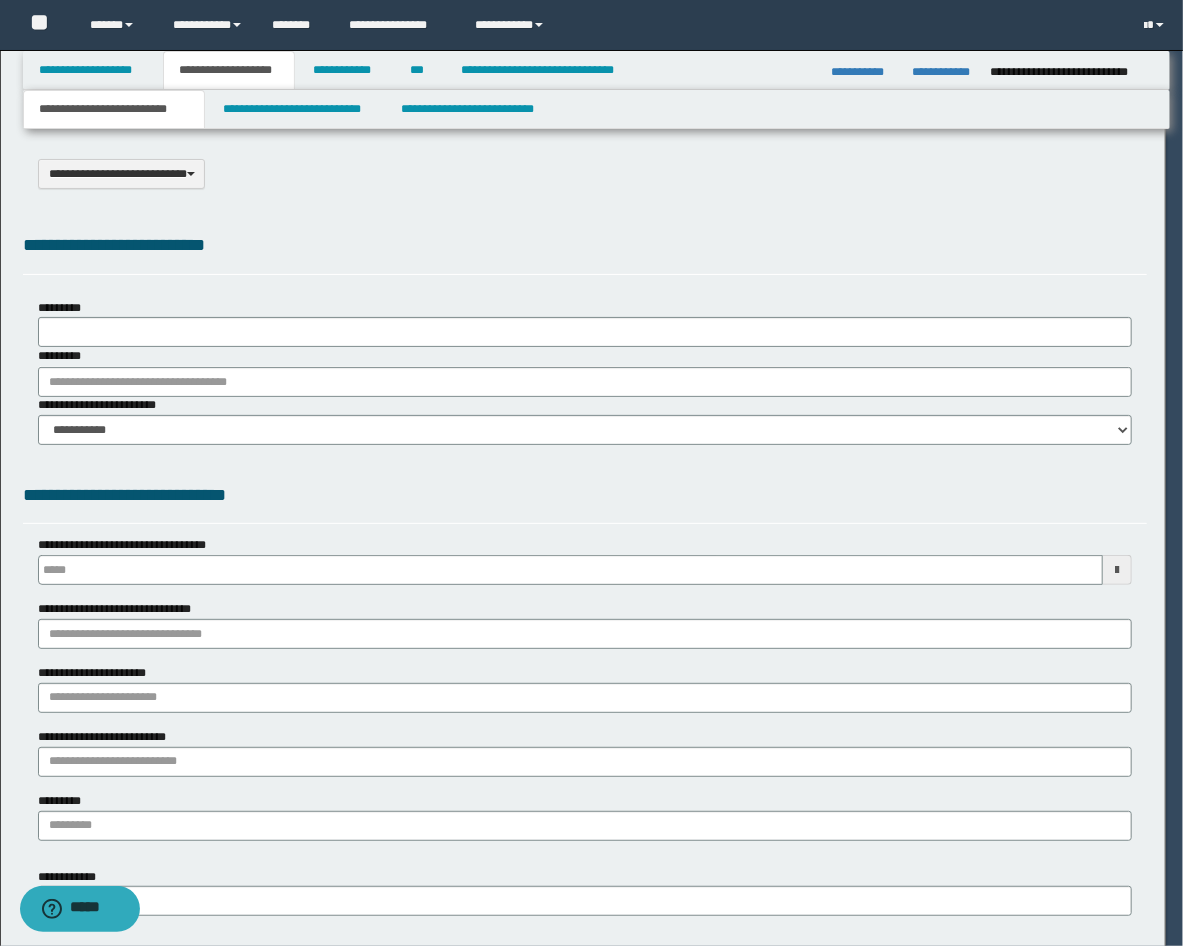 type on "**********" 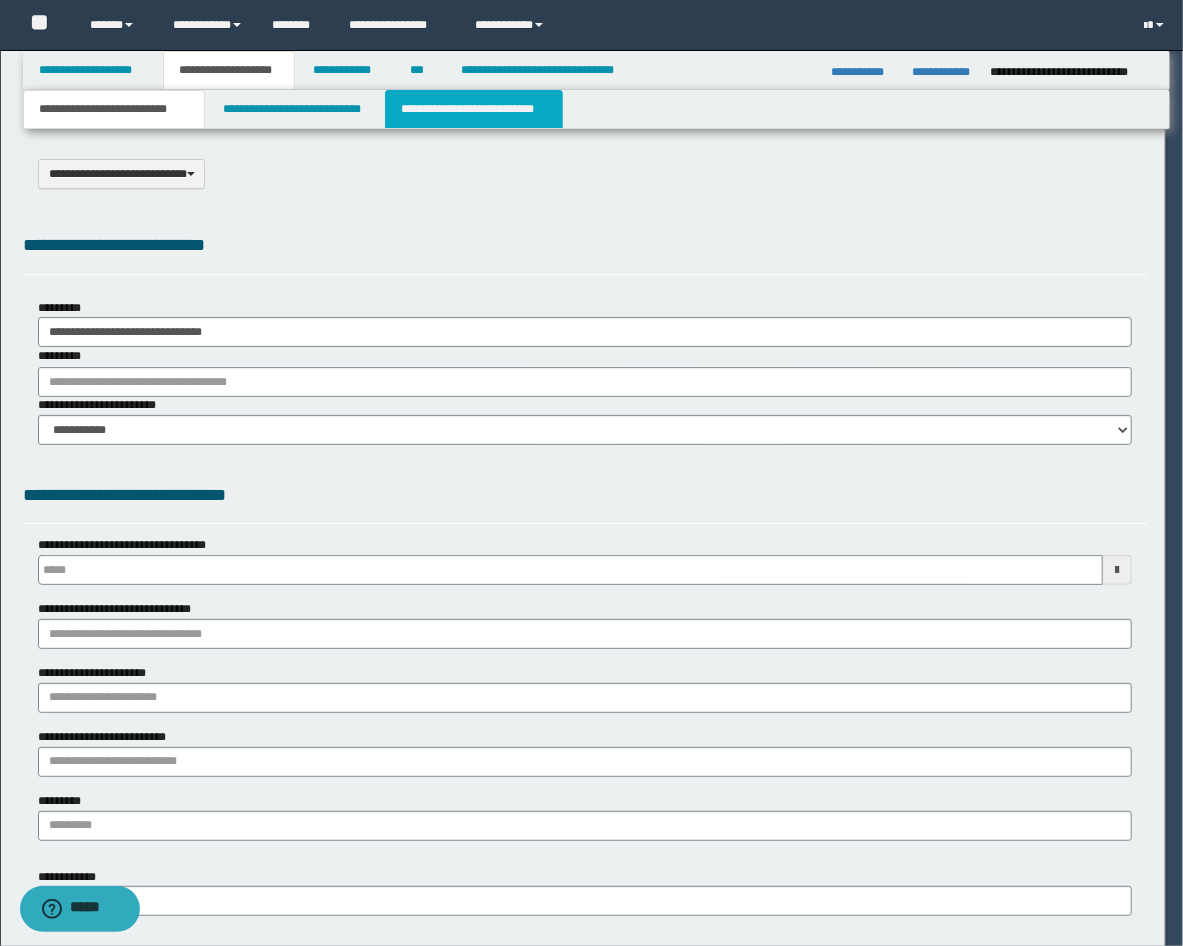 scroll, scrollTop: 0, scrollLeft: 0, axis: both 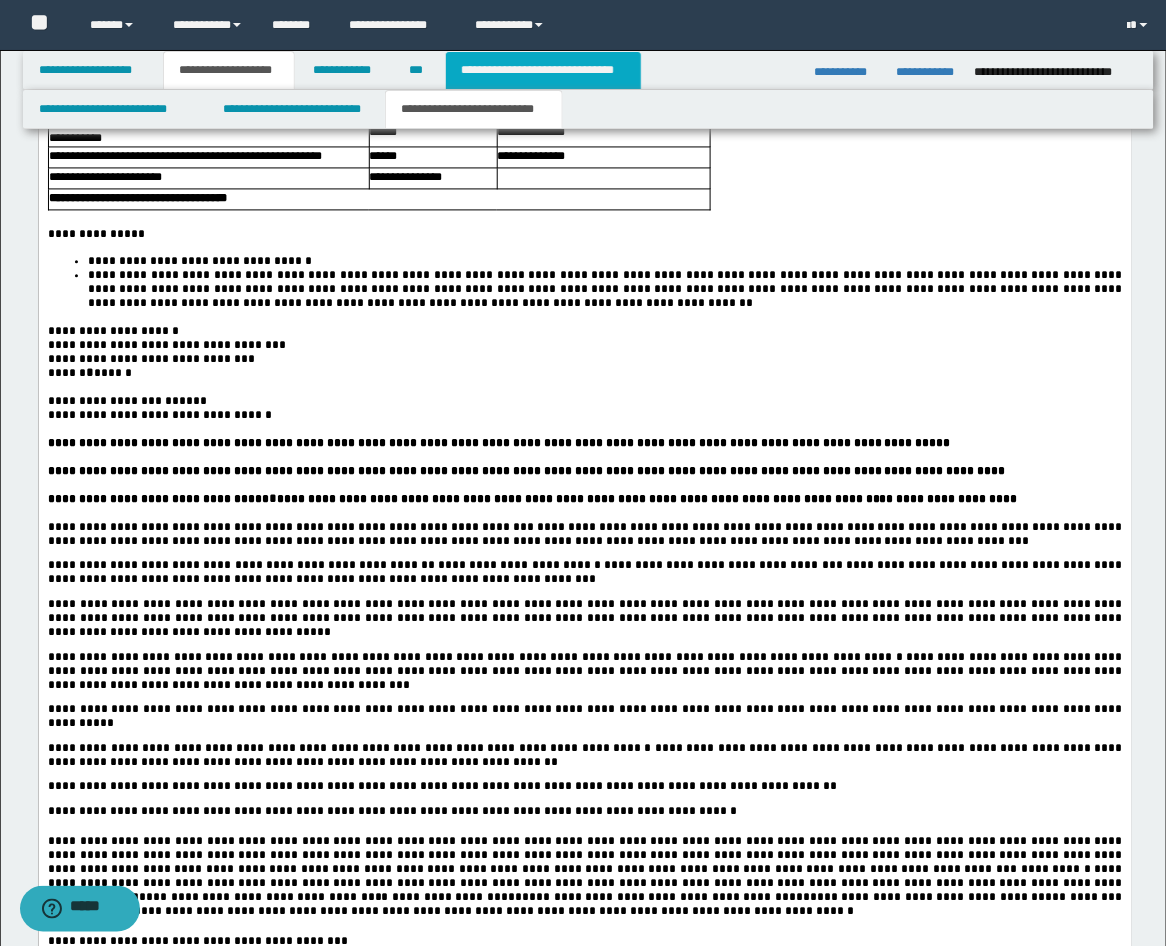 click on "**********" at bounding box center [543, 70] 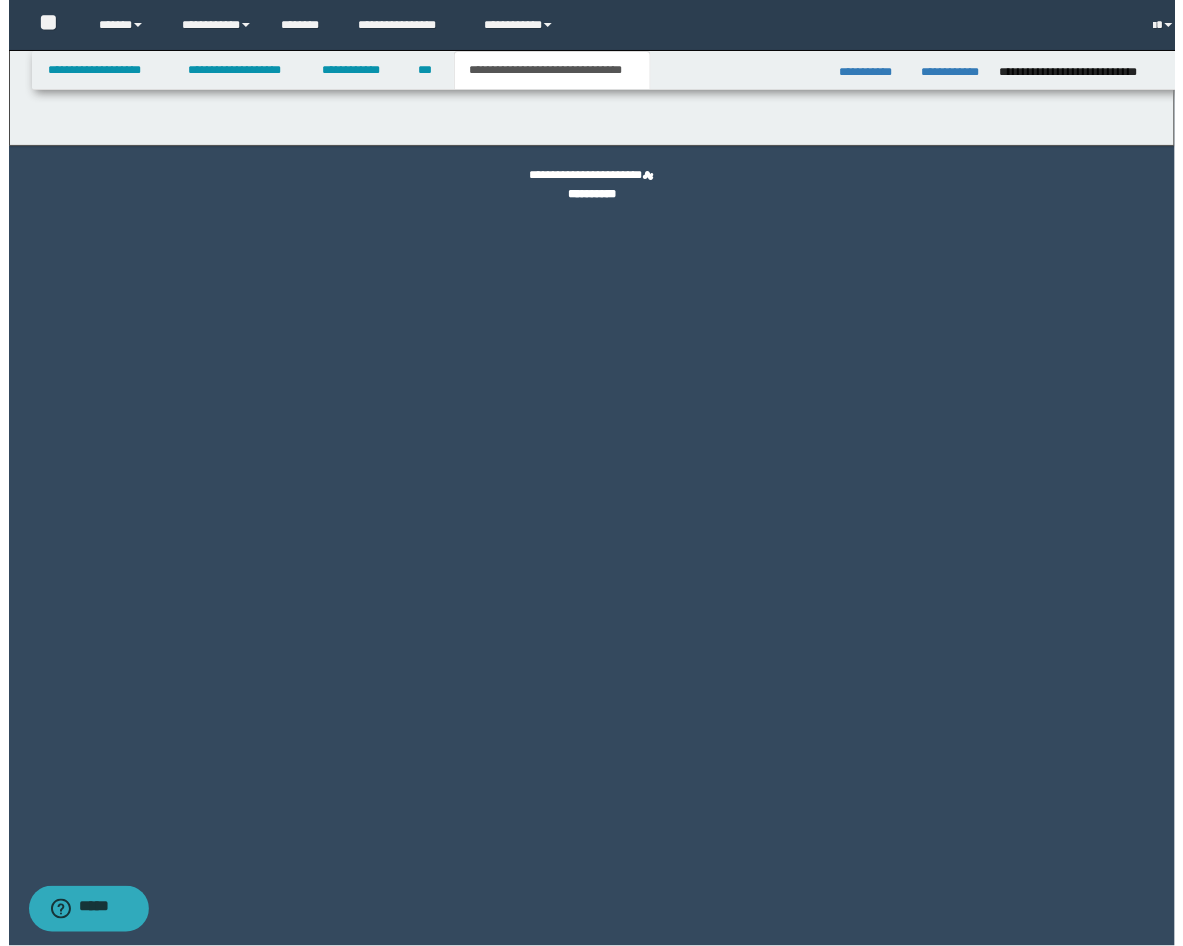 scroll, scrollTop: 0, scrollLeft: 0, axis: both 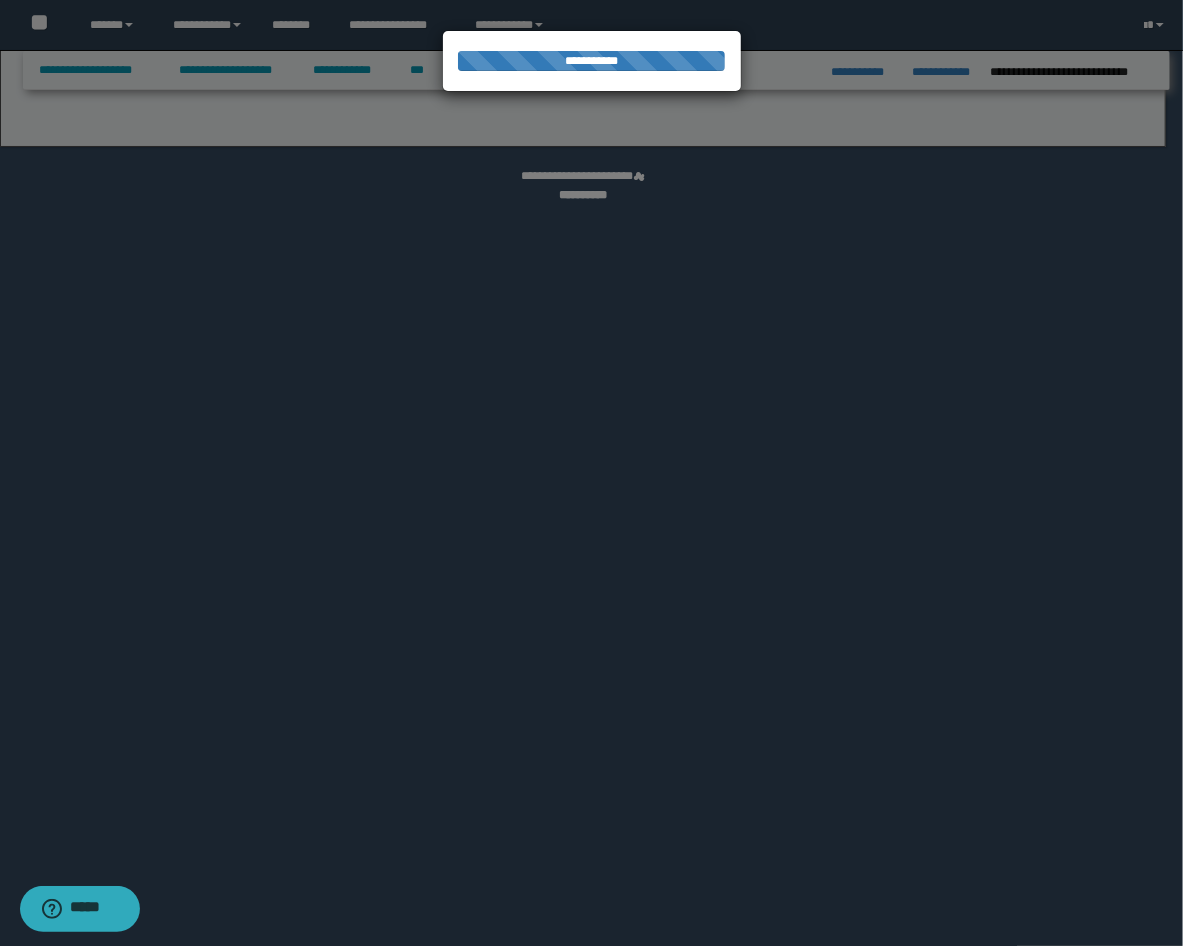 select on "*" 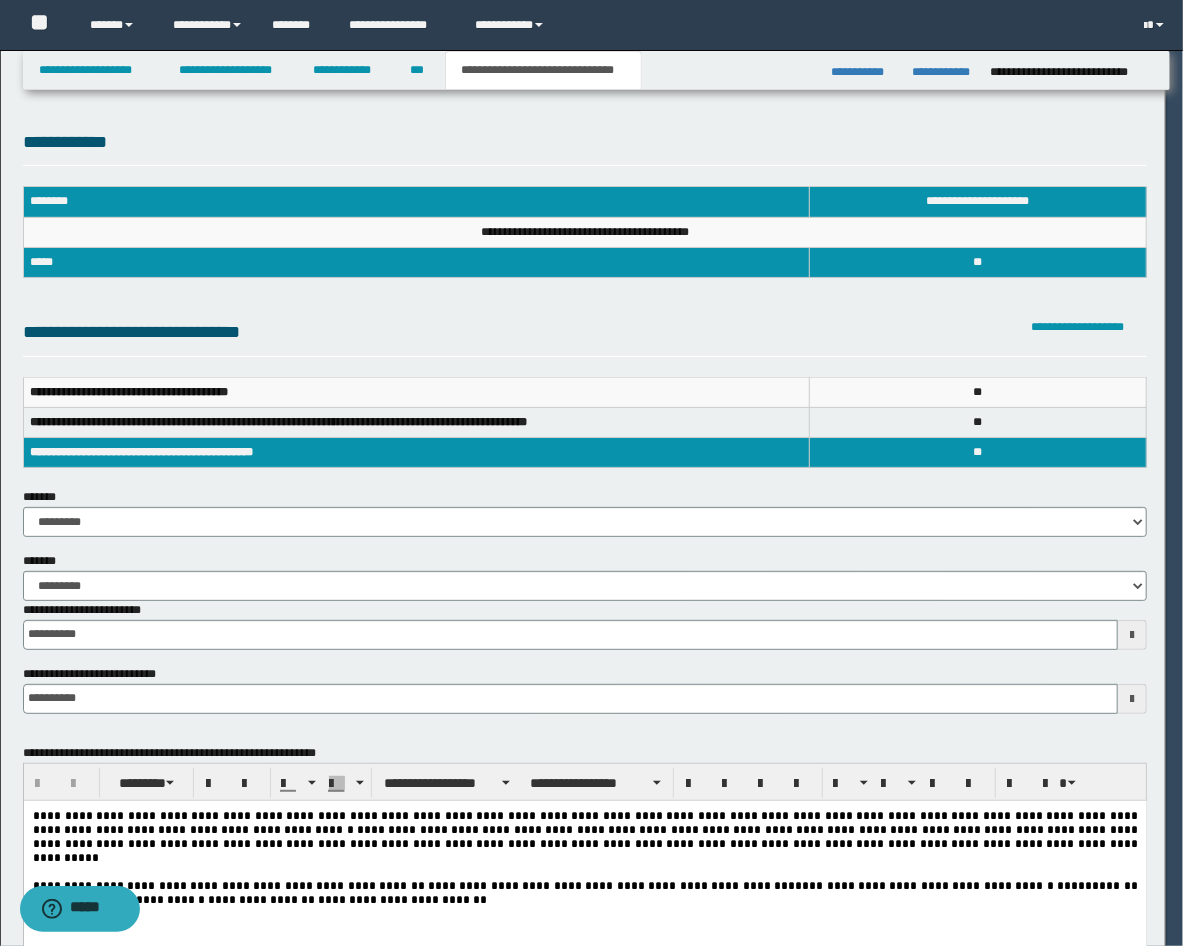 scroll, scrollTop: 0, scrollLeft: 0, axis: both 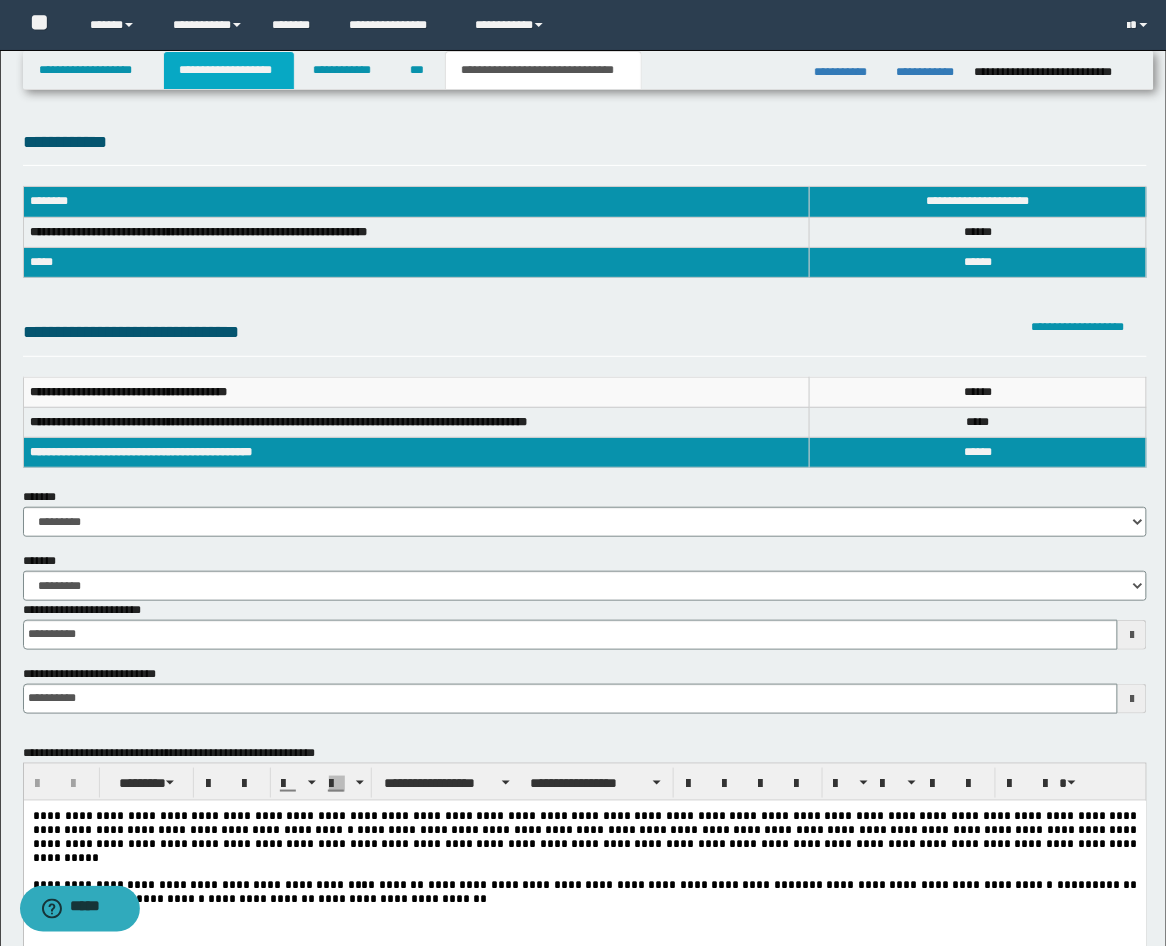 click on "**********" at bounding box center (229, 70) 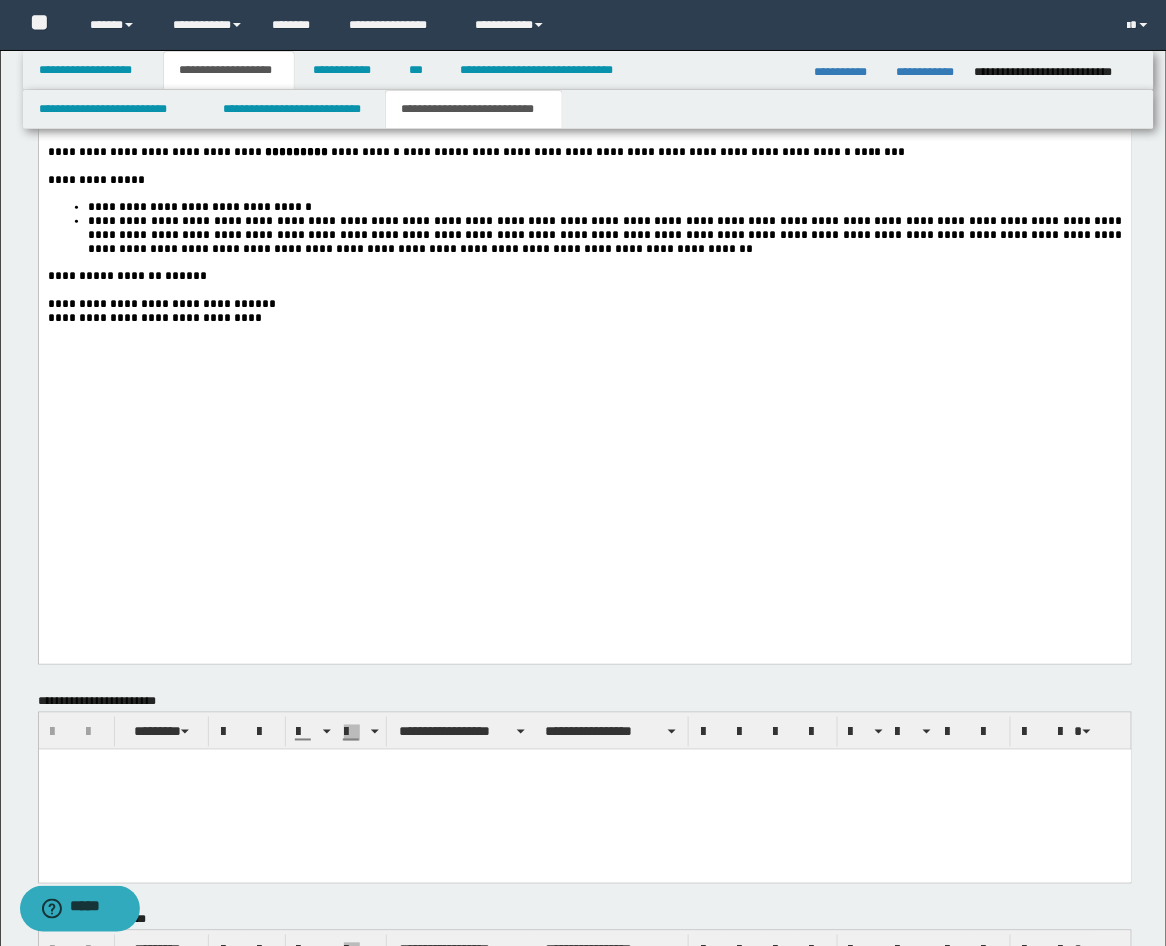 scroll, scrollTop: 3333, scrollLeft: 0, axis: vertical 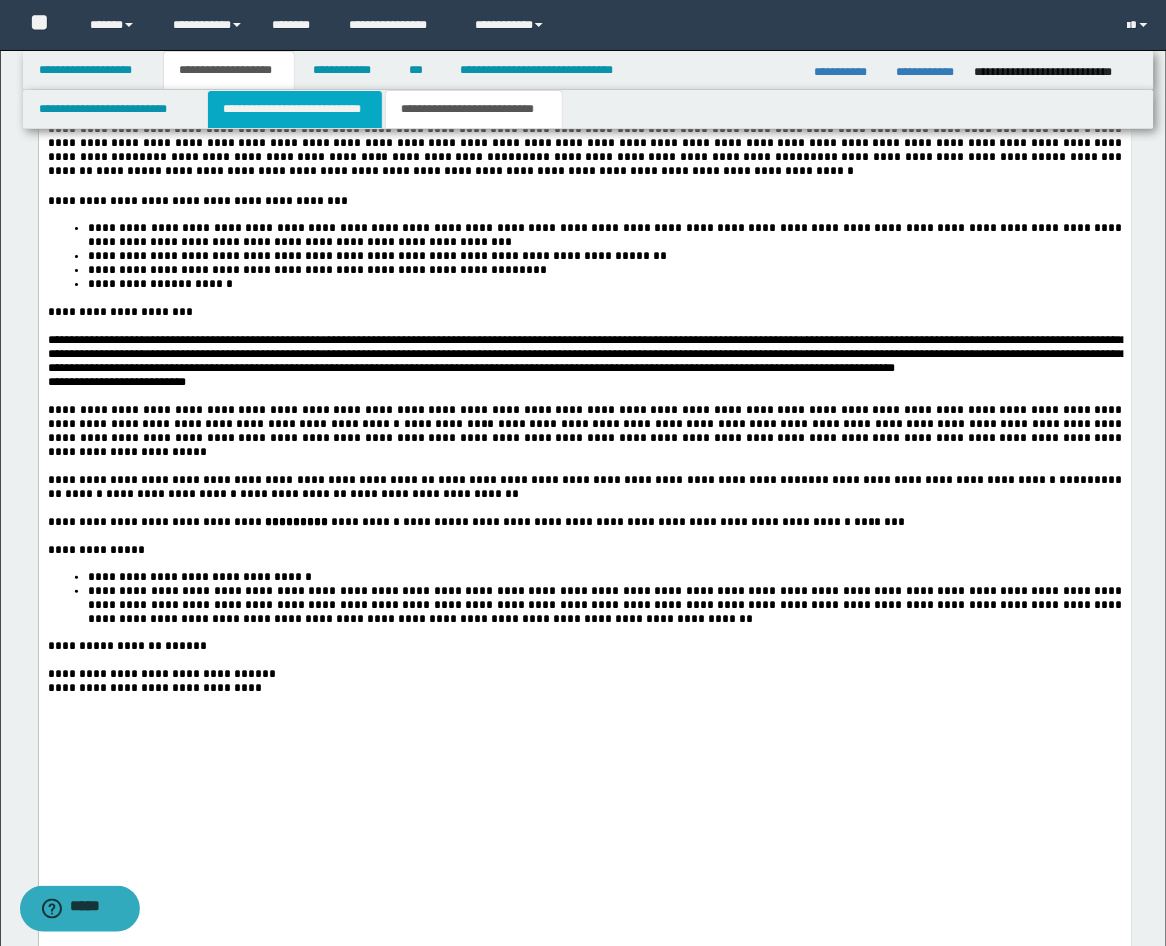 click on "**********" at bounding box center [295, 109] 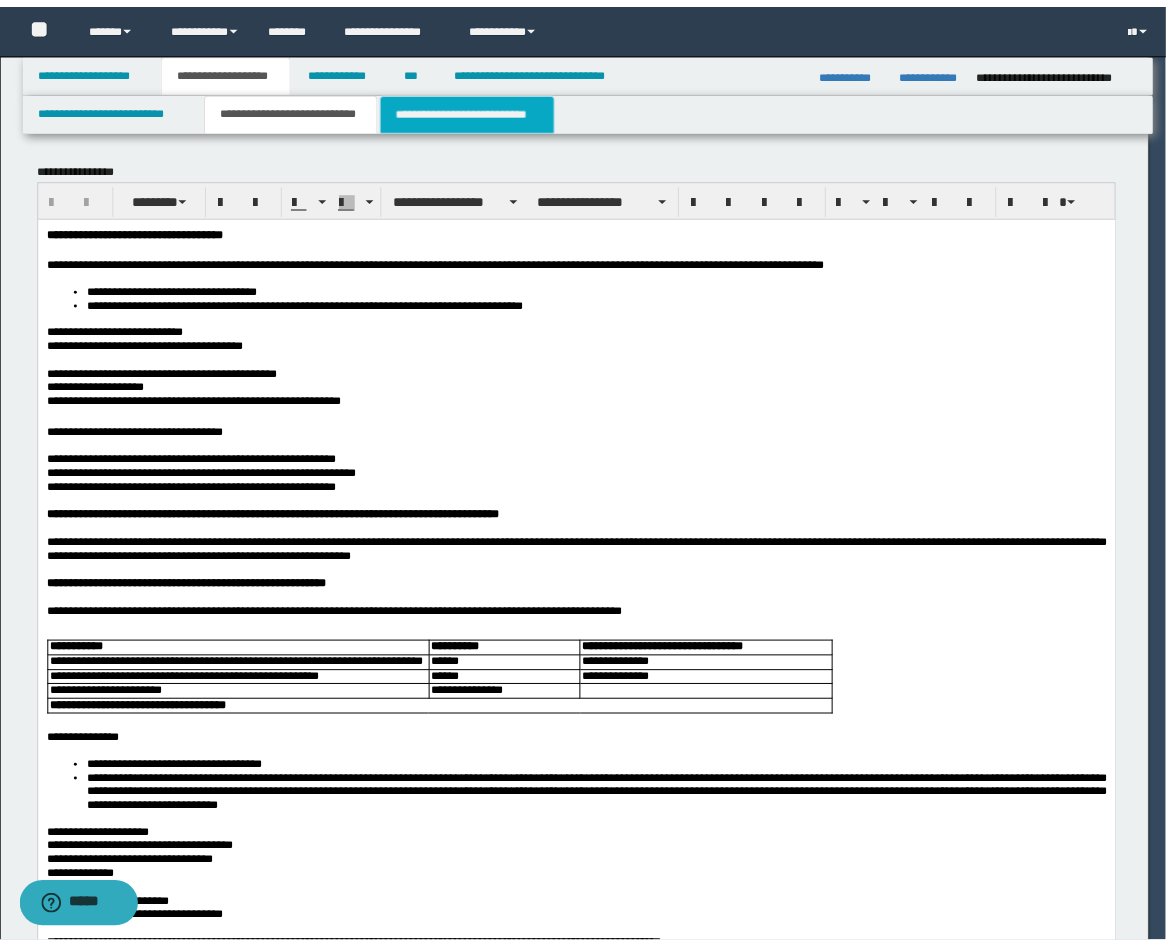 scroll, scrollTop: 0, scrollLeft: 0, axis: both 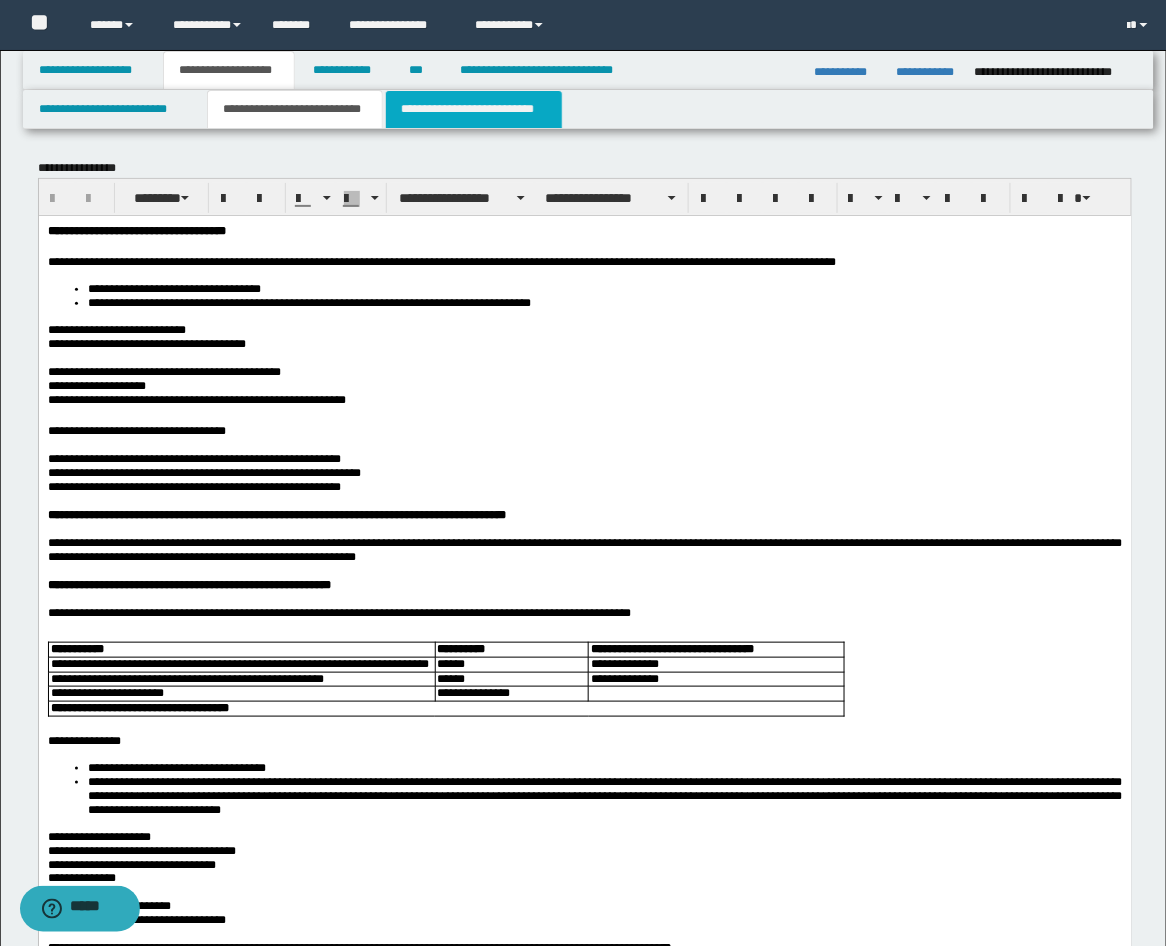 click on "**********" at bounding box center [474, 109] 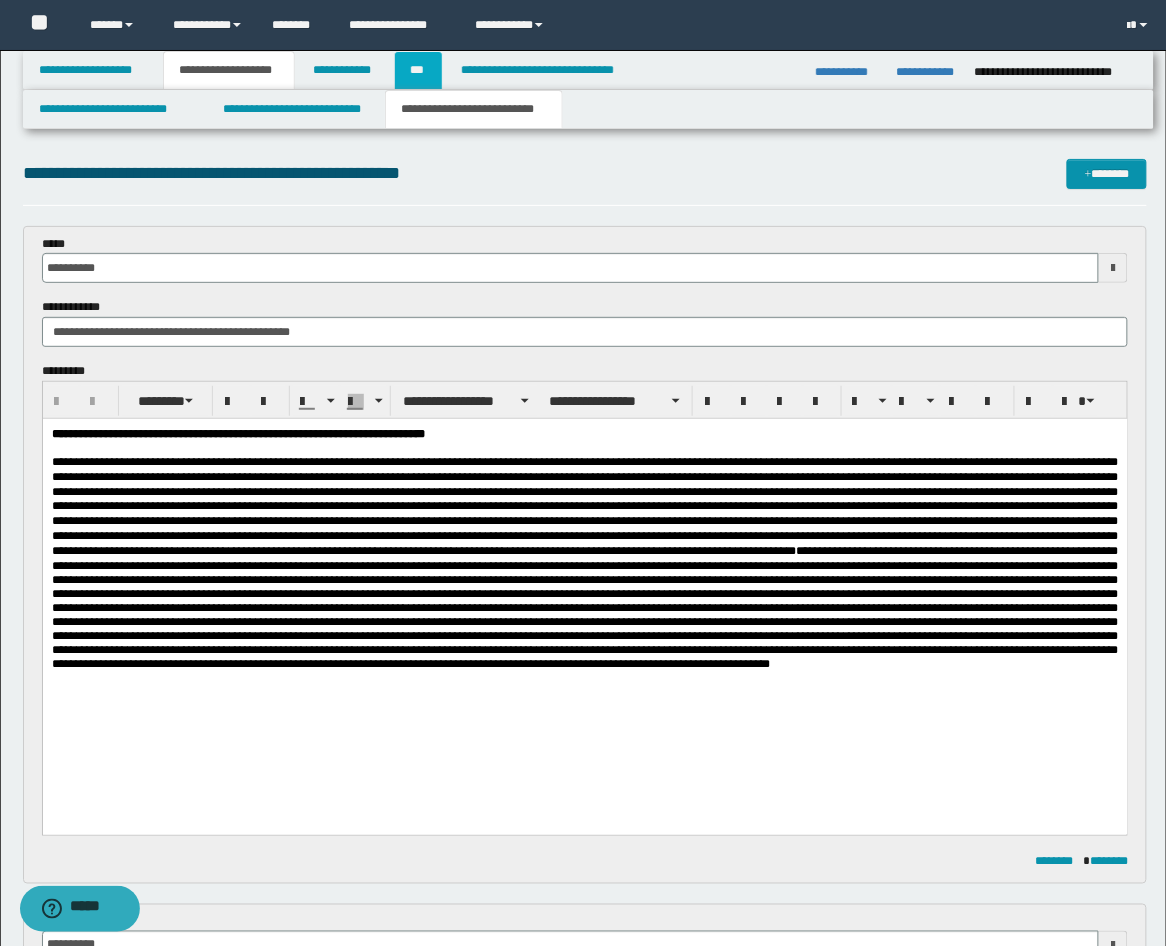 click on "***" at bounding box center [418, 70] 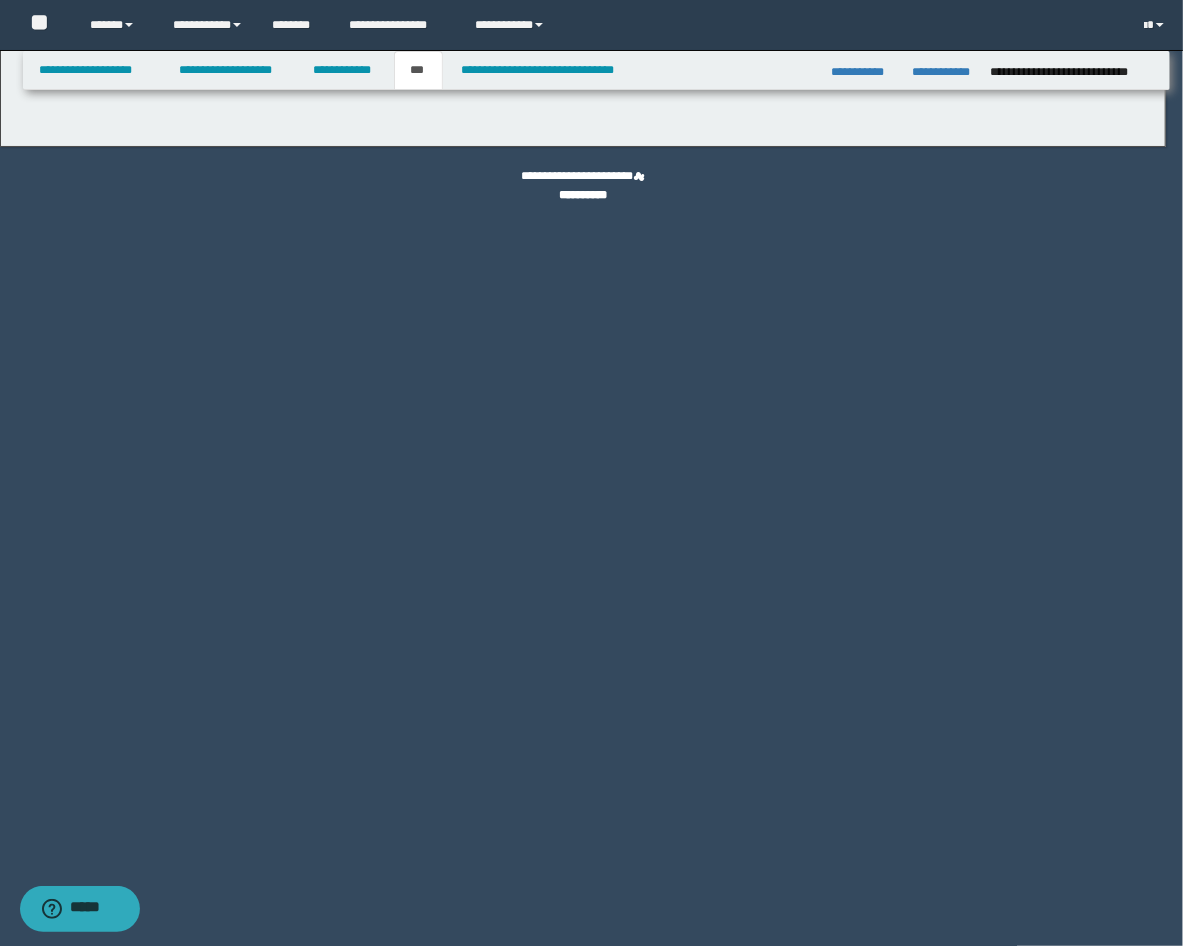 select on "**" 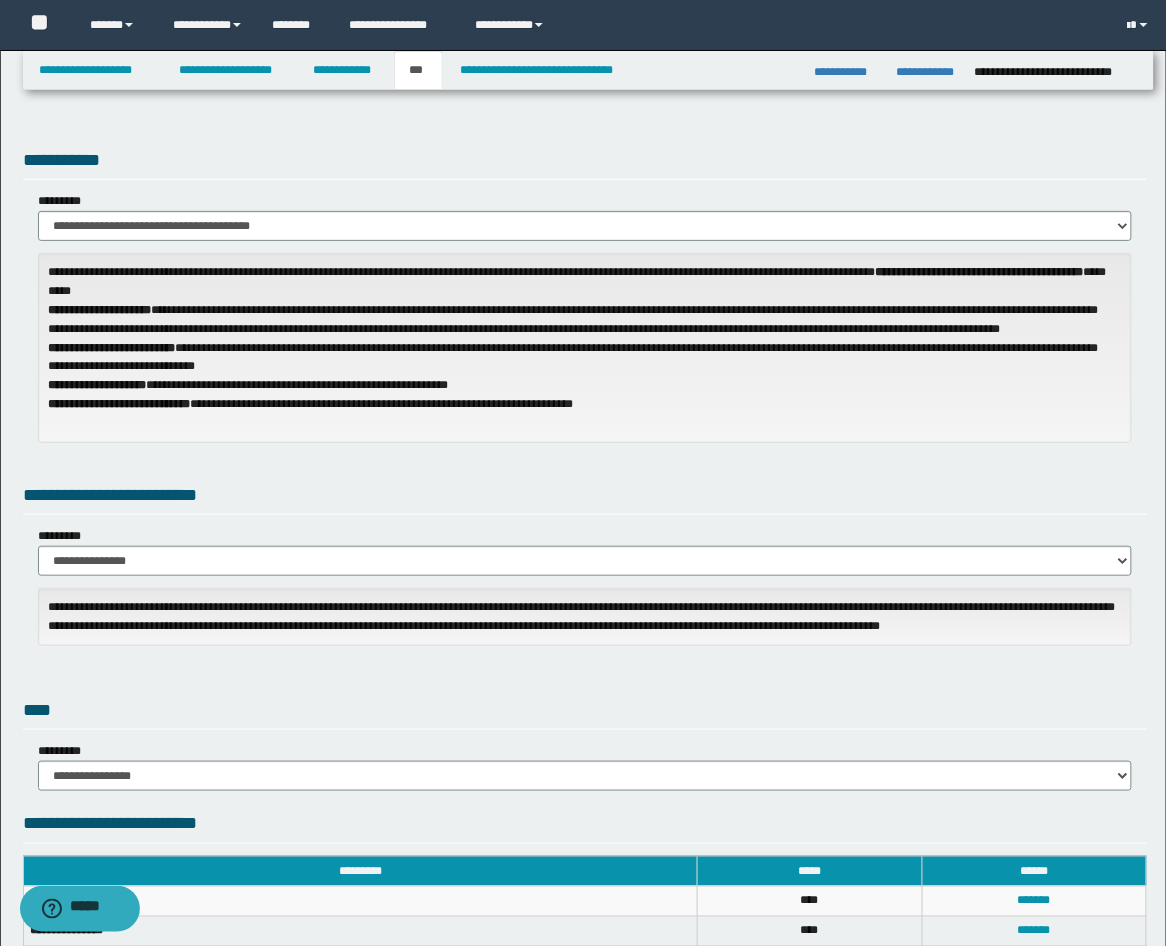 scroll, scrollTop: 622, scrollLeft: 0, axis: vertical 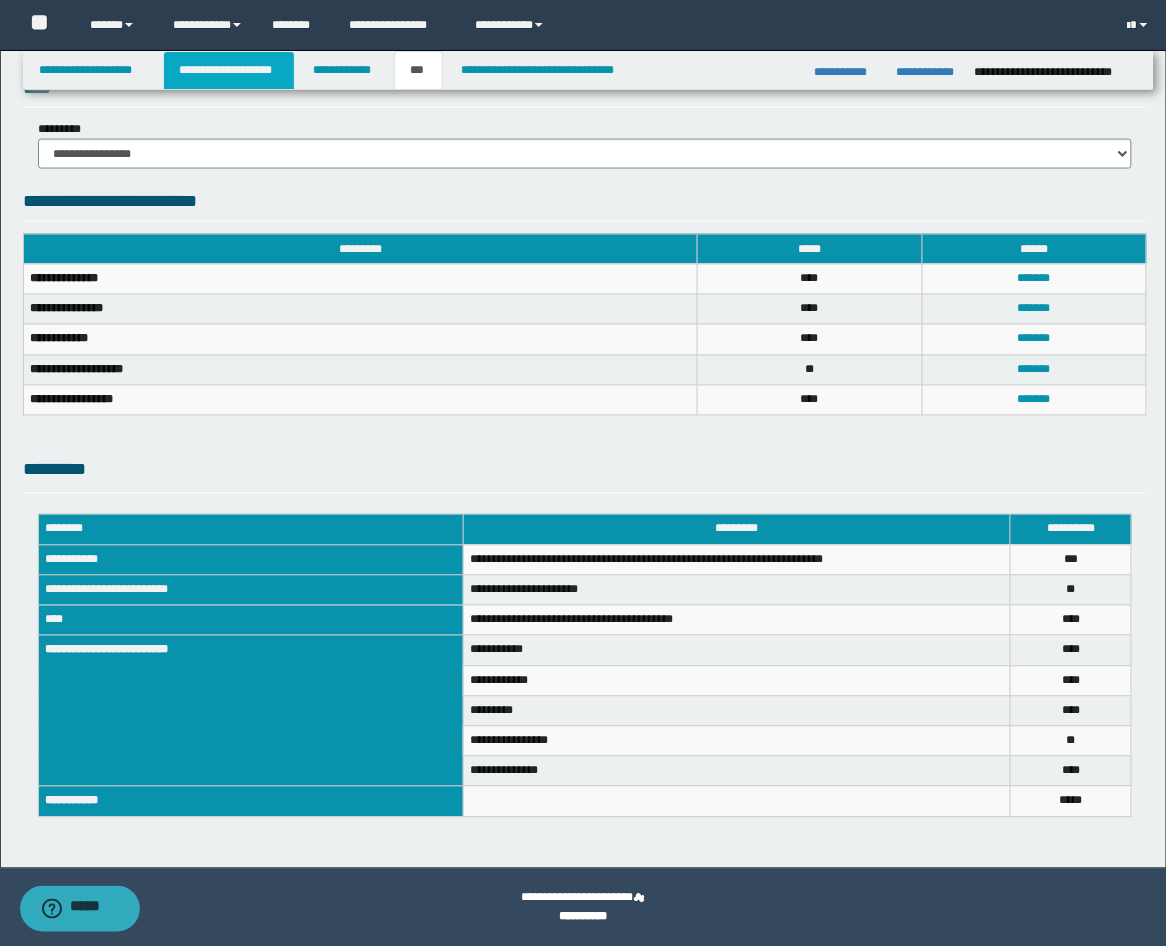 click on "**********" at bounding box center (229, 70) 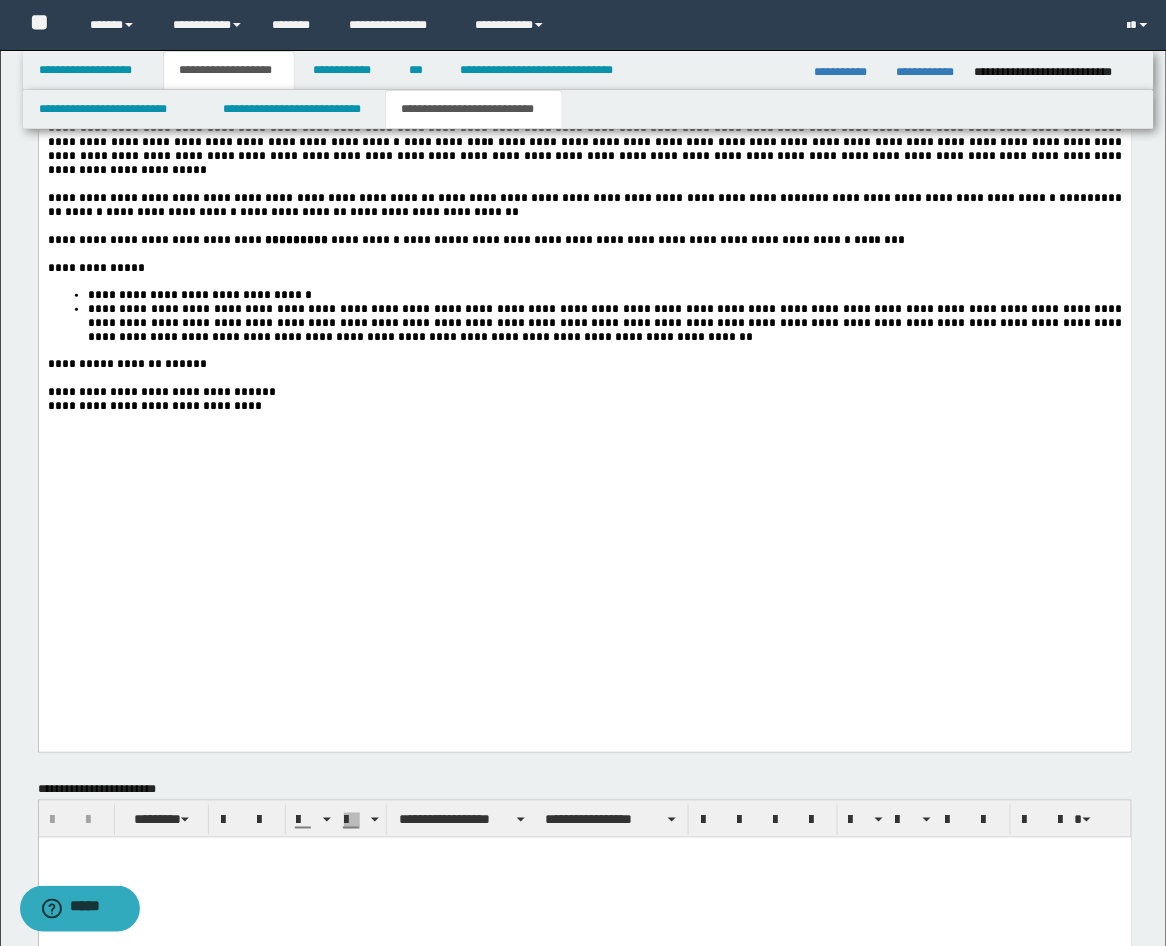 scroll, scrollTop: 3563, scrollLeft: 0, axis: vertical 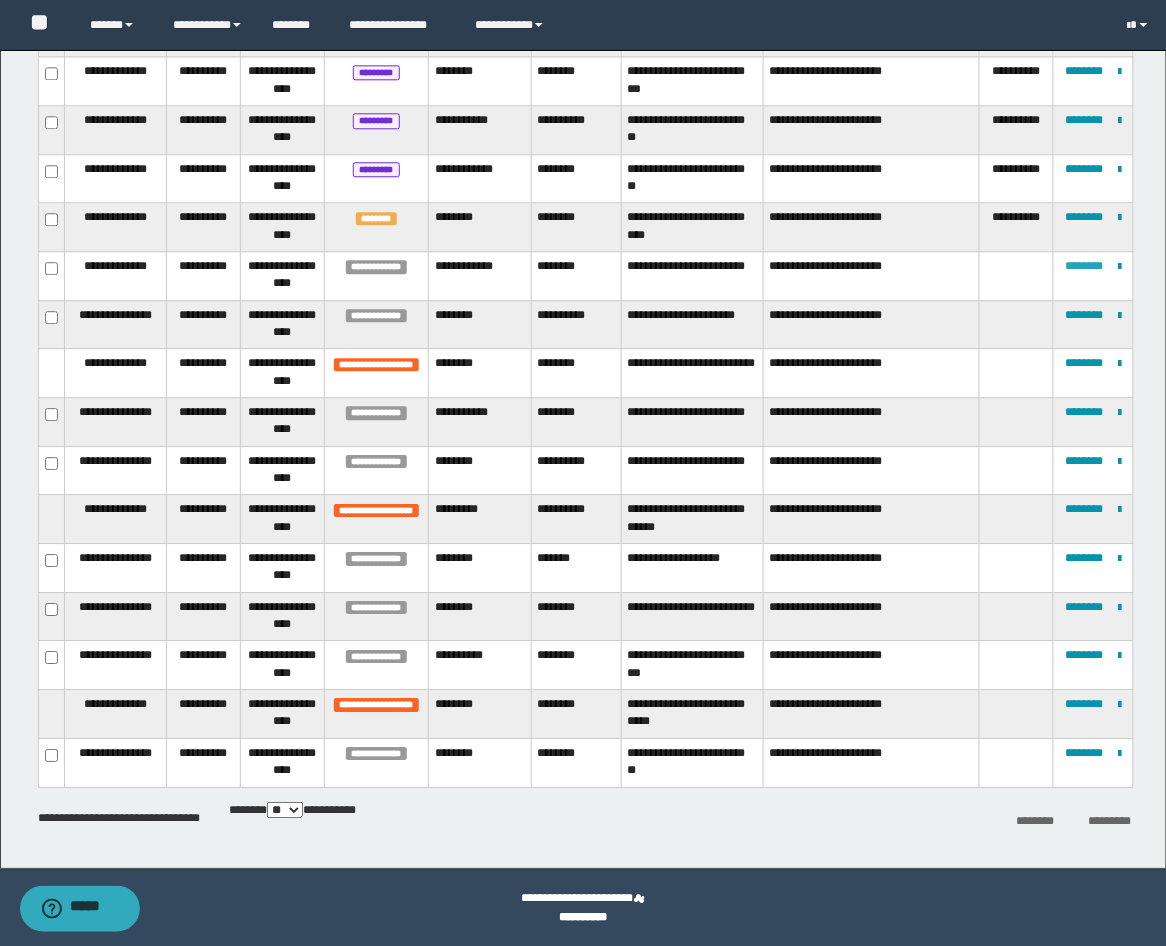 click on "********" at bounding box center [1084, 266] 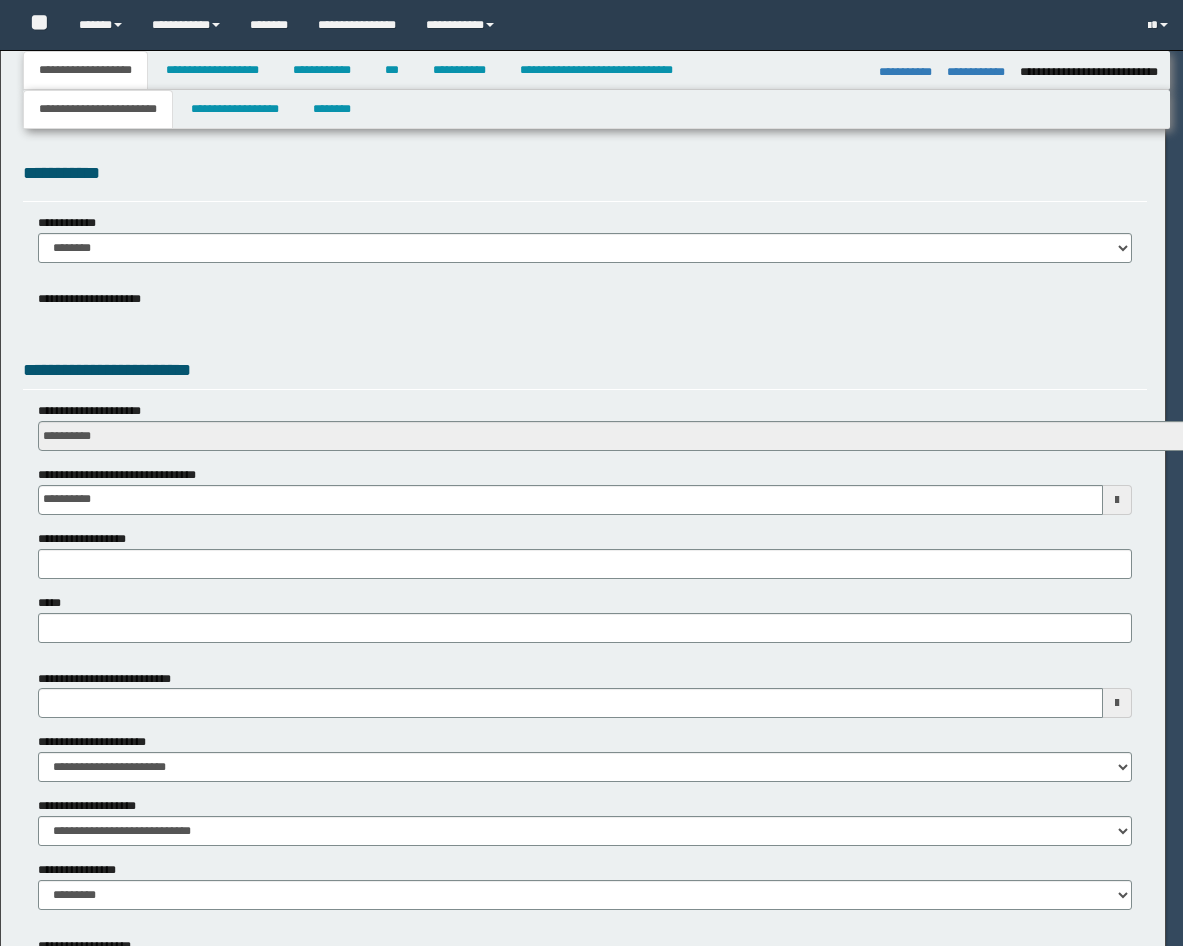 select on "*" 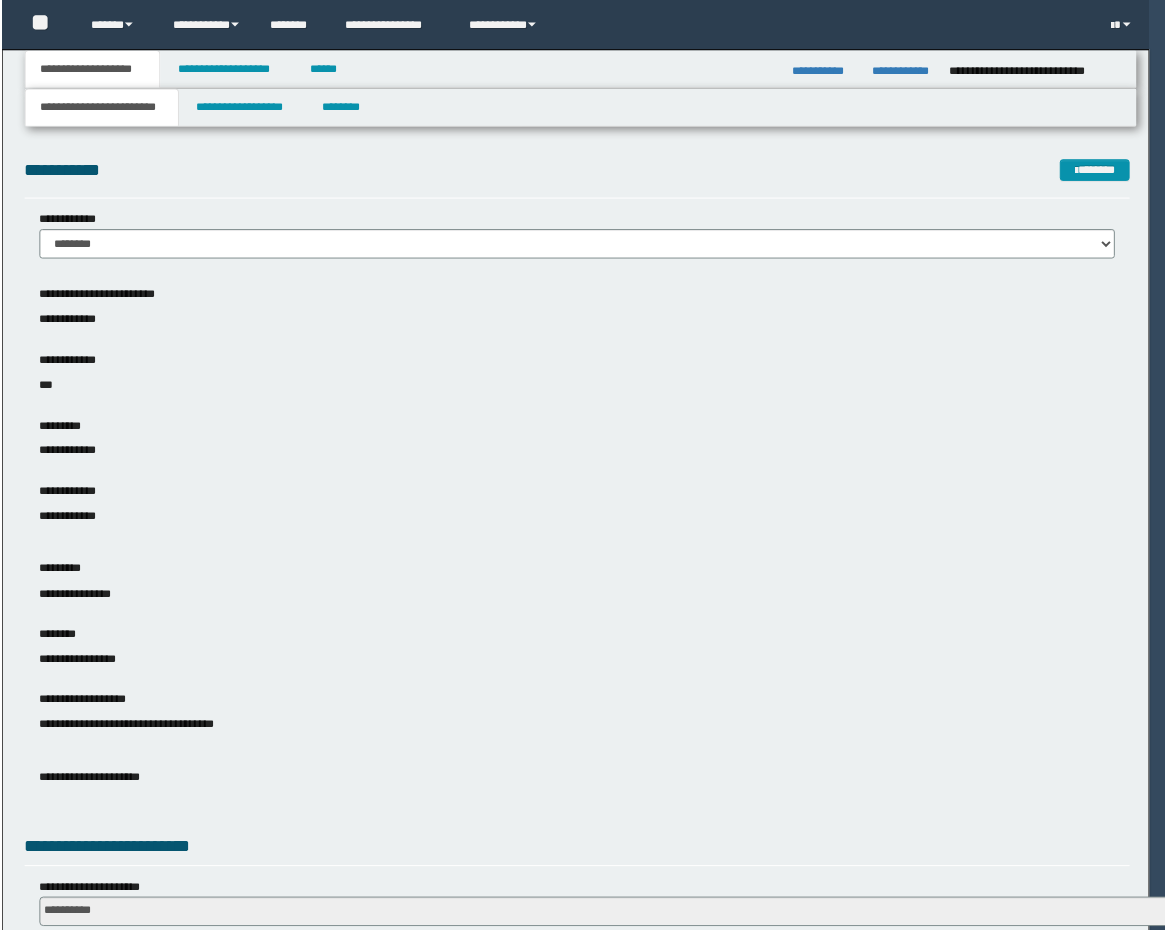 scroll, scrollTop: 0, scrollLeft: 0, axis: both 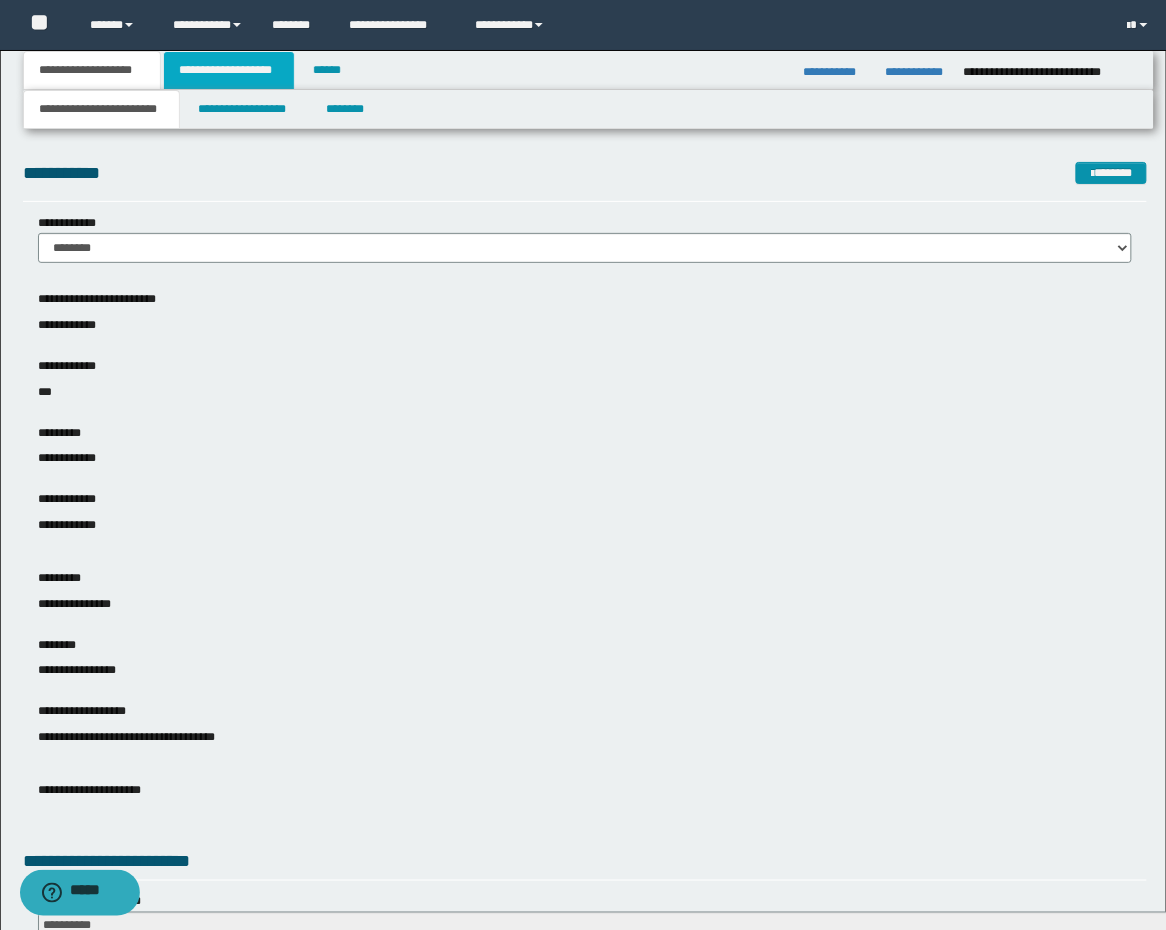 click on "**********" at bounding box center (229, 70) 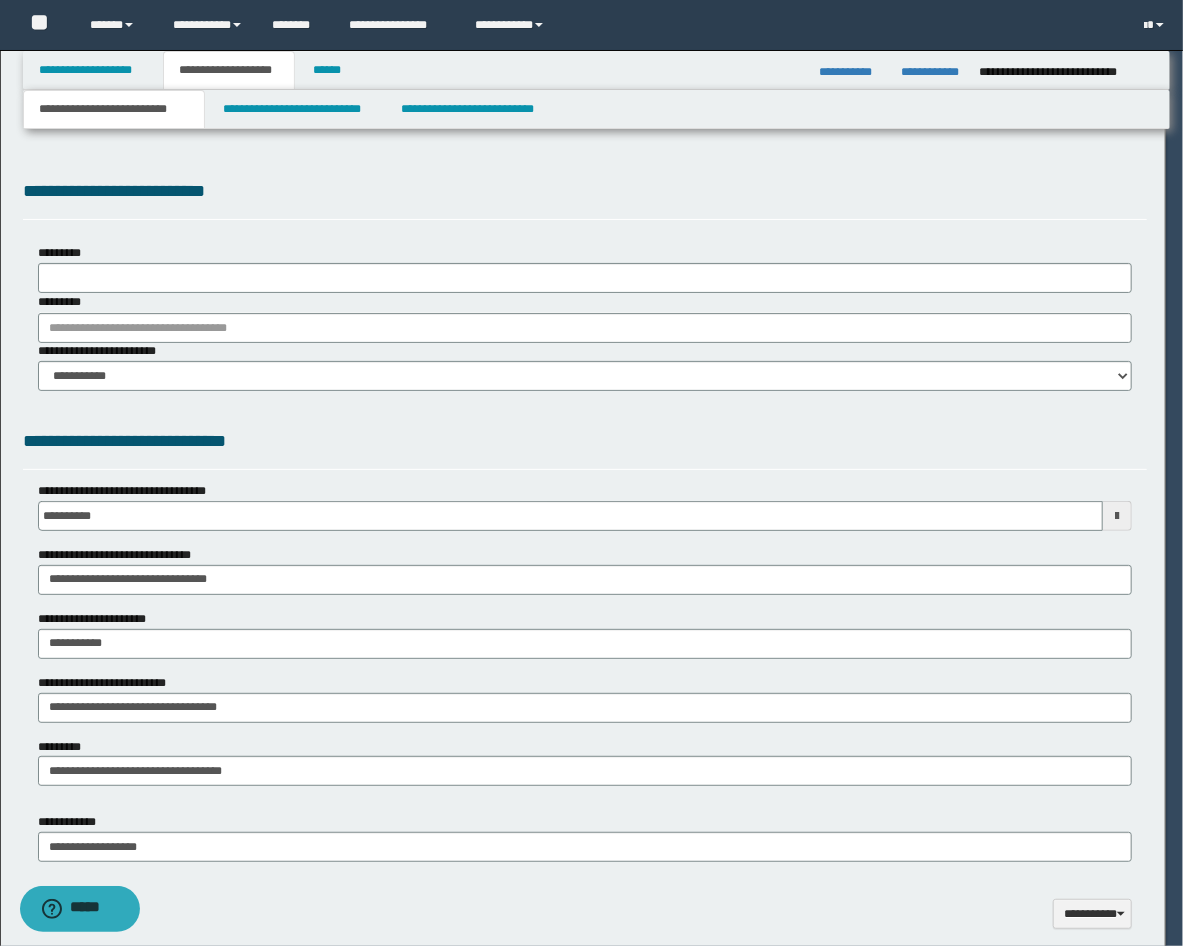 type on "********" 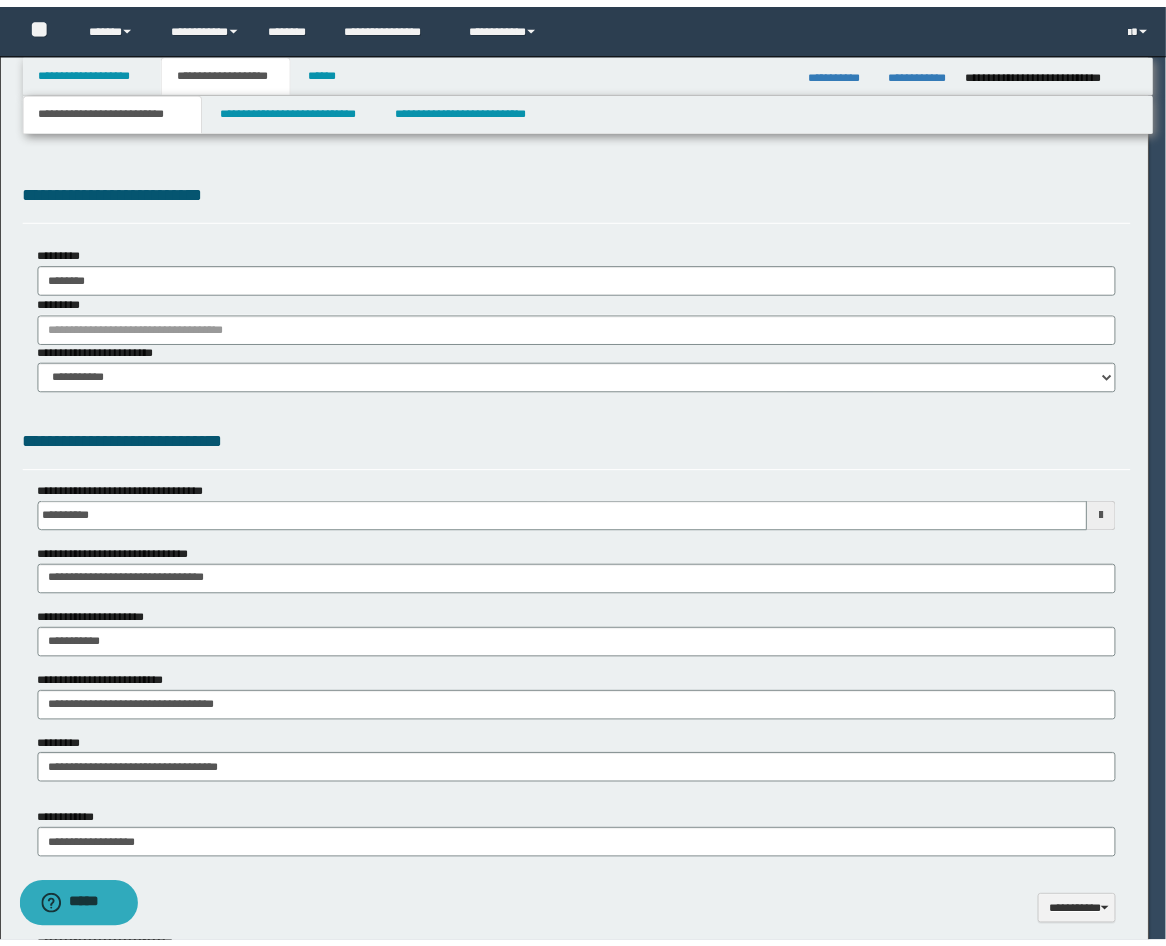 scroll, scrollTop: 0, scrollLeft: 0, axis: both 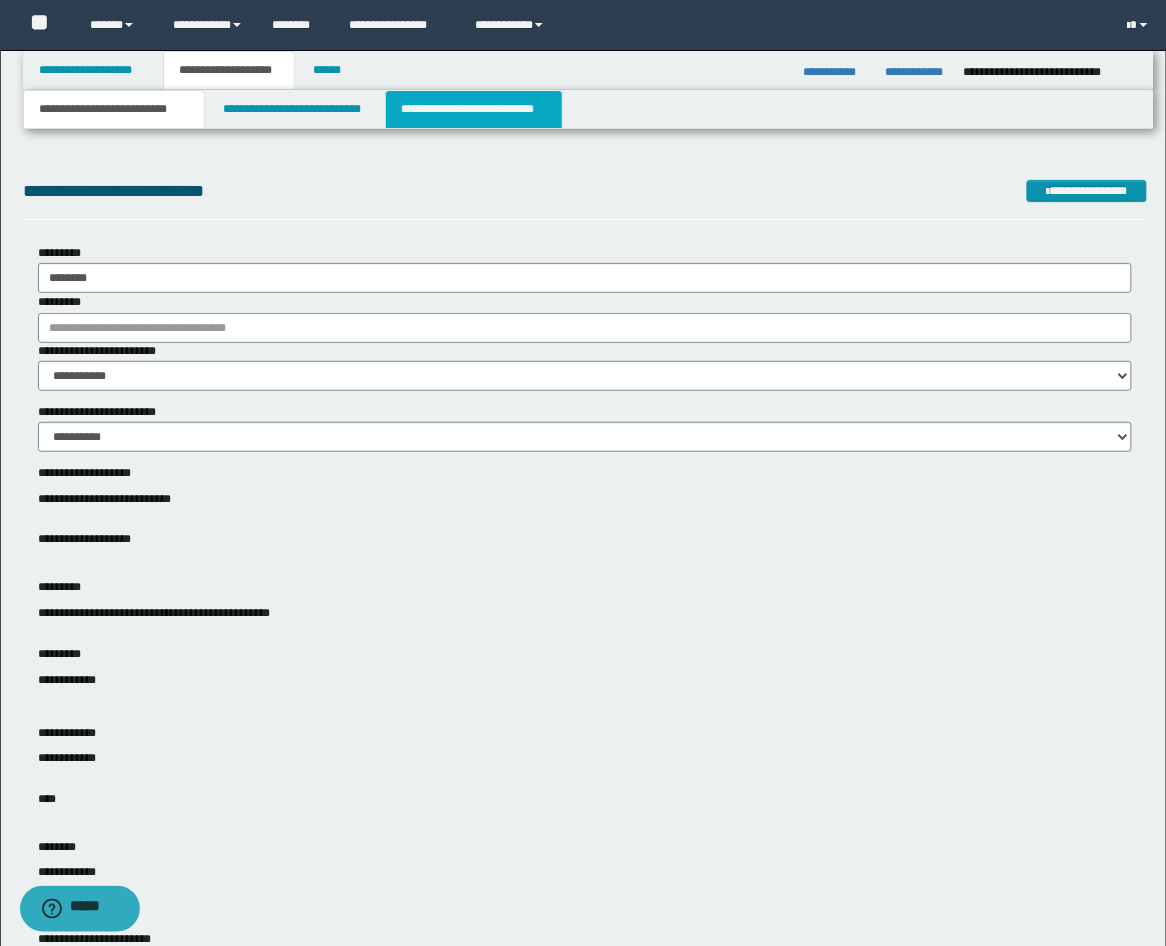 click on "**********" at bounding box center (474, 109) 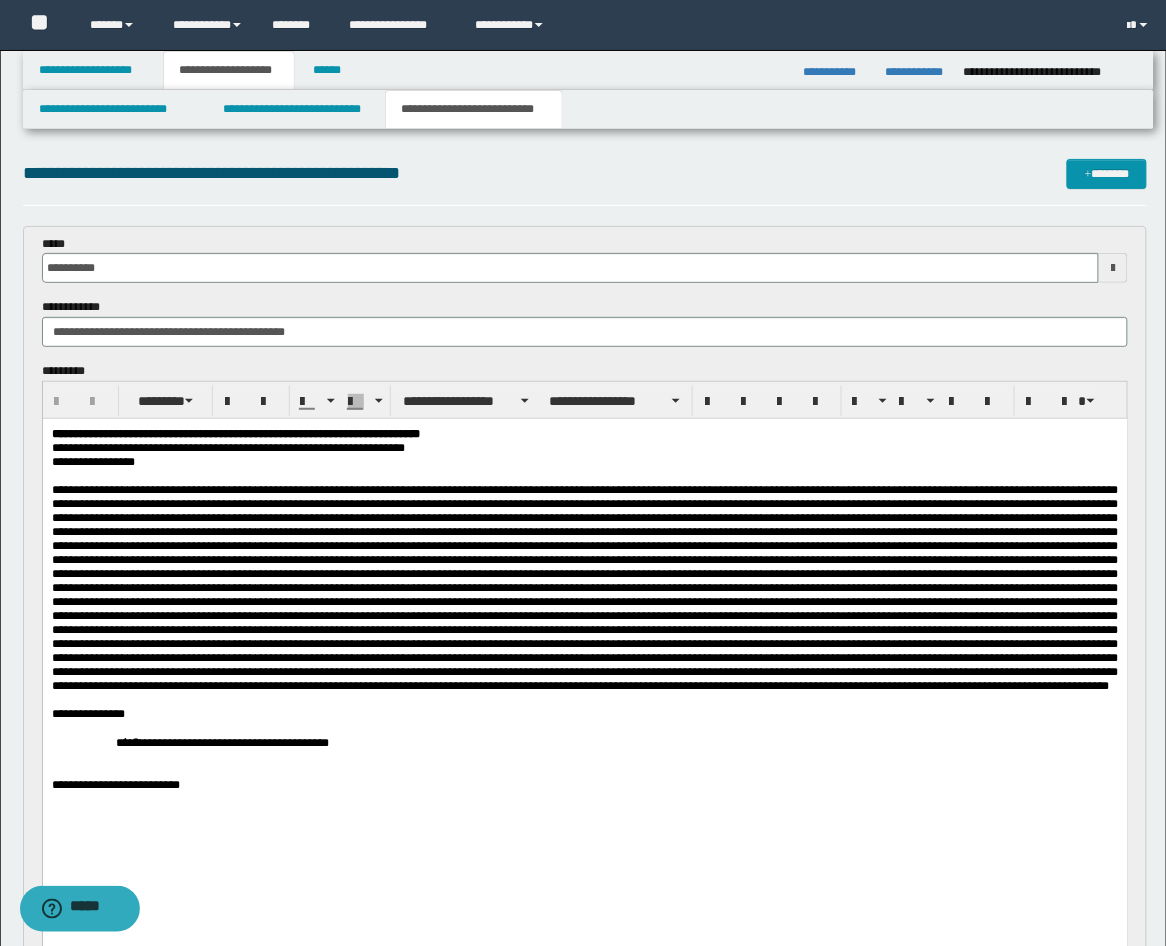 scroll, scrollTop: 370, scrollLeft: 0, axis: vertical 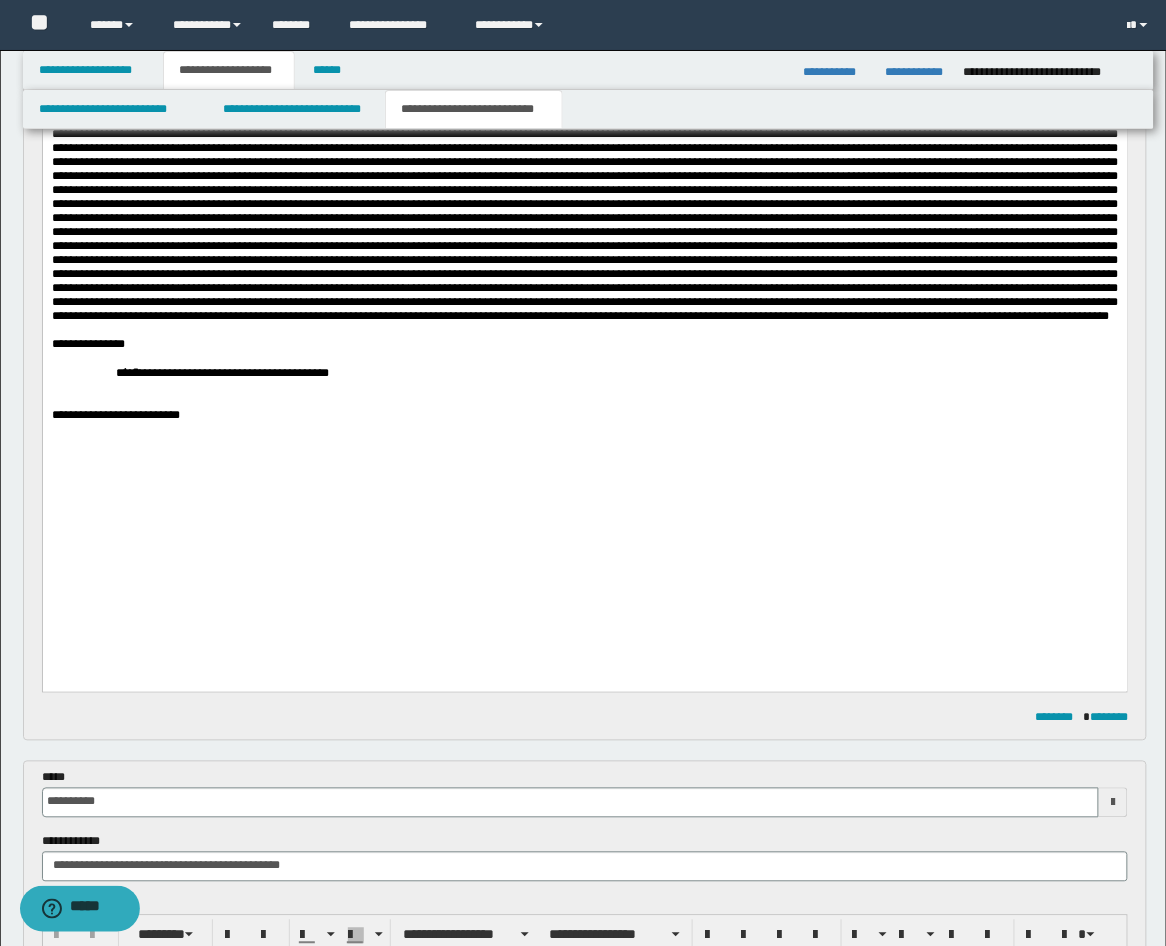 click on "**********" at bounding box center (584, 295) 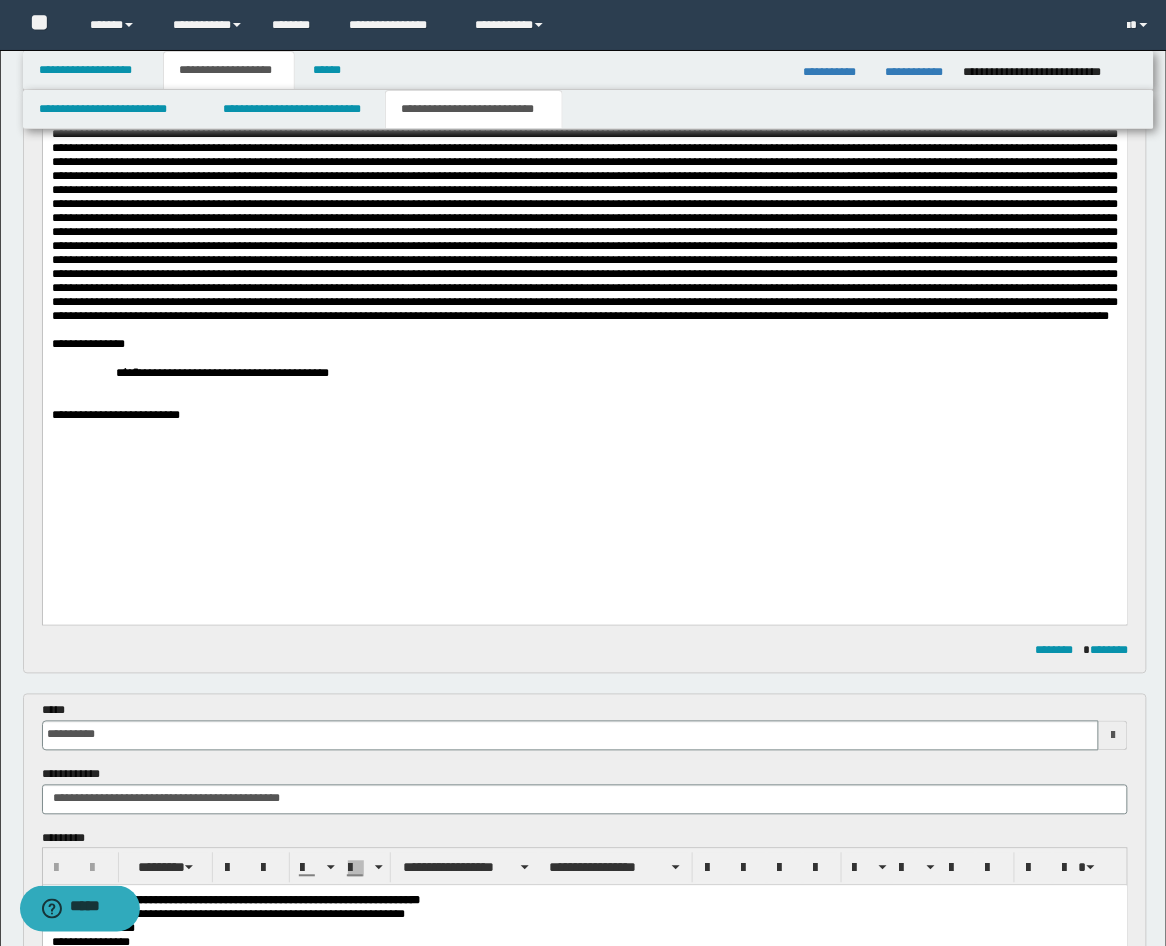 click at bounding box center (584, 401) 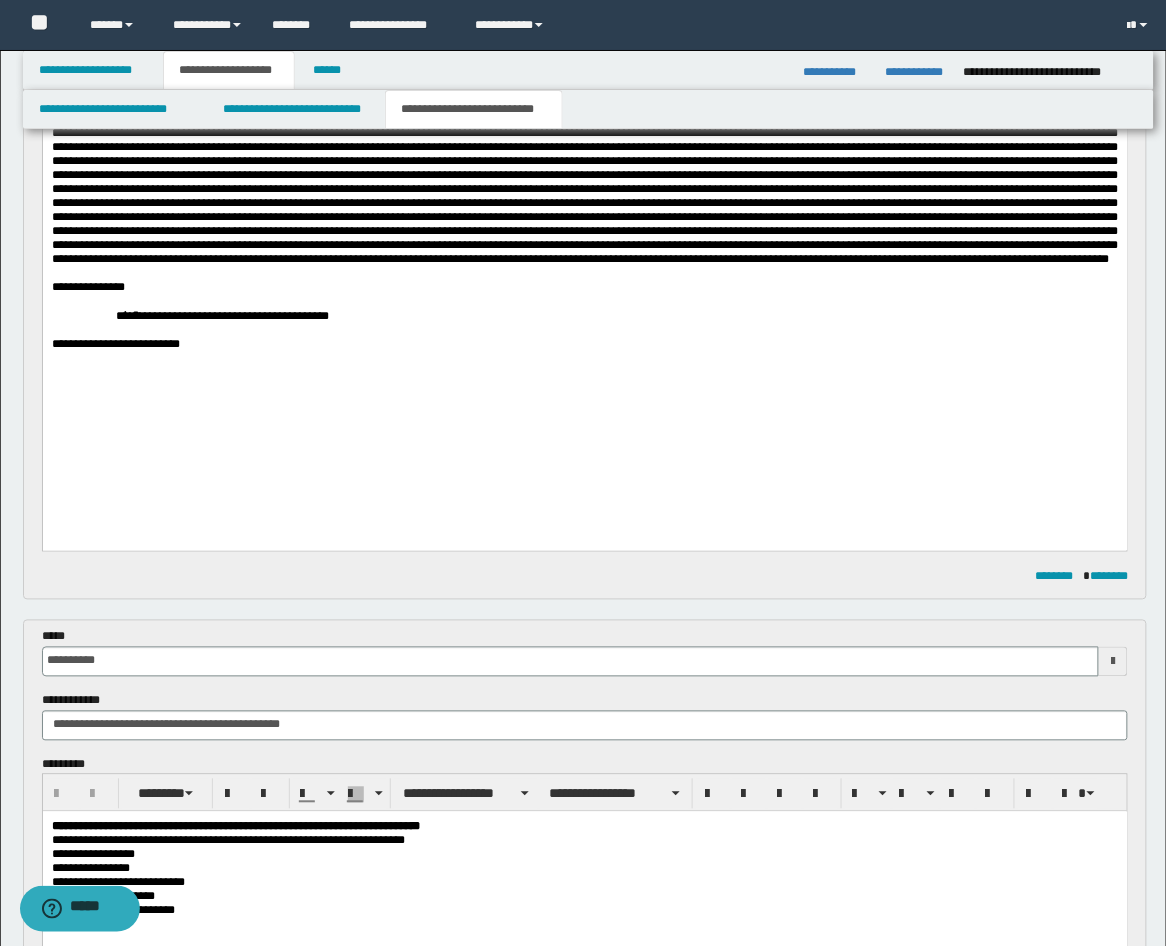 scroll, scrollTop: 741, scrollLeft: 0, axis: vertical 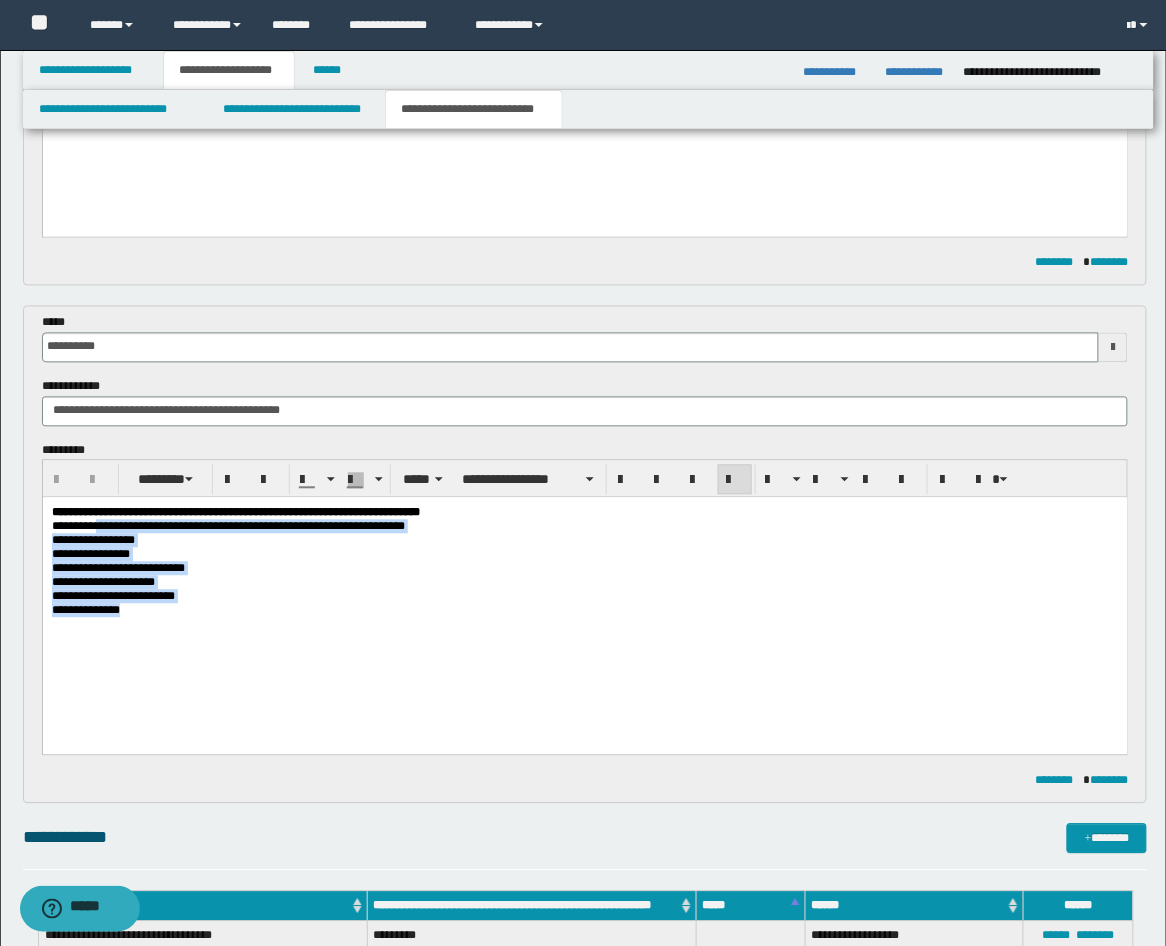 click on "**********" at bounding box center (584, 591) 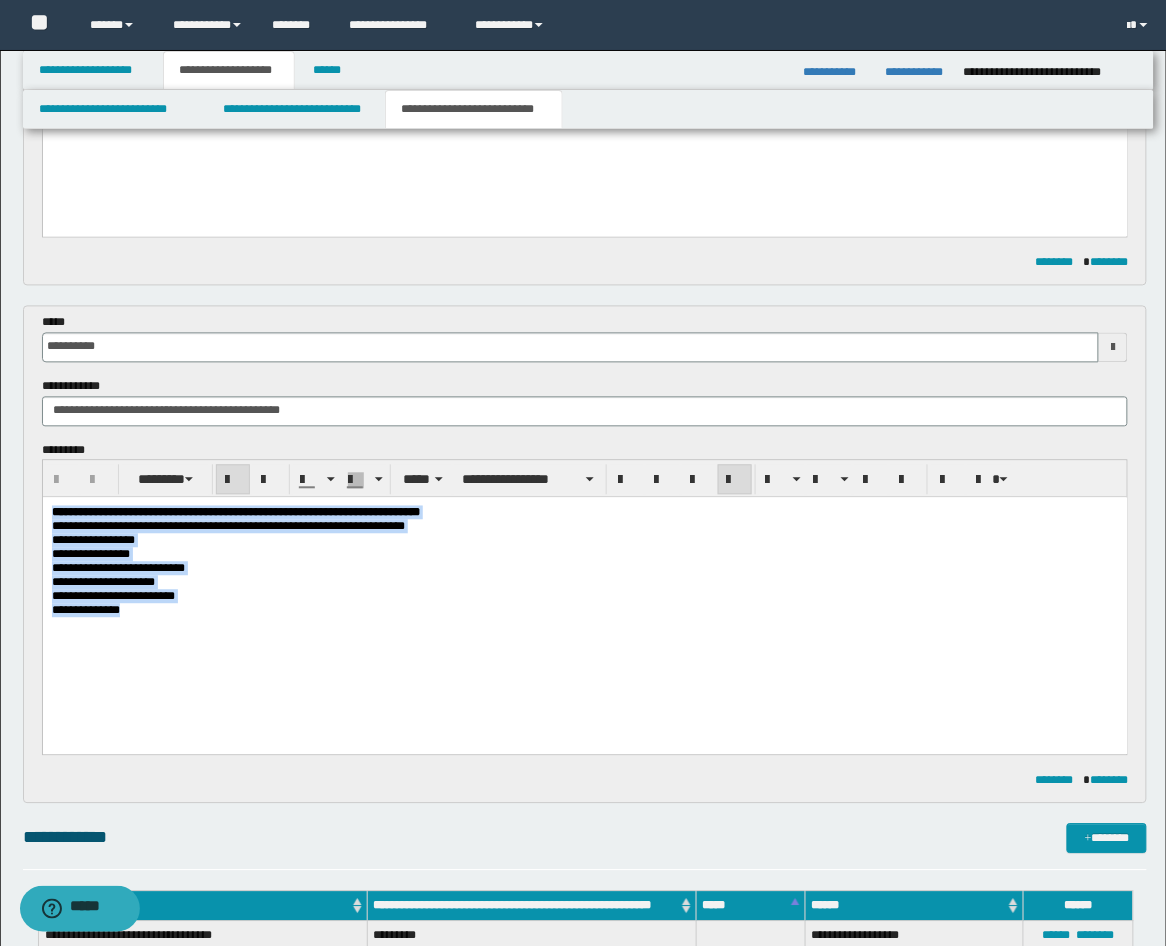 drag, startPoint x: 179, startPoint y: 636, endPoint x: 49, endPoint y: 1014, distance: 399.72992 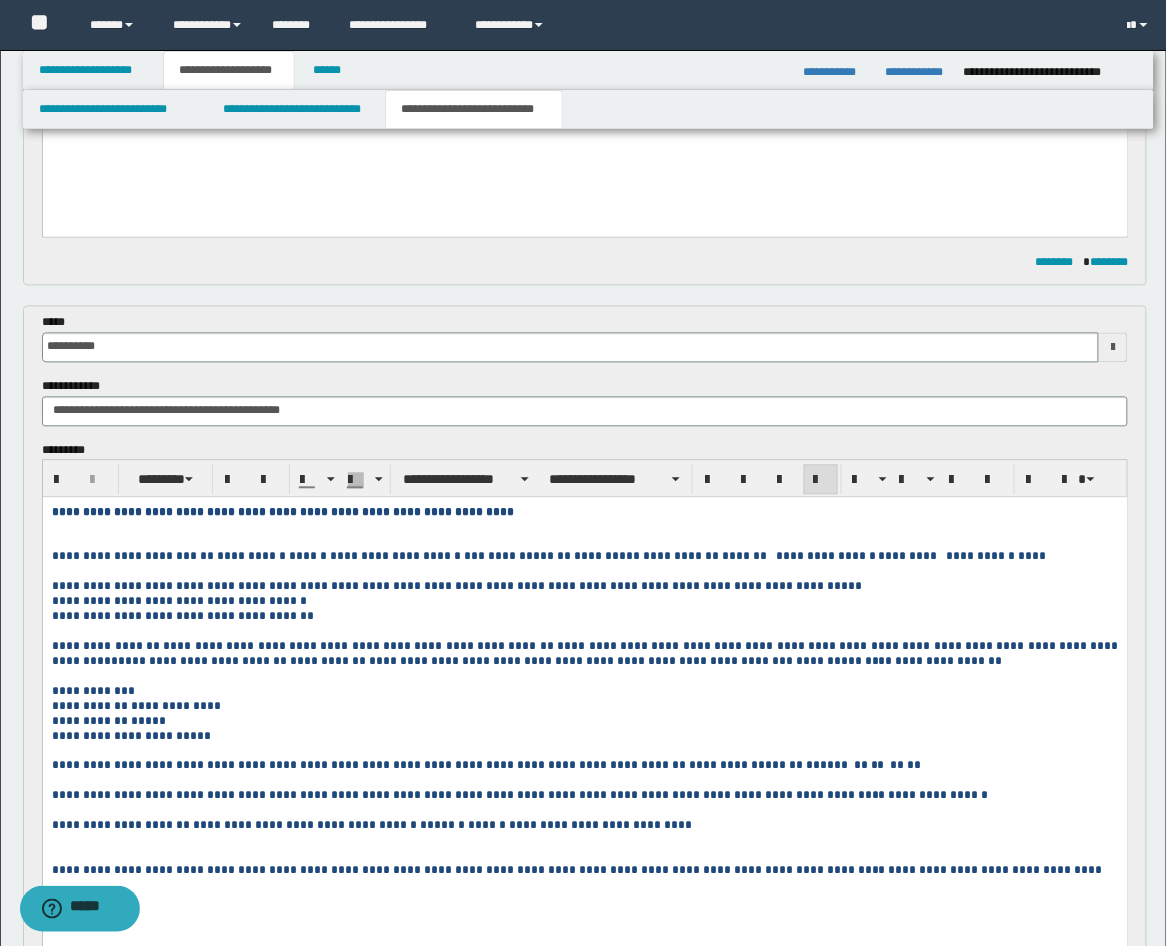 click at bounding box center [584, 535] 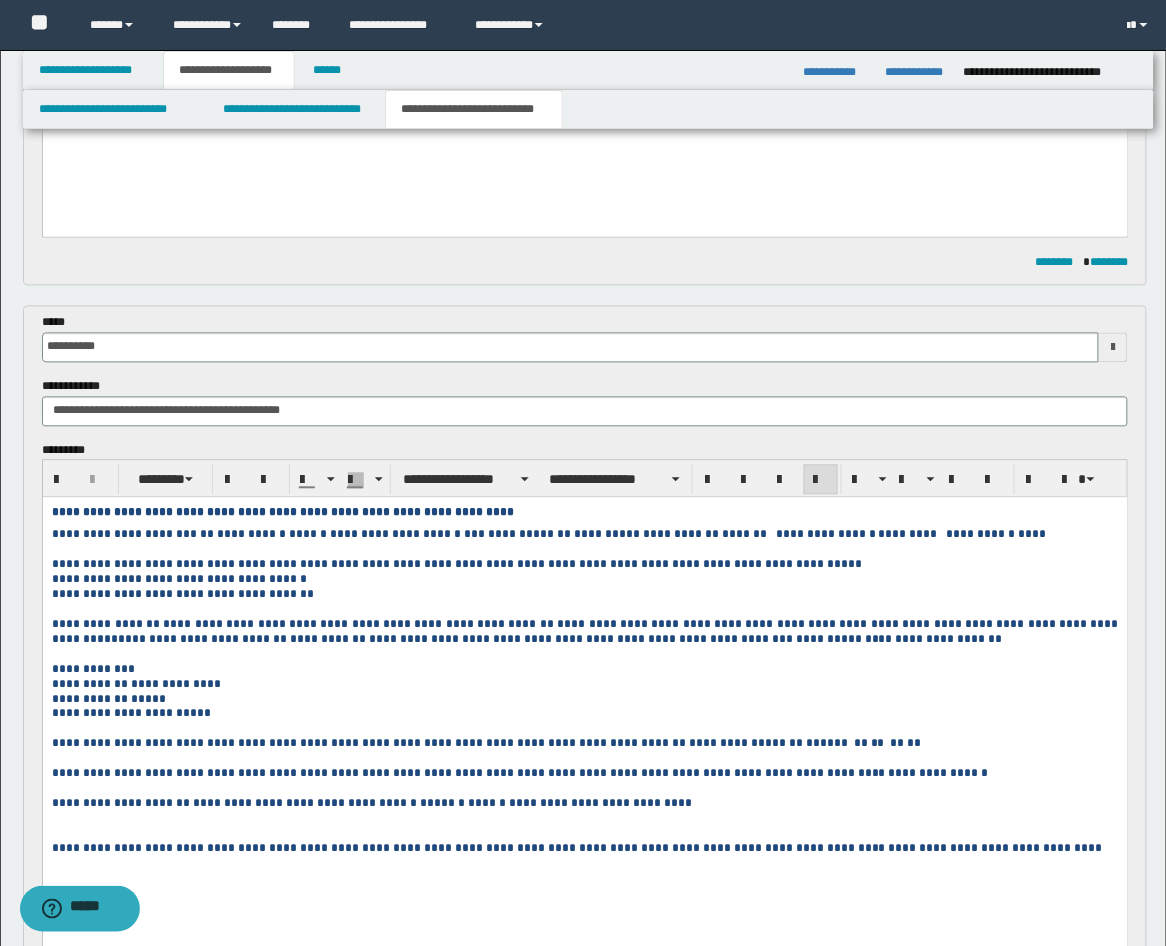 scroll, scrollTop: 1111, scrollLeft: 0, axis: vertical 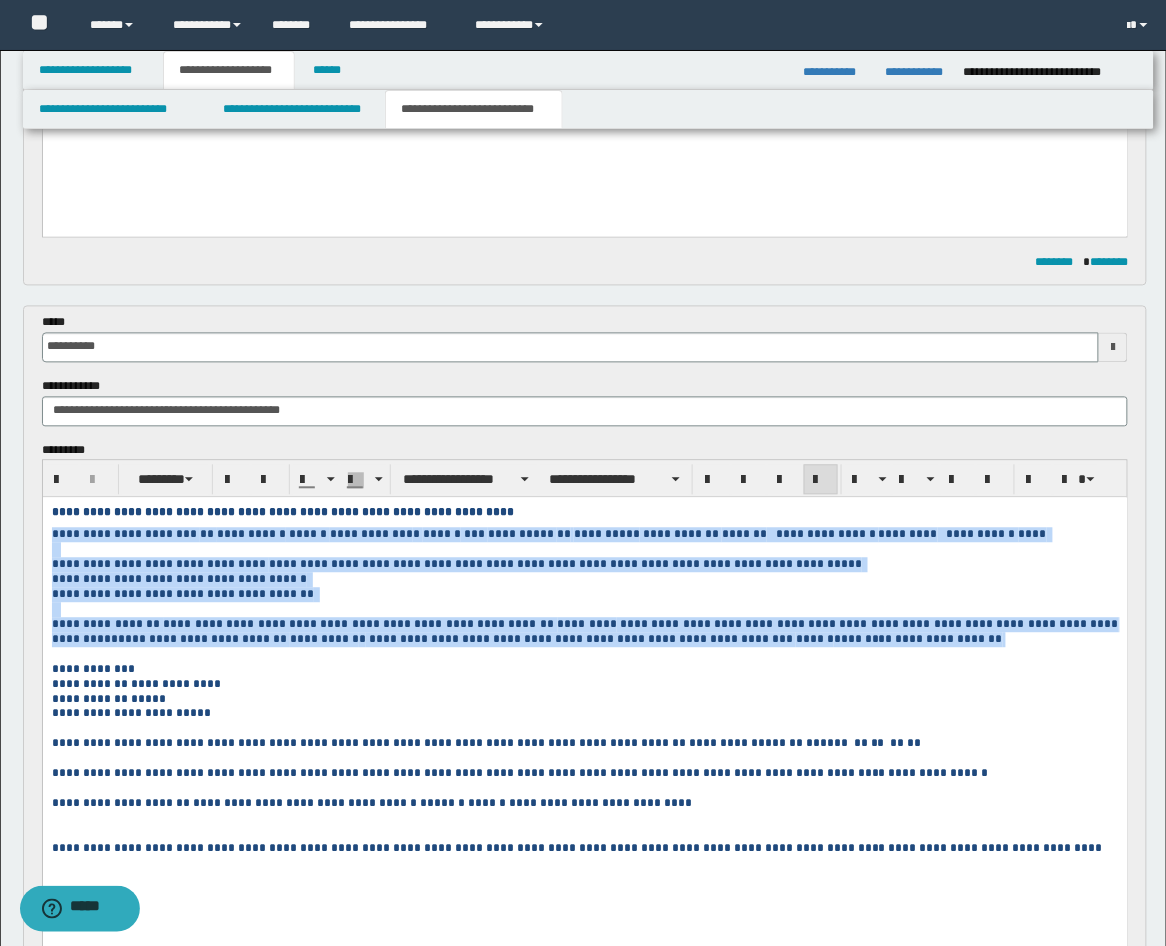 drag, startPoint x: 760, startPoint y: 655, endPoint x: 51, endPoint y: 536, distance: 718.91724 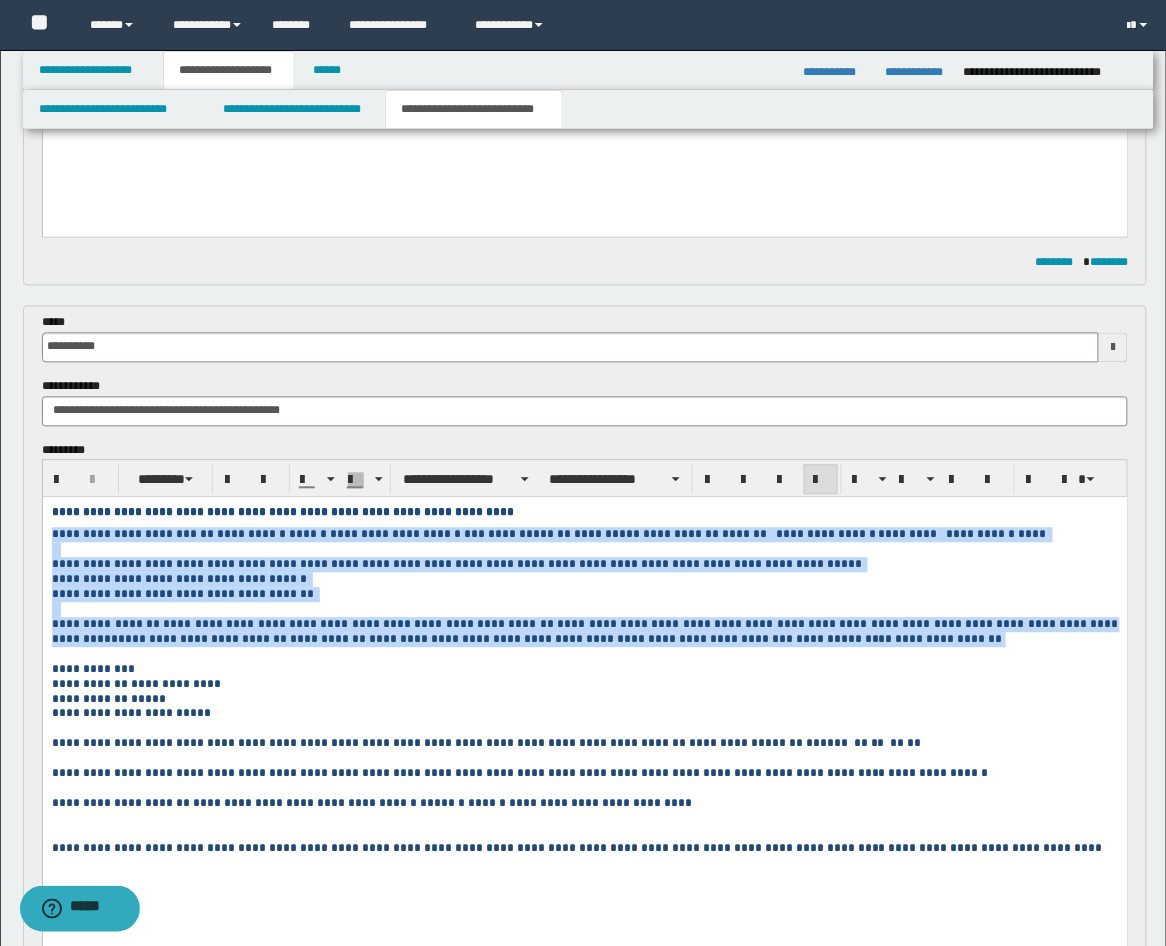 click on "**********" at bounding box center [584, 706] 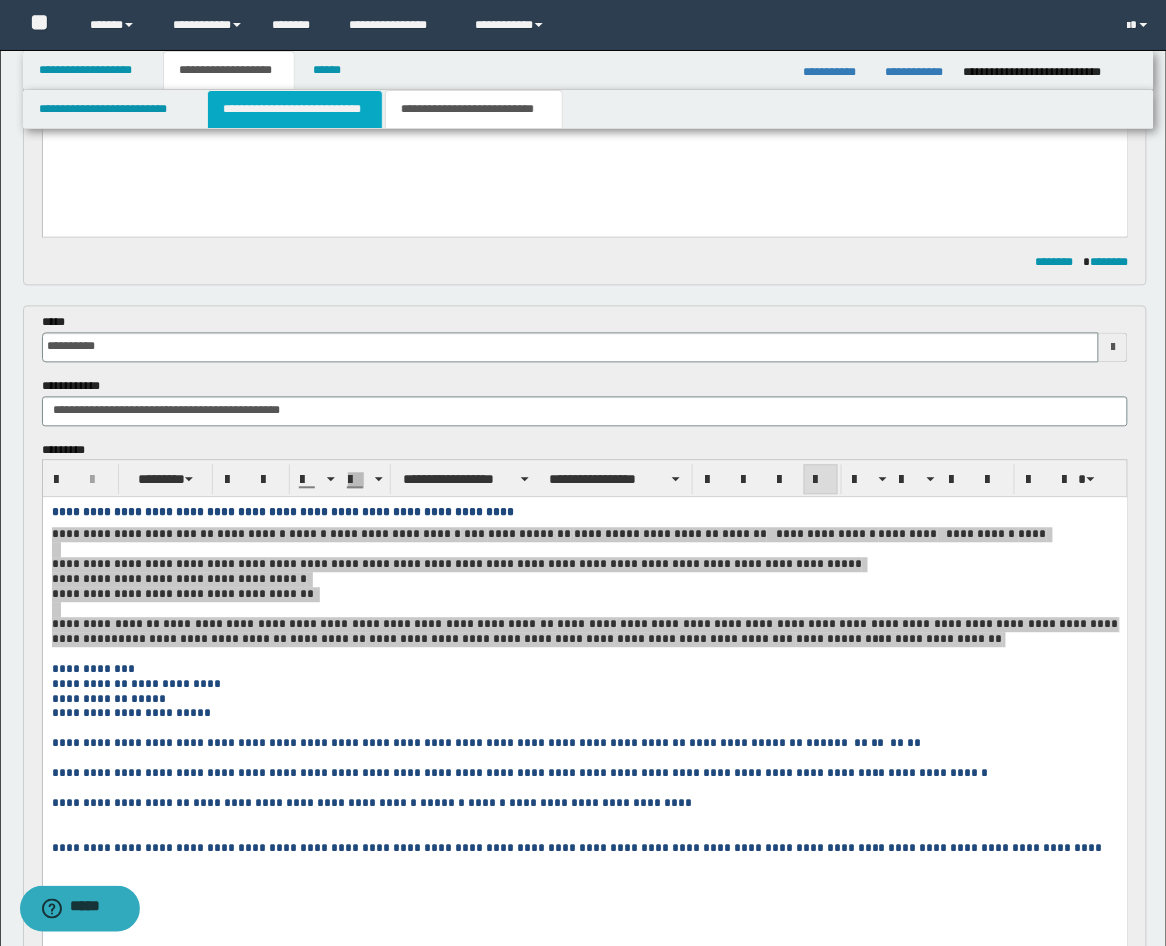 click on "**********" at bounding box center (295, 109) 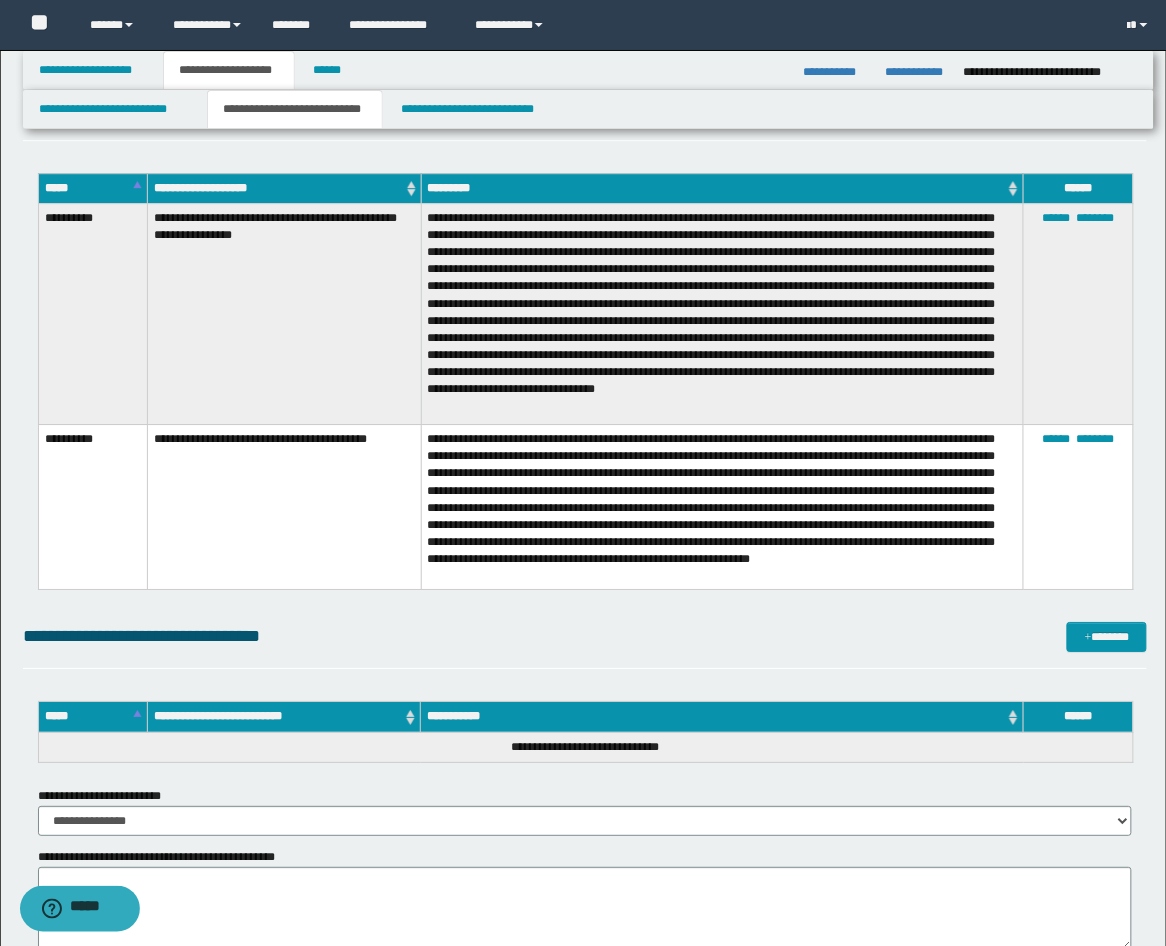 scroll, scrollTop: 2948, scrollLeft: 0, axis: vertical 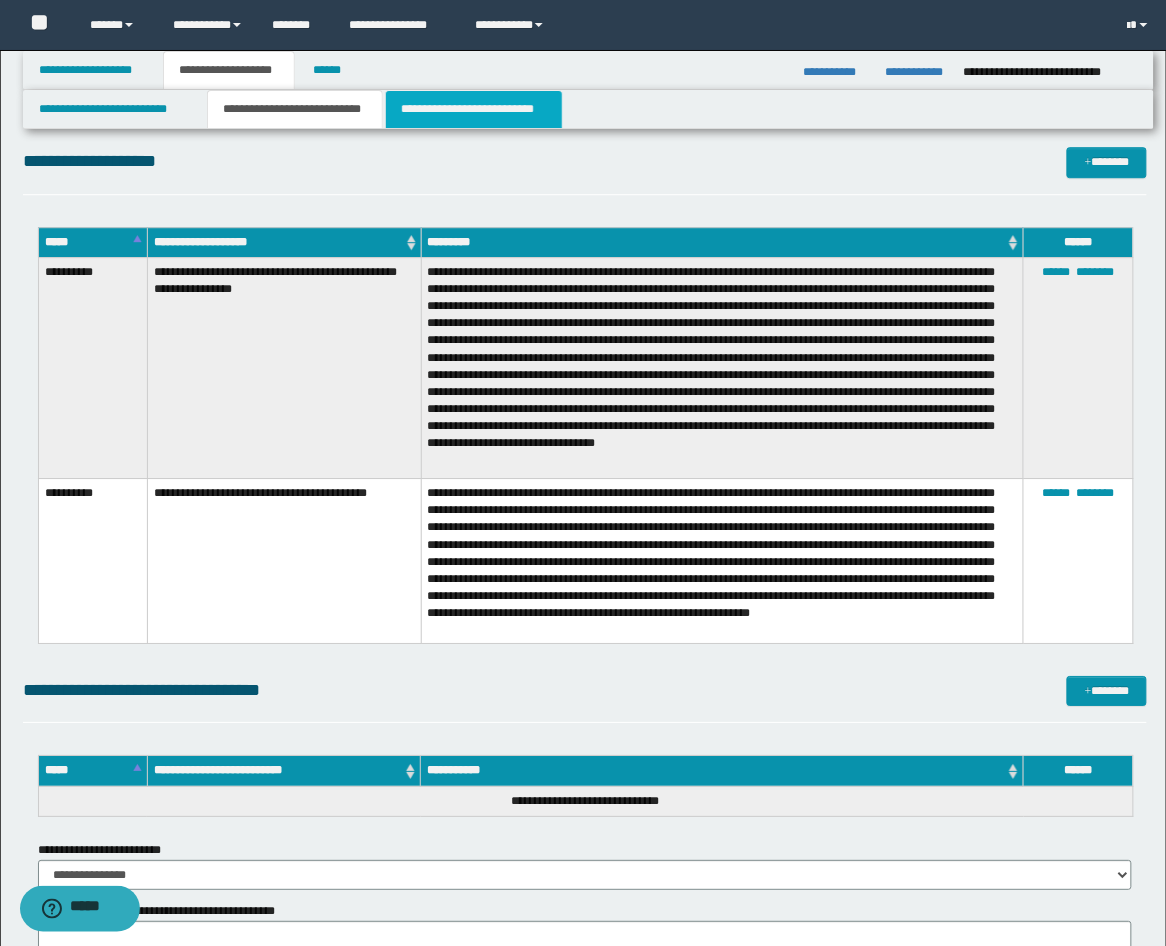 click on "**********" at bounding box center [474, 109] 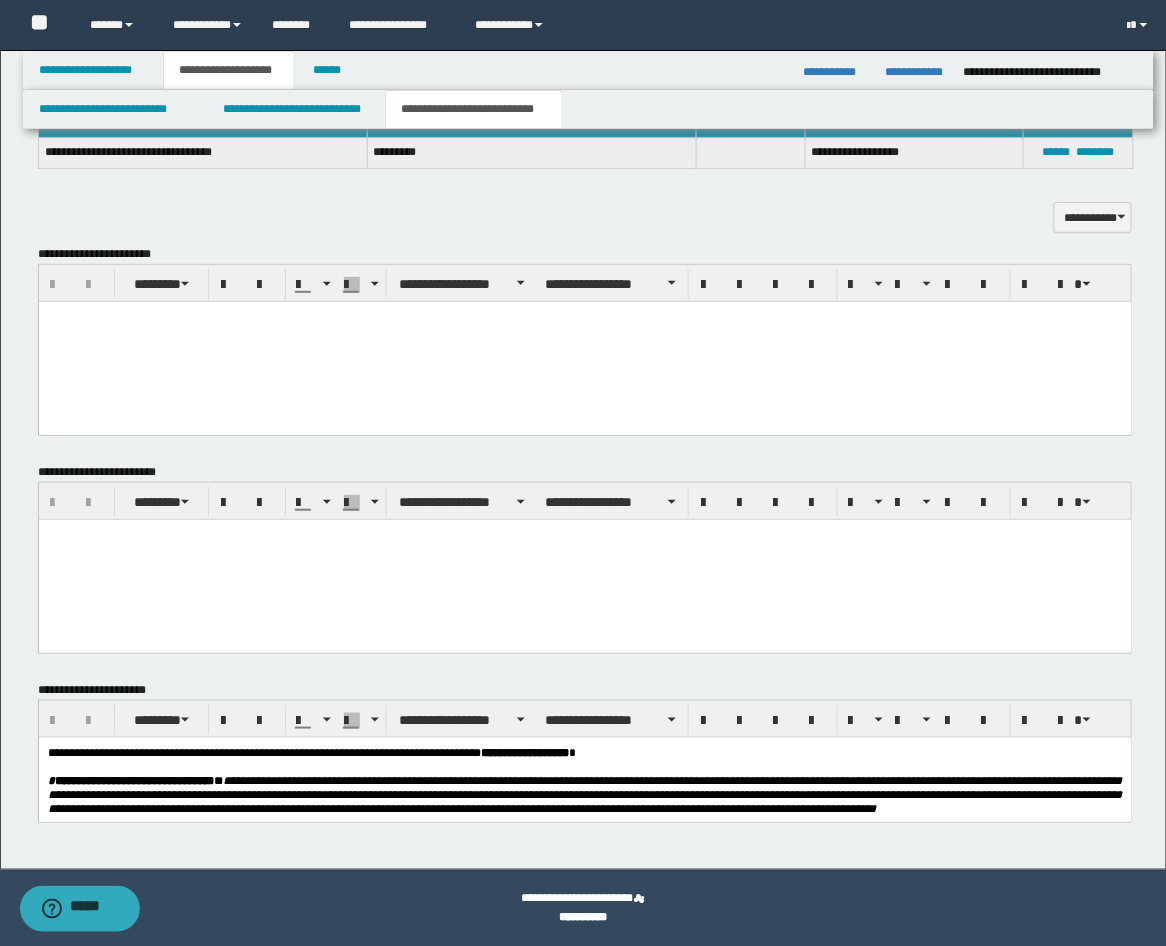 click at bounding box center (584, 316) 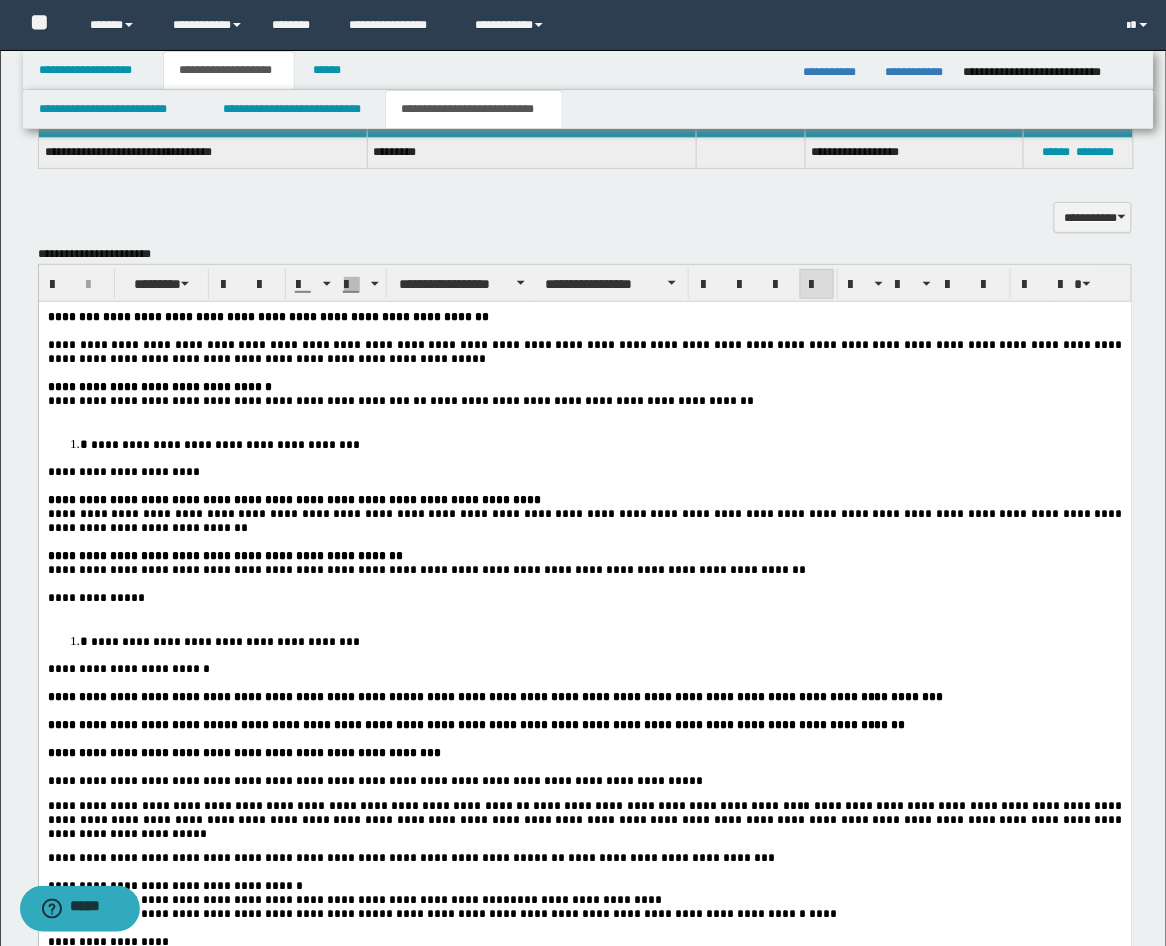 scroll, scrollTop: 2145, scrollLeft: 0, axis: vertical 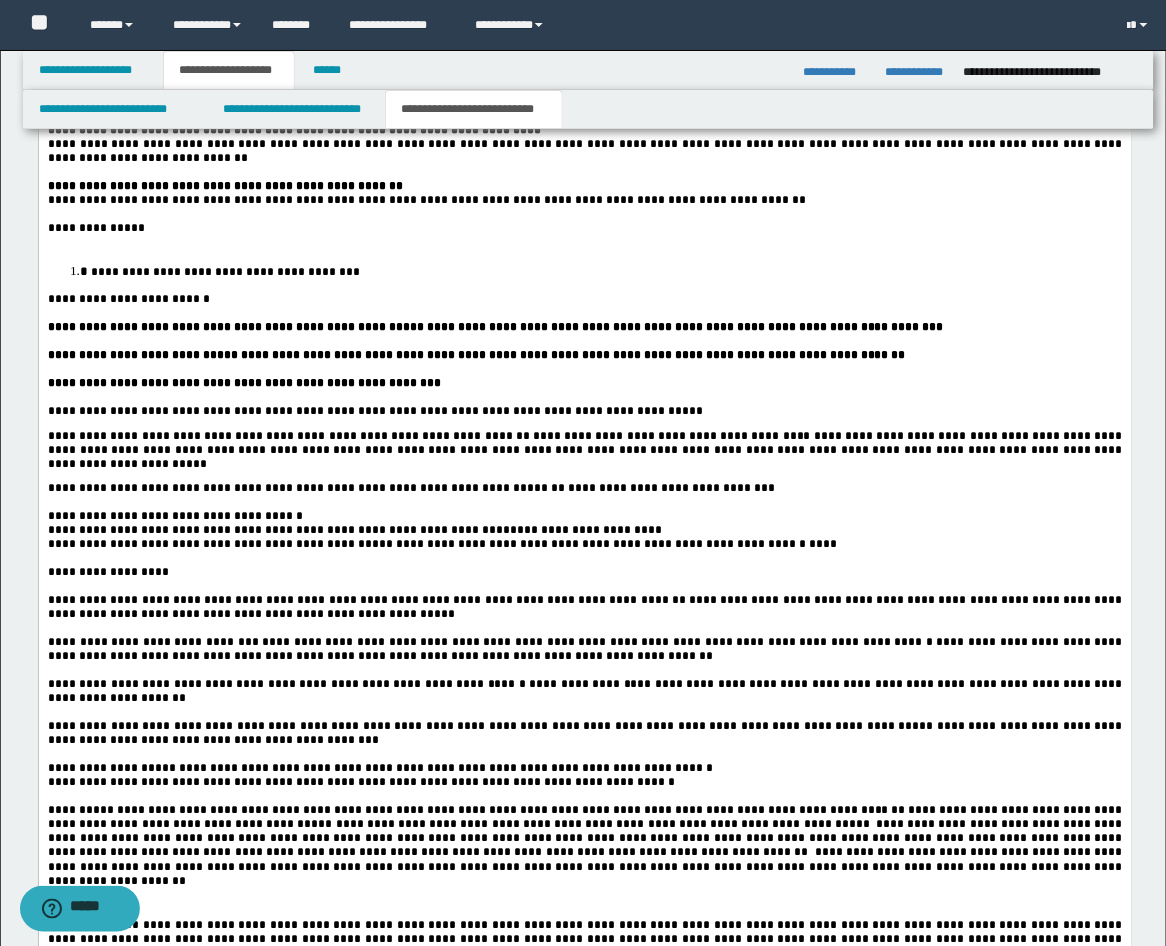 click at bounding box center (584, 242) 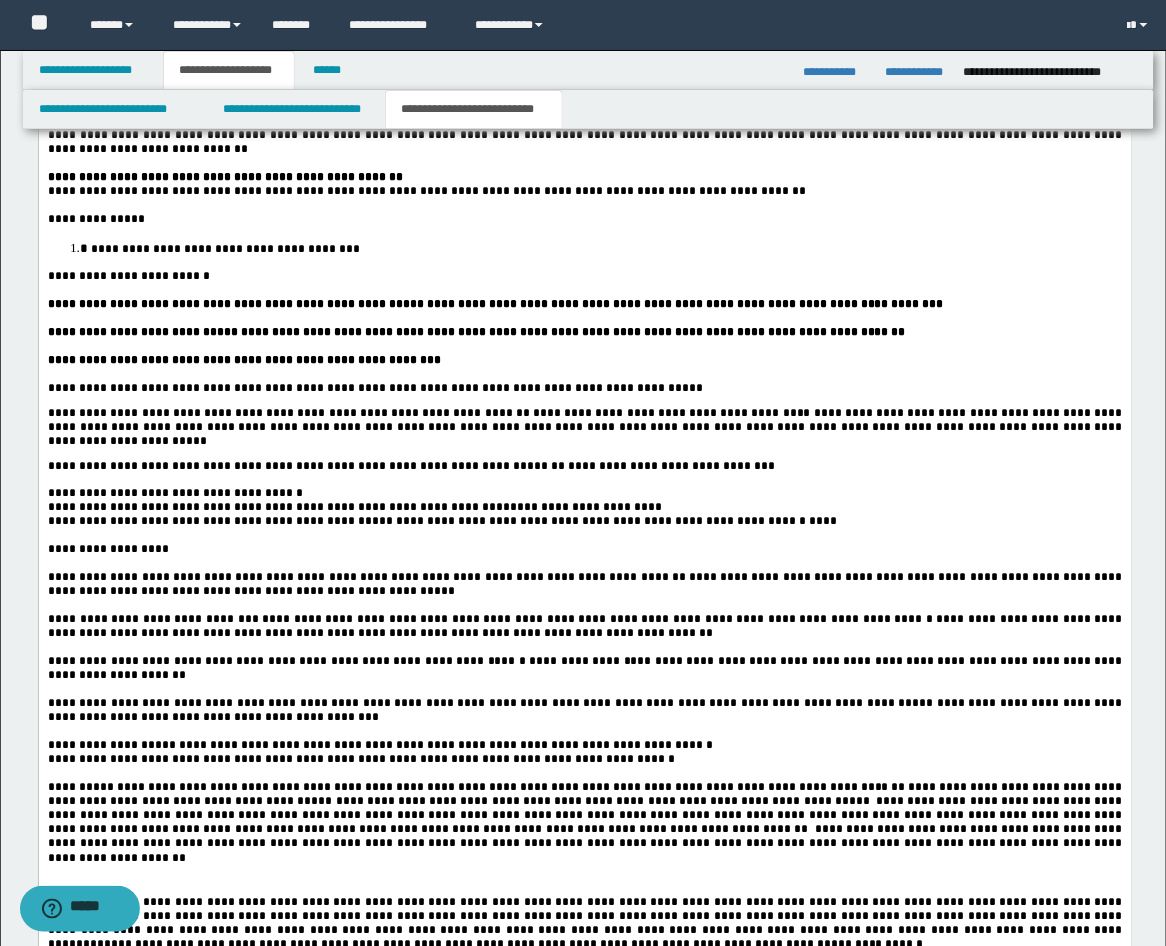 scroll, scrollTop: 2145, scrollLeft: 0, axis: vertical 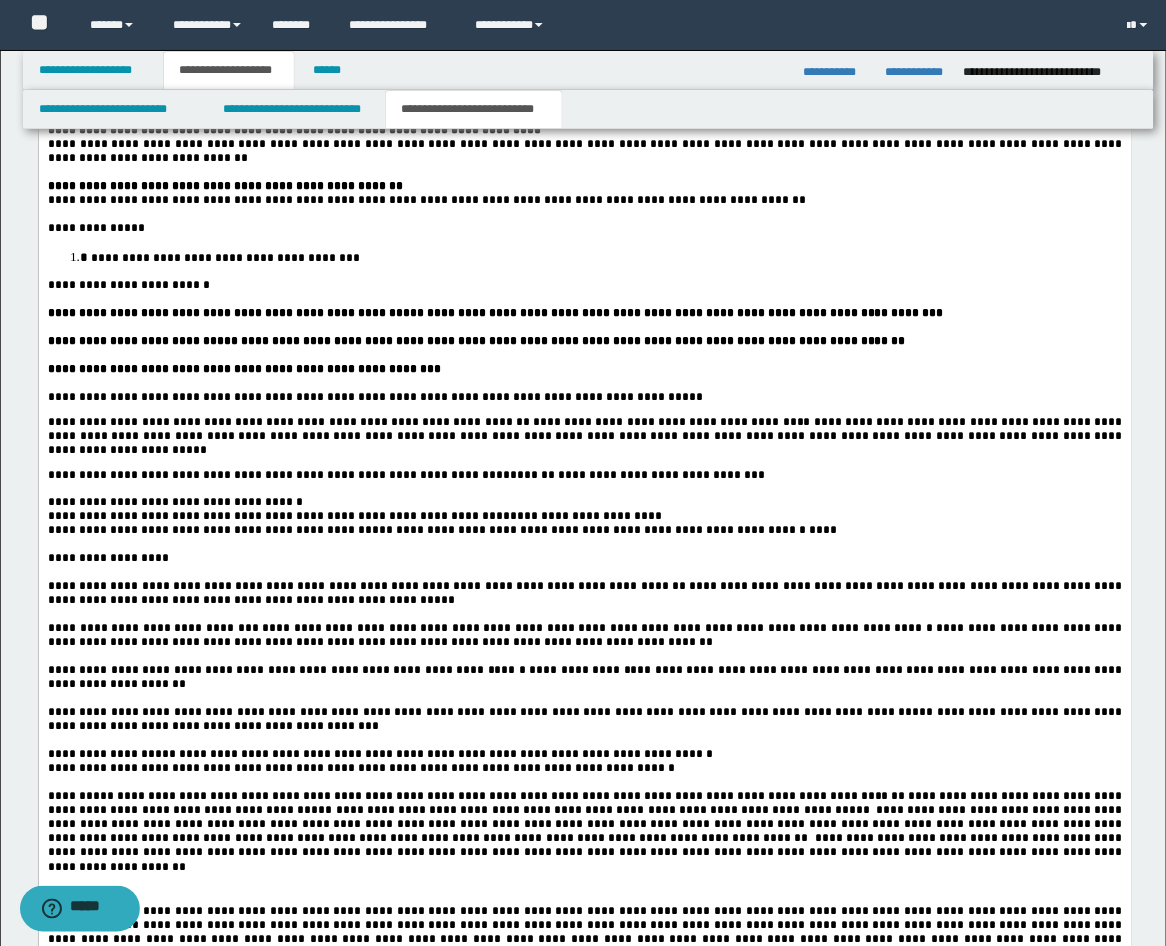click on "**********" at bounding box center [174, 503] 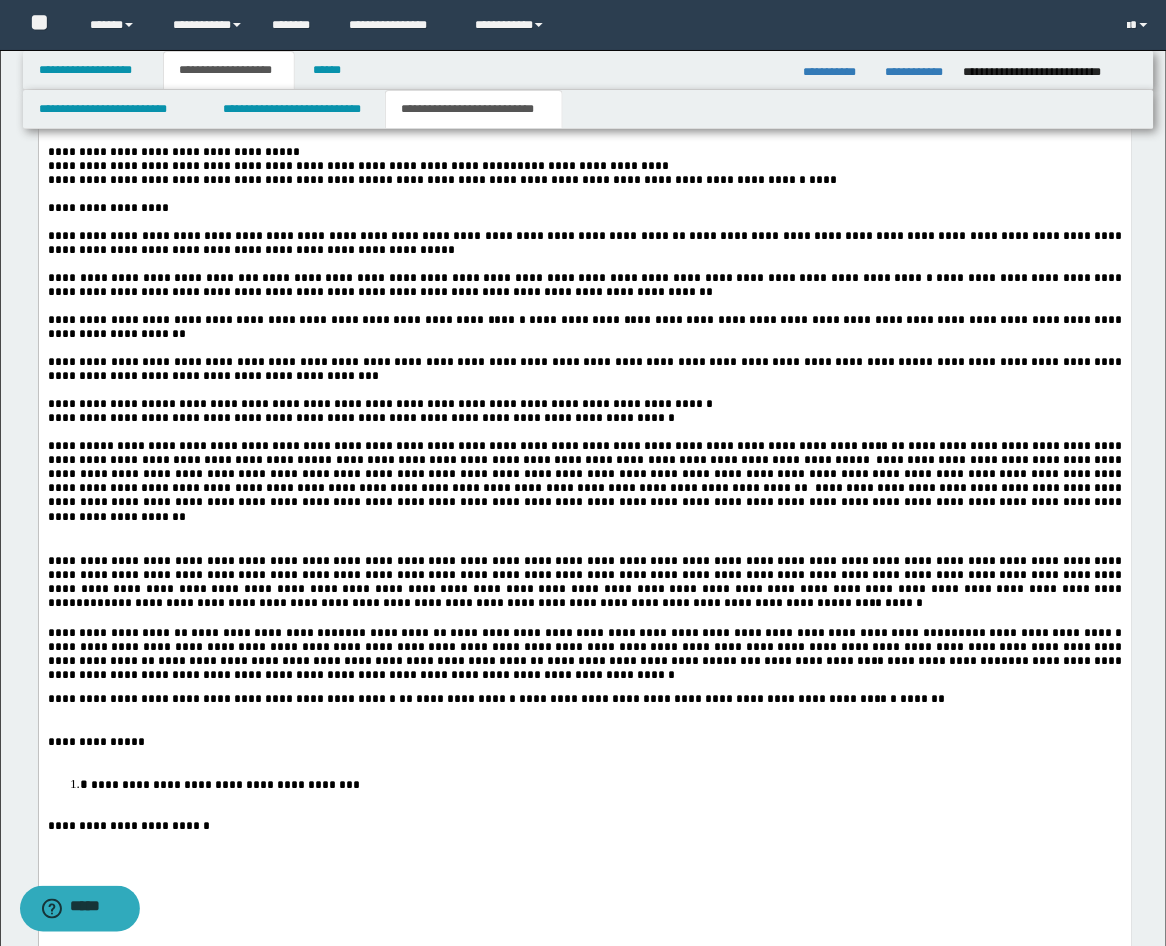 scroll, scrollTop: 2515, scrollLeft: 0, axis: vertical 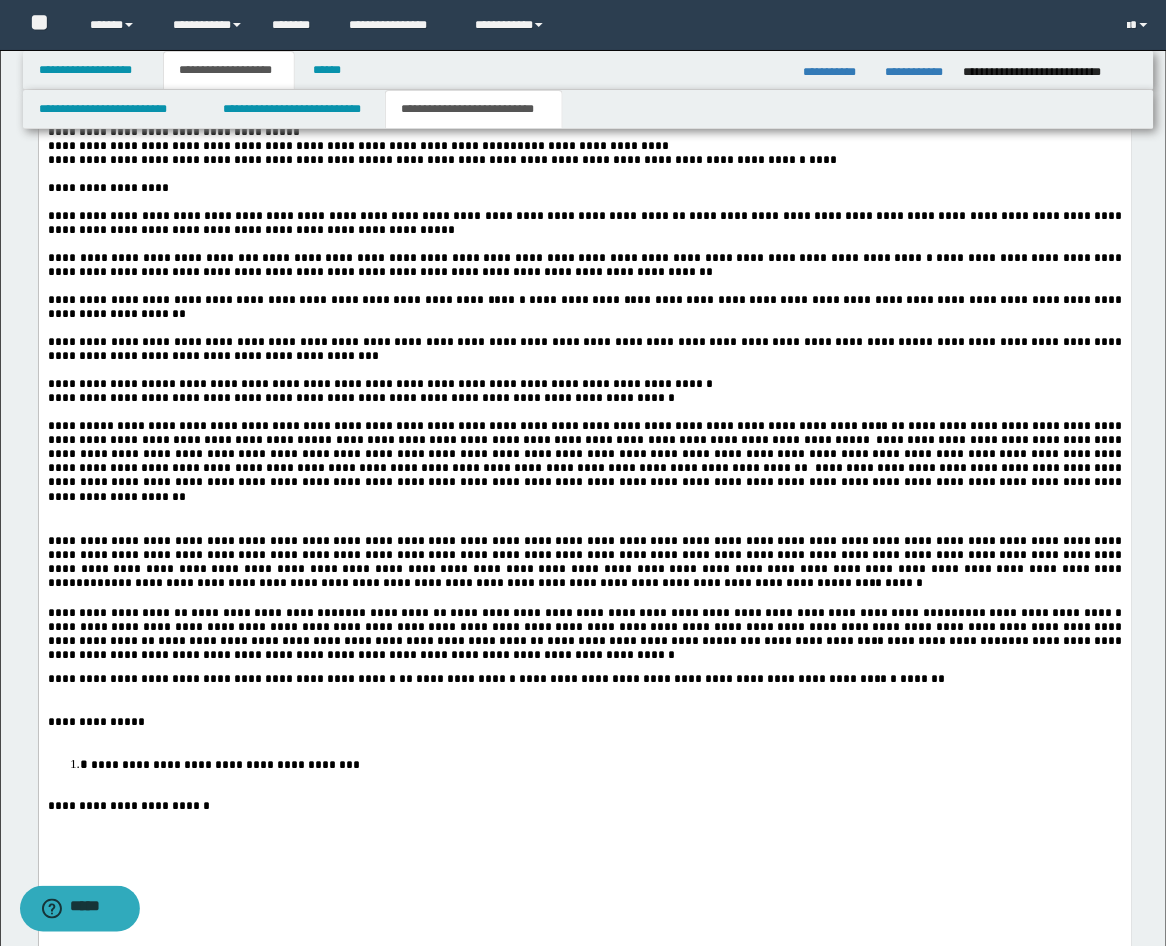 drag, startPoint x: 74, startPoint y: 570, endPoint x: 171, endPoint y: 611, distance: 105.30907 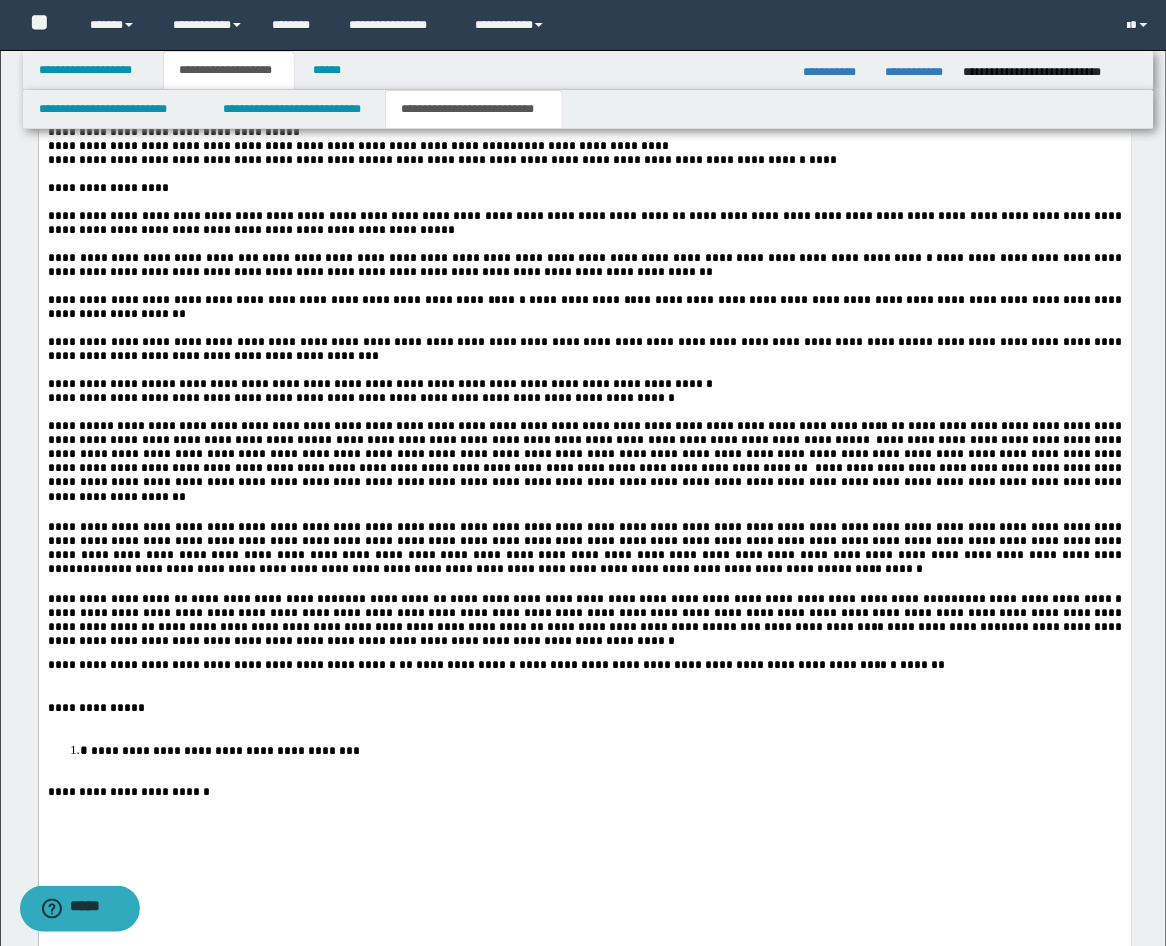 click on "**********" at bounding box center [586, 549] 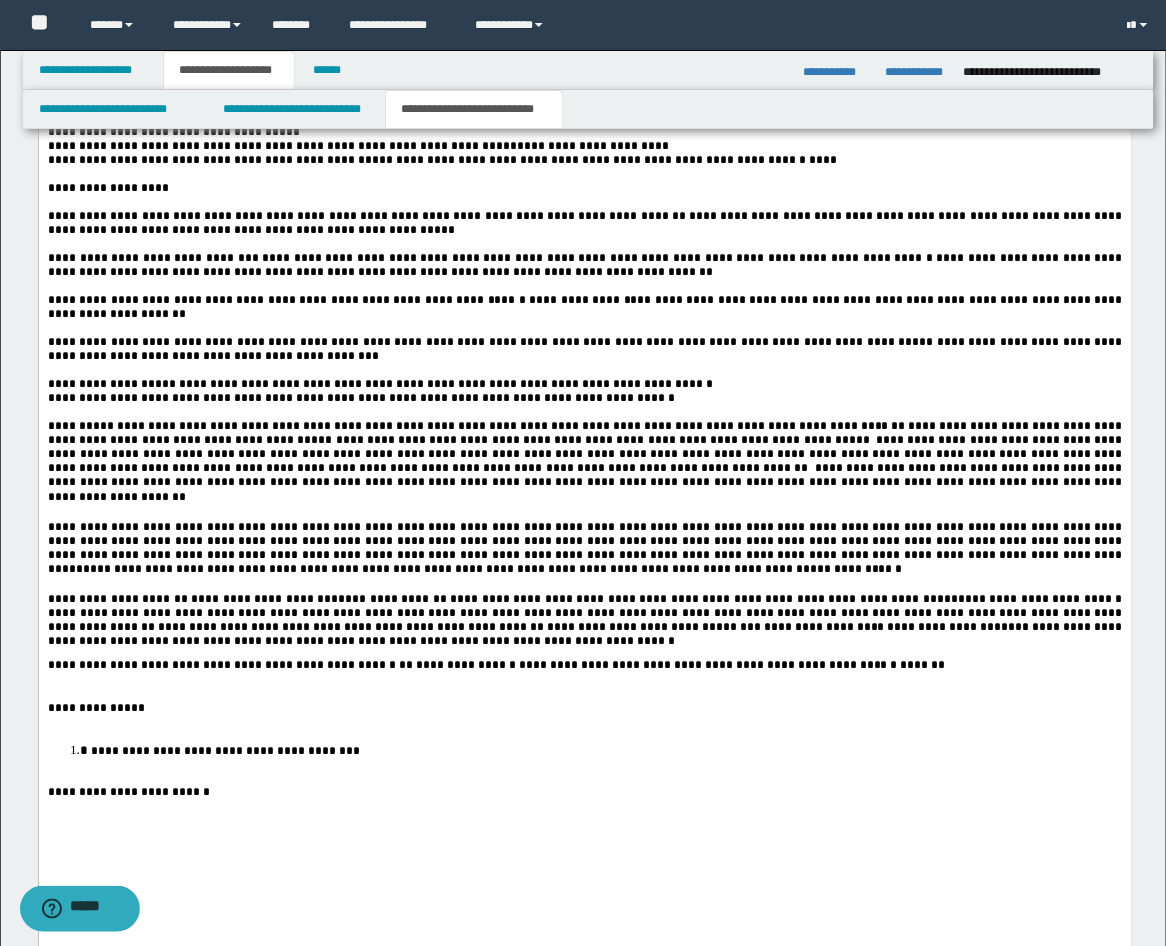 drag, startPoint x: 881, startPoint y: 588, endPoint x: 756, endPoint y: 706, distance: 171.89822 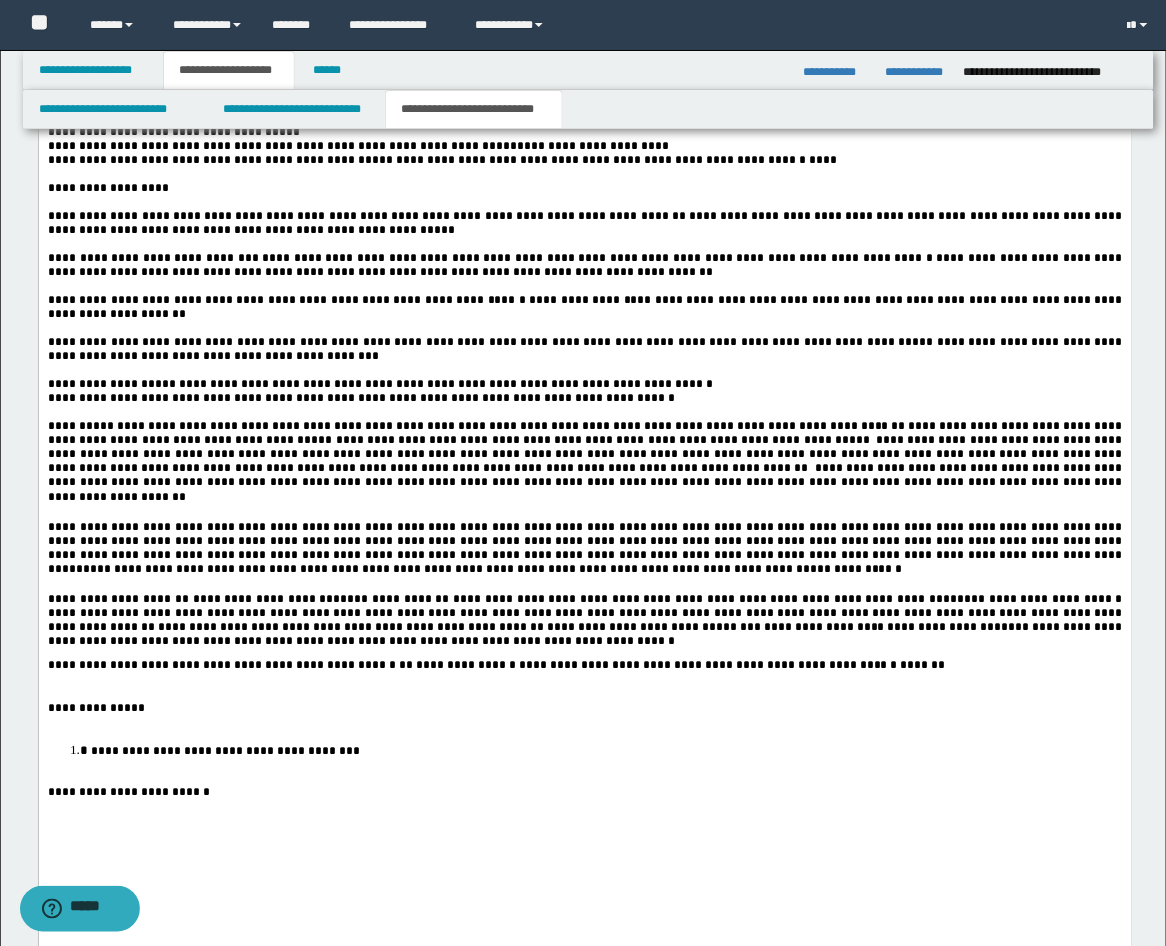 click on "**********" at bounding box center (584, 621) 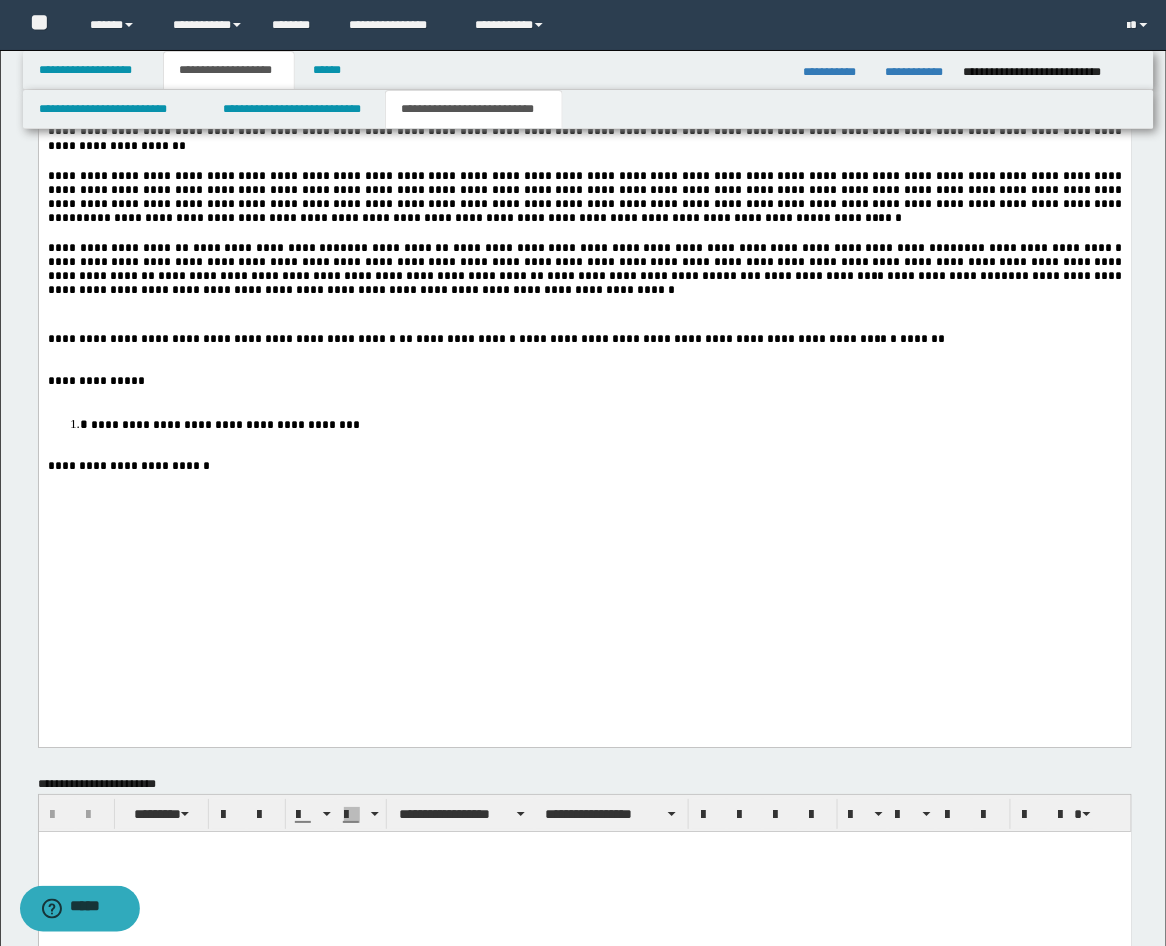 scroll, scrollTop: 2886, scrollLeft: 0, axis: vertical 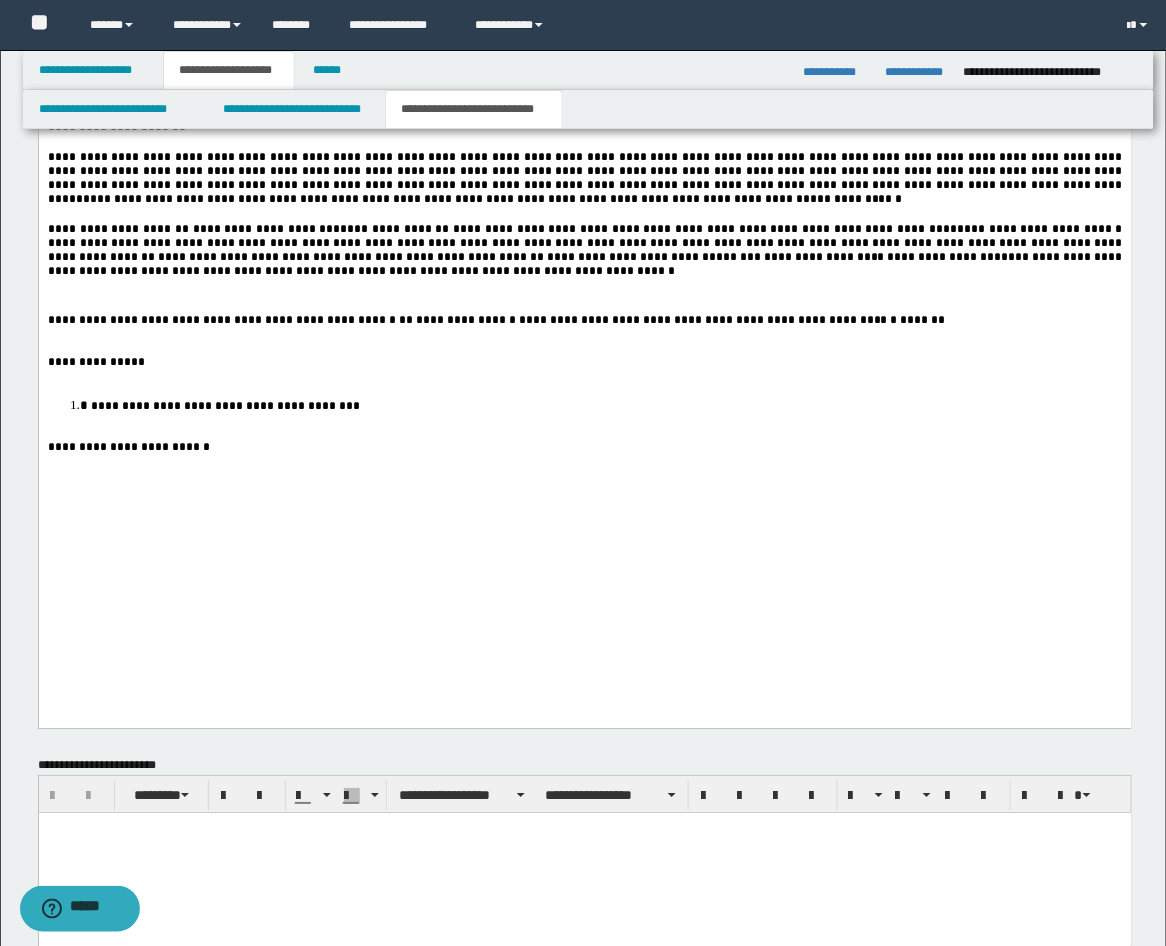 click at bounding box center (584, 433) 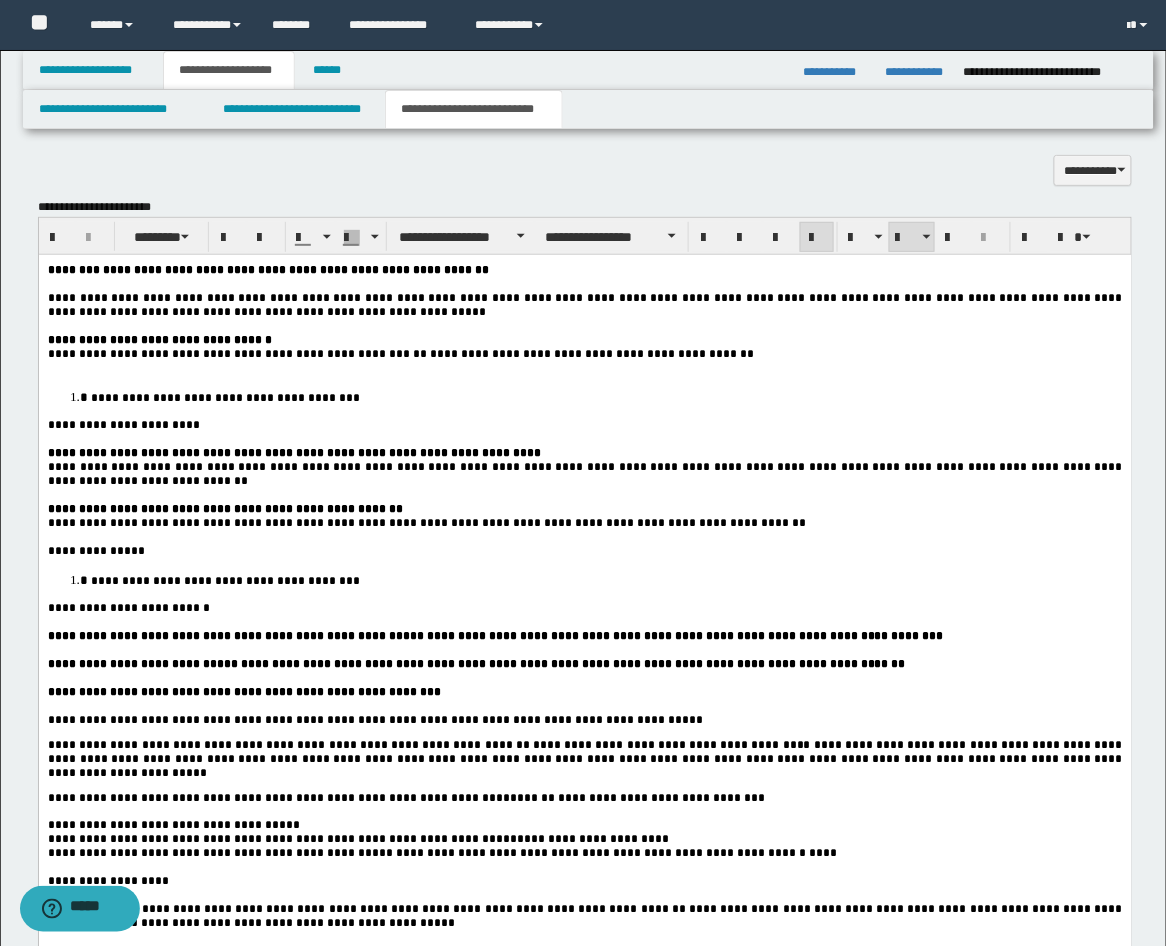 scroll, scrollTop: 1775, scrollLeft: 0, axis: vertical 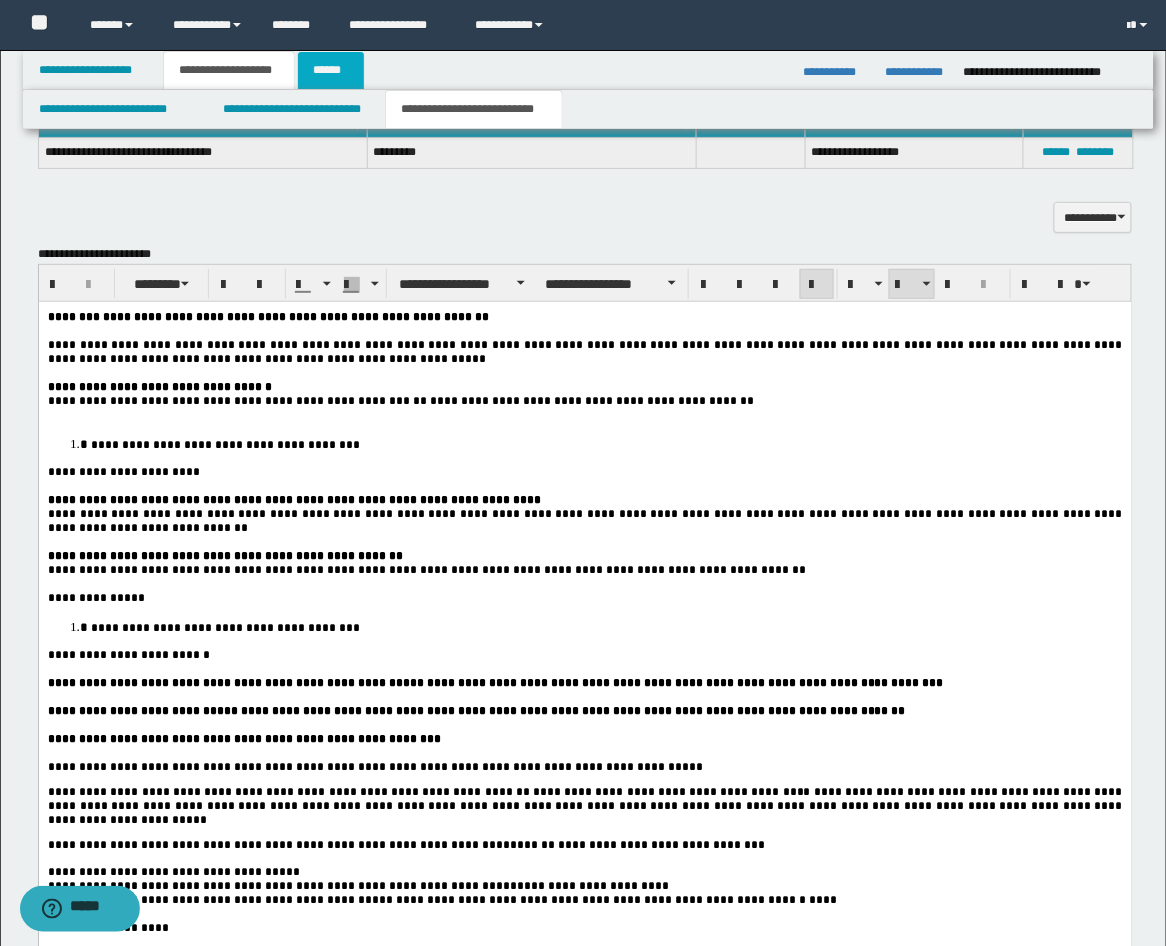 click on "******" at bounding box center [331, 70] 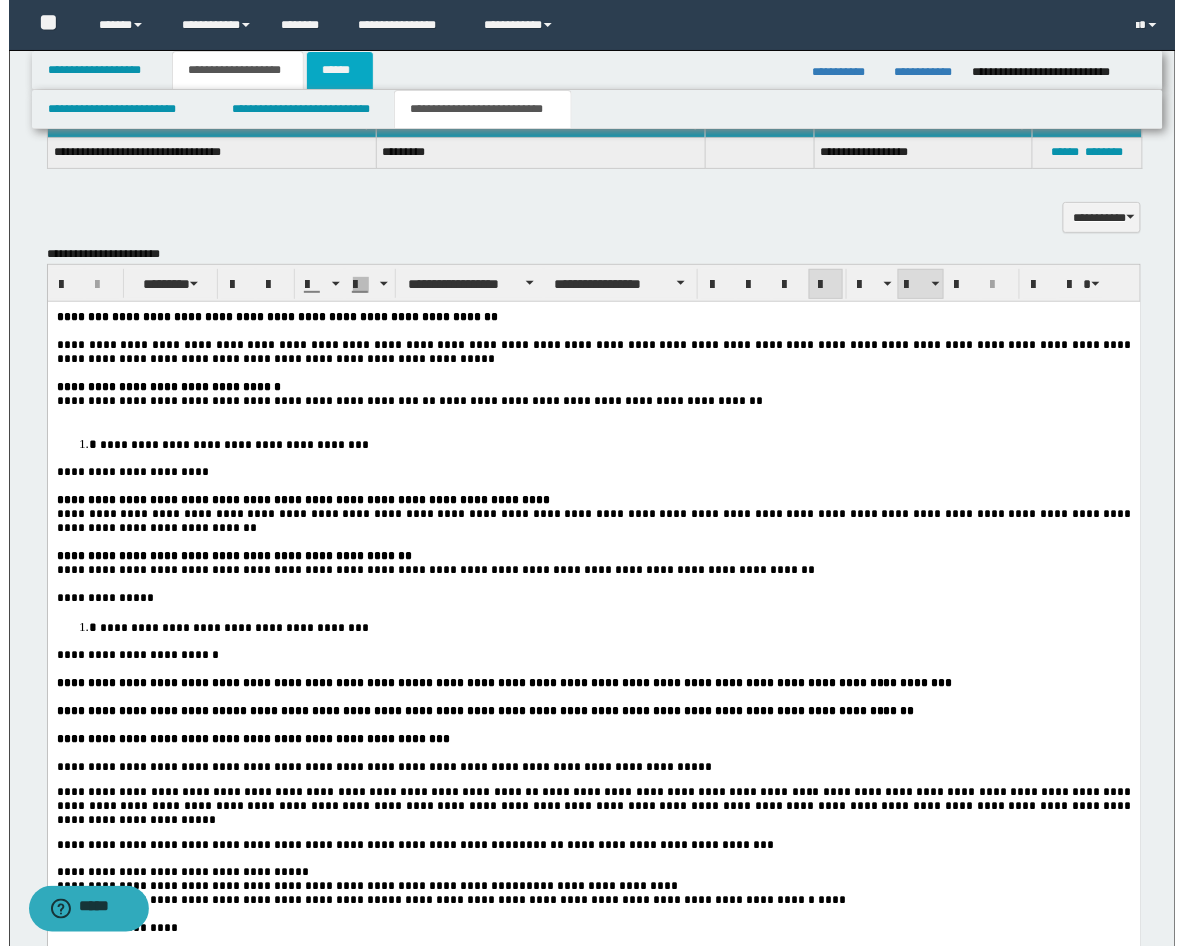 scroll, scrollTop: 0, scrollLeft: 0, axis: both 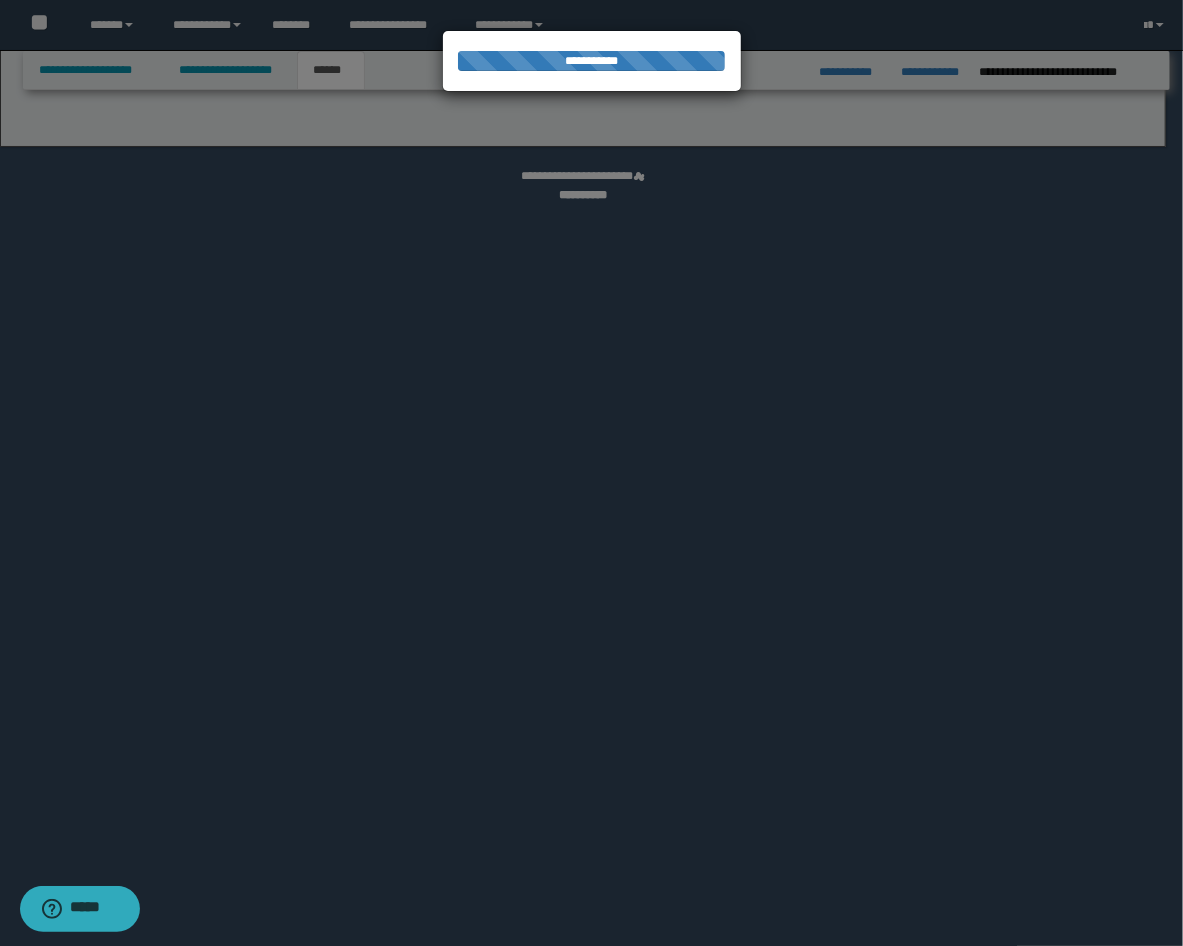 select on "*" 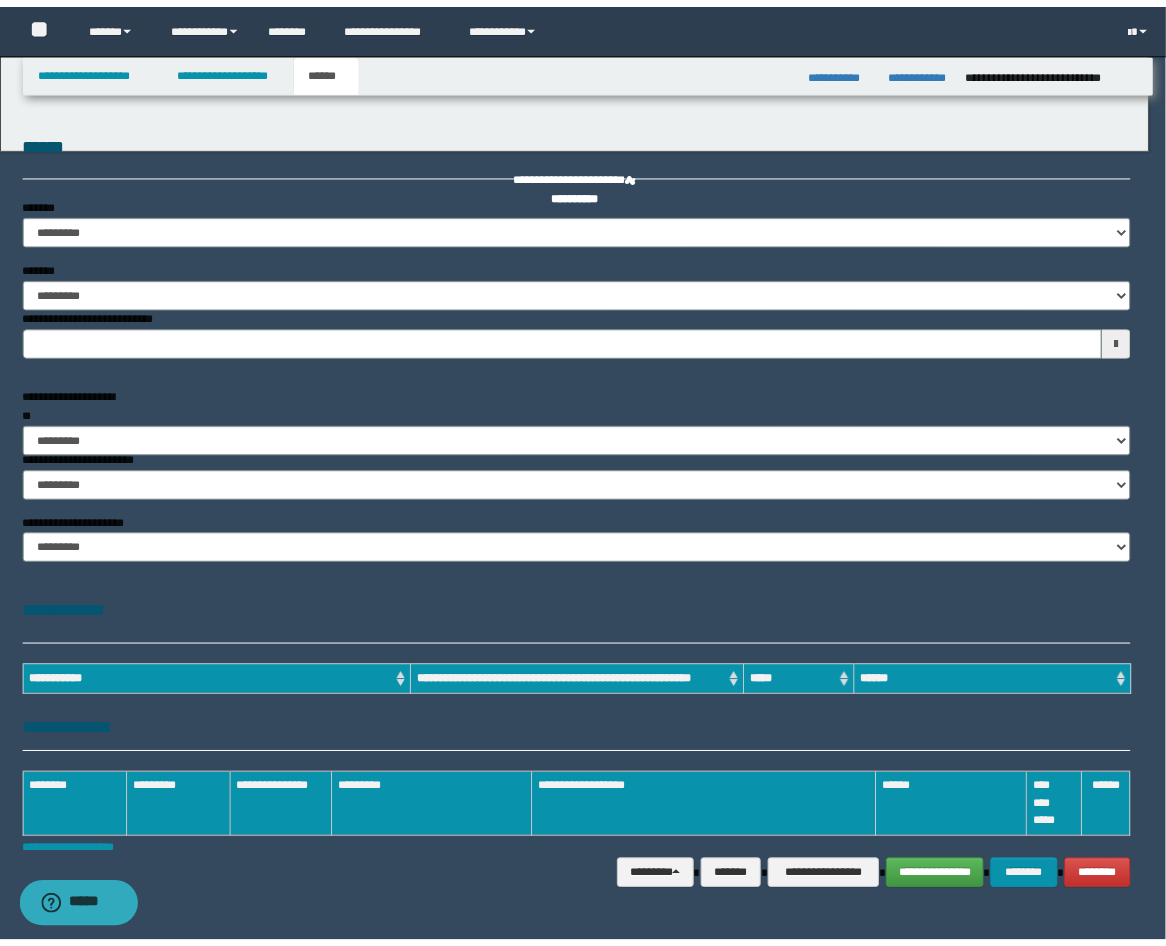 scroll, scrollTop: 0, scrollLeft: 0, axis: both 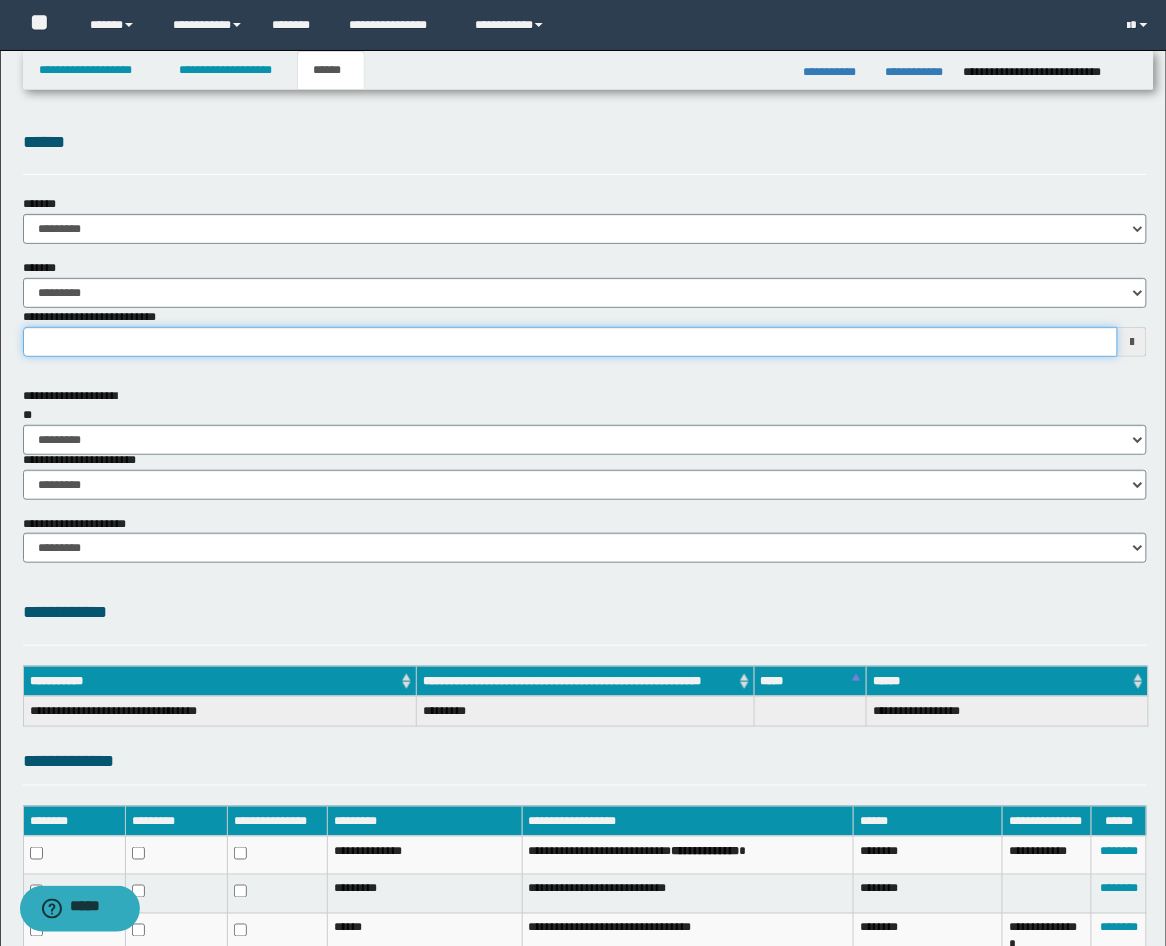 click on "**********" at bounding box center (571, 342) 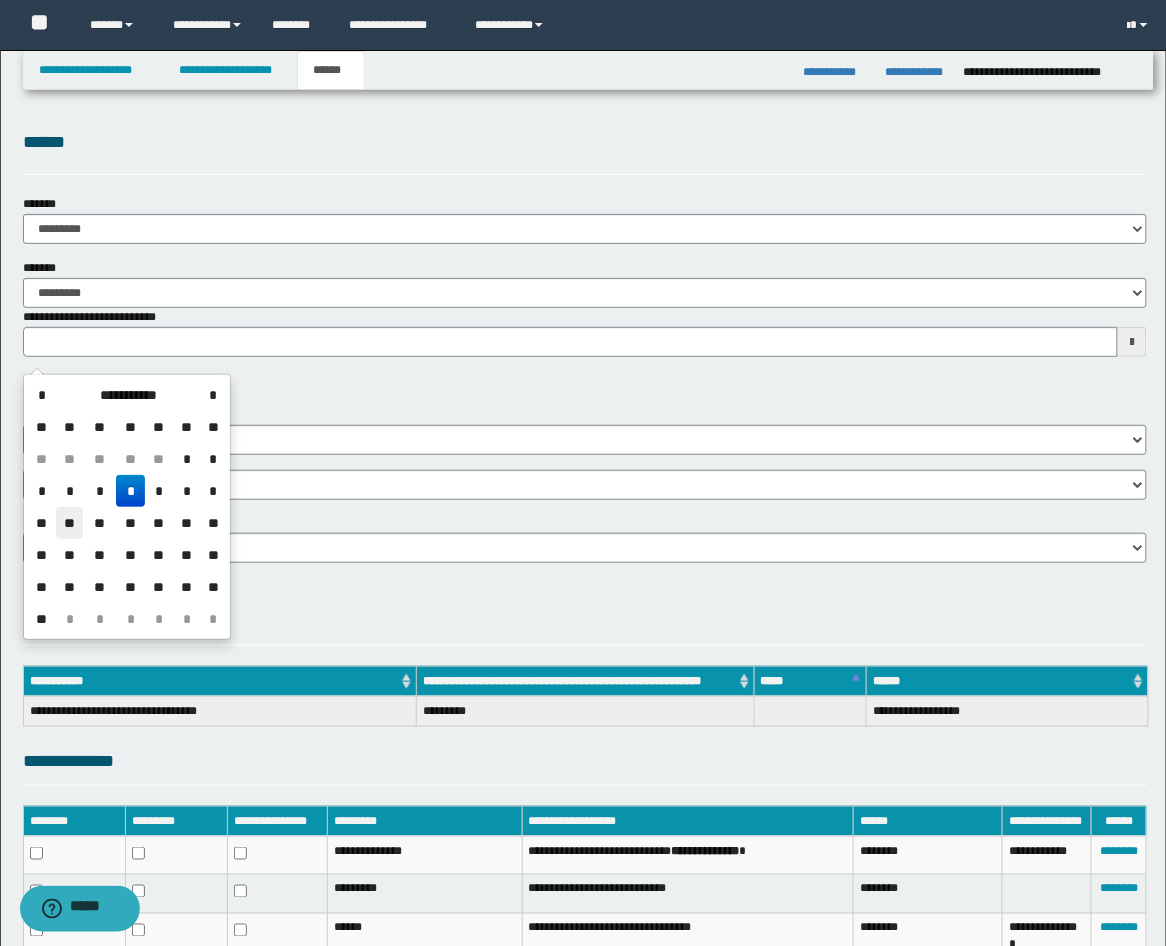 click on "**" at bounding box center [70, 523] 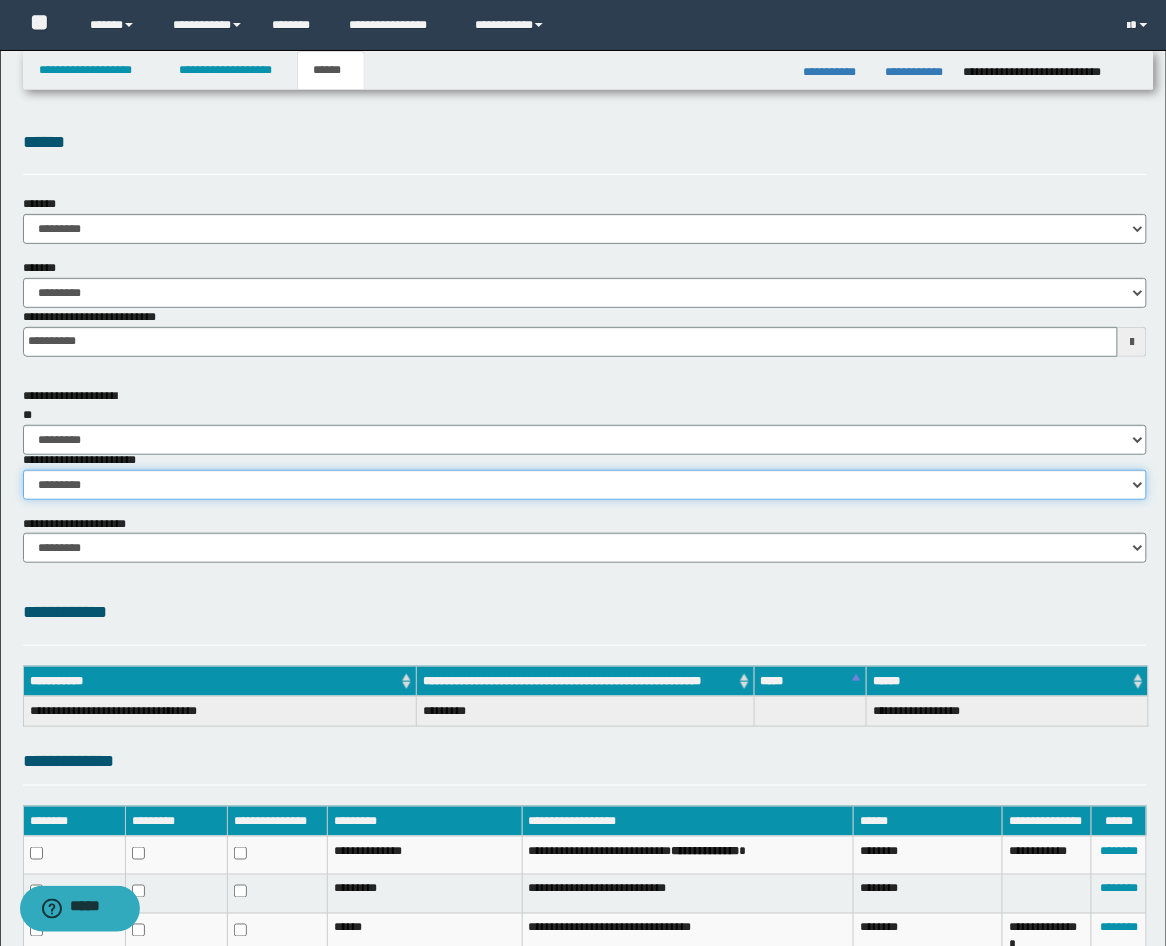 click on "*********
*********
*********" at bounding box center [585, 485] 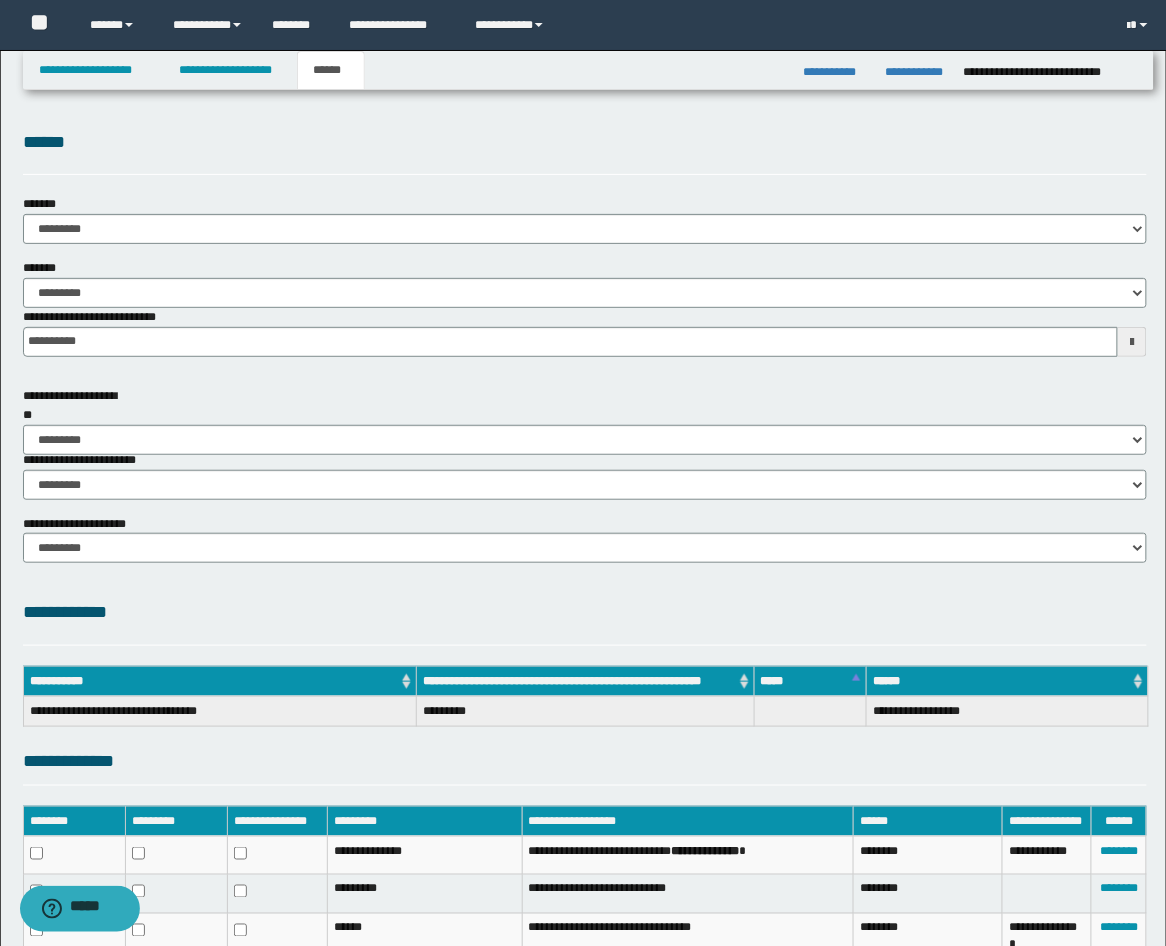 click on "**********" at bounding box center (585, 612) 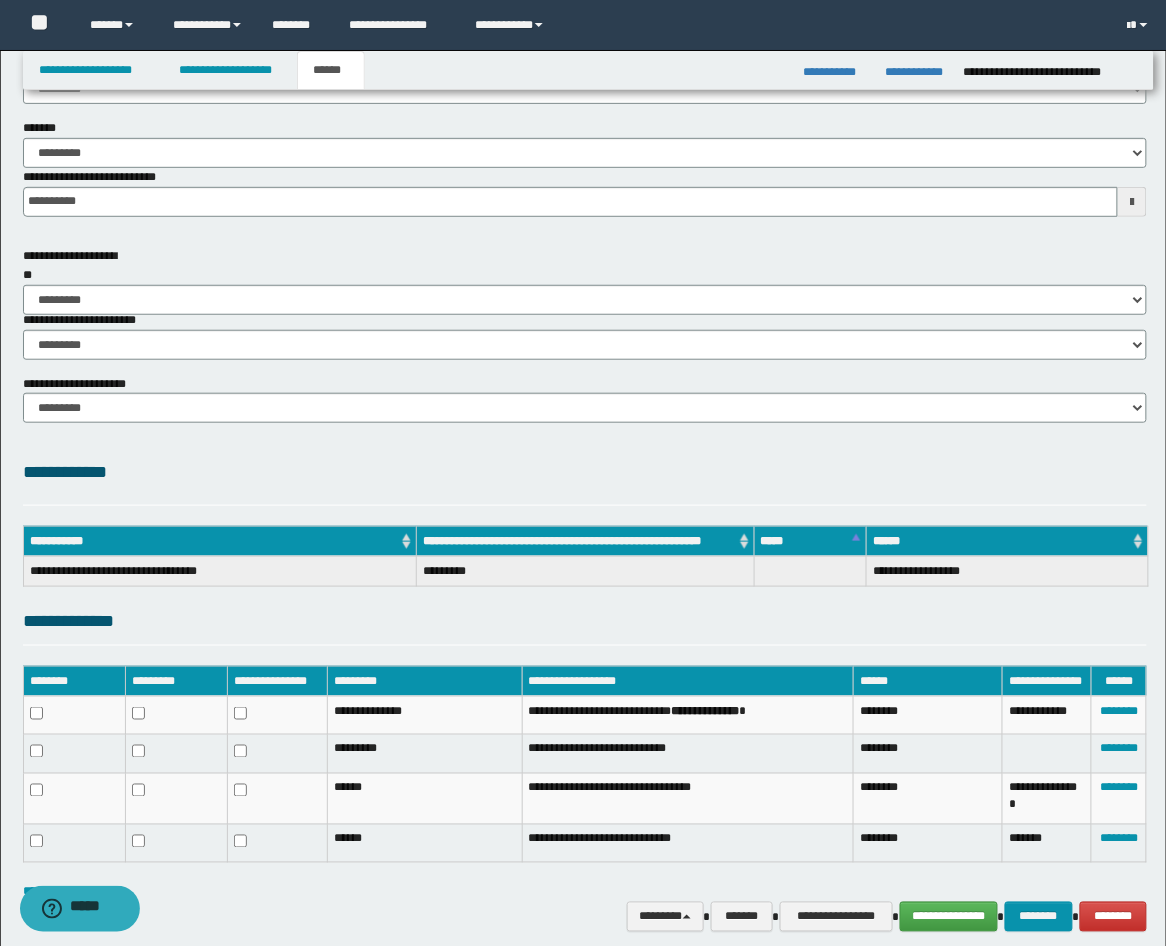 scroll, scrollTop: 222, scrollLeft: 0, axis: vertical 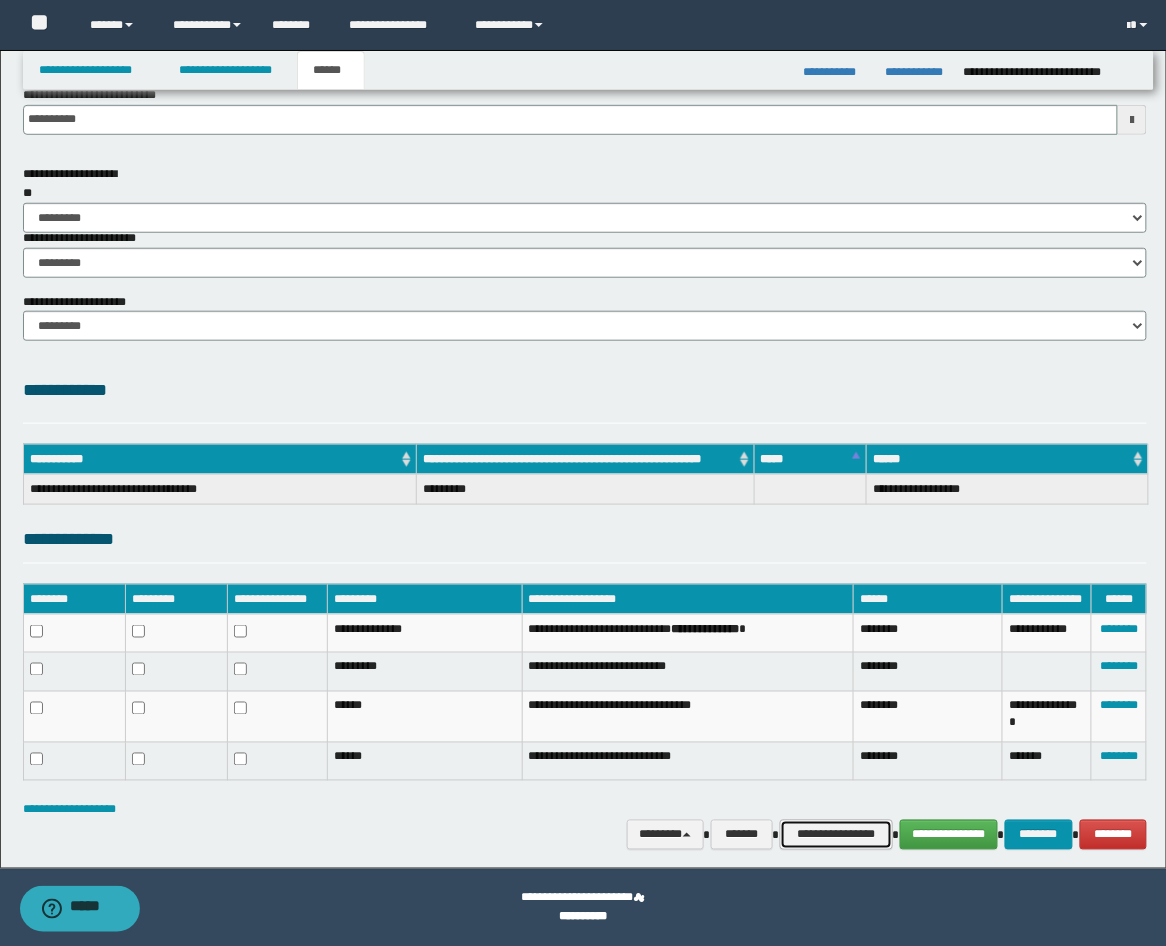 click on "**********" at bounding box center [836, 835] 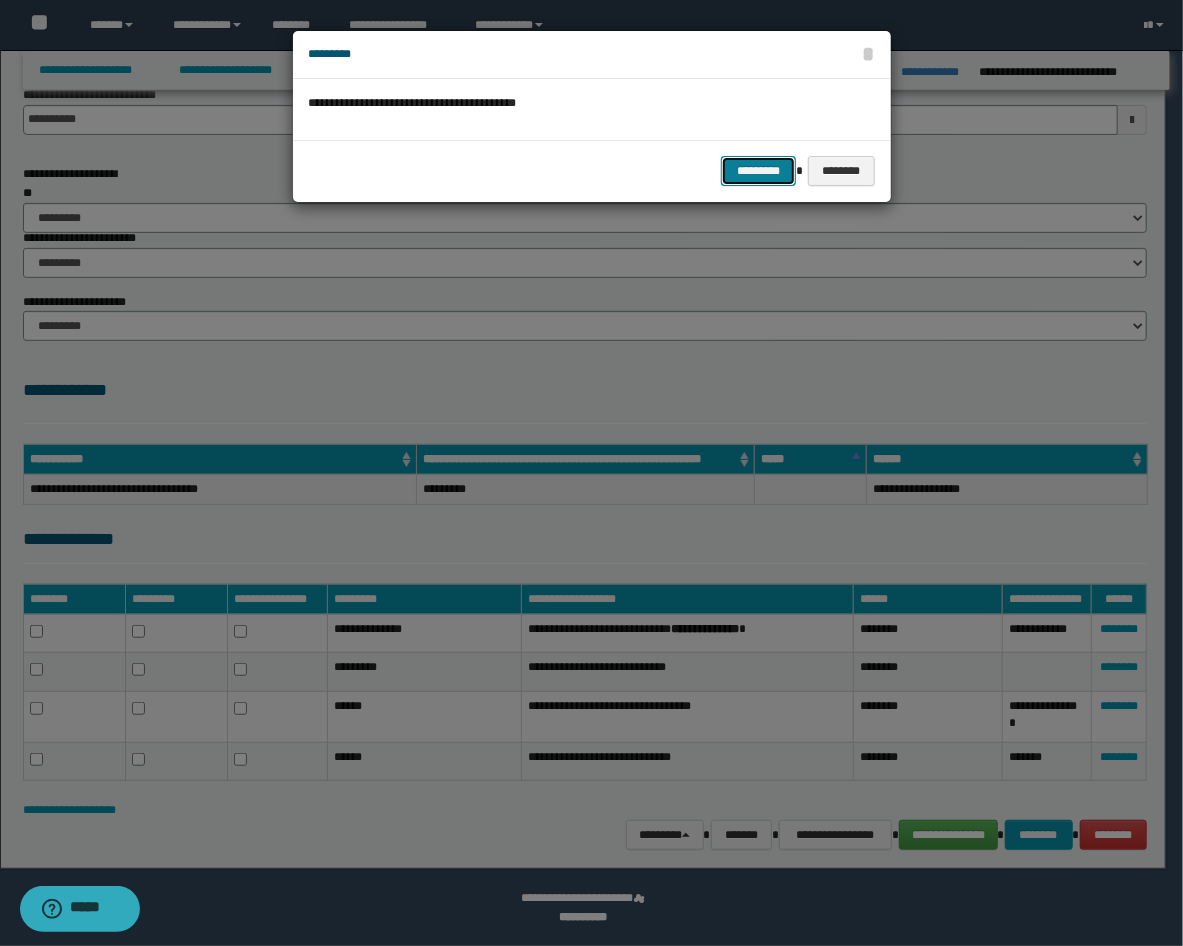 click on "*********" at bounding box center [758, 171] 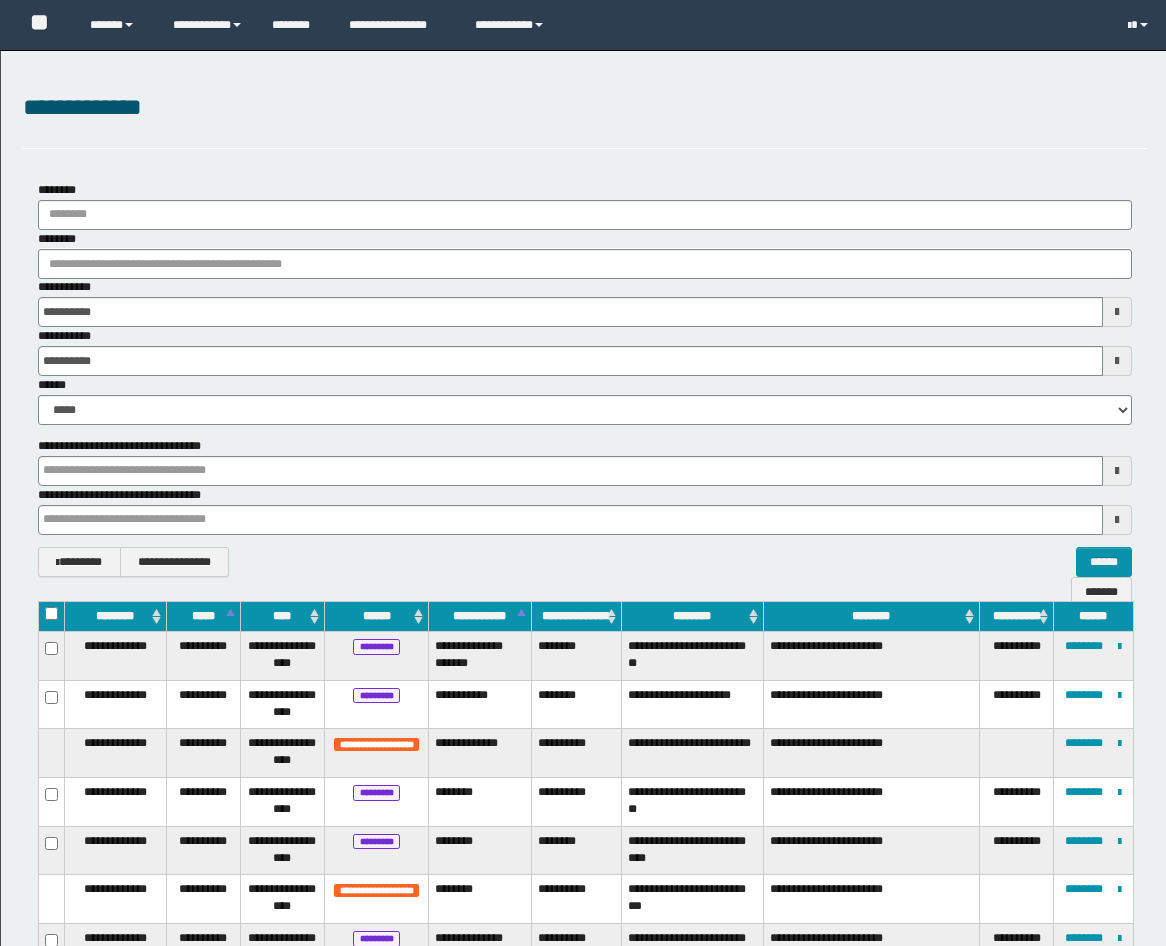 scroll, scrollTop: 1110, scrollLeft: 0, axis: vertical 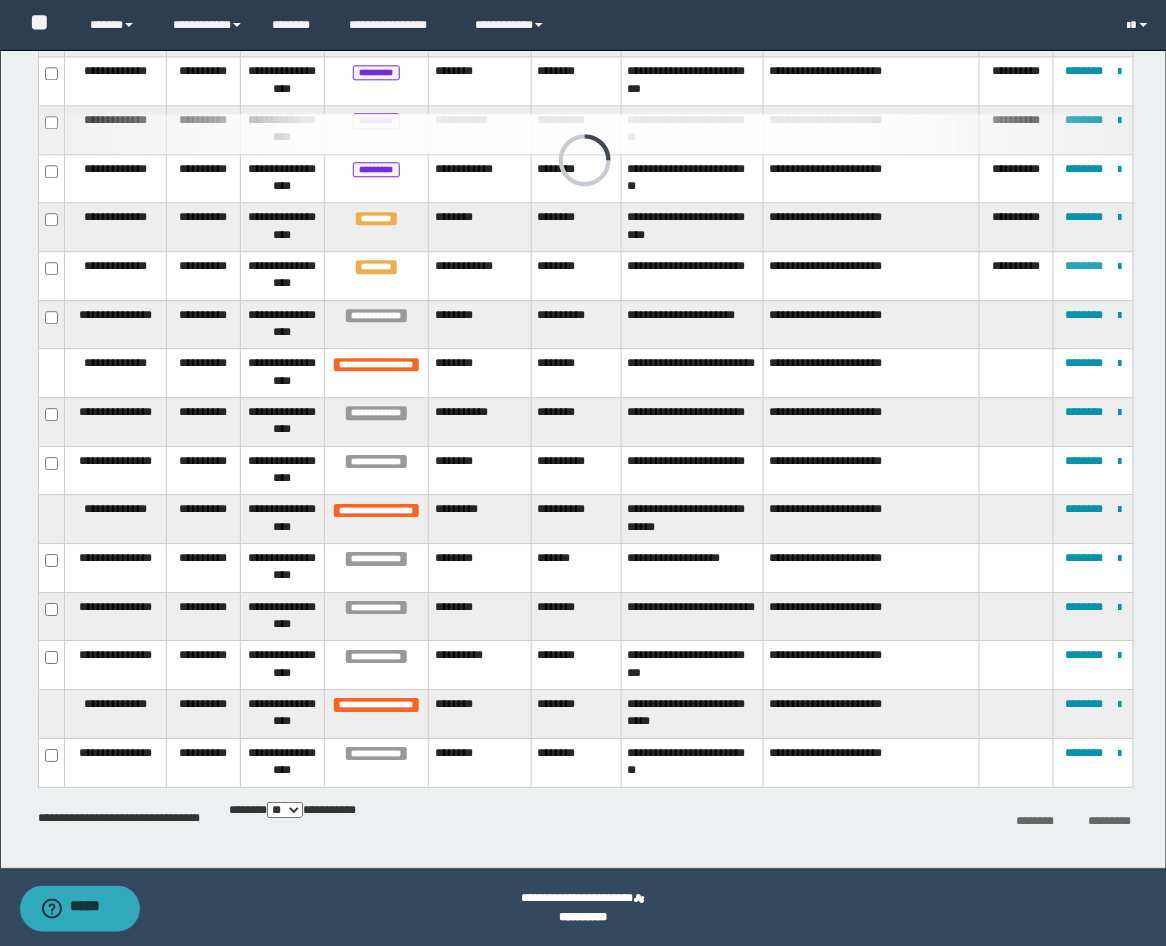 click on "********" at bounding box center (1084, 266) 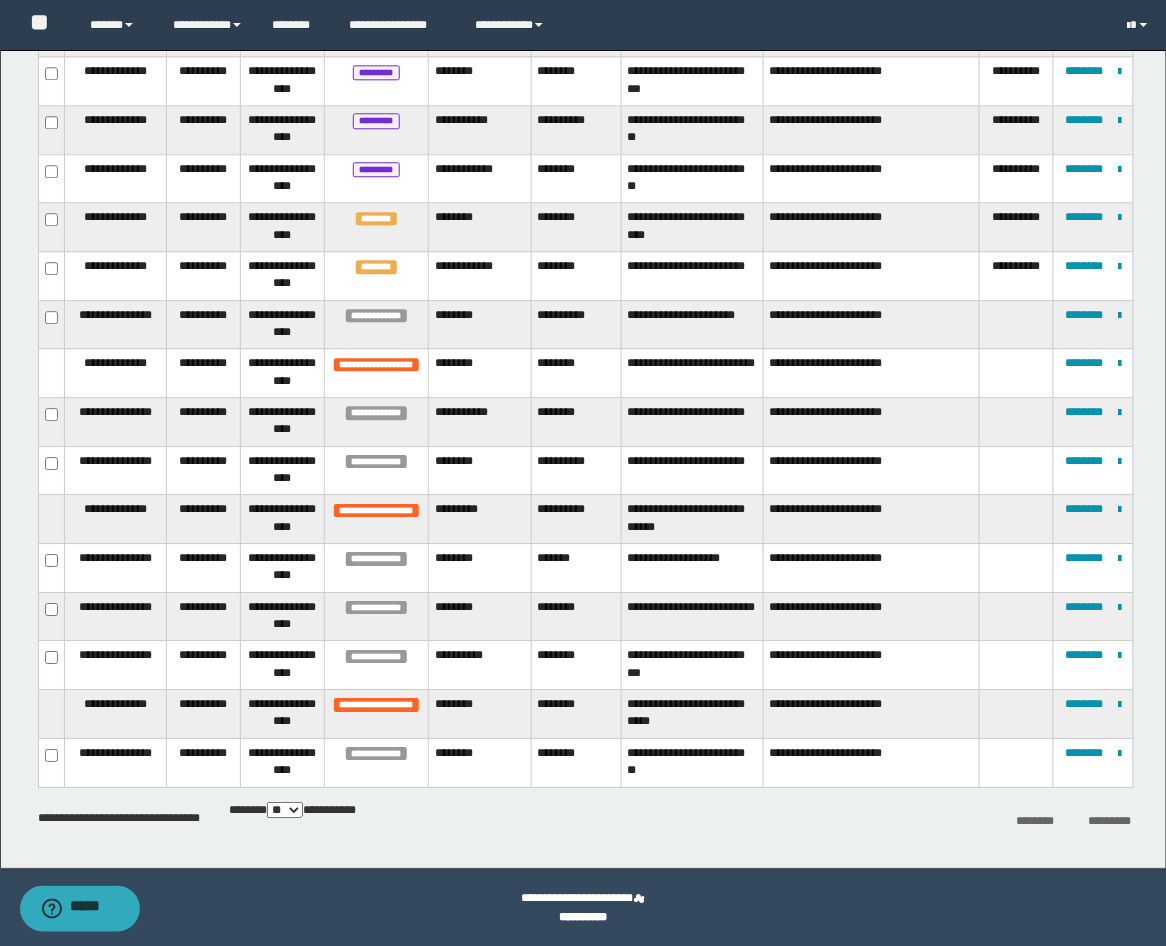 scroll, scrollTop: 365, scrollLeft: 0, axis: vertical 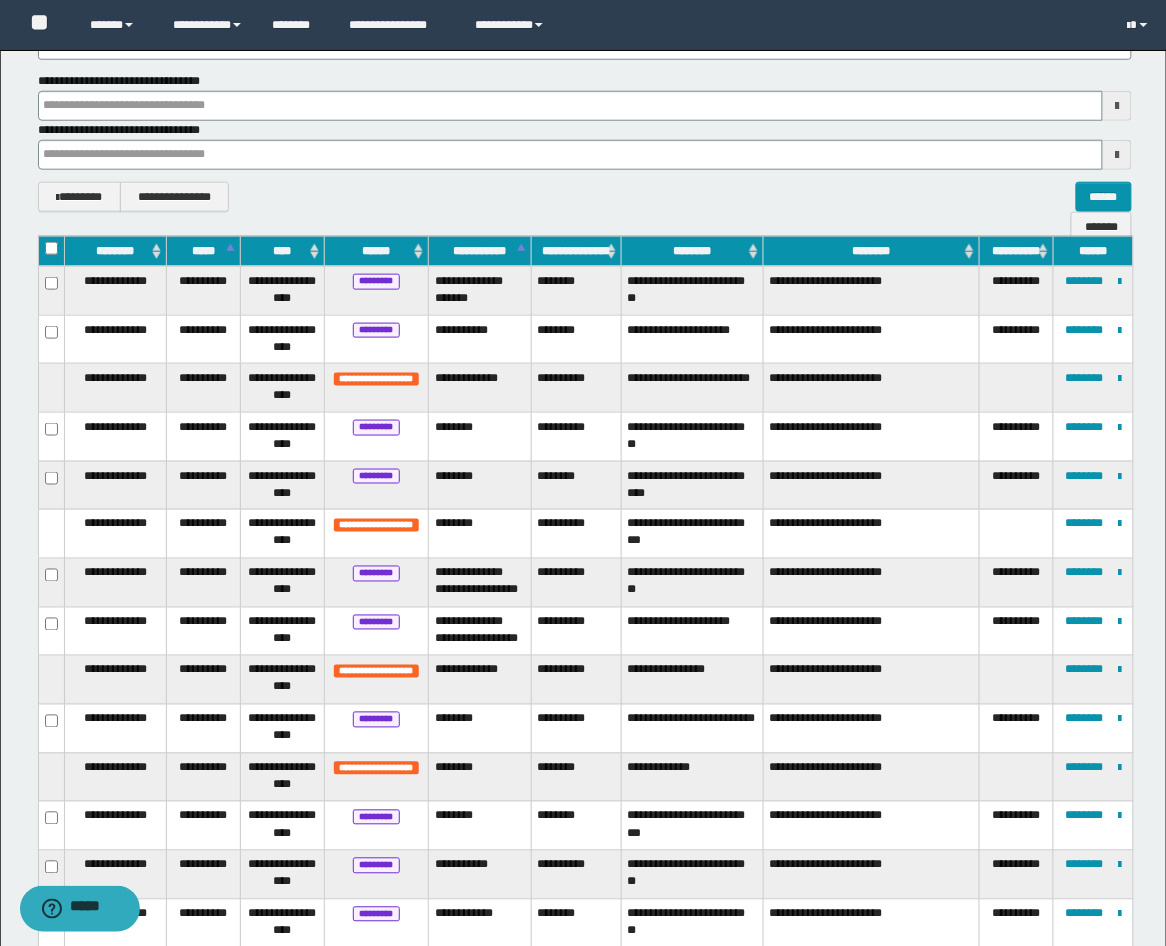 click on "**********" at bounding box center [1017, 631] 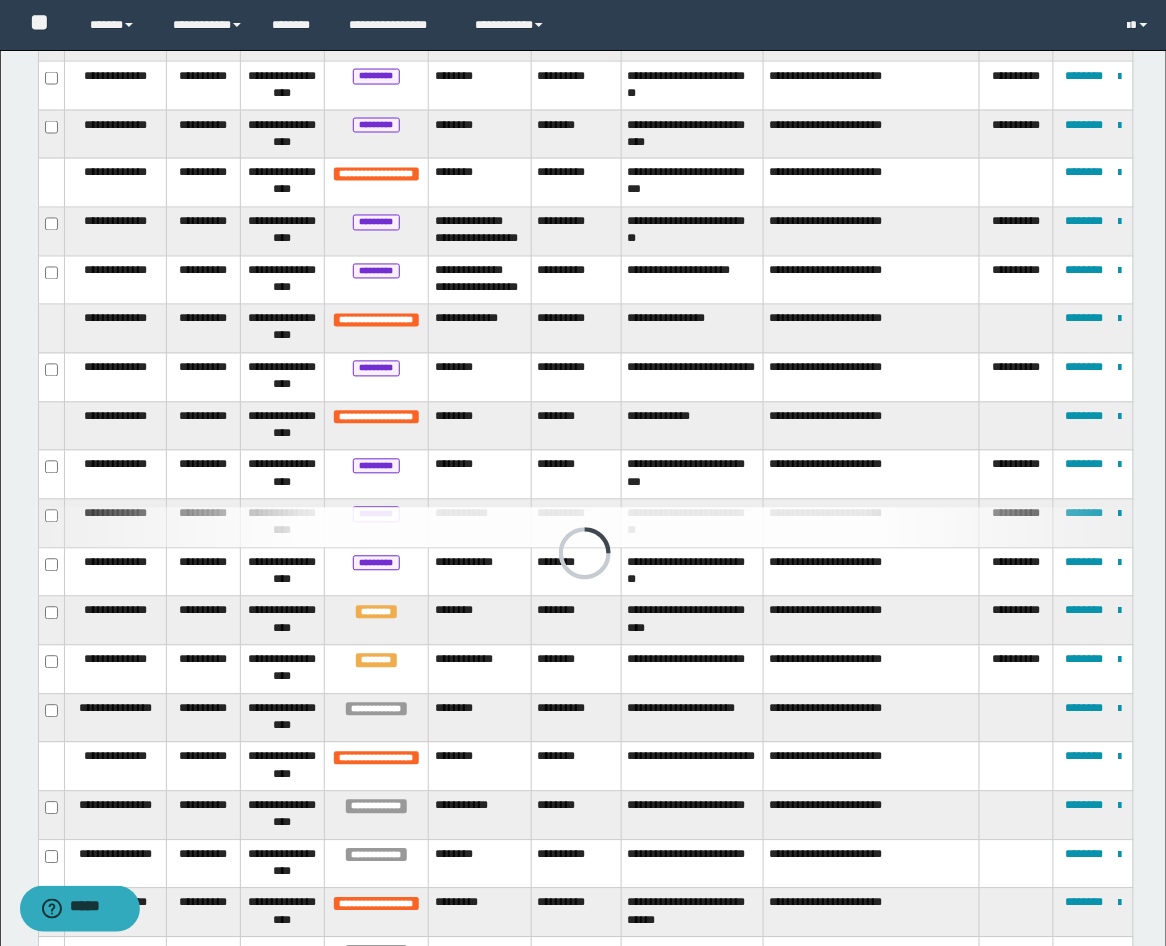 scroll, scrollTop: 735, scrollLeft: 0, axis: vertical 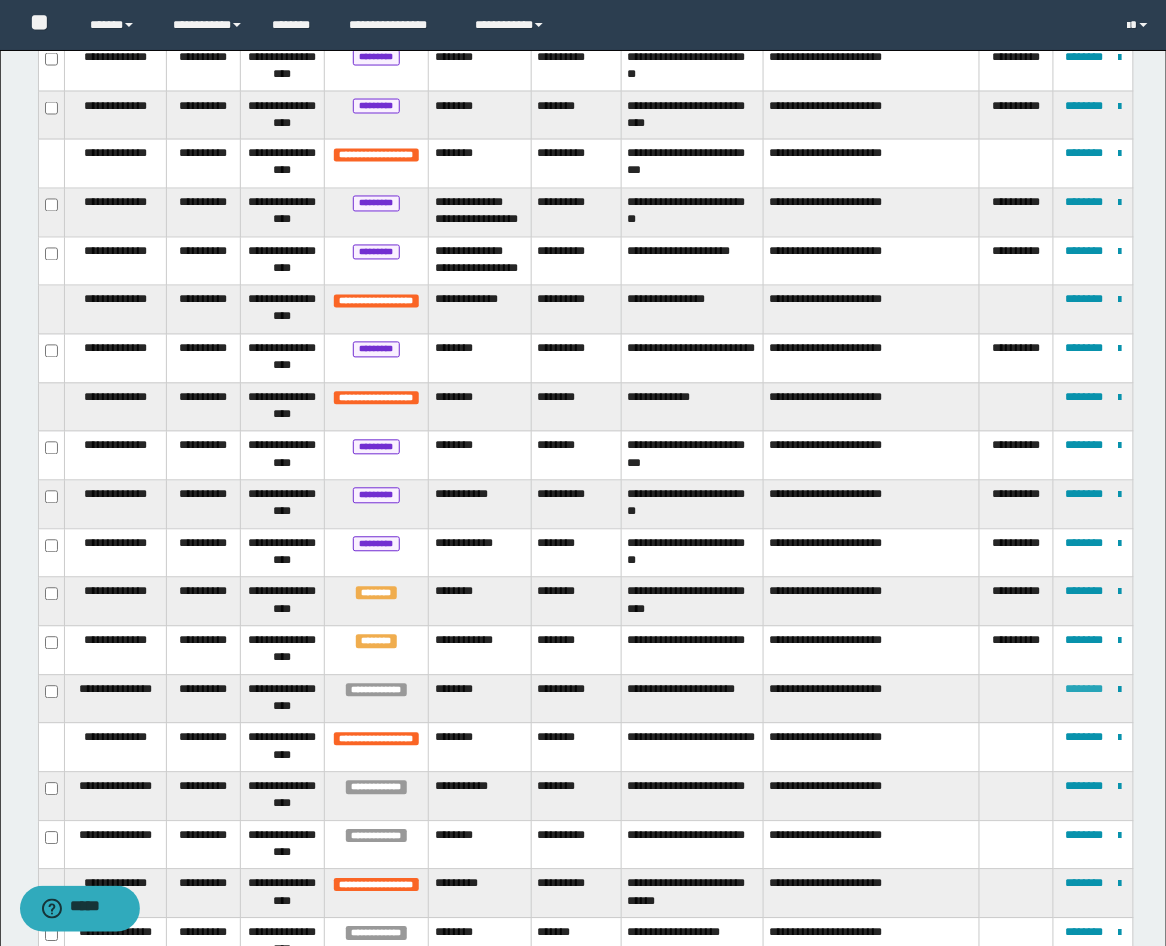 click on "********" at bounding box center [1084, 690] 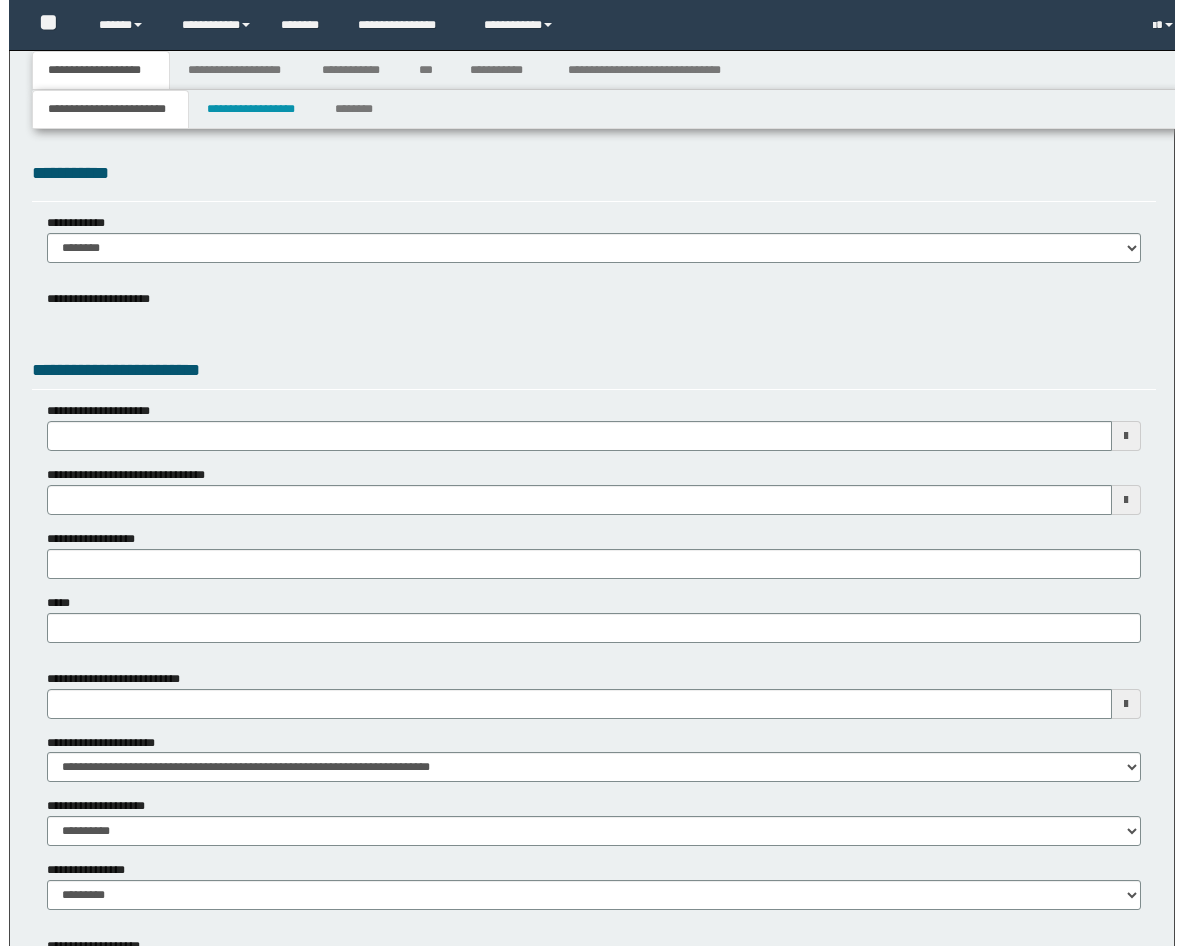 scroll, scrollTop: 0, scrollLeft: 0, axis: both 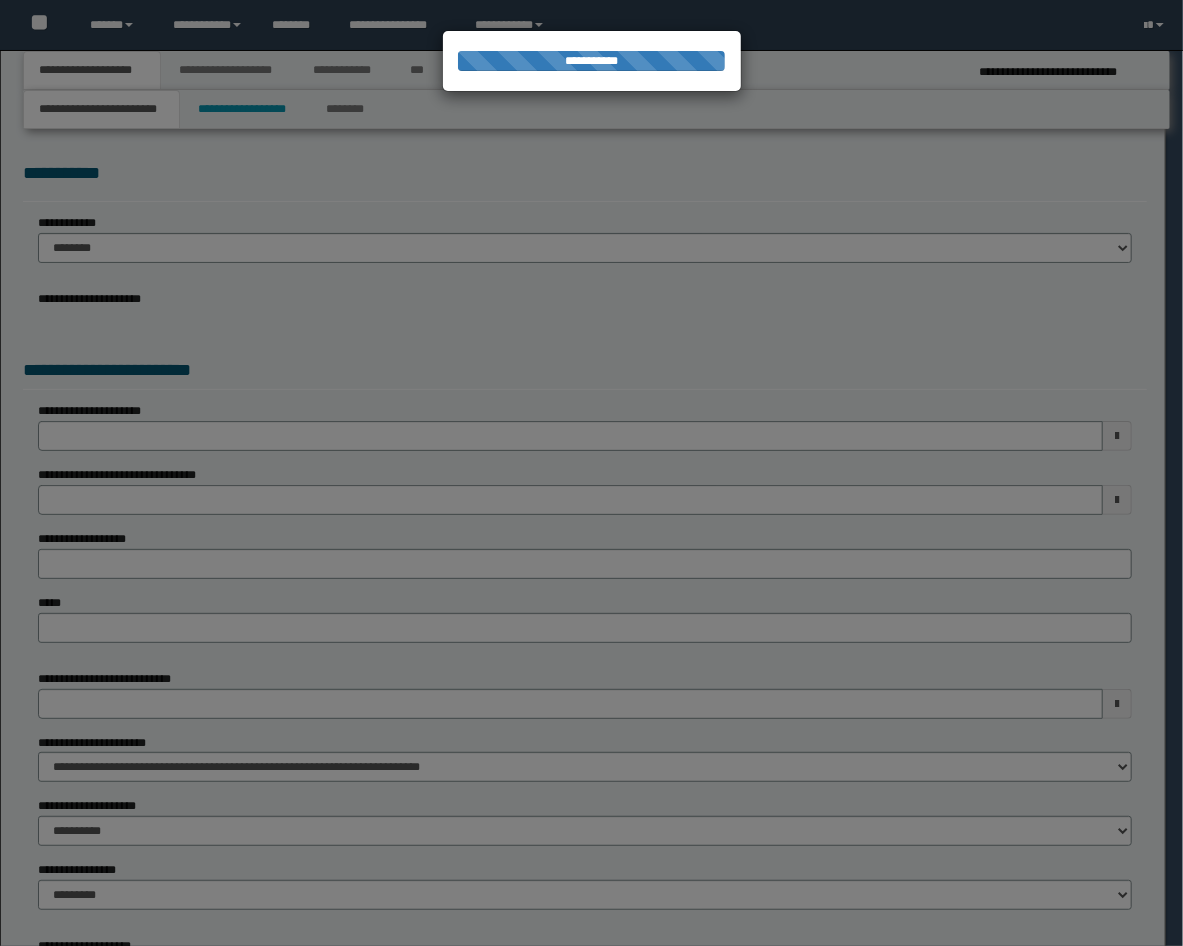 select on "*" 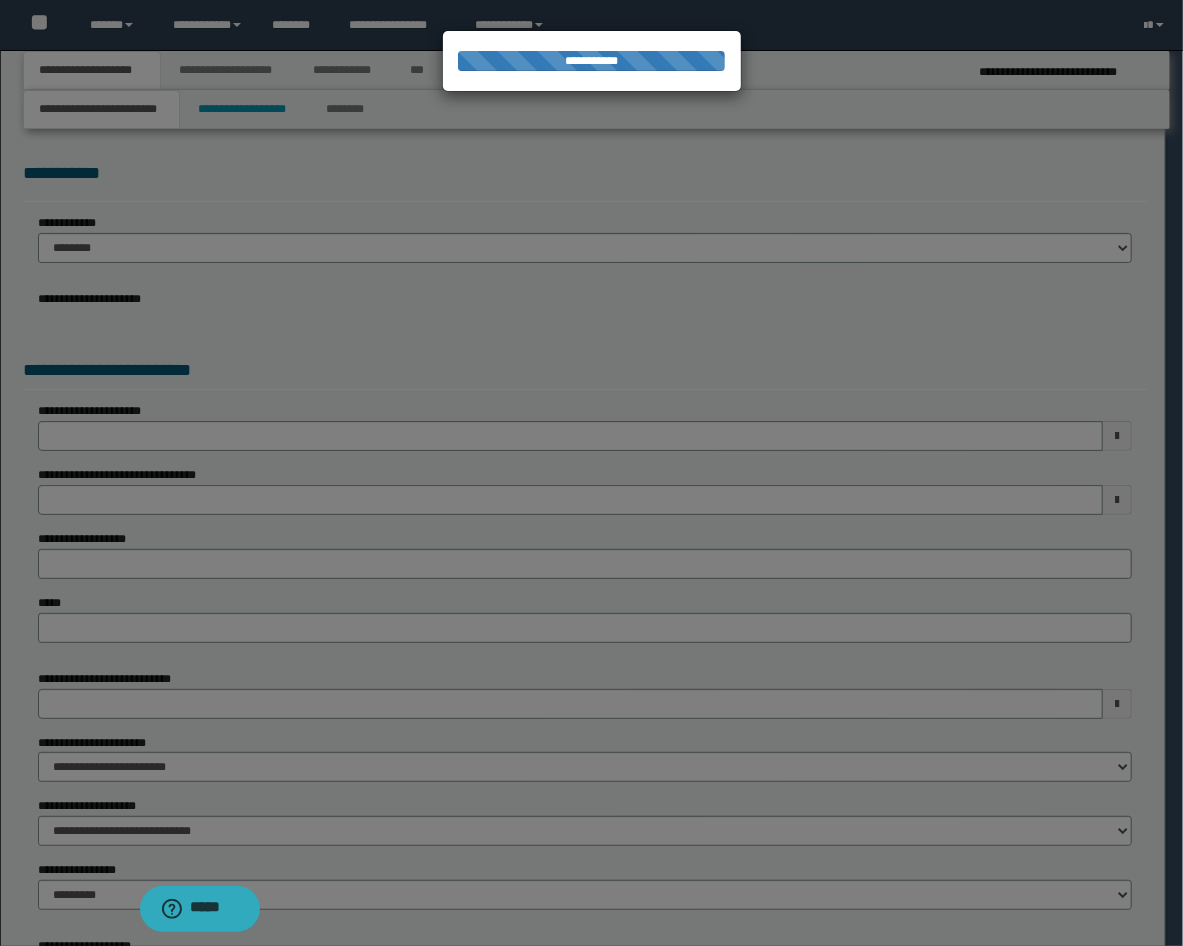 scroll, scrollTop: 0, scrollLeft: 0, axis: both 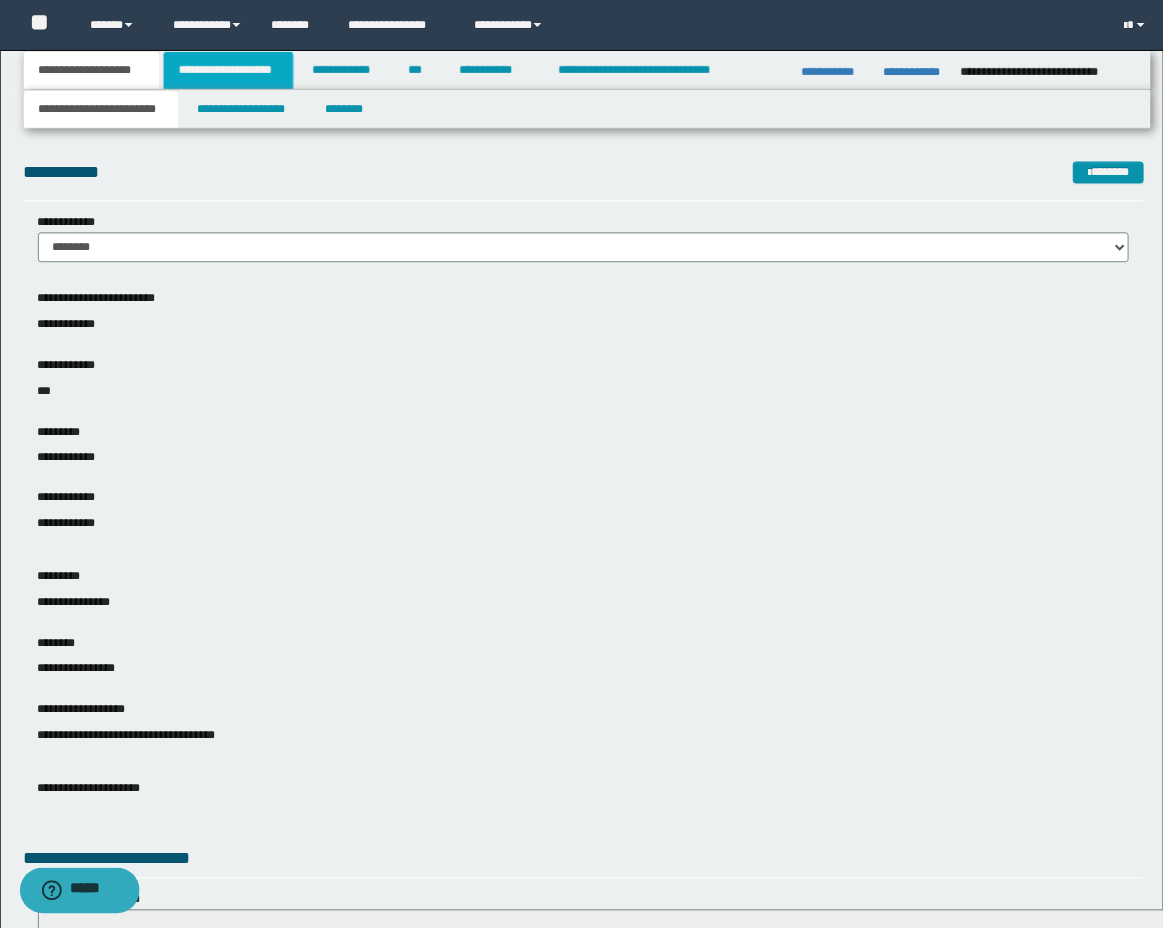 click on "**********" at bounding box center [229, 70] 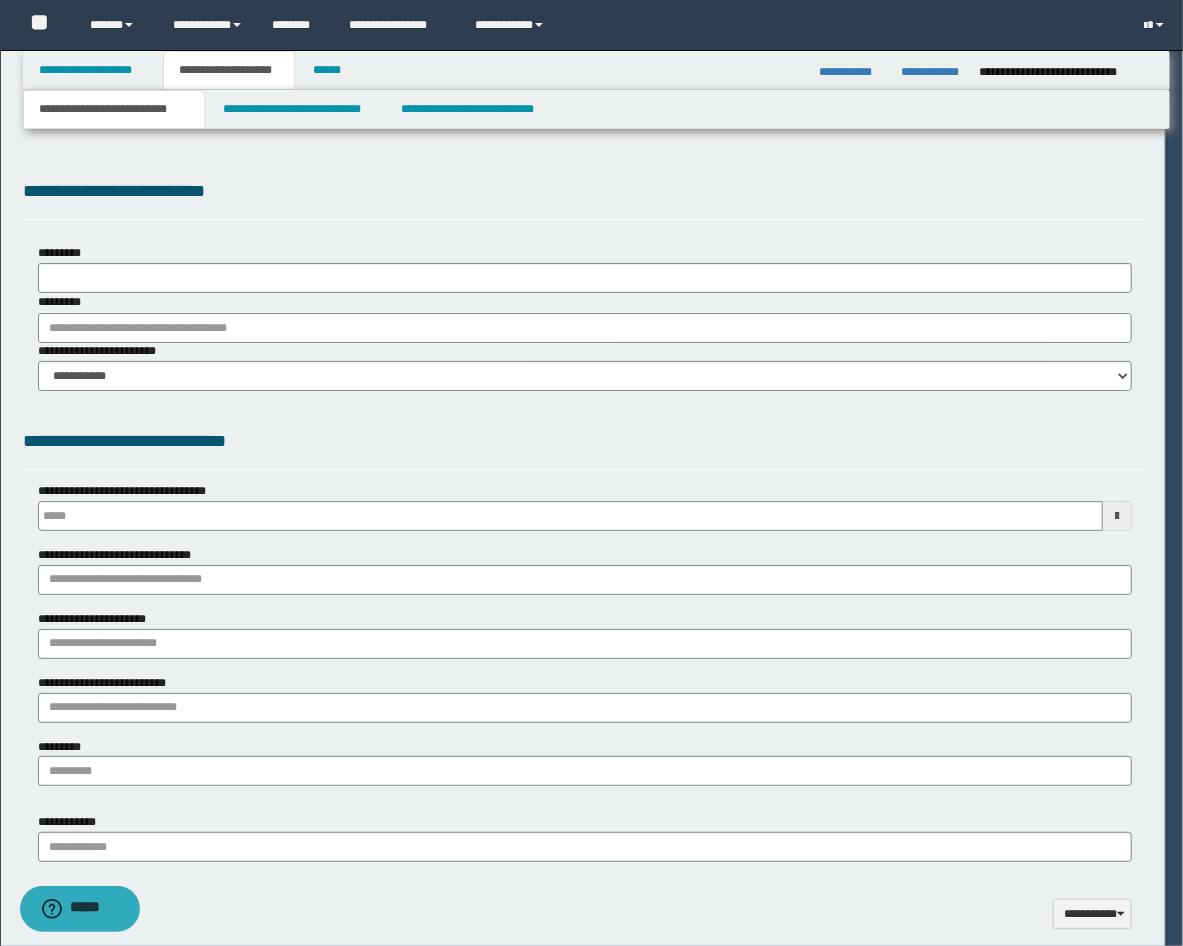type on "**********" 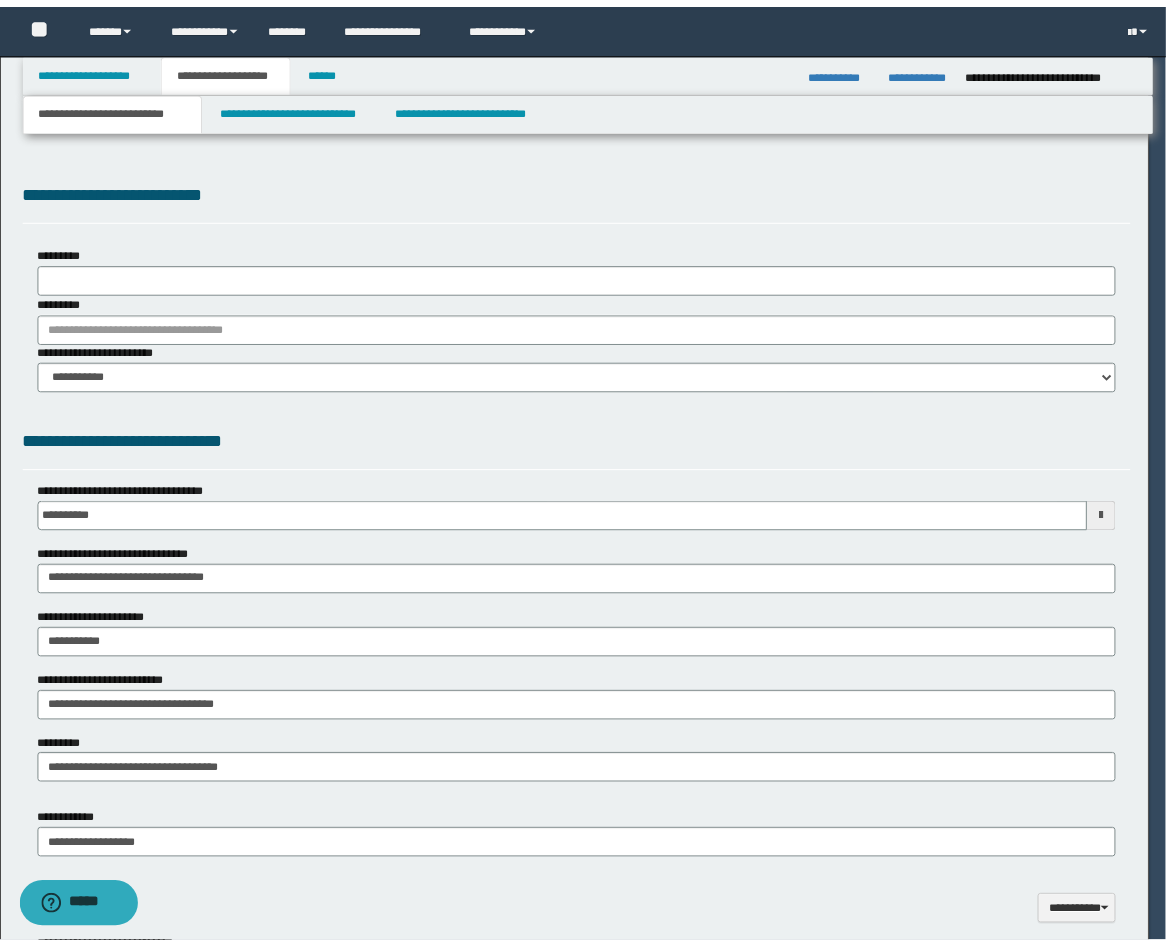 scroll, scrollTop: 0, scrollLeft: 0, axis: both 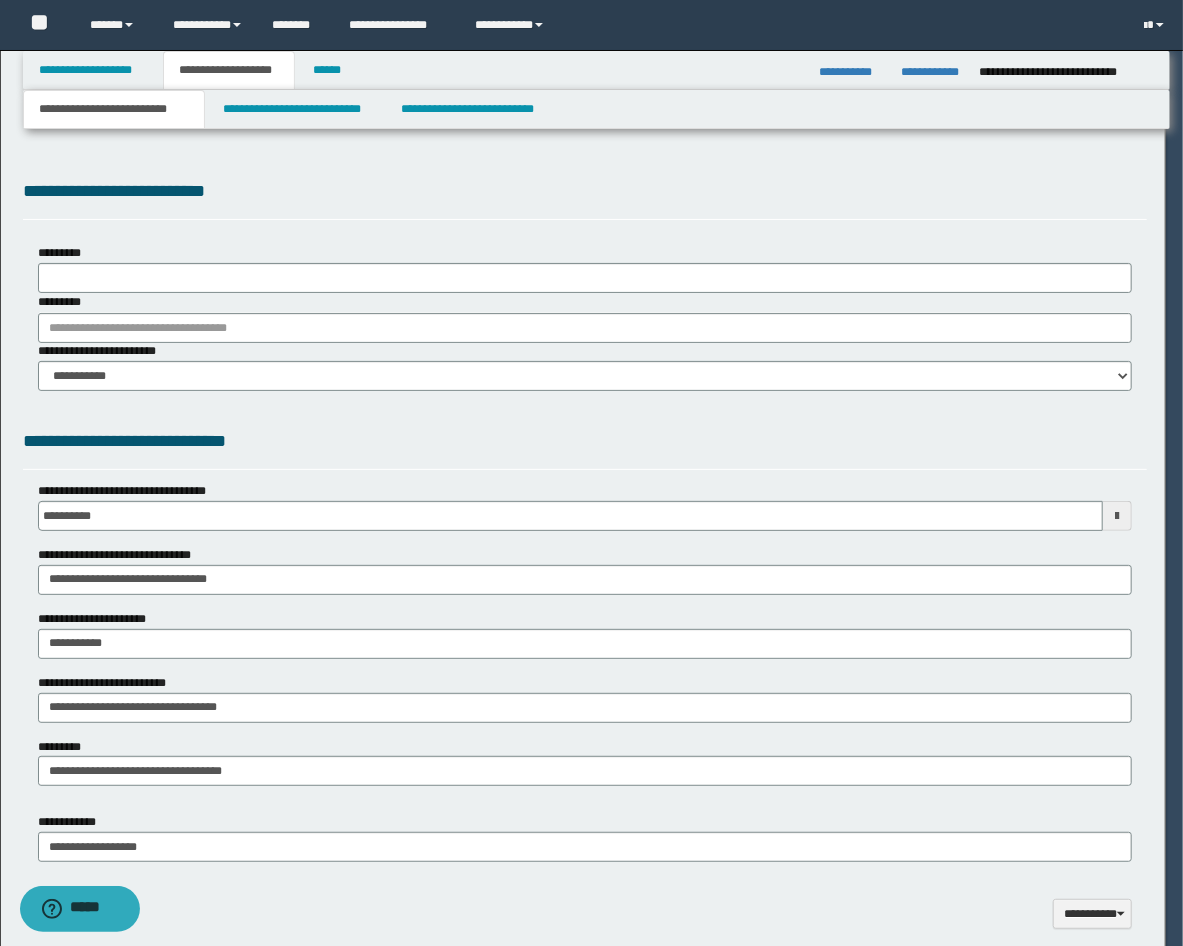 type on "********" 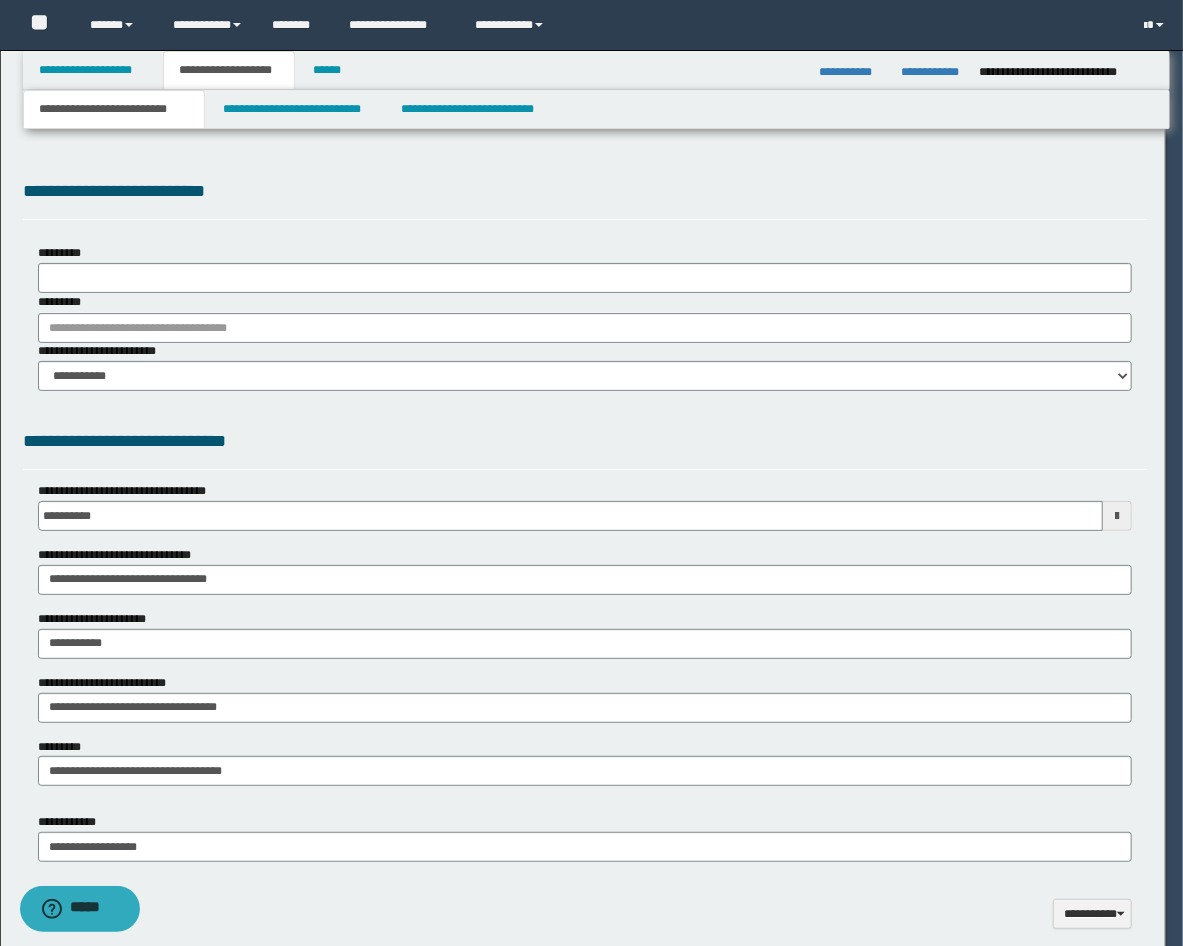 select on "*" 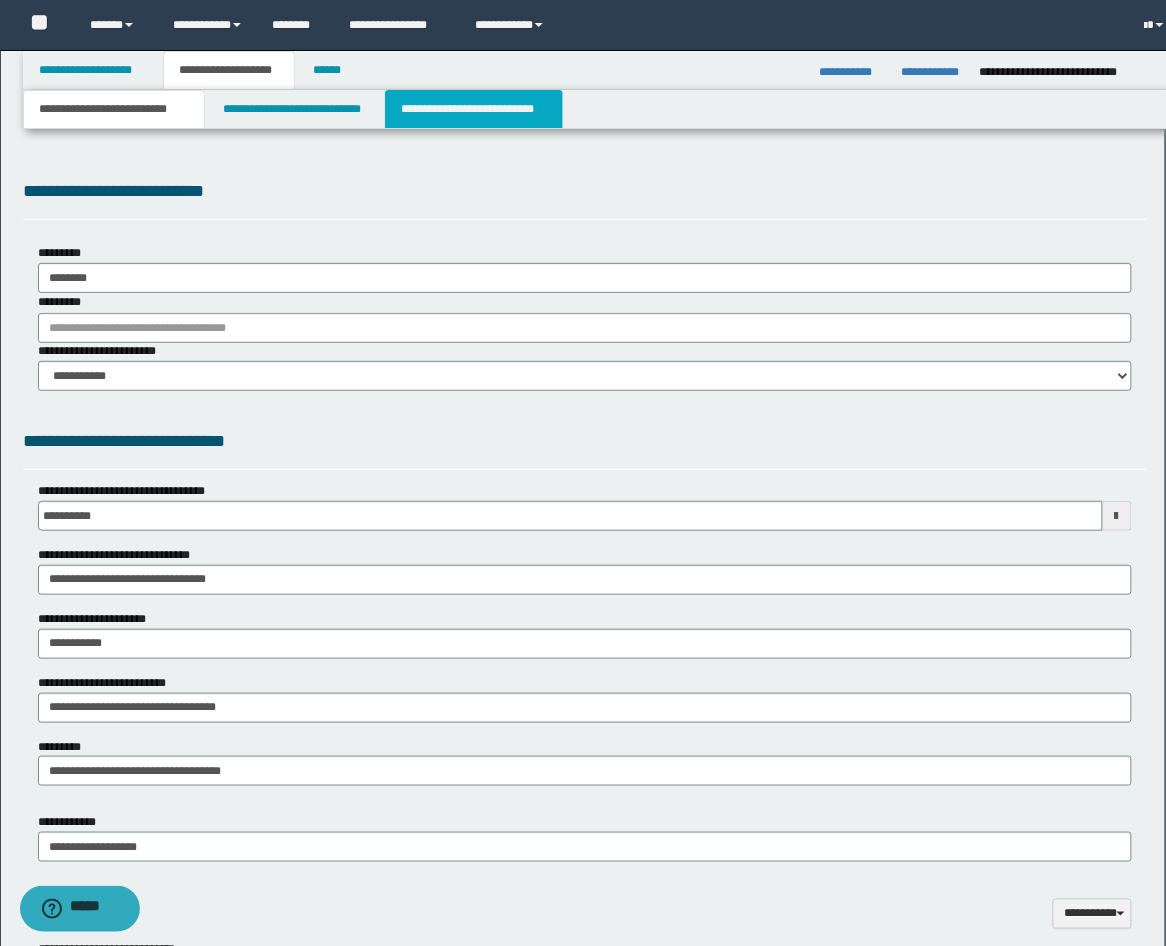 click on "**********" at bounding box center (474, 109) 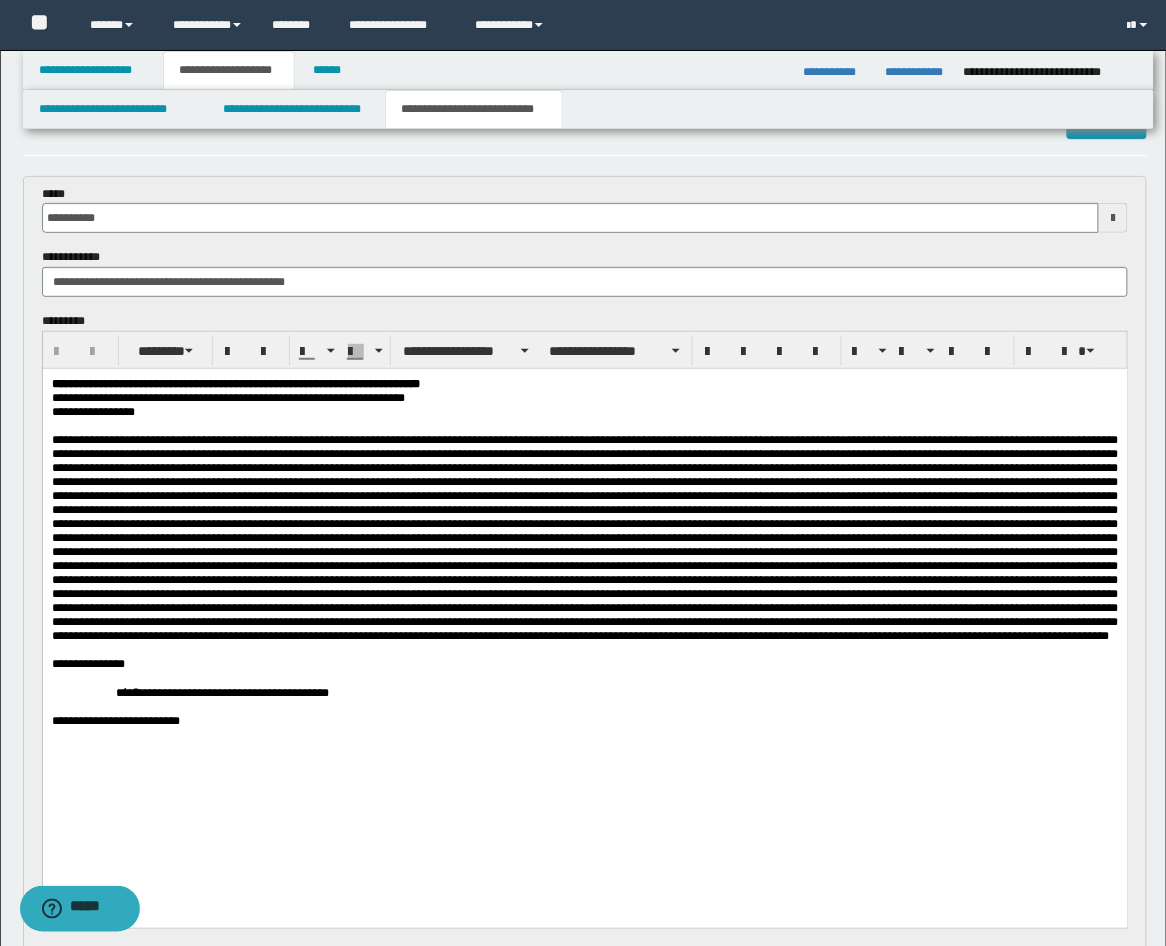 scroll, scrollTop: 0, scrollLeft: 0, axis: both 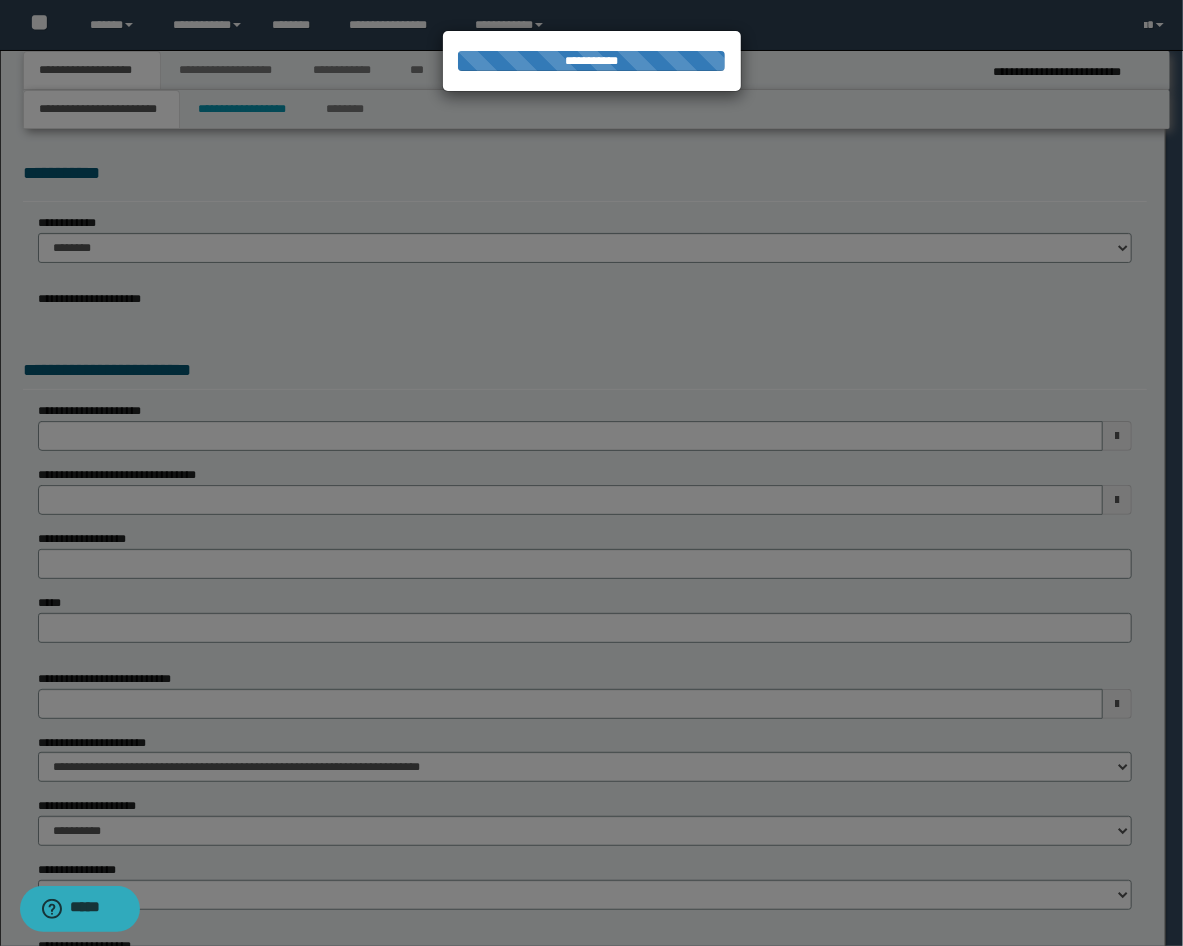 select on "*" 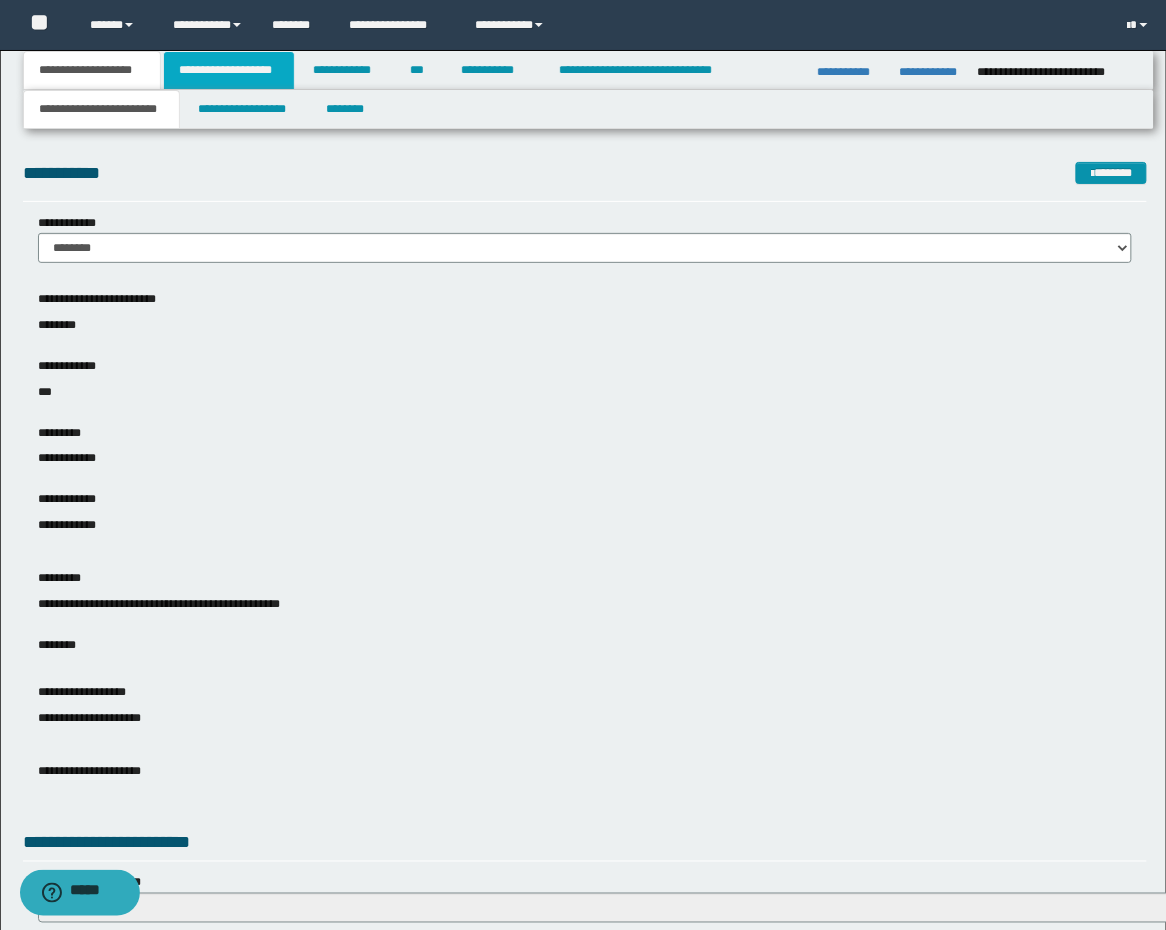 click on "**********" at bounding box center (229, 70) 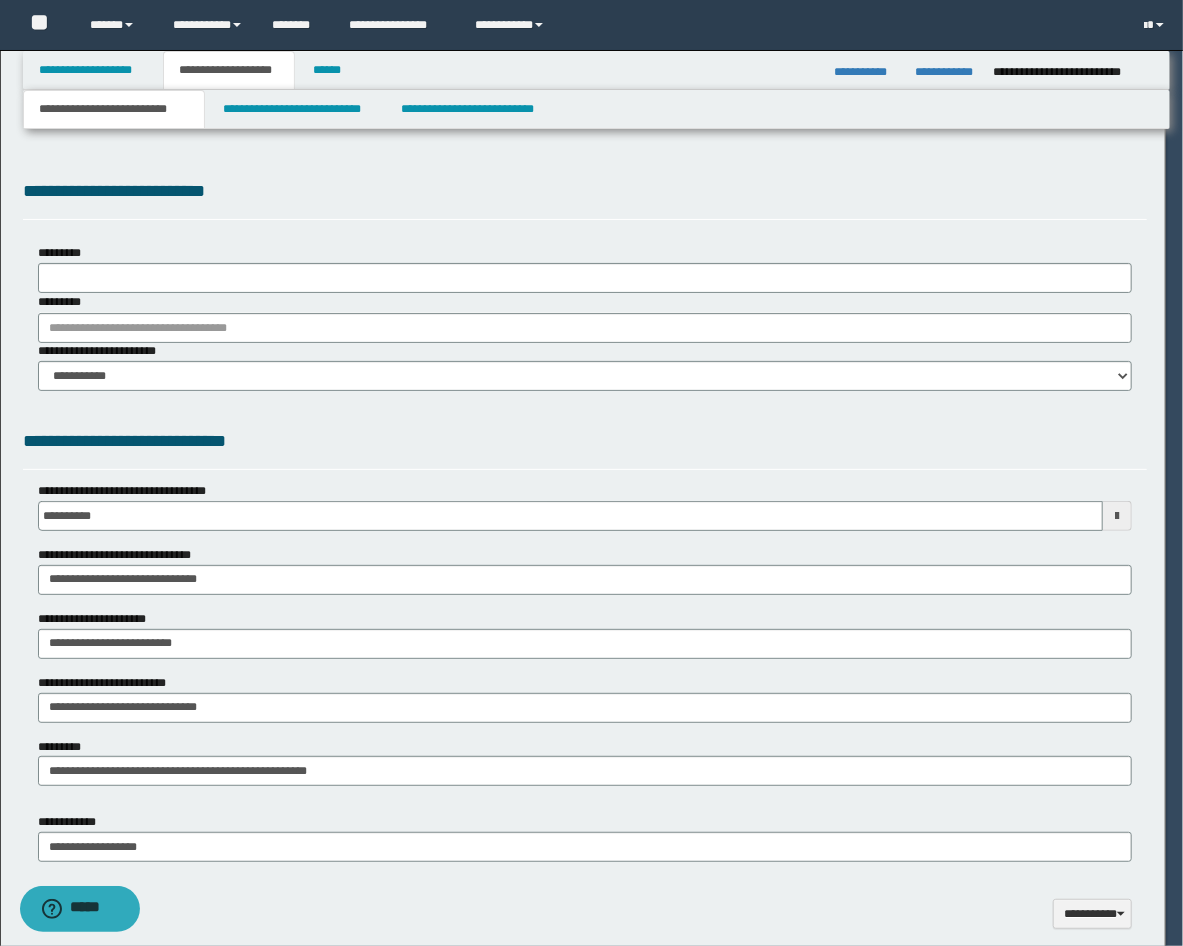 type on "**********" 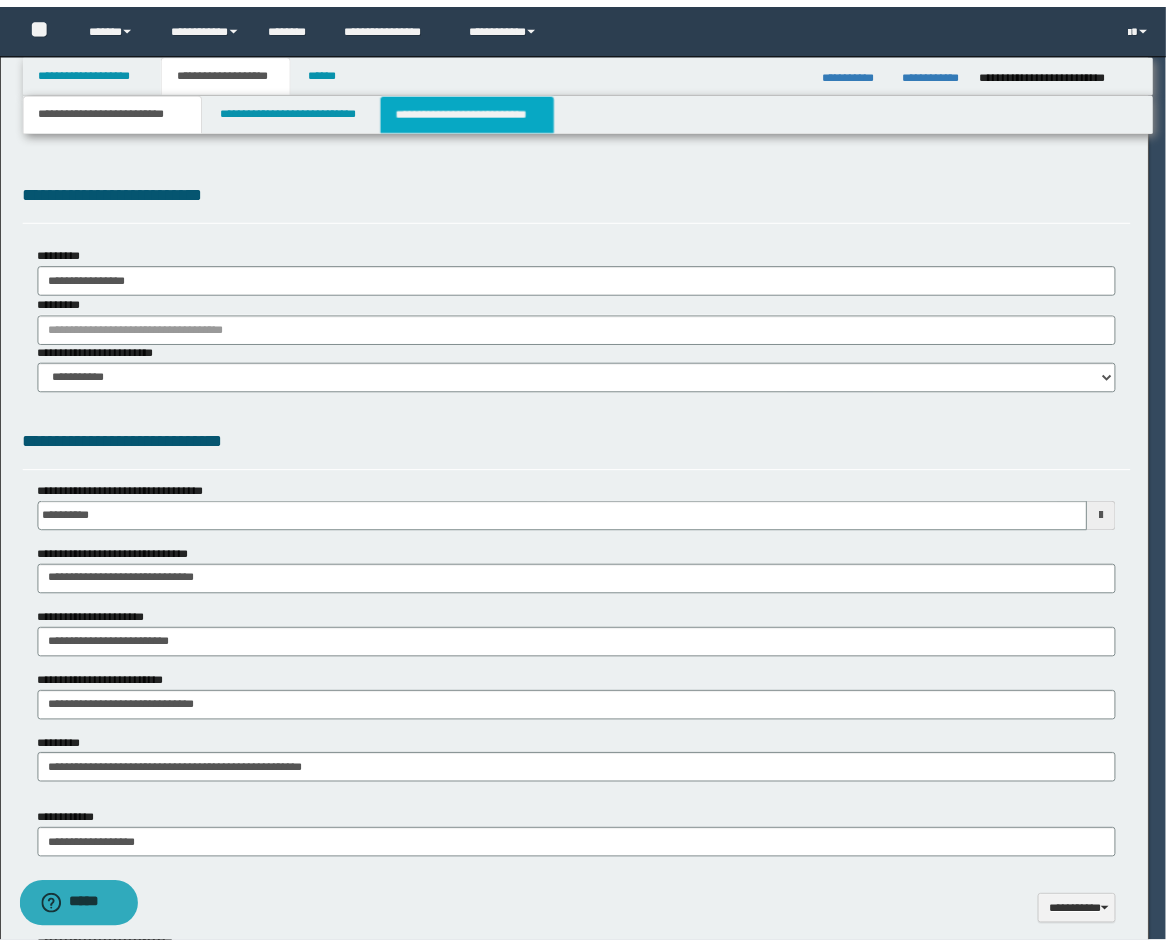 scroll, scrollTop: 0, scrollLeft: 0, axis: both 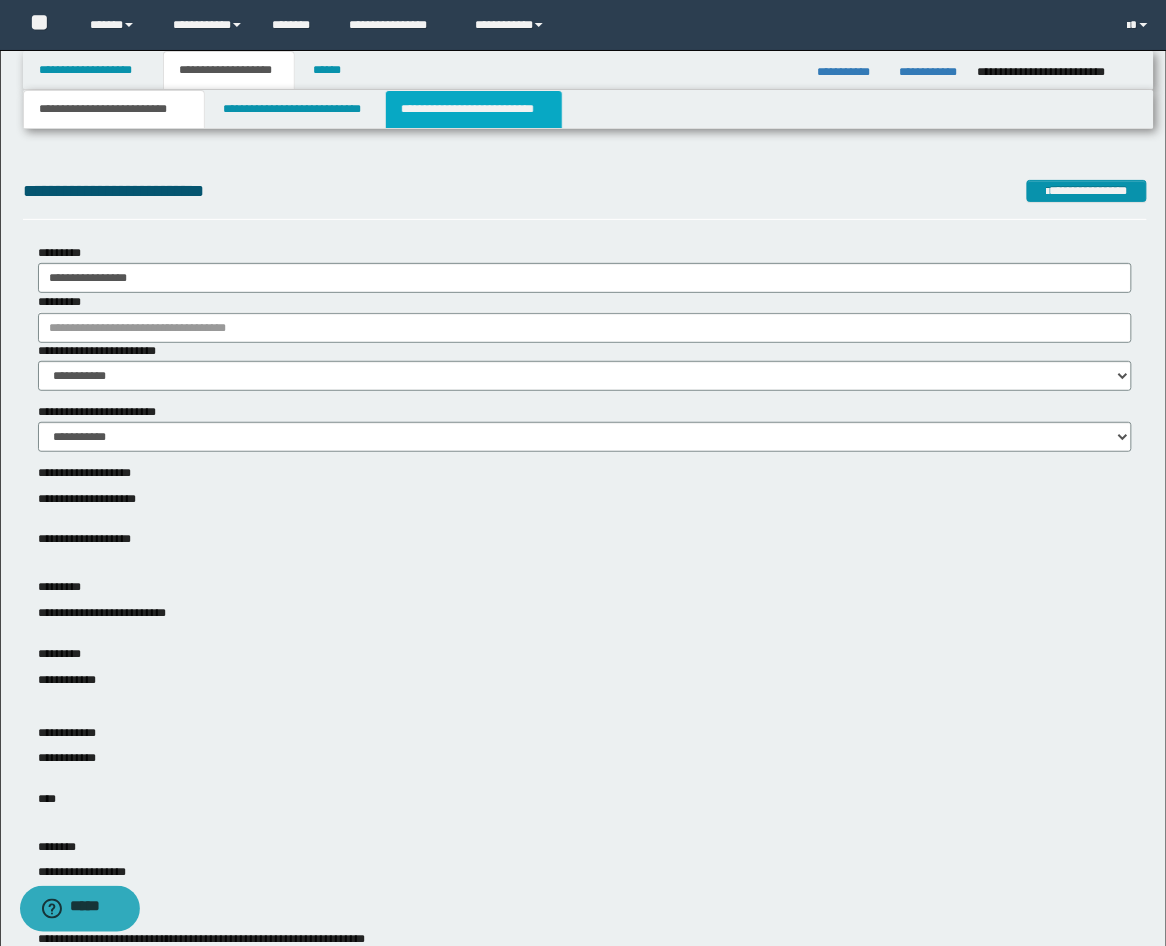 click on "**********" at bounding box center (474, 109) 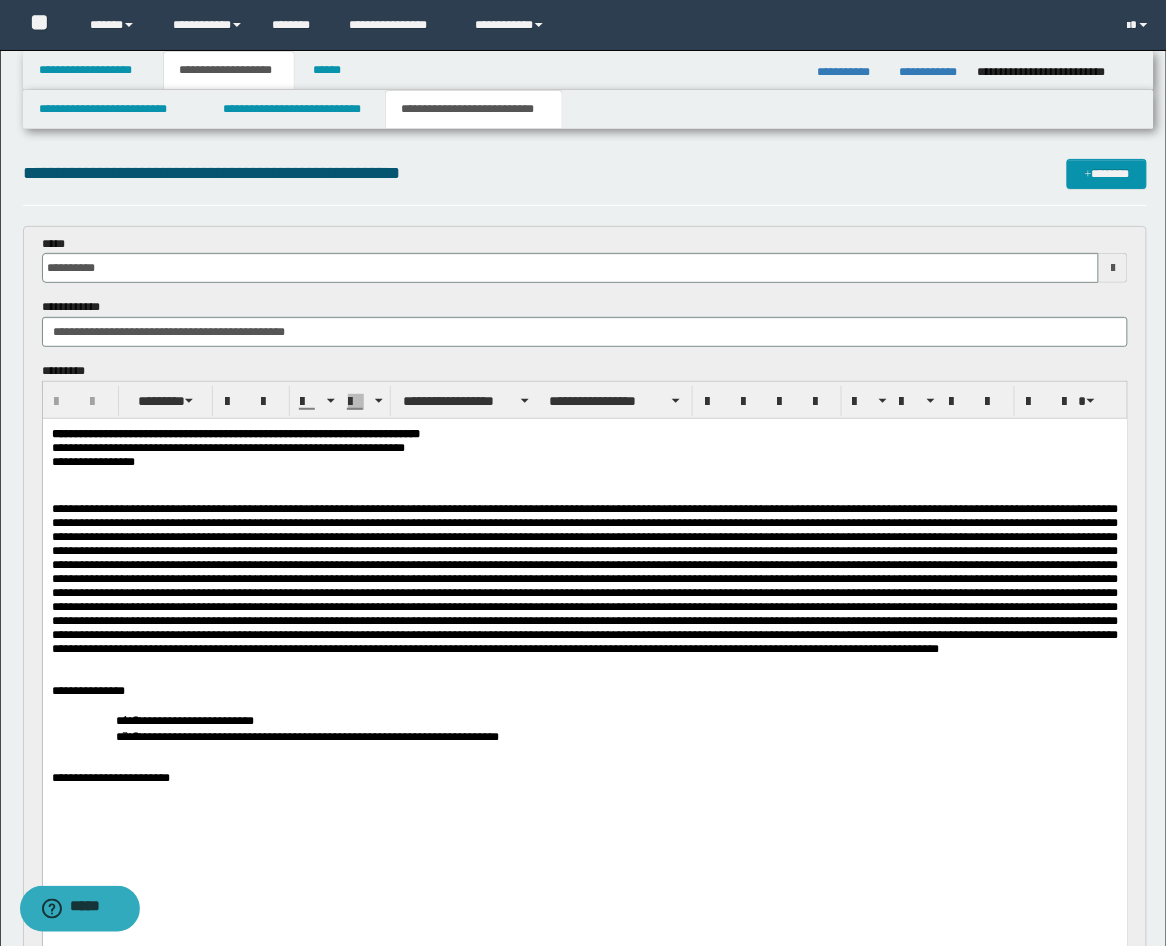 scroll, scrollTop: 370, scrollLeft: 0, axis: vertical 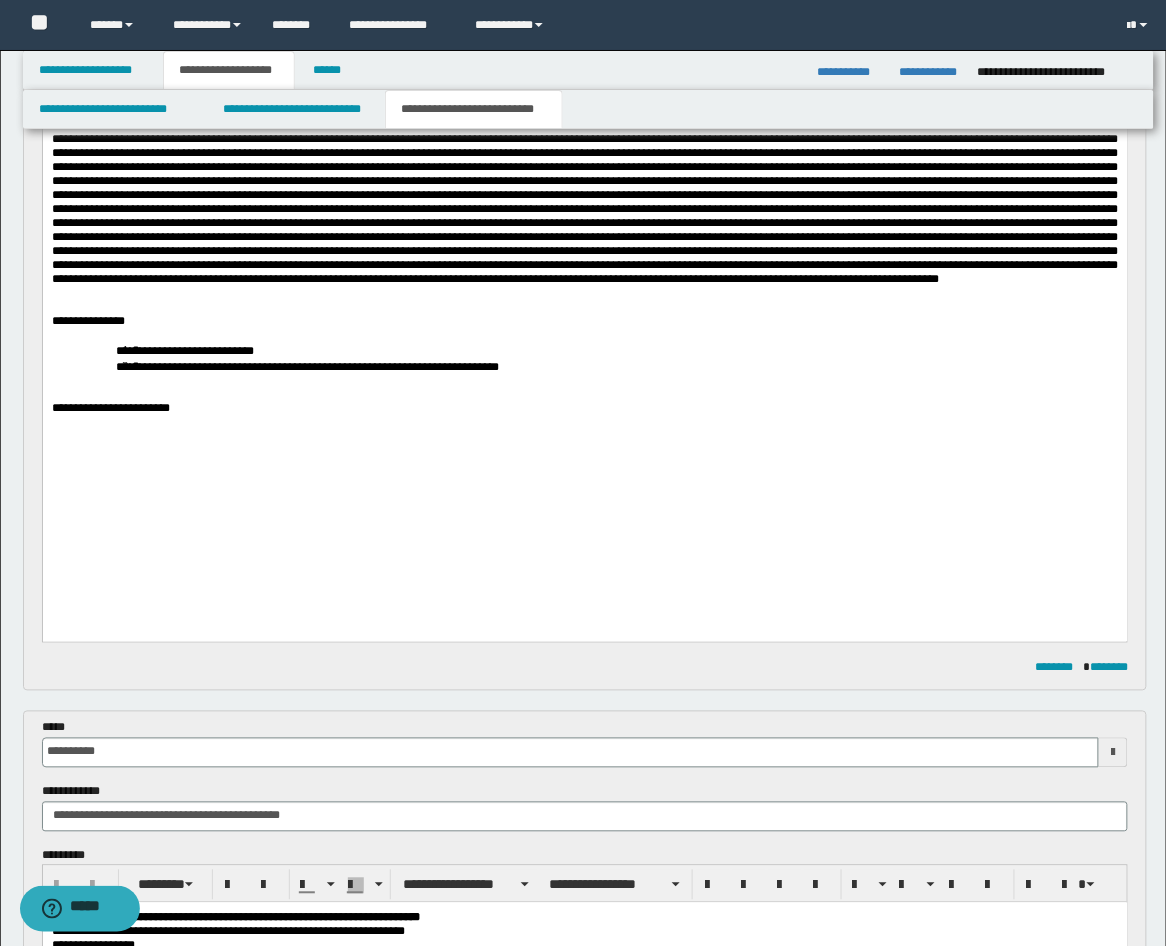 click at bounding box center (584, 436) 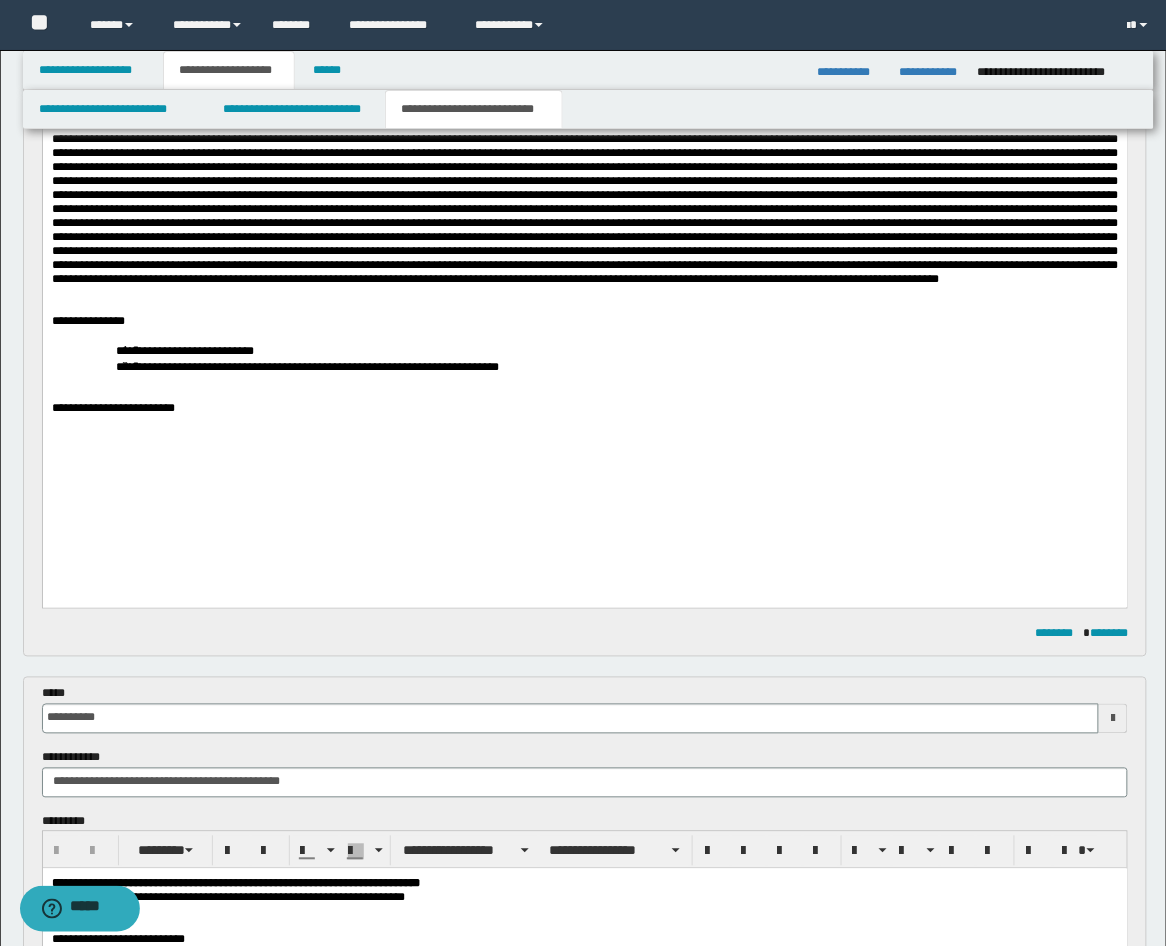 type 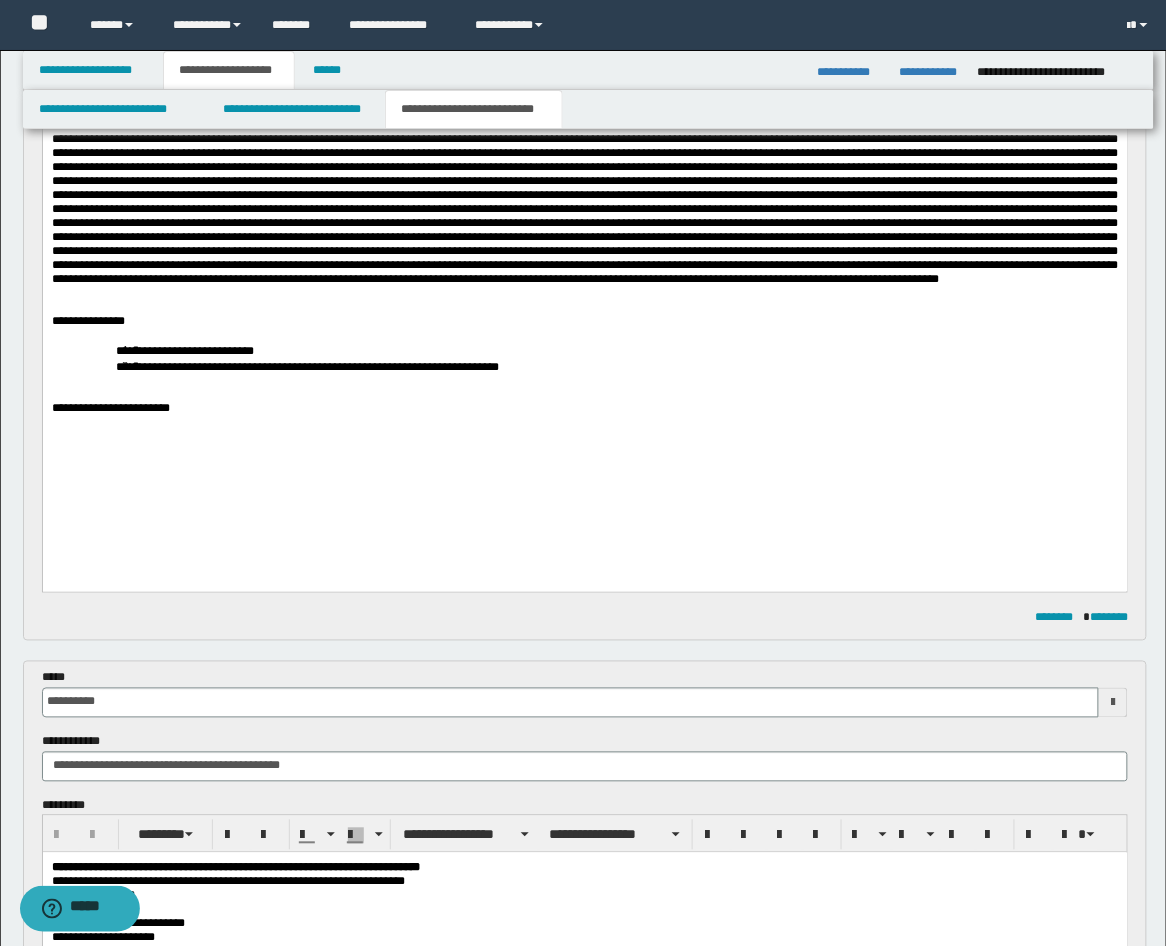 scroll, scrollTop: 741, scrollLeft: 0, axis: vertical 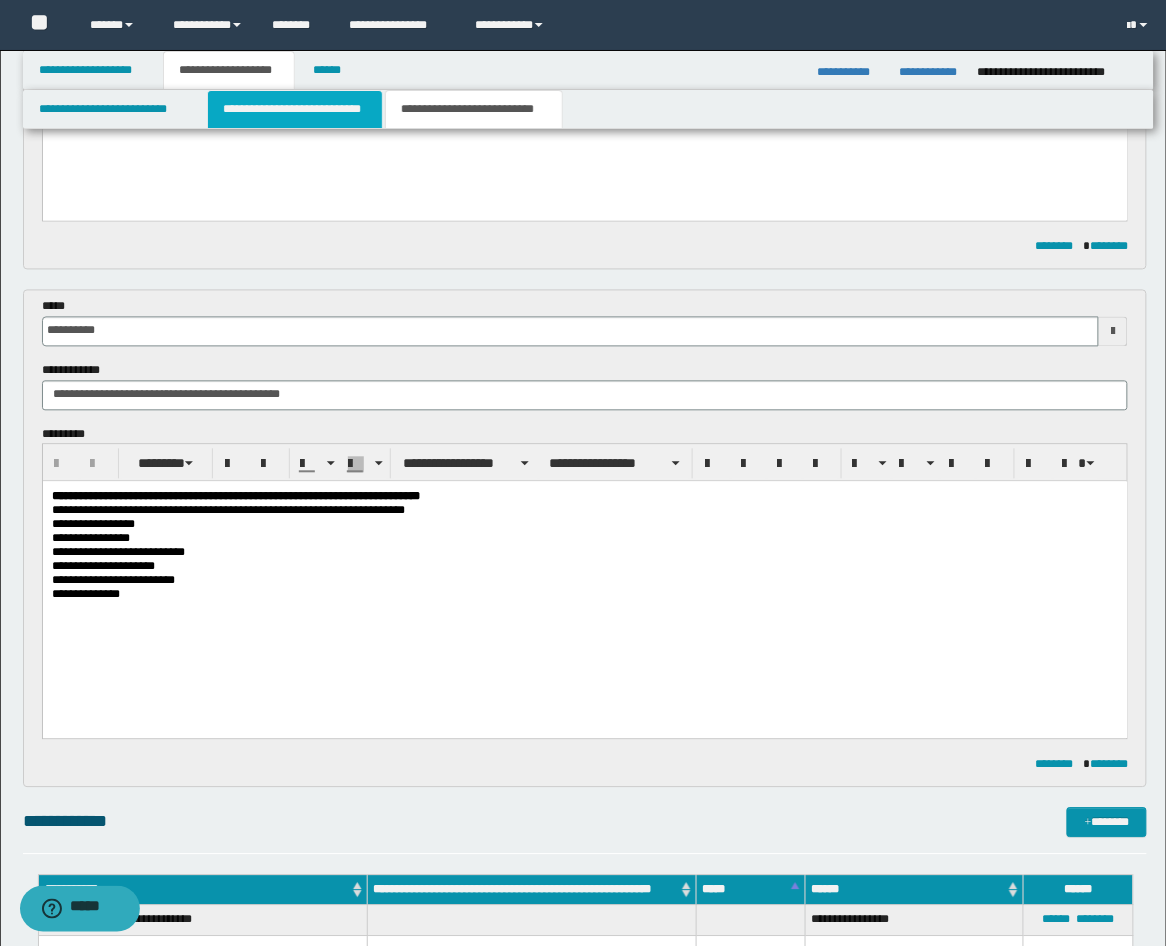 click on "**********" at bounding box center [295, 109] 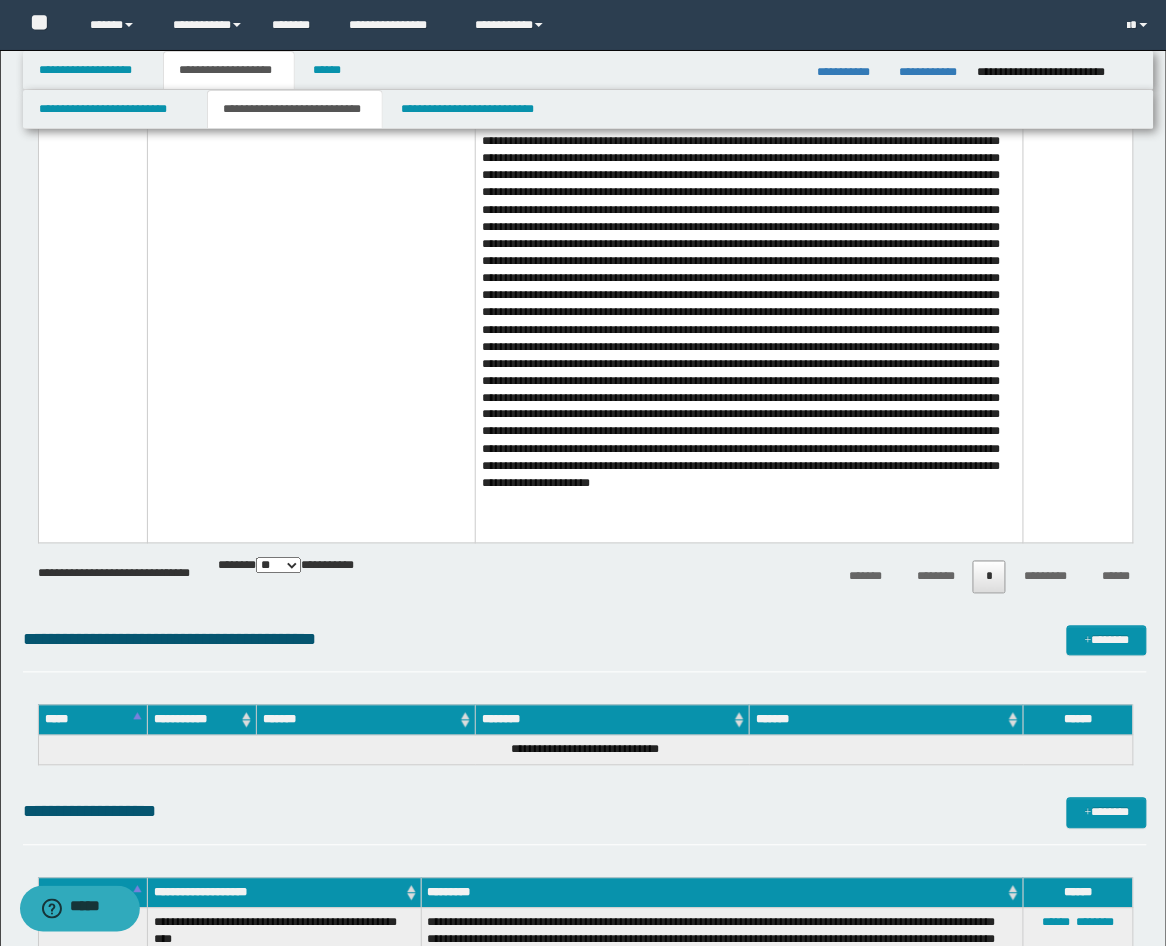 scroll, scrollTop: 2592, scrollLeft: 0, axis: vertical 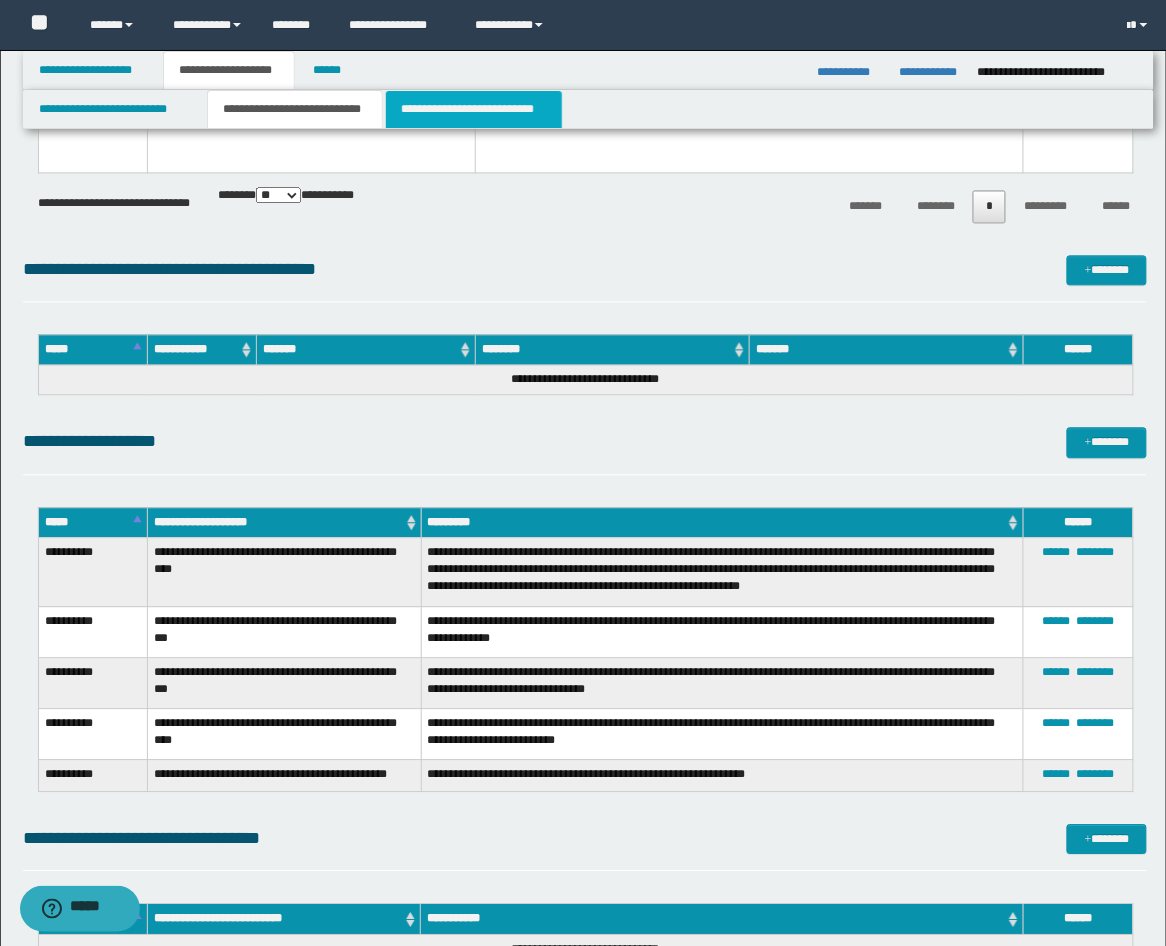 click on "**********" at bounding box center (474, 109) 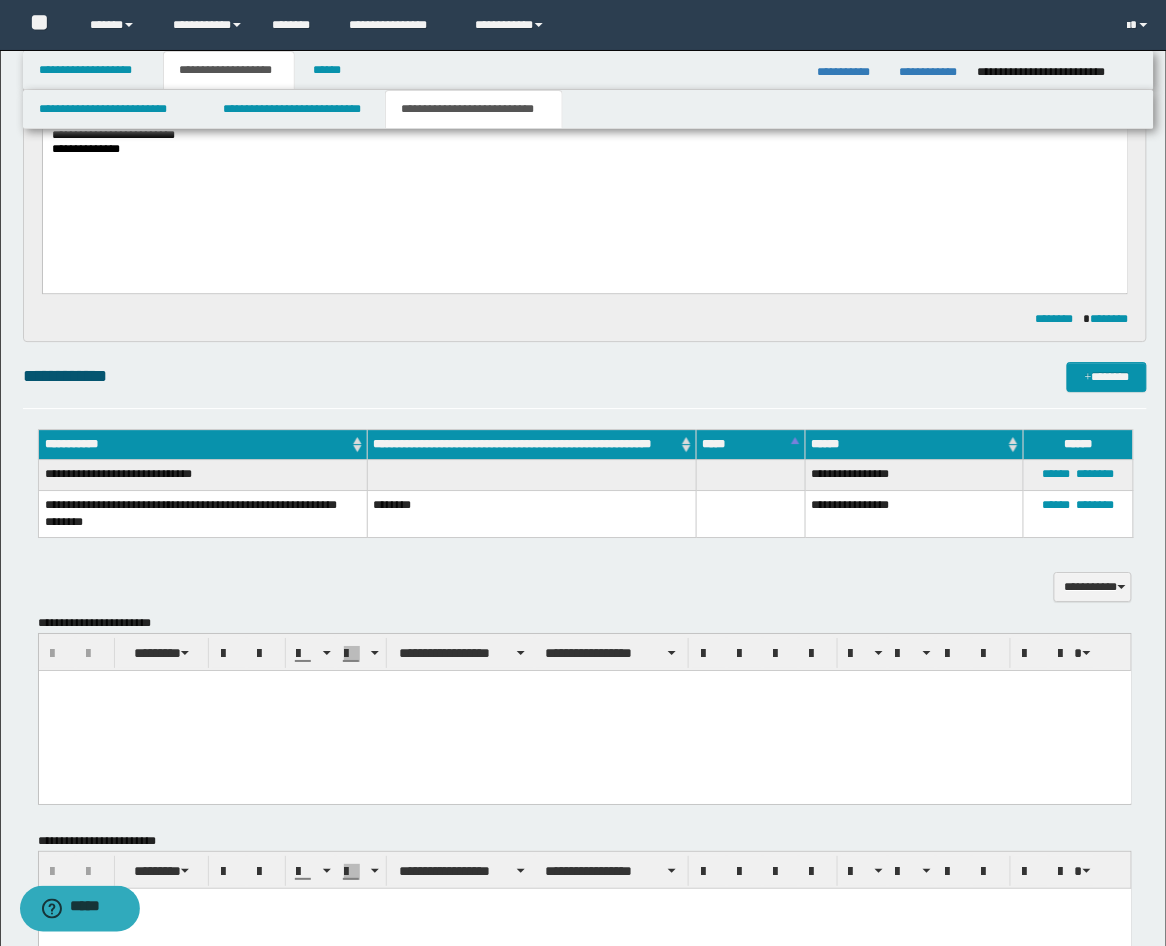 scroll, scrollTop: 816, scrollLeft: 0, axis: vertical 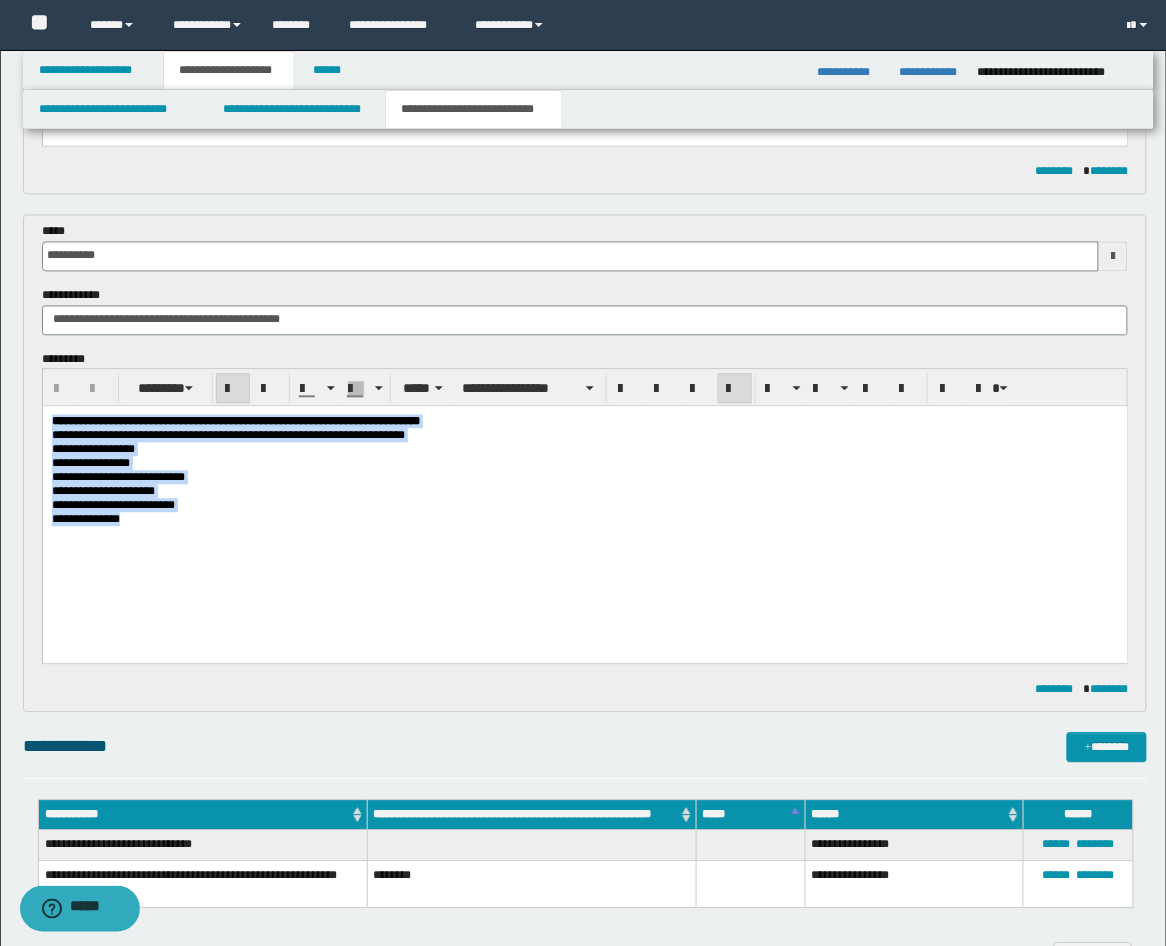drag, startPoint x: 145, startPoint y: 566, endPoint x: 59, endPoint y: 827, distance: 274.80356 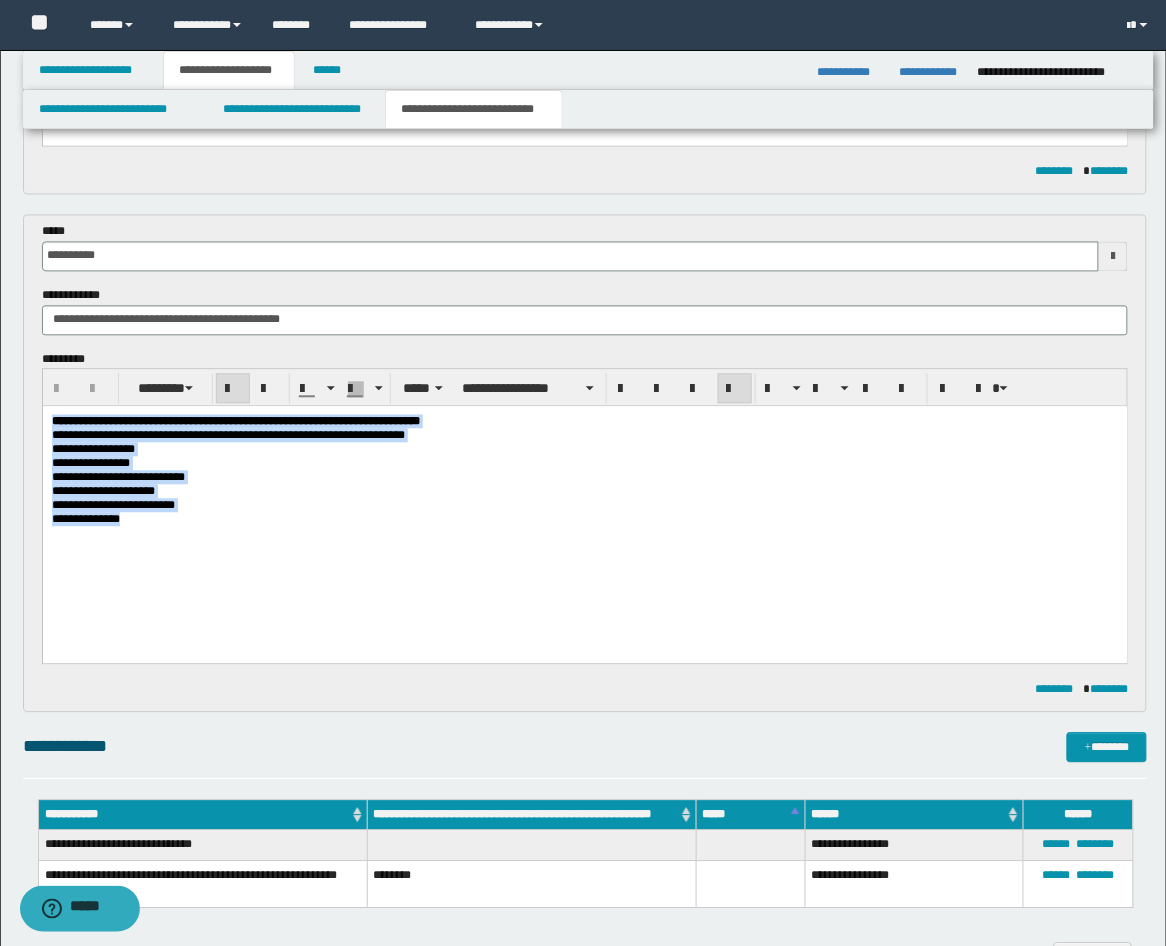 click on "**********" at bounding box center [584, 500] 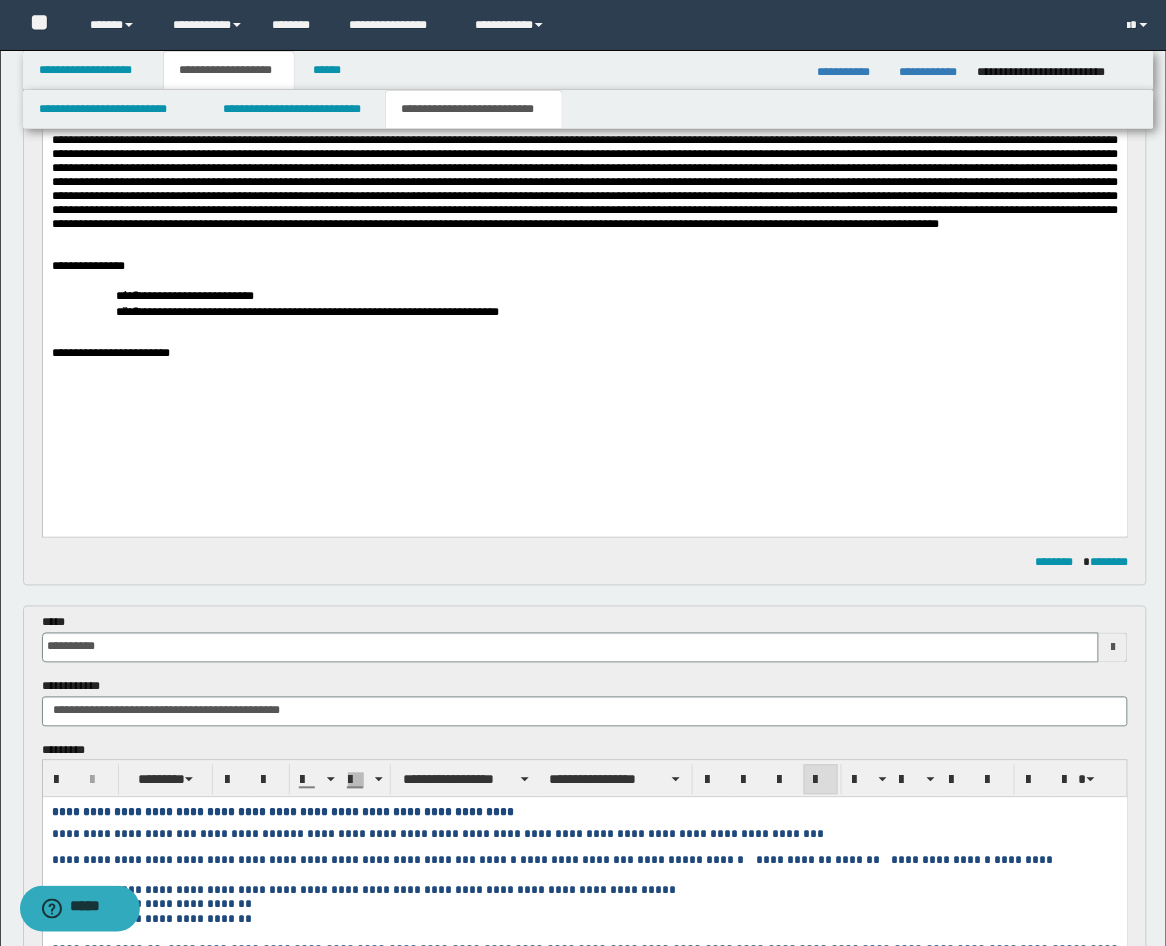 scroll, scrollTop: 446, scrollLeft: 0, axis: vertical 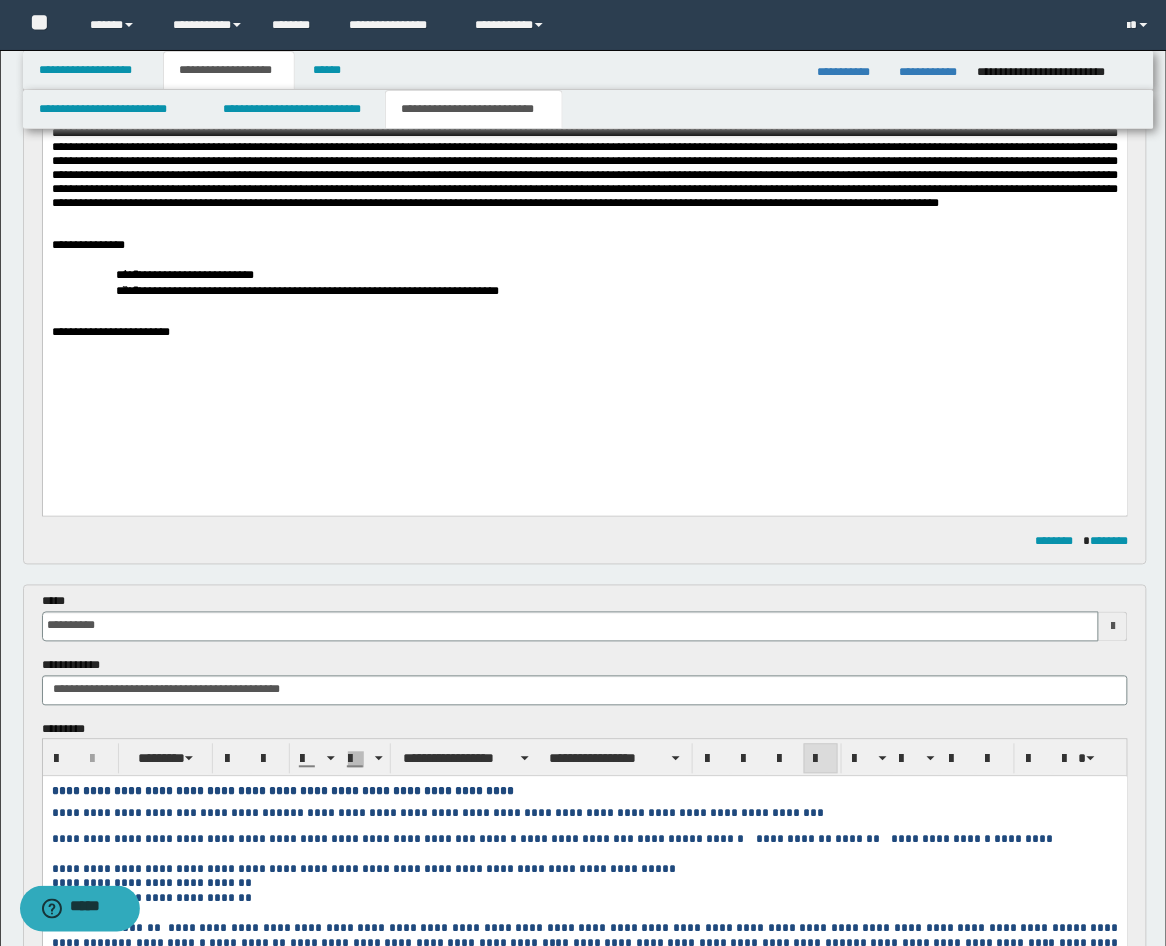 click on "**********" at bounding box center [584, 187] 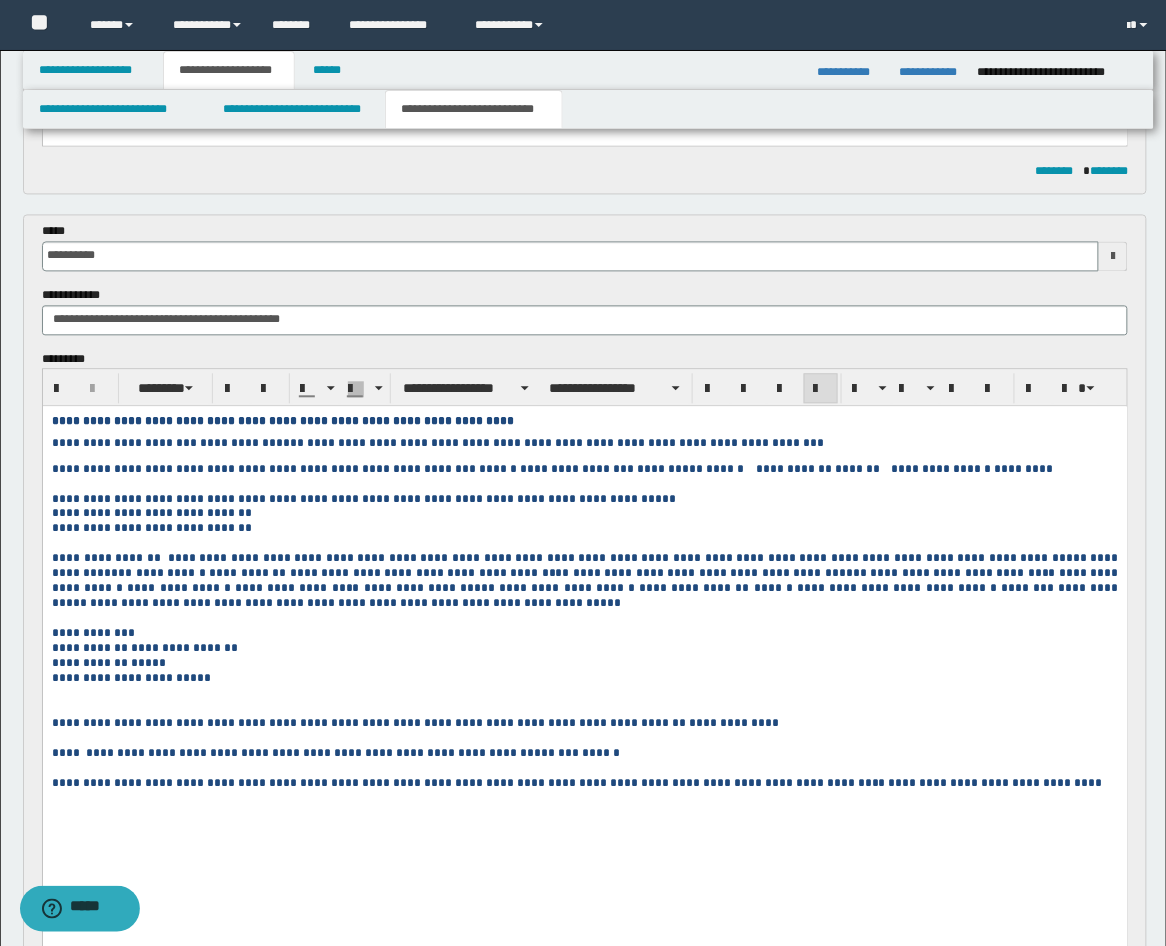 scroll, scrollTop: 1187, scrollLeft: 0, axis: vertical 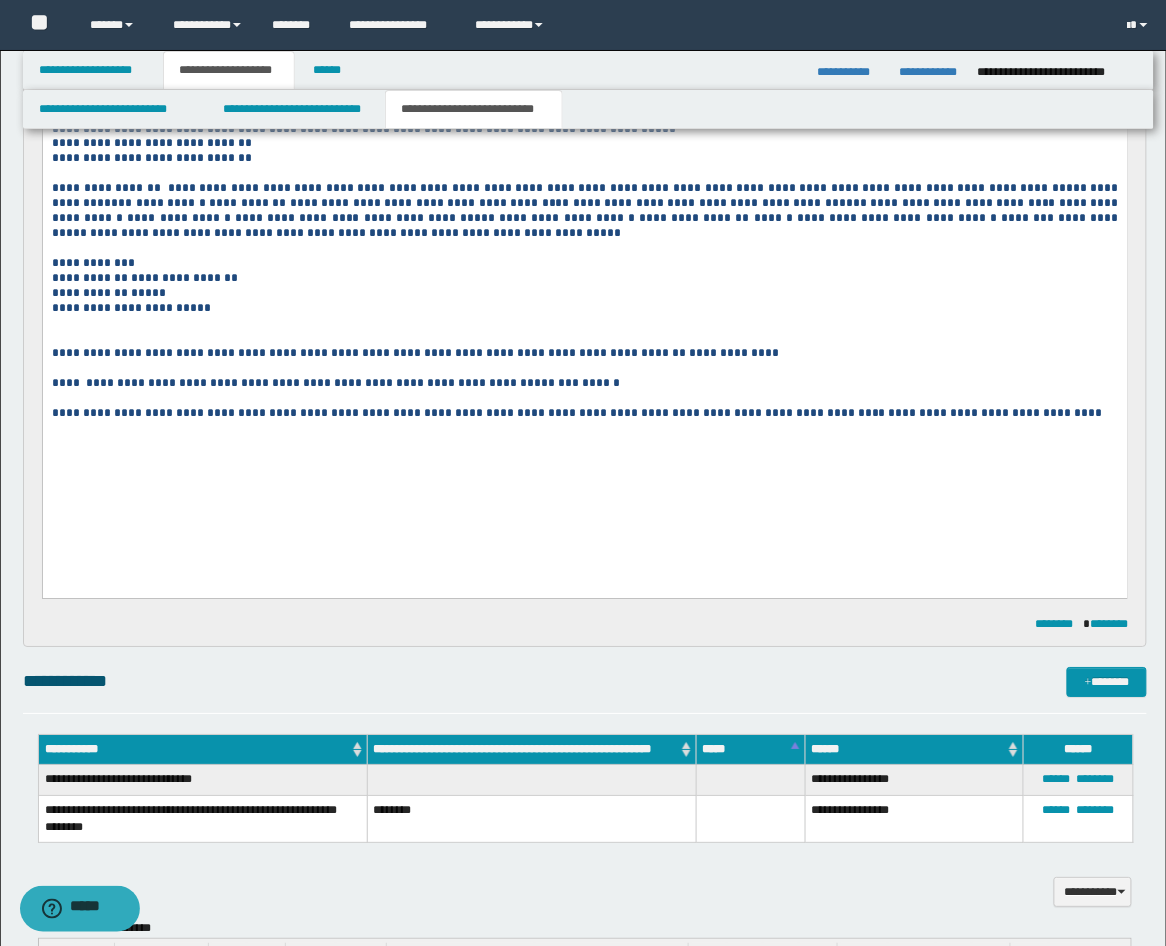 click at bounding box center [584, 338] 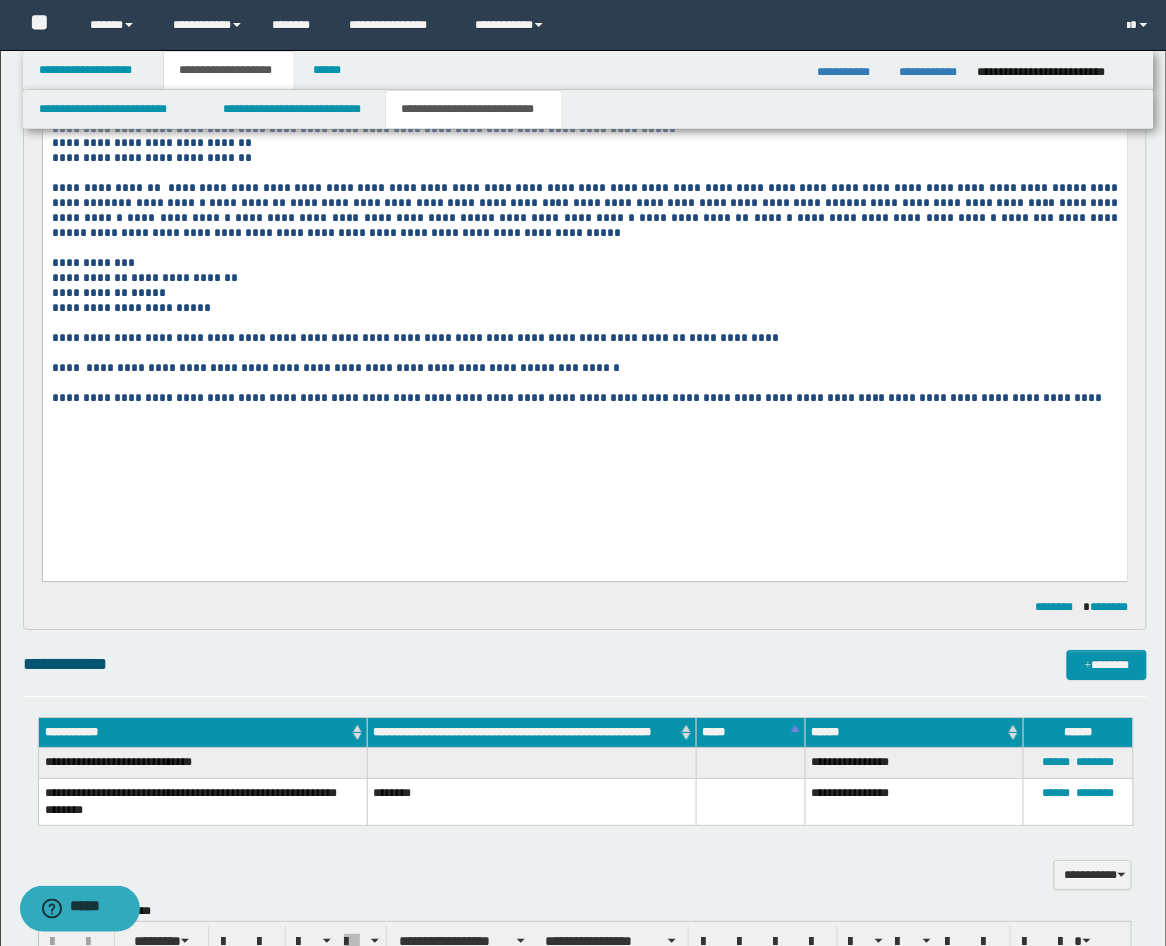 scroll, scrollTop: 1557, scrollLeft: 0, axis: vertical 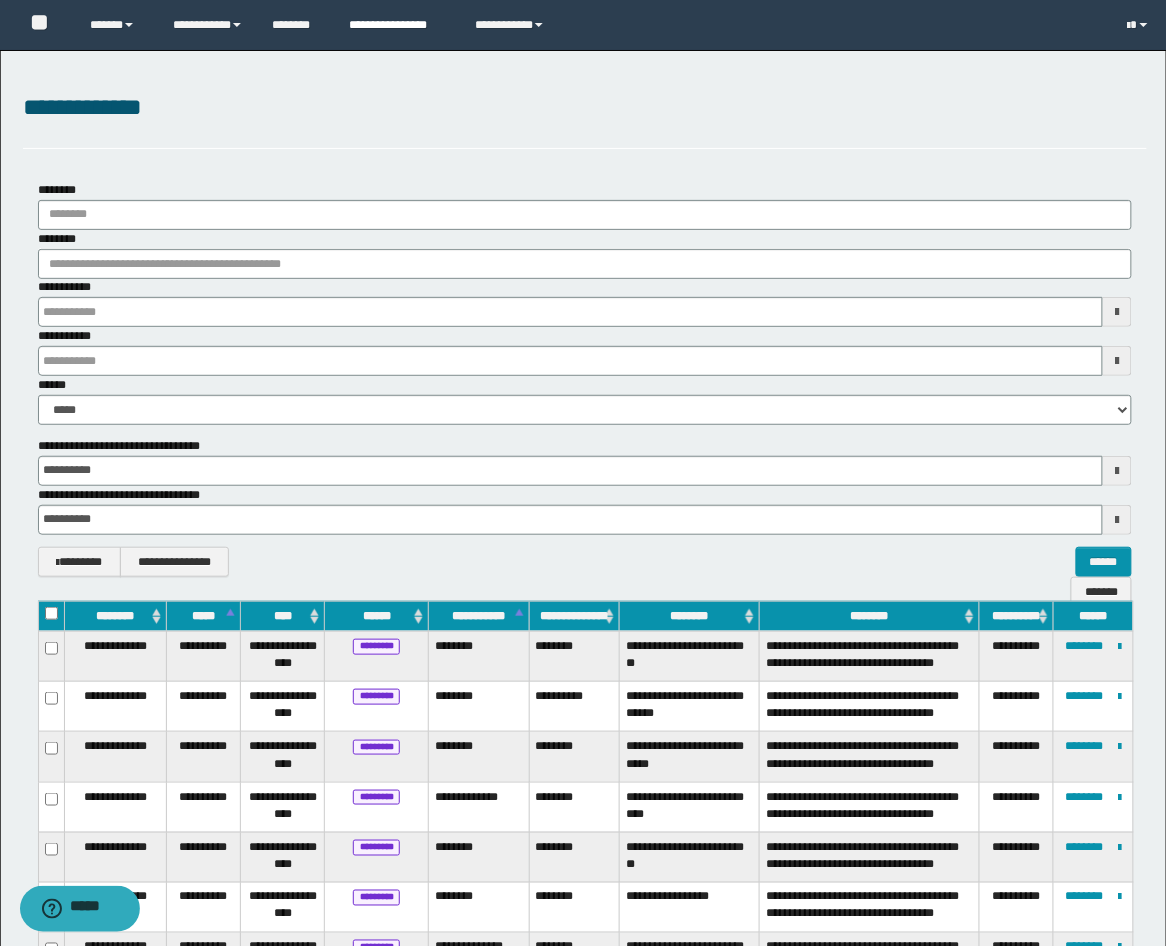 click on "**********" at bounding box center [397, 25] 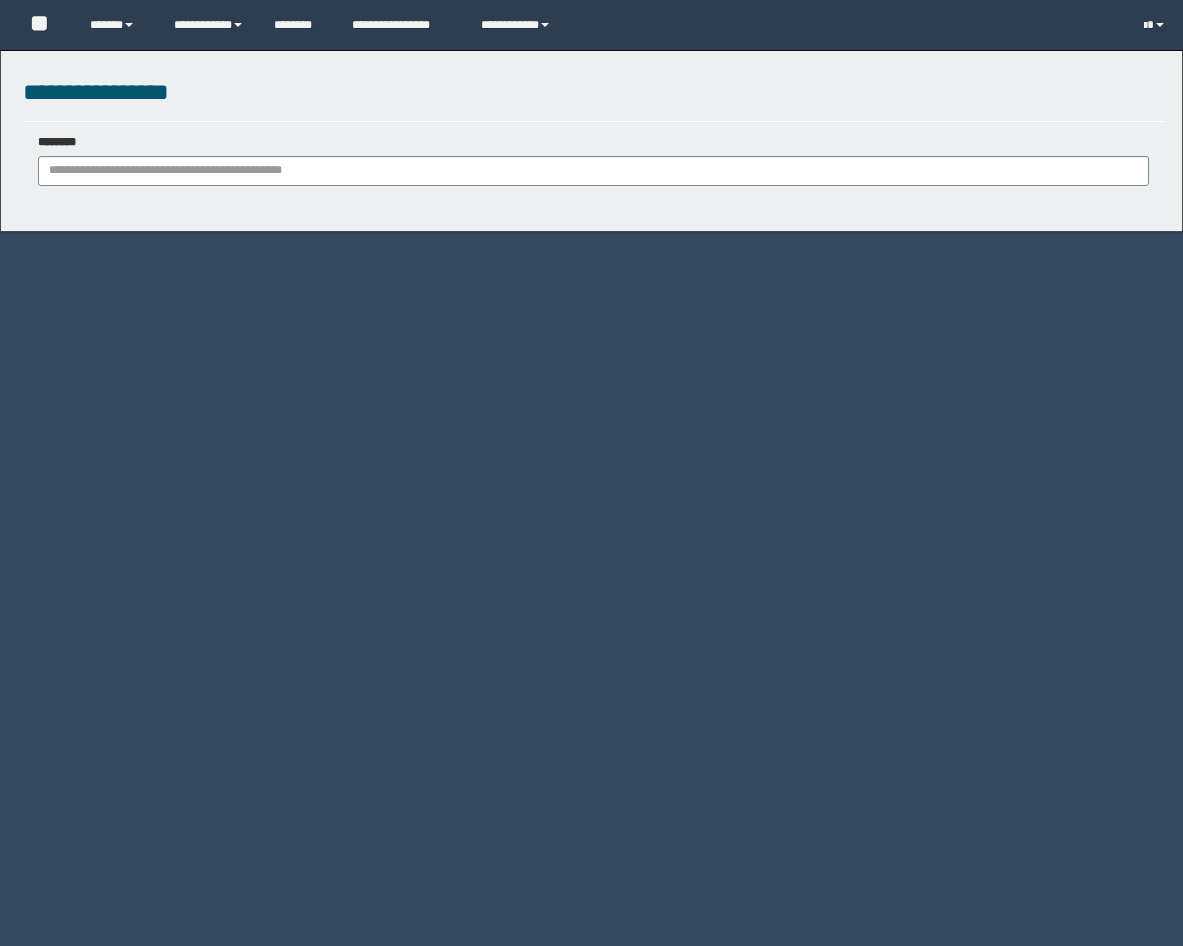 scroll, scrollTop: 0, scrollLeft: 0, axis: both 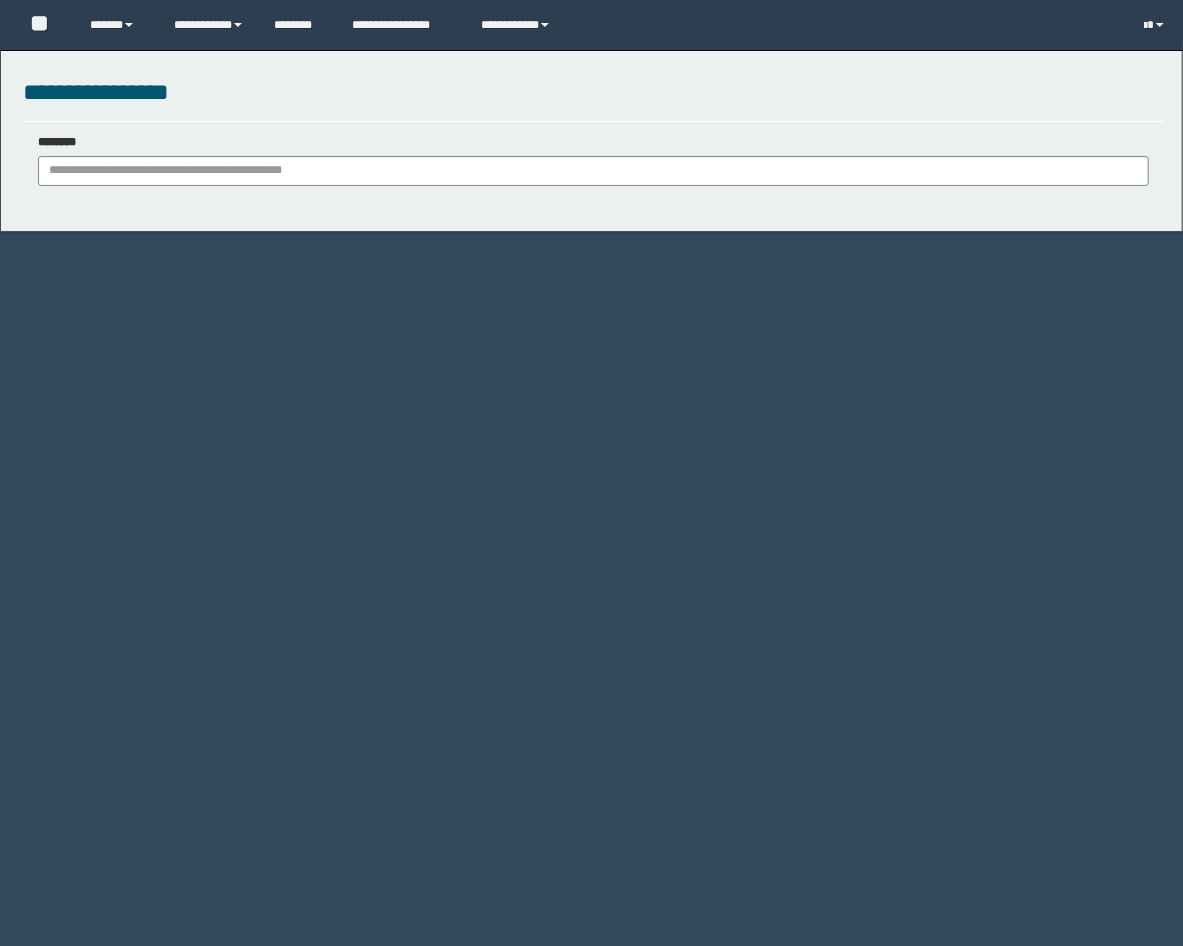 click on "********" at bounding box center [594, 160] 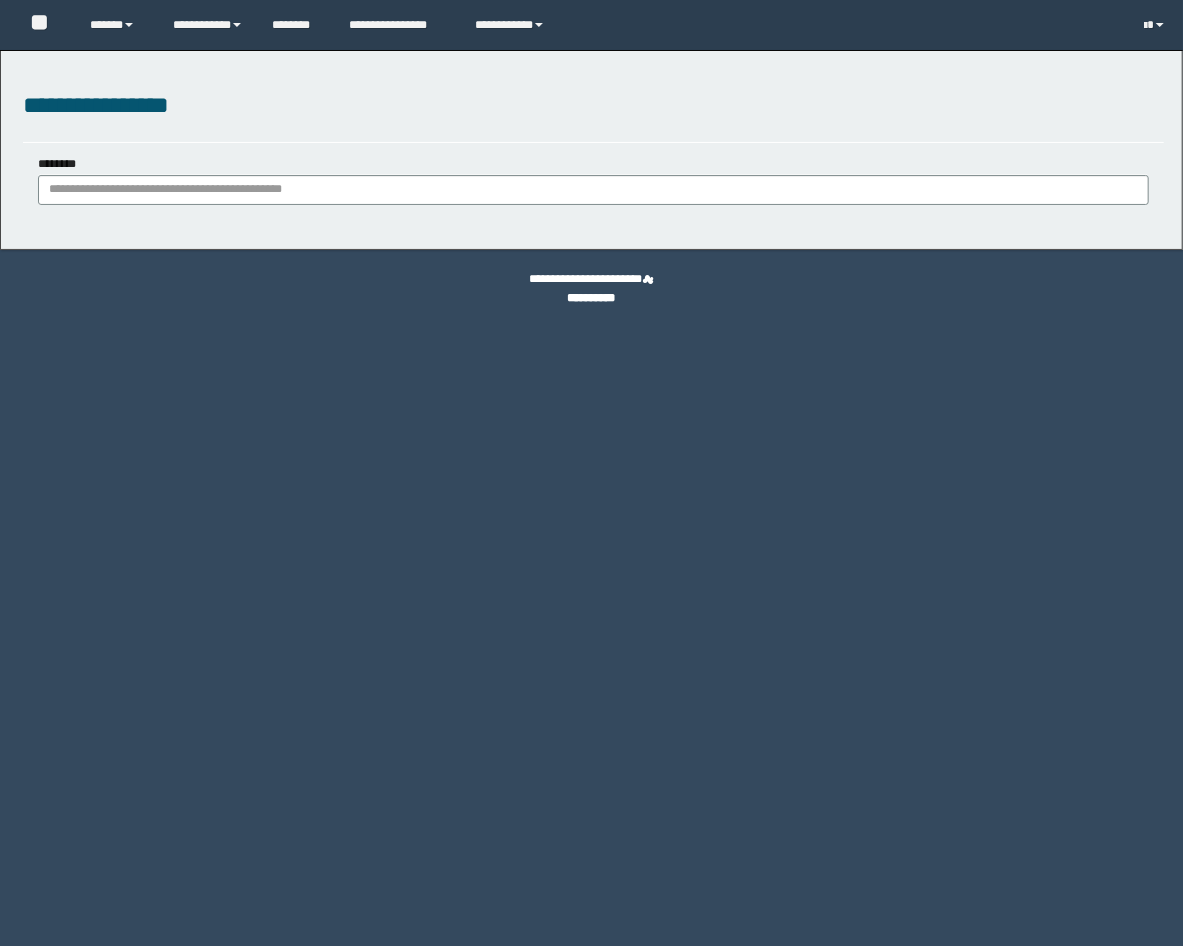 scroll, scrollTop: 0, scrollLeft: 0, axis: both 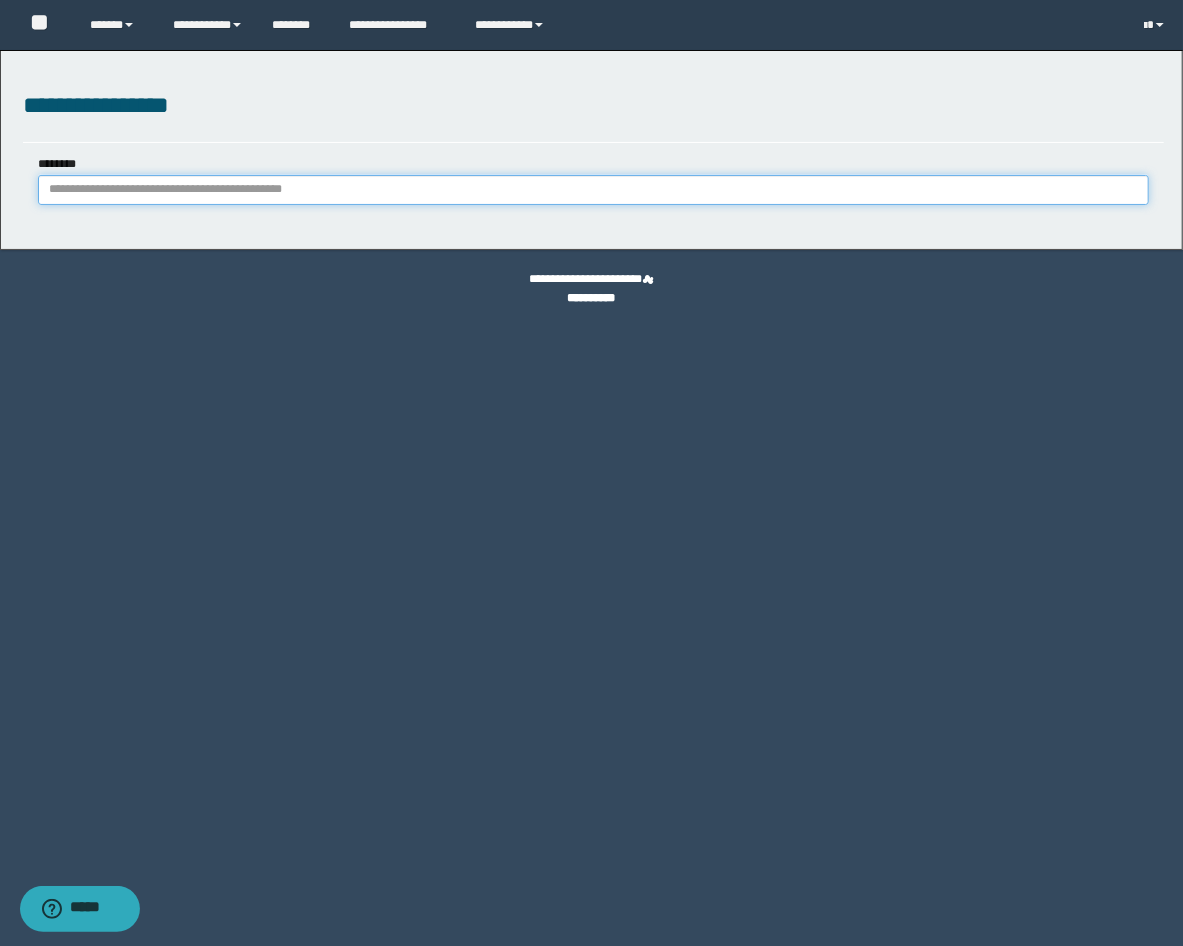 click on "********" at bounding box center [594, 190] 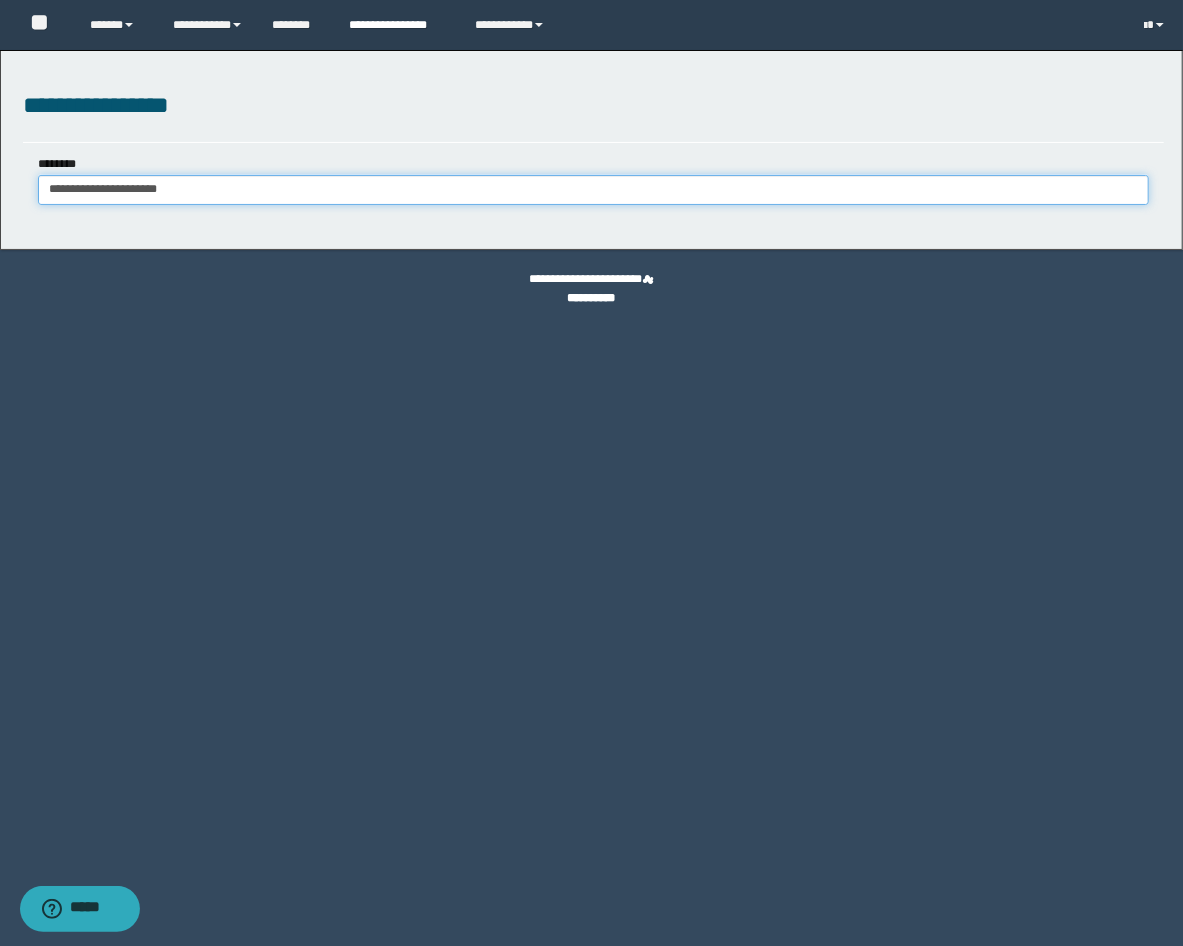 type on "**********" 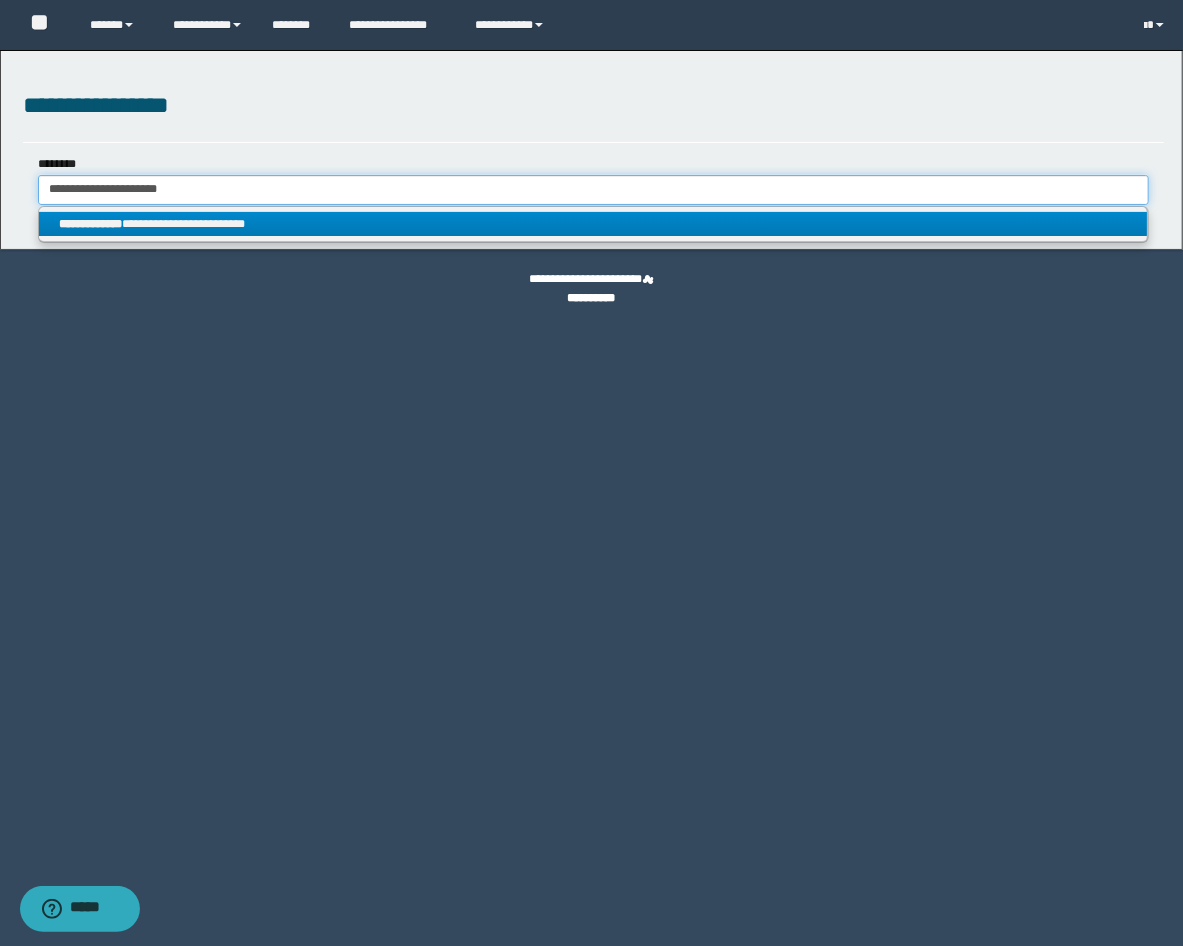 type on "**********" 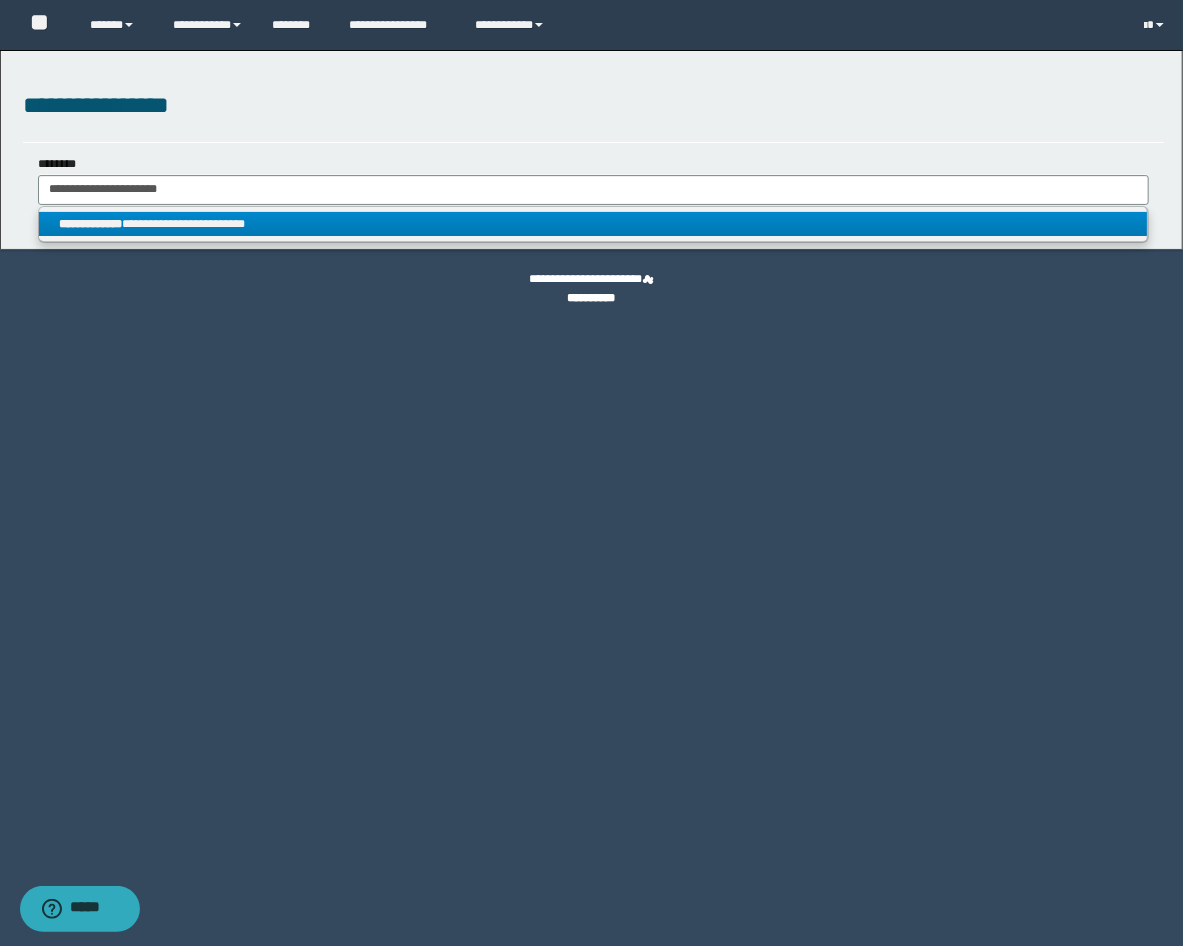 click on "**********" at bounding box center [593, 224] 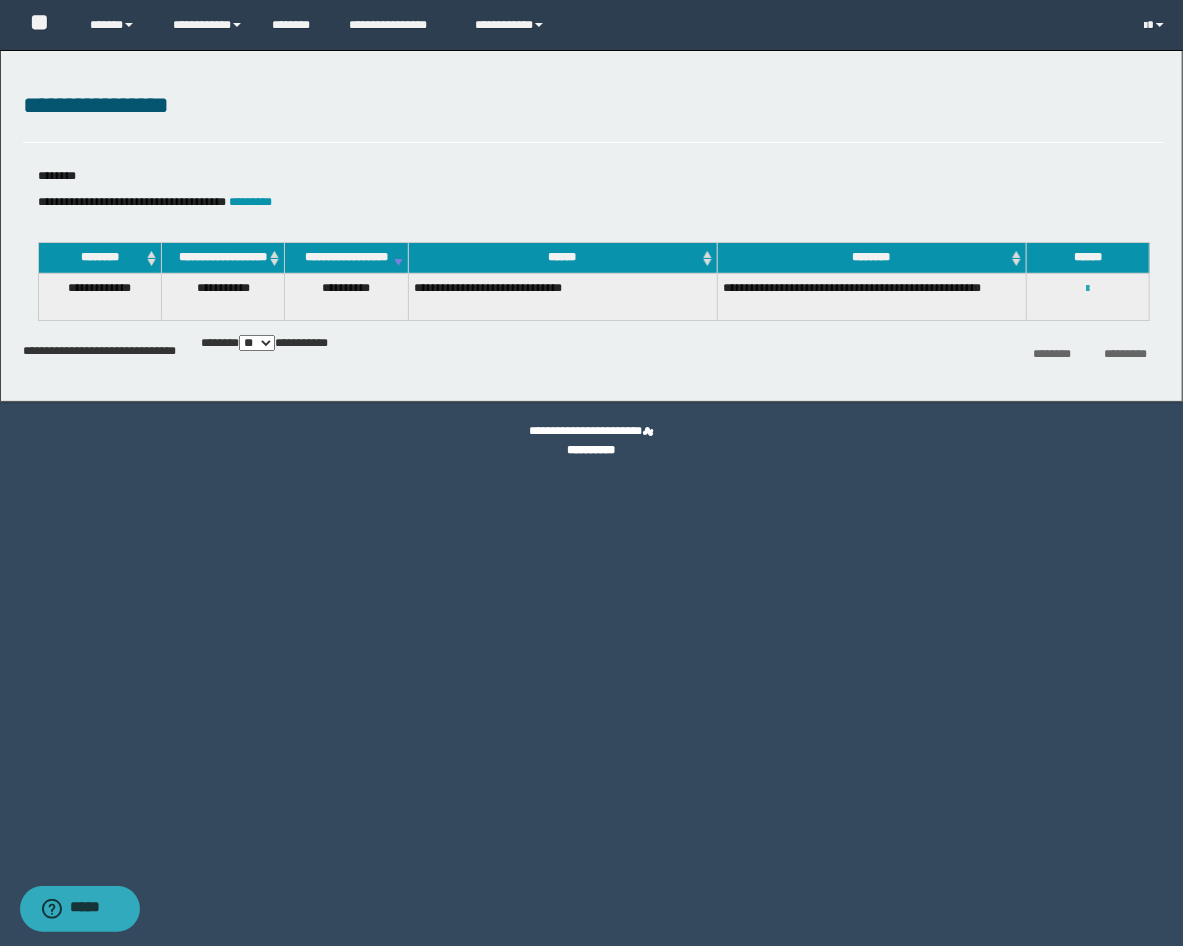 click at bounding box center [1087, 289] 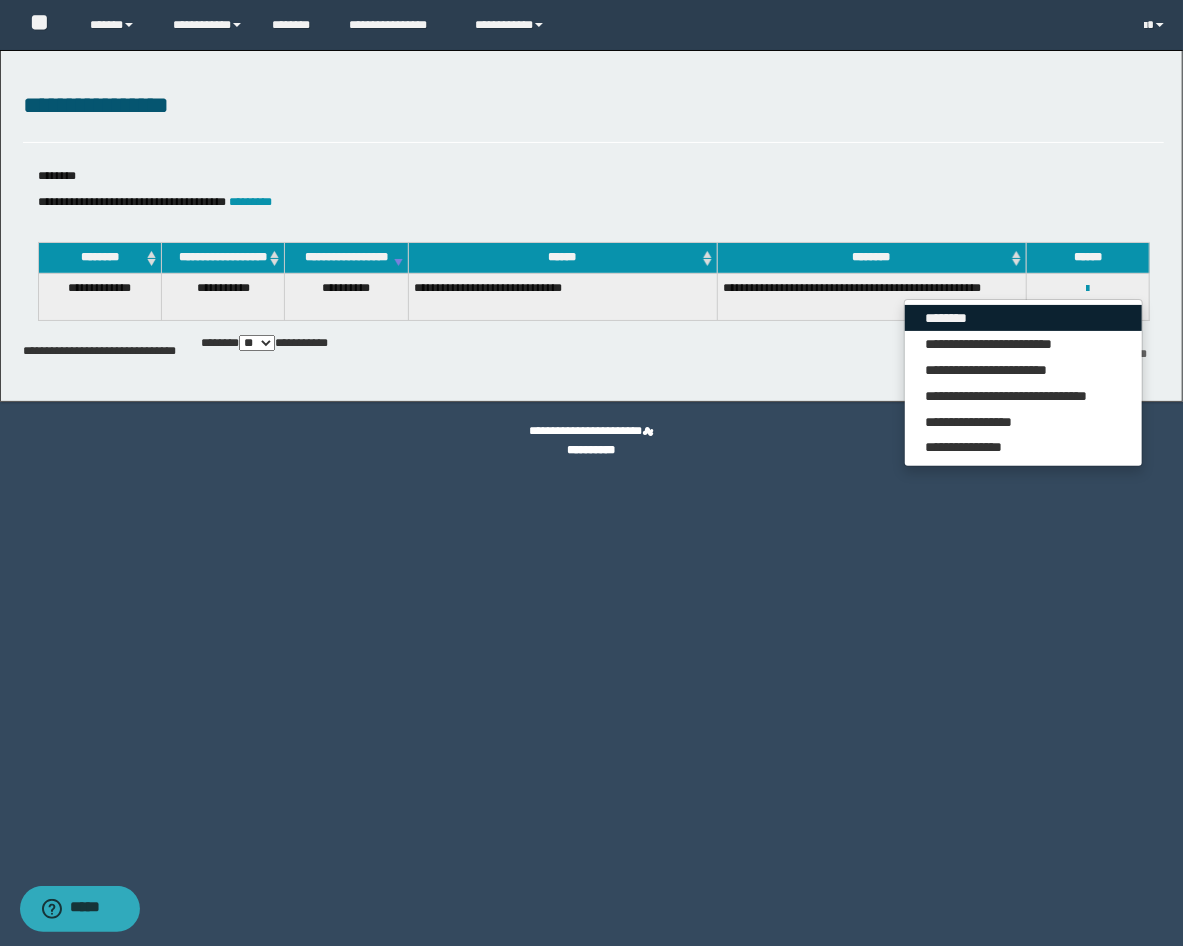 click on "********" at bounding box center (1023, 318) 